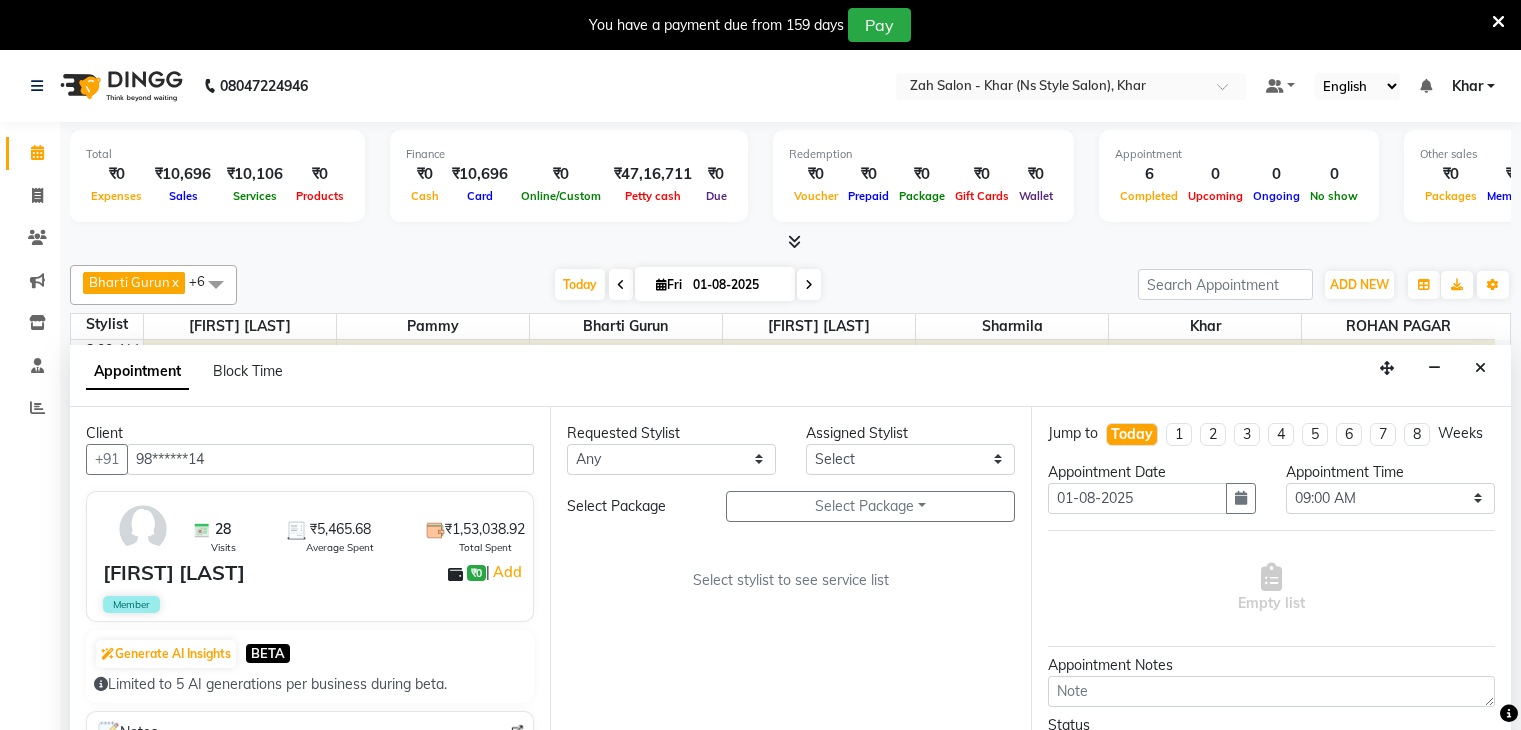 select on "540" 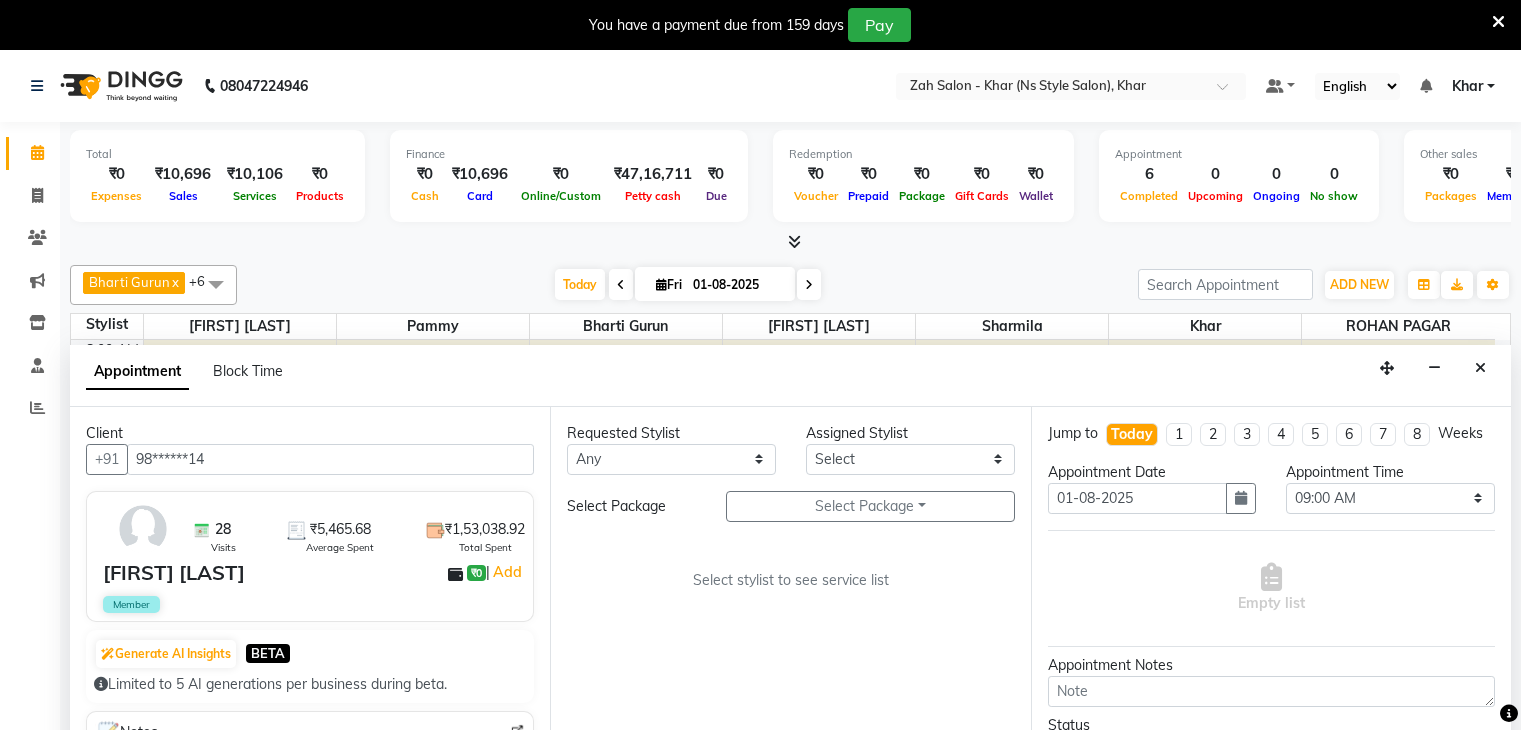 scroll, scrollTop: 51, scrollLeft: 0, axis: vertical 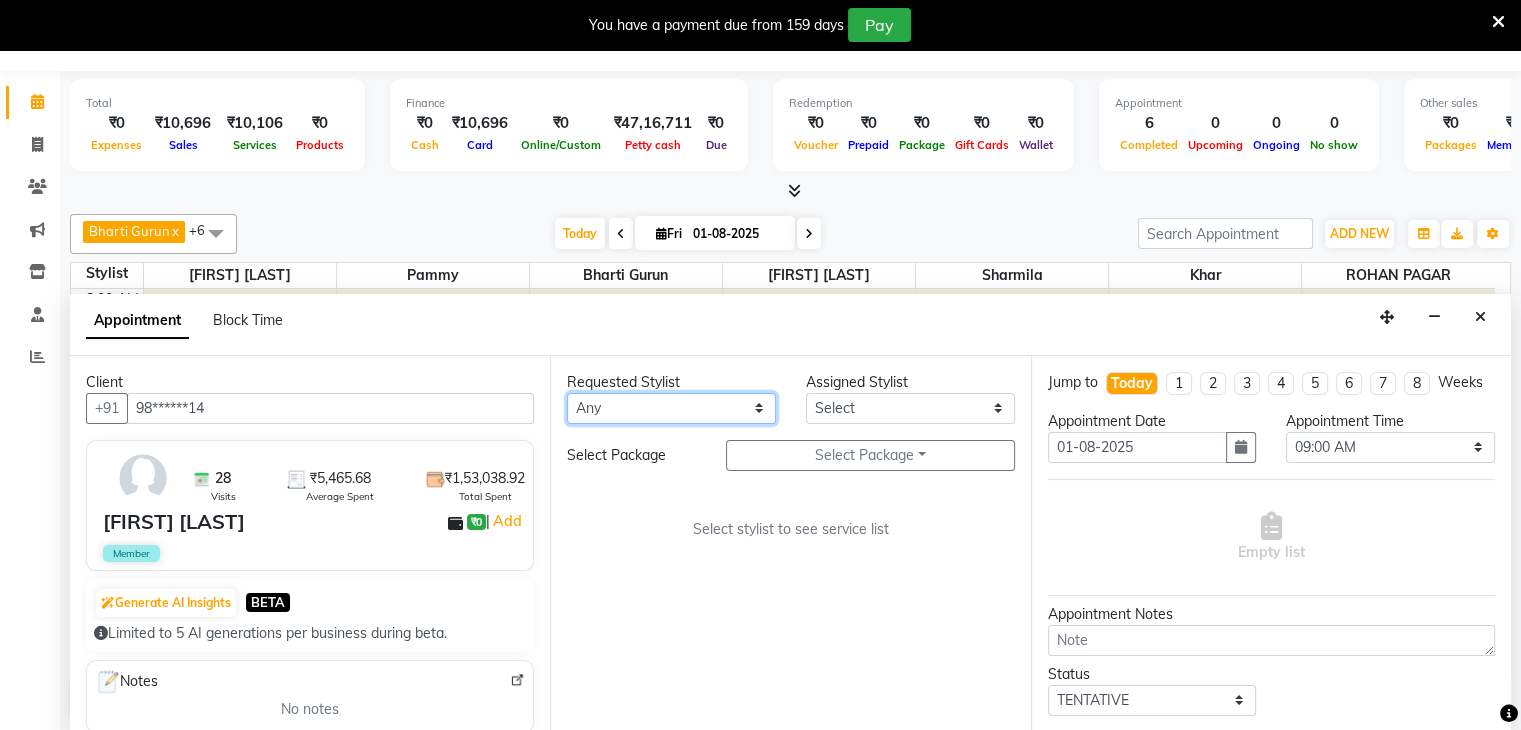 click on "Any [PERSON] [PERSON] [PERSON] [PERSON] [PERSON] [PERSON] [PERSON] [PERSON] [PERSON]" at bounding box center (671, 408) 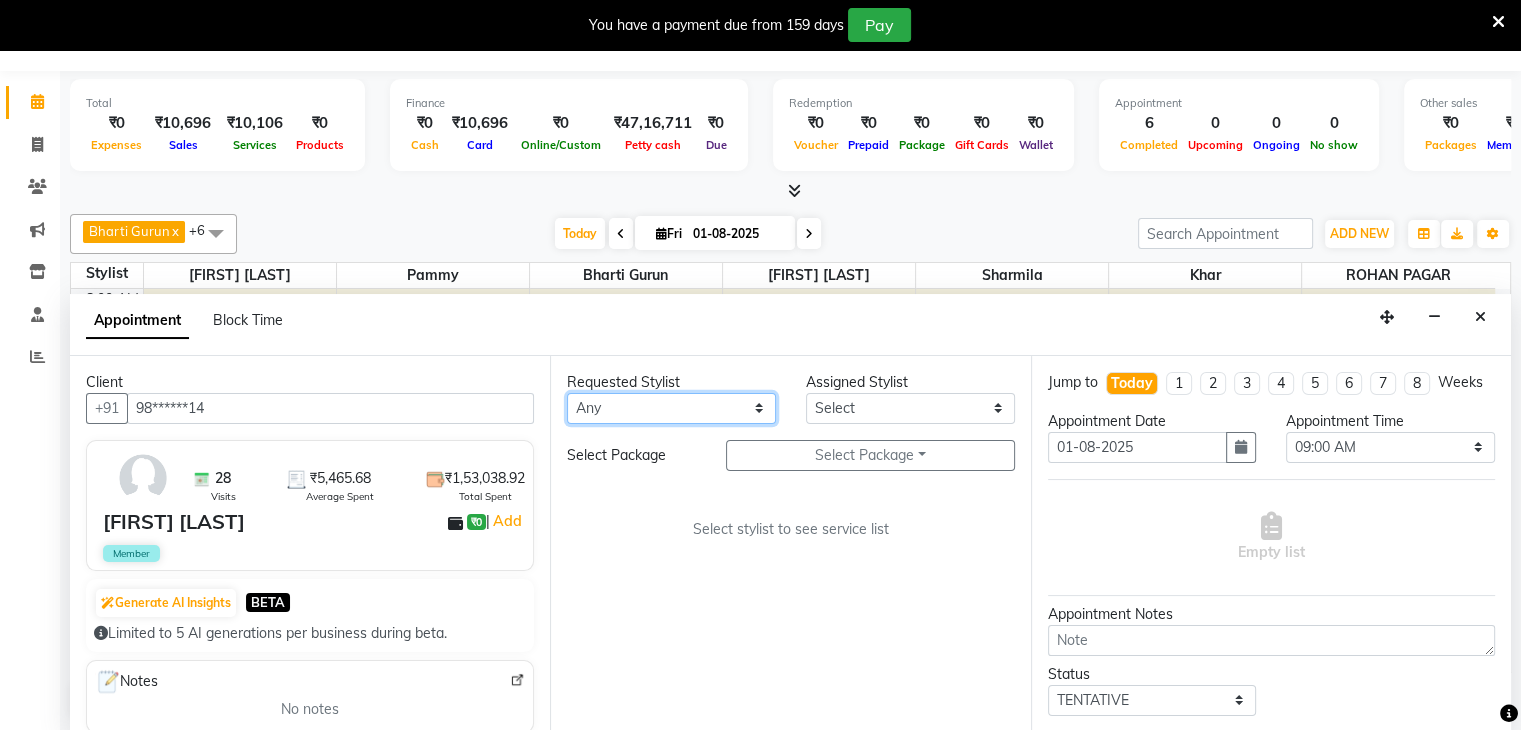 select on "38403" 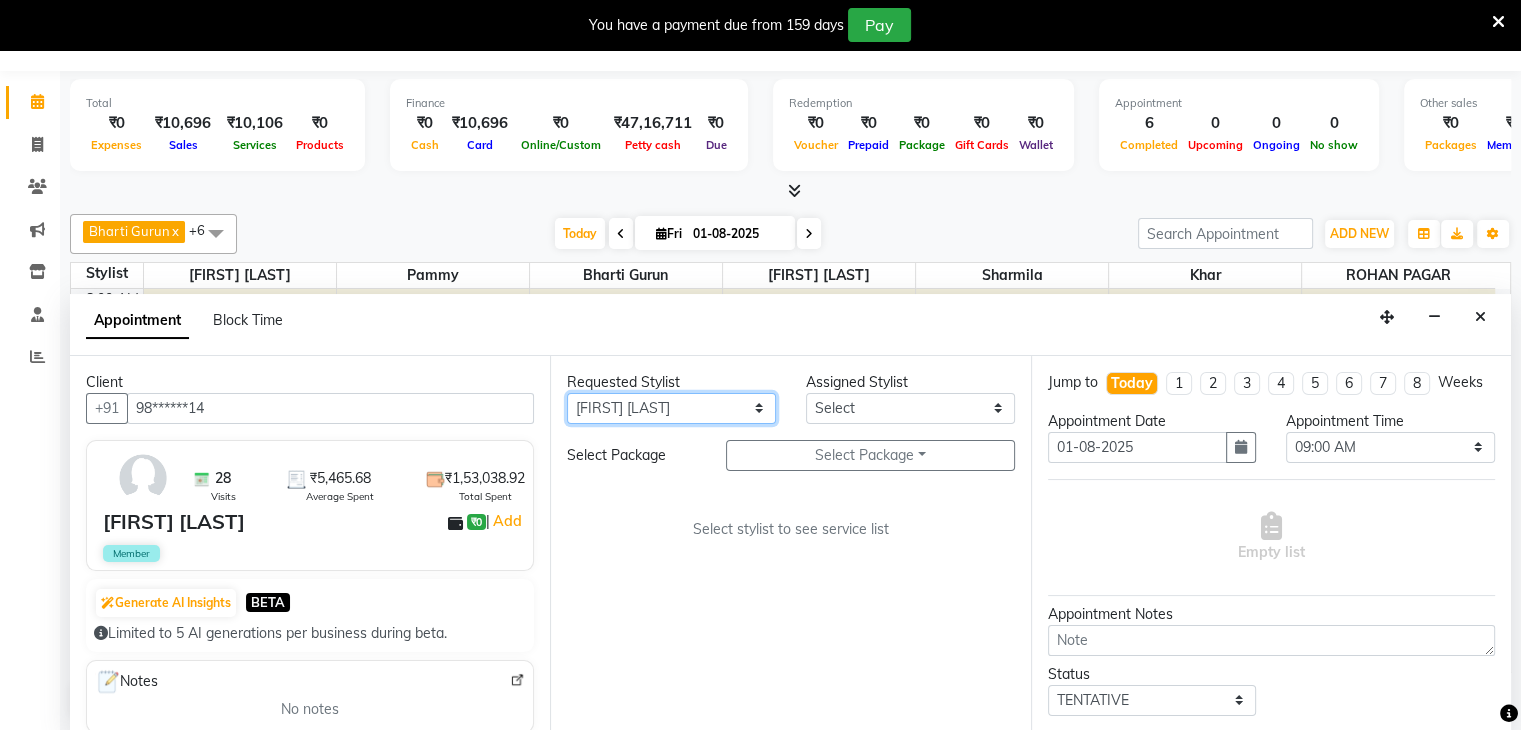 click on "Any [PERSON] [PERSON] [PERSON] [PERSON] [PERSON] [PERSON] [PERSON] [PERSON] [PERSON]" at bounding box center [671, 408] 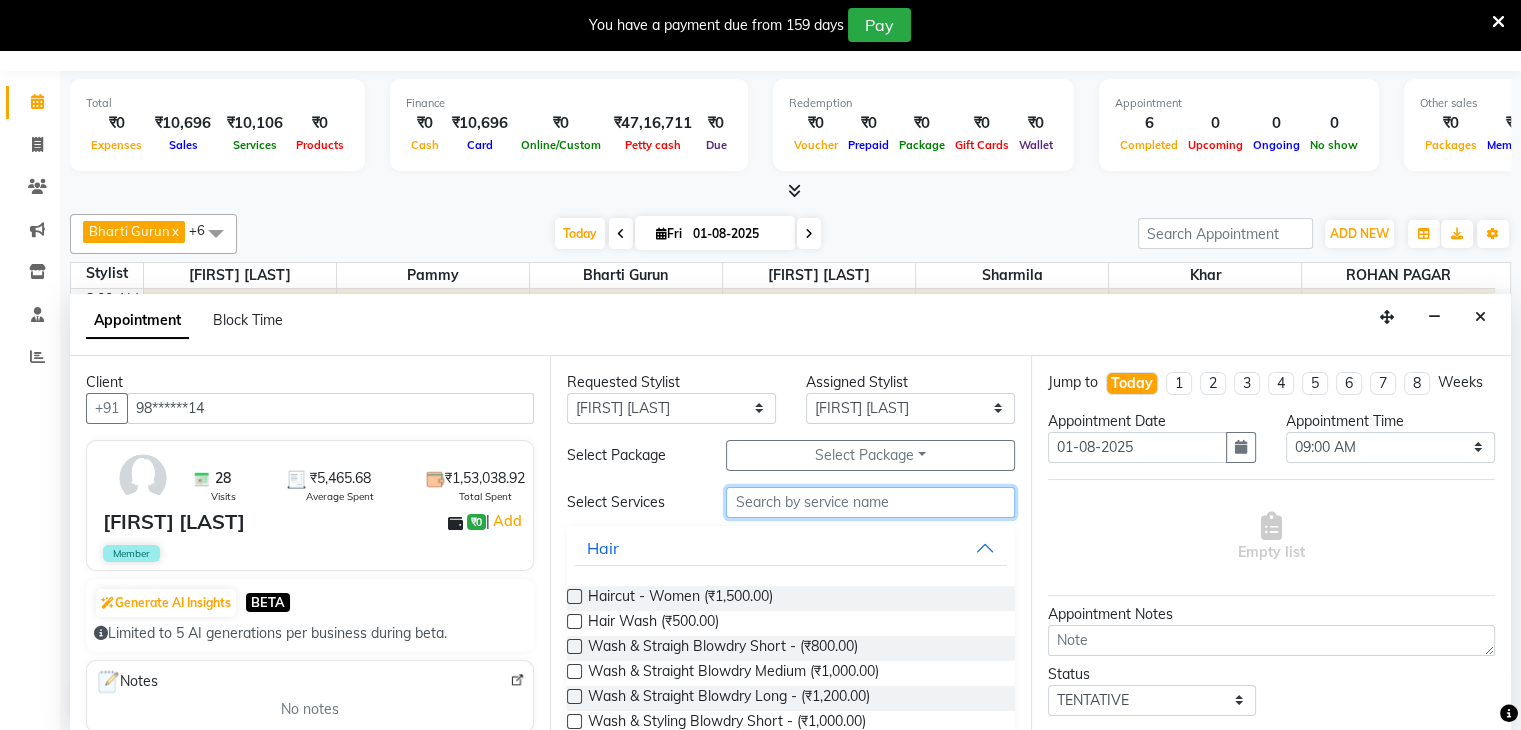 click at bounding box center [870, 502] 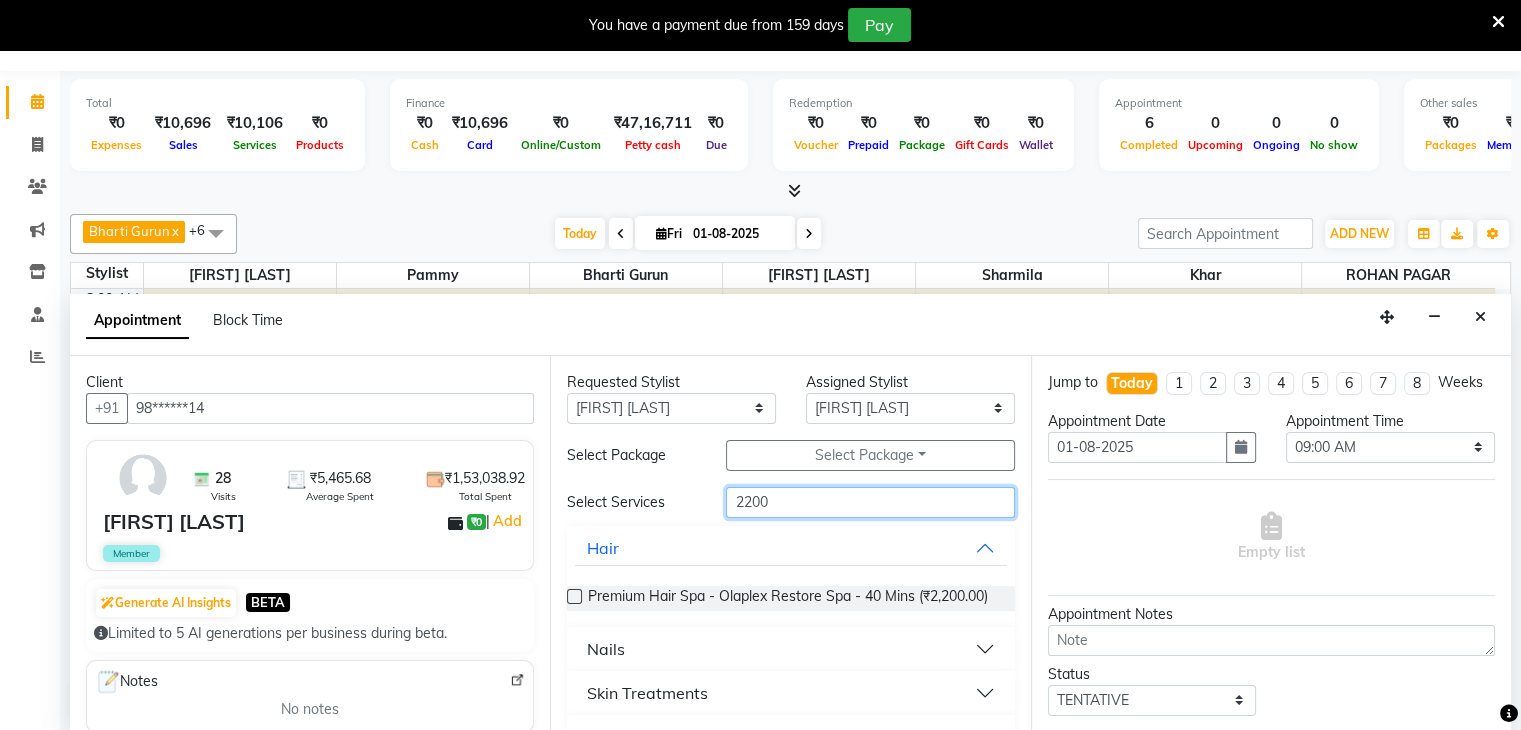 scroll, scrollTop: 60, scrollLeft: 0, axis: vertical 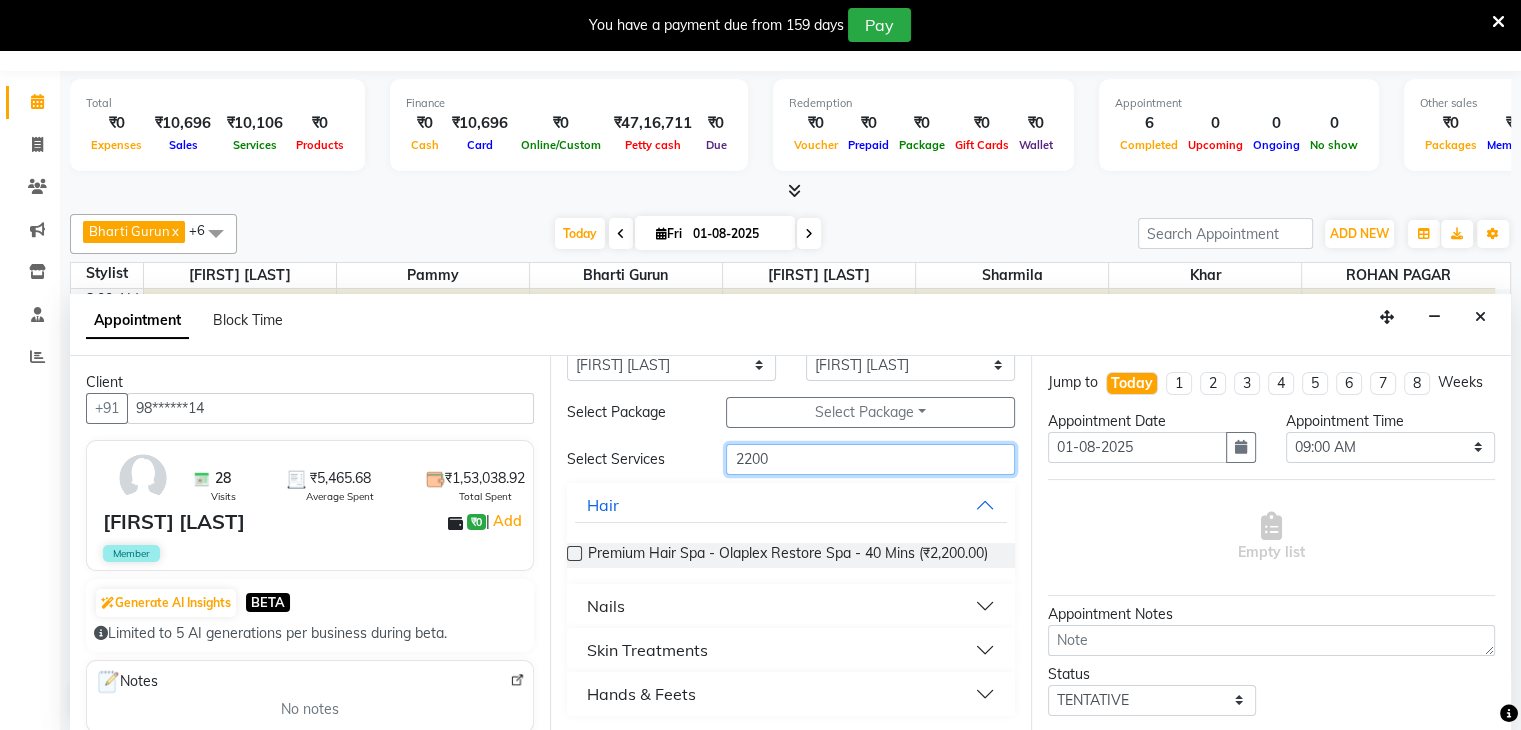 type on "2200" 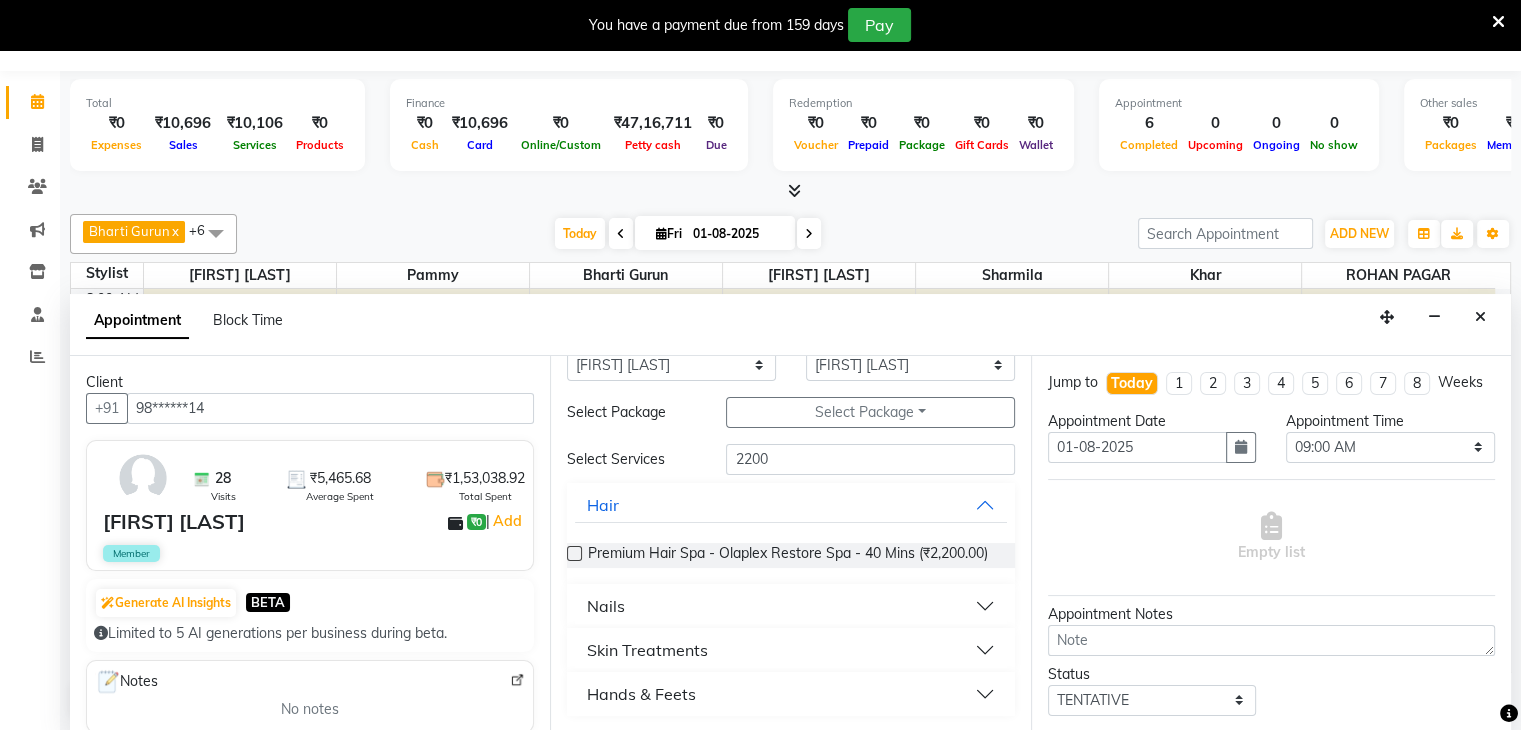 click on "Skin Treatments" at bounding box center [647, 650] 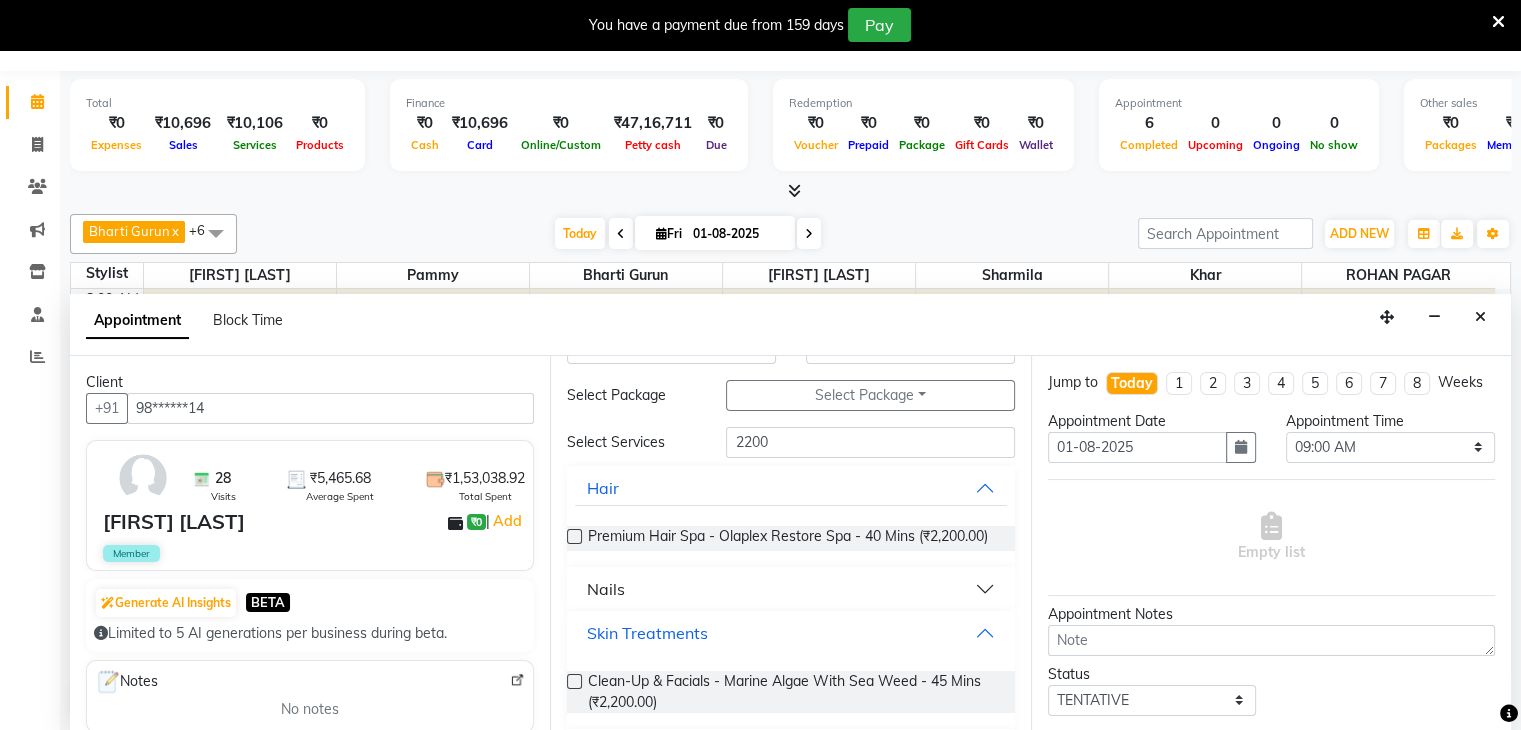 scroll, scrollTop: 133, scrollLeft: 0, axis: vertical 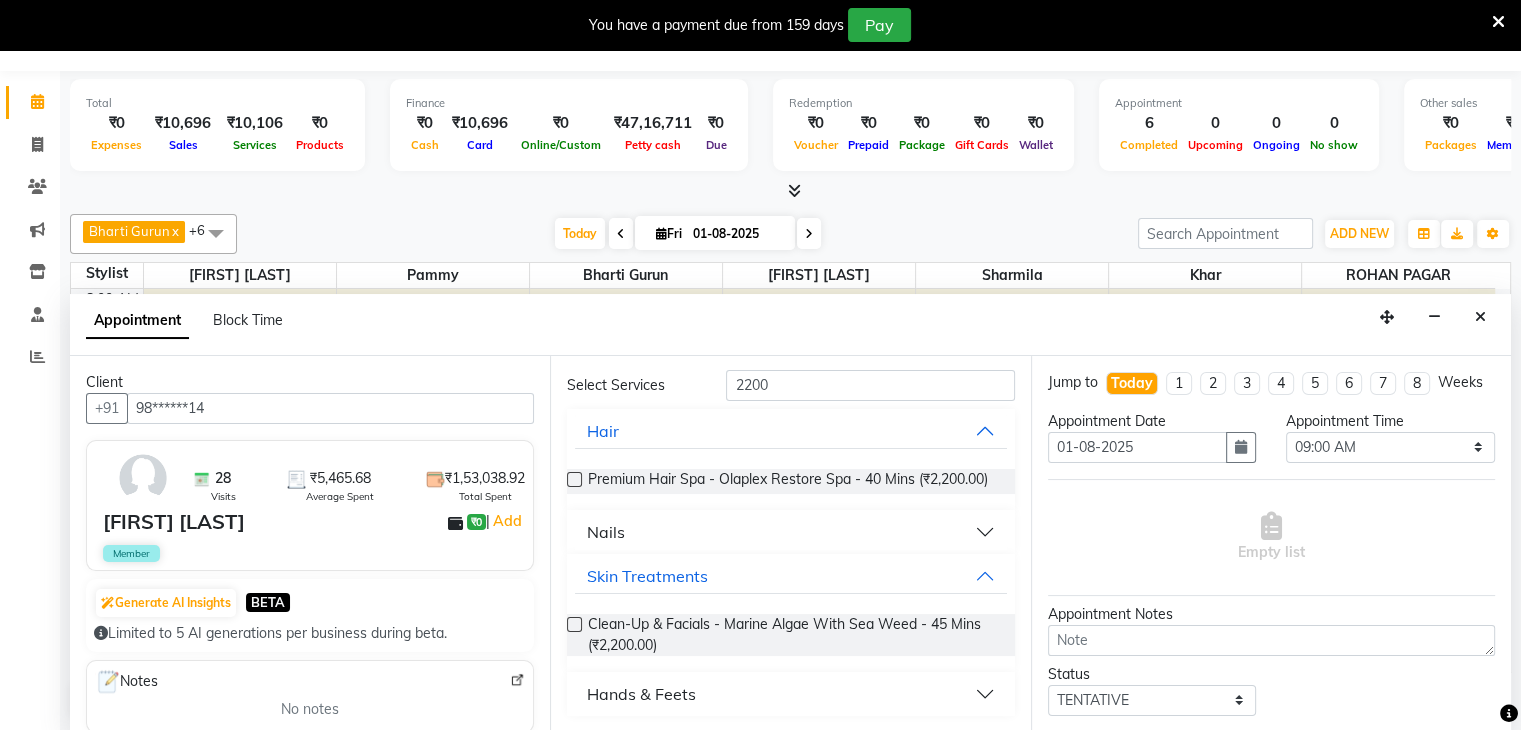 click on "Hands & Feets" at bounding box center [641, 694] 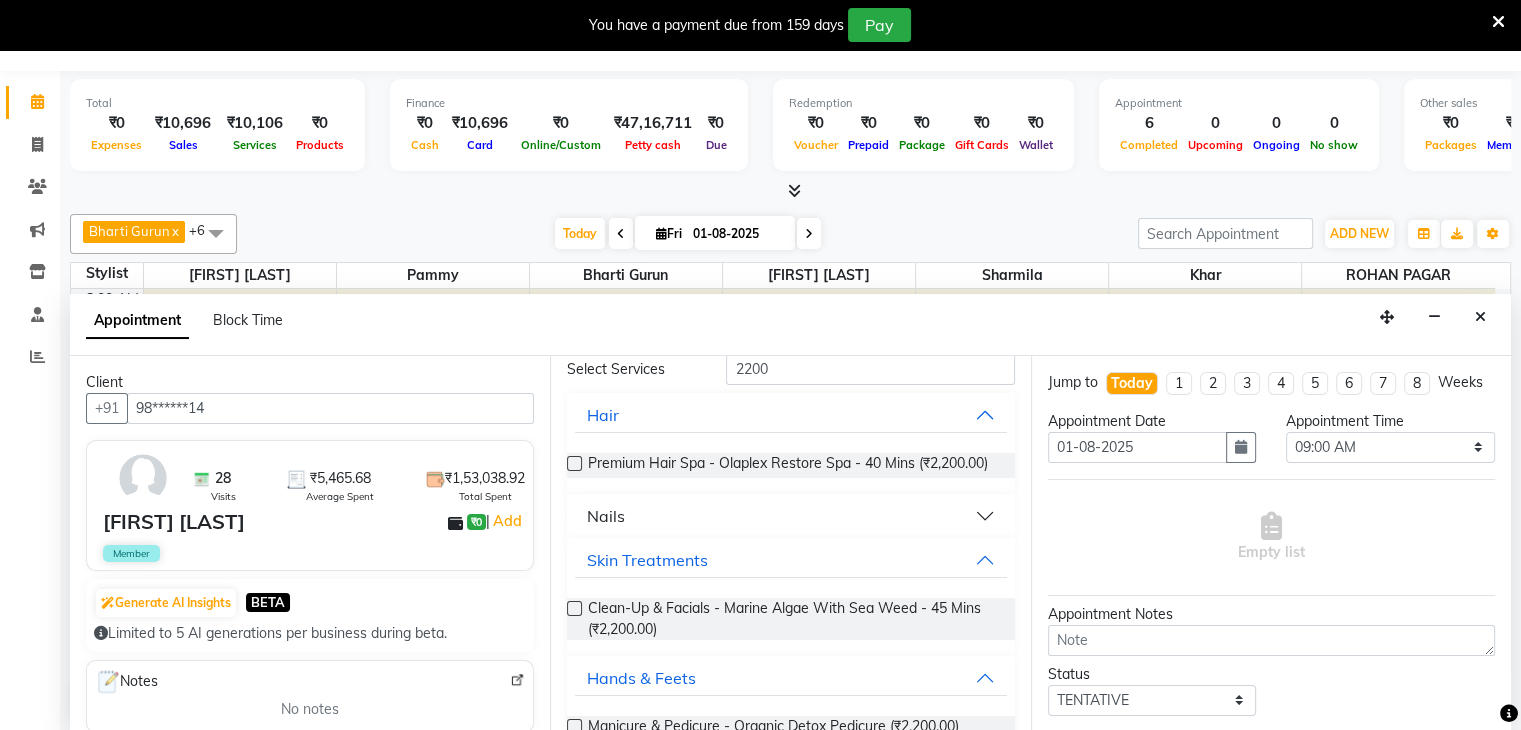 click on "Jump to Today 1 2 3 4 5 6 7 8 Weeks Appointment Date 01-08-2025 Appointment Time Select 09:00 AM 09:15 AM 09:30 AM 09:45 AM 10:00 AM 10:15 AM 10:30 AM 10:45 AM 11:00 AM 11:15 AM 11:30 AM 11:45 AM 12:00 PM 12:15 PM 12:30 PM 12:45 PM 01:00 PM 01:15 PM 01:30 PM 01:45 PM 02:00 PM 02:15 PM 02:30 PM 02:45 PM 03:00 PM 03:15 PM 03:30 PM 03:45 PM 04:00 PM 04:15 PM 04:30 PM 04:45 PM 05:00 PM 05:15 PM 05:30 PM 05:45 PM 06:00 PM 06:15 PM 06:30 PM 06:45 PM 07:00 PM 07:15 PM 07:30 PM 07:45 PM 08:00 PM  Empty list  Appointment Notes Status Select TENTATIVE CONFIRM CHECK-IN UPCOMING Merge Services of Same Stylist Send Appointment Details On SMS Email  Book" at bounding box center (1271, 544) 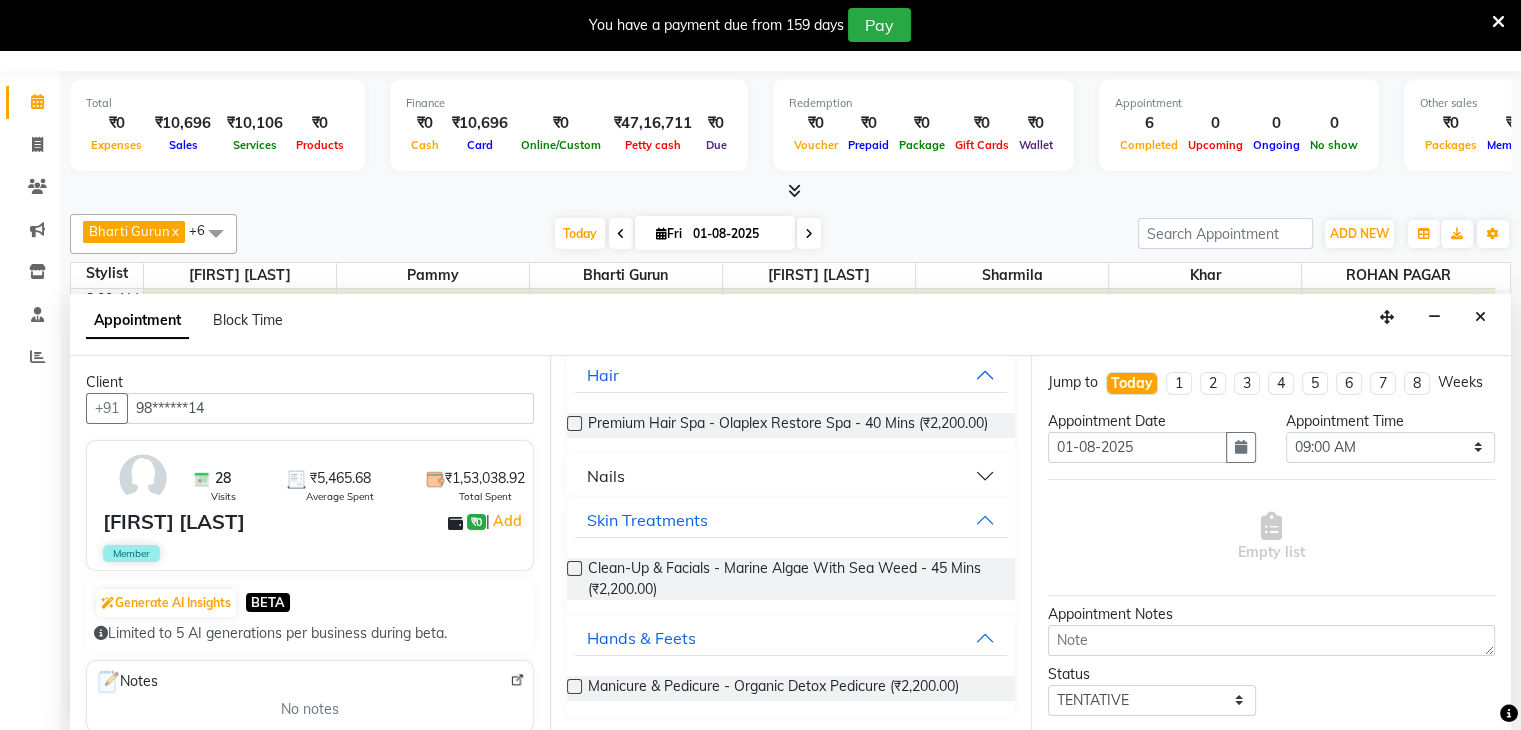 scroll, scrollTop: 190, scrollLeft: 0, axis: vertical 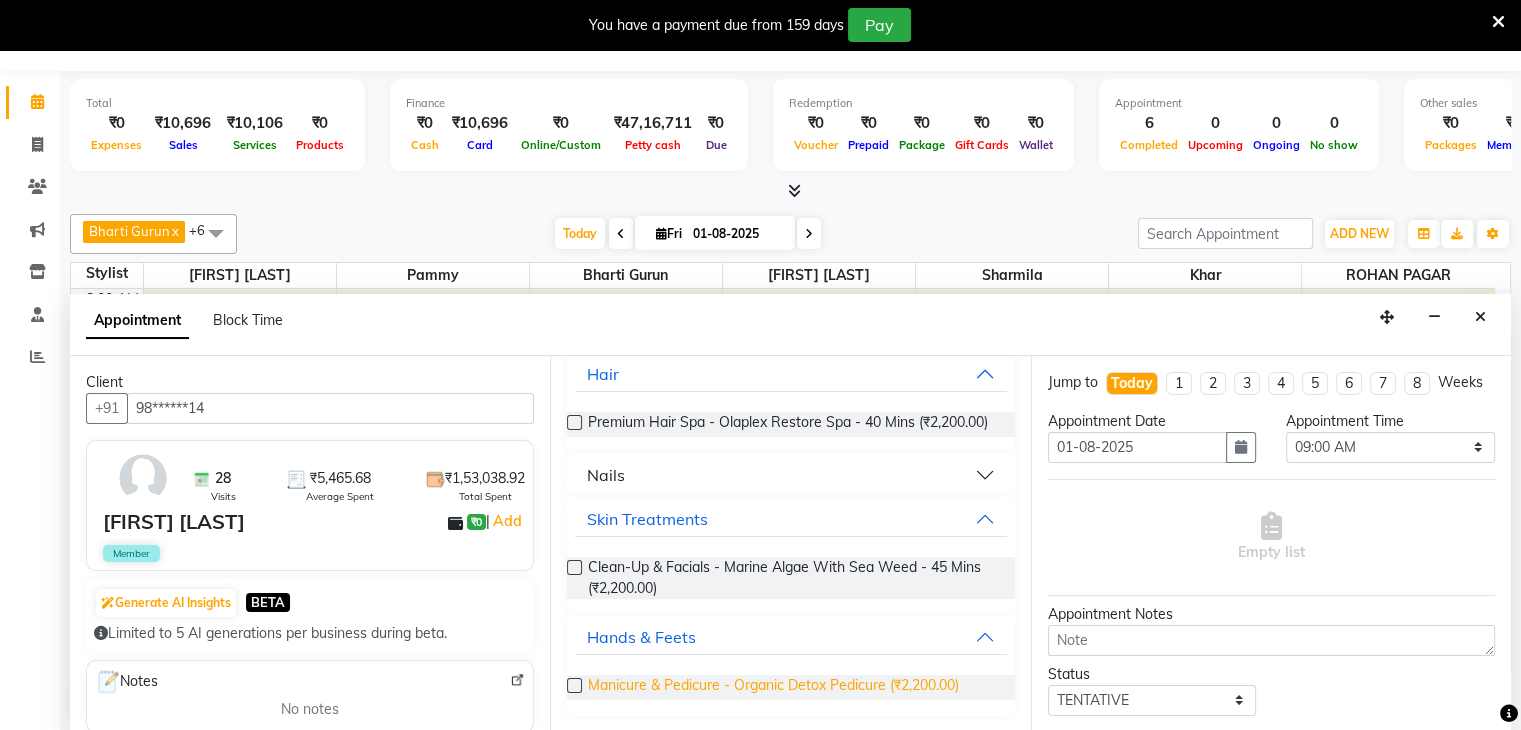 click on "Manicure & Pedicure - Organic Detox Pedicure (₹2,200.00)" at bounding box center [773, 687] 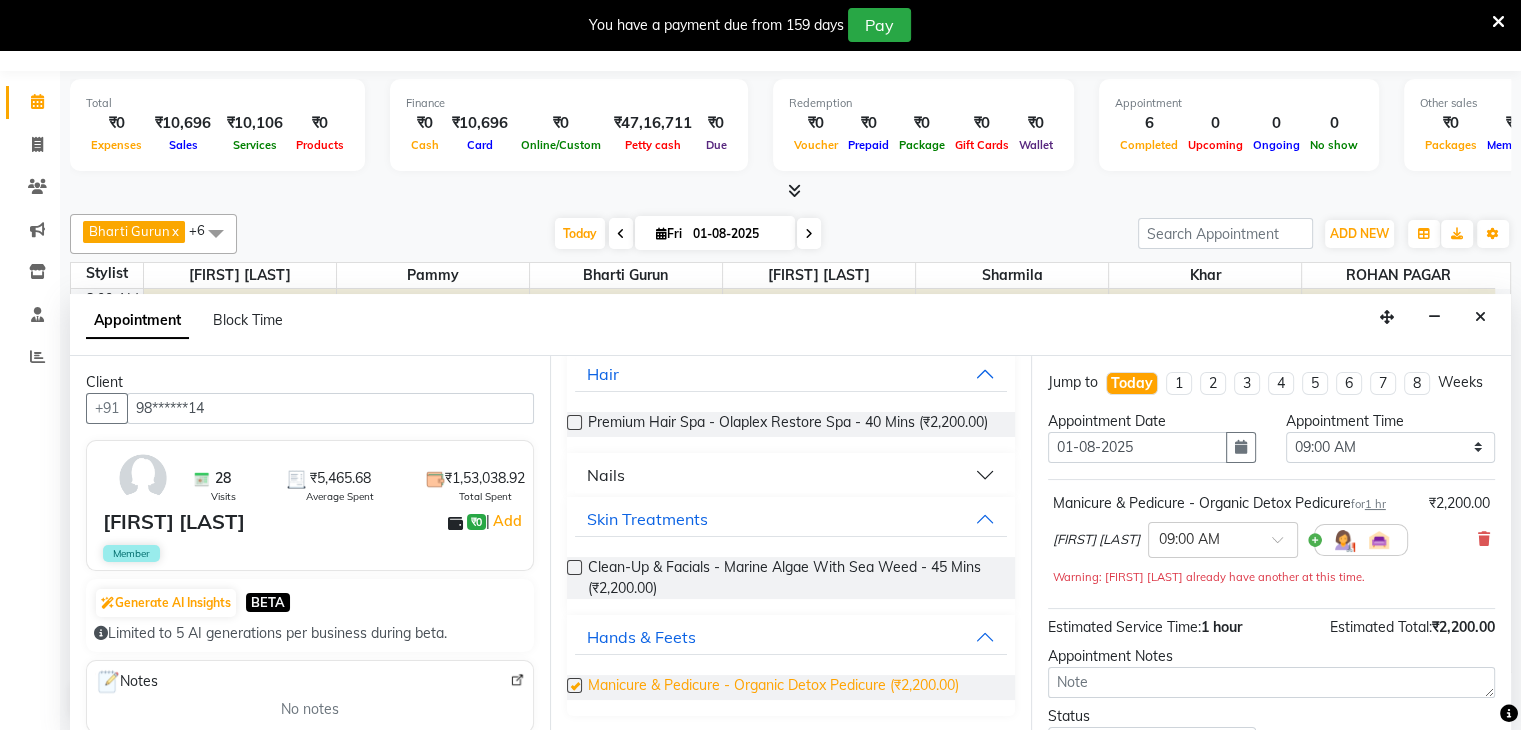 checkbox on "false" 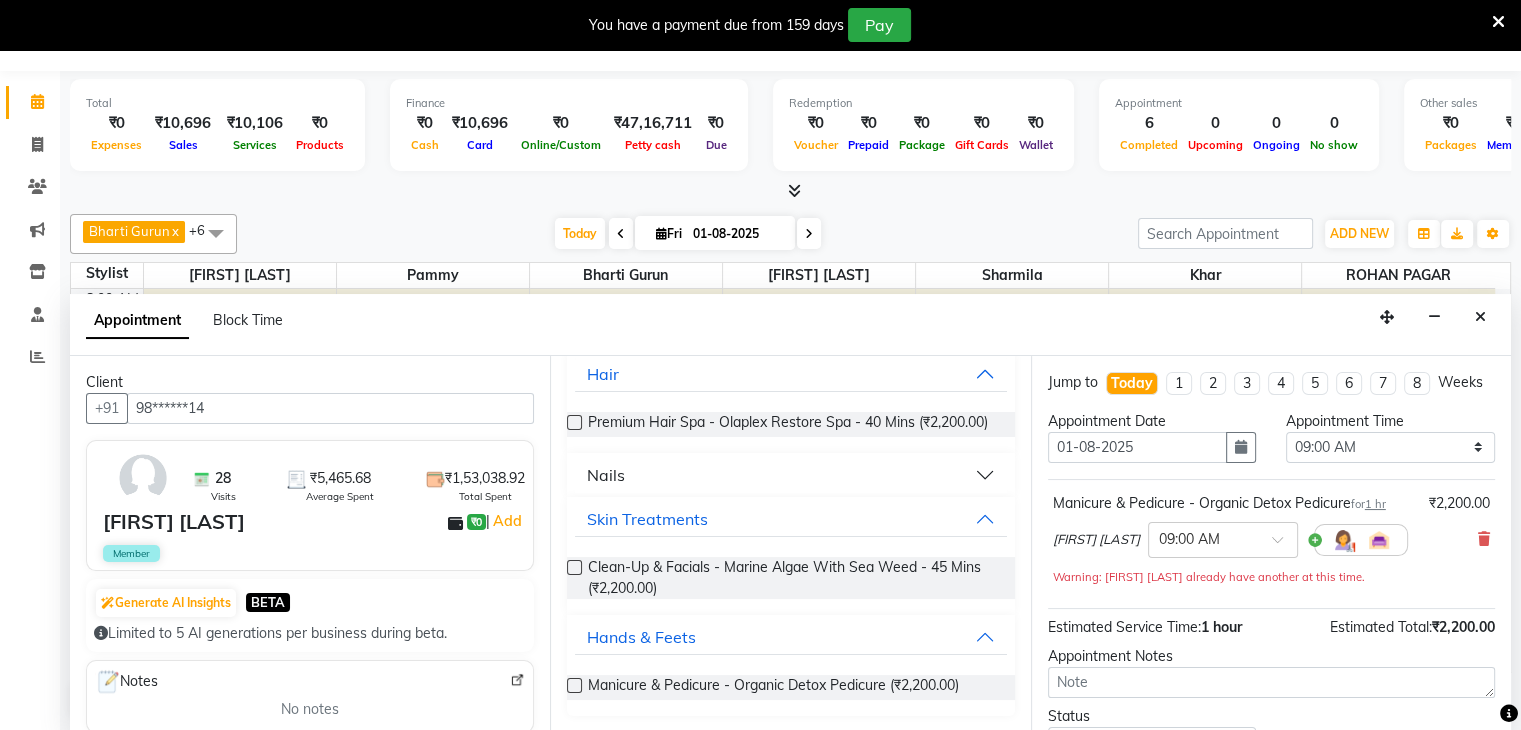 scroll, scrollTop: 0, scrollLeft: 0, axis: both 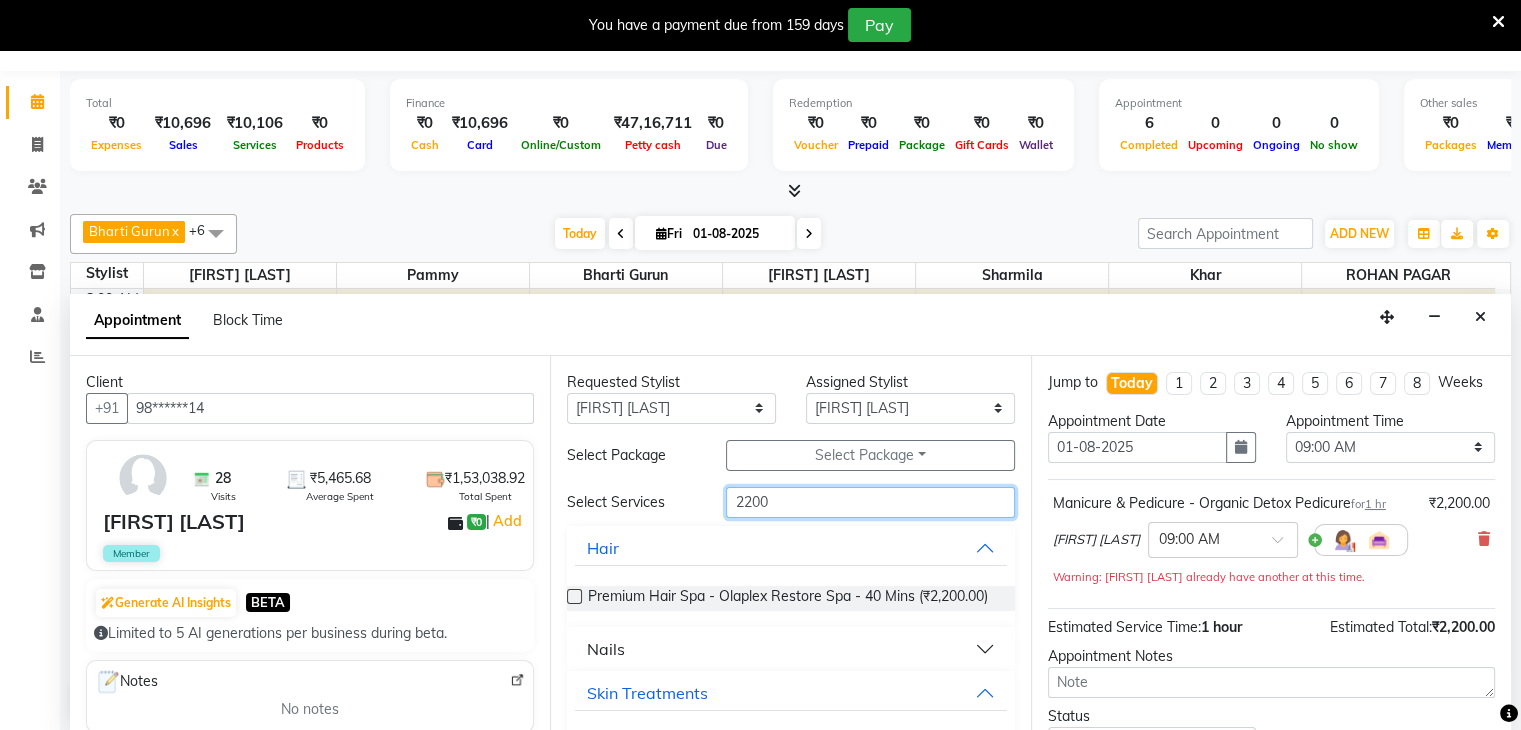 click on "2200" at bounding box center (870, 502) 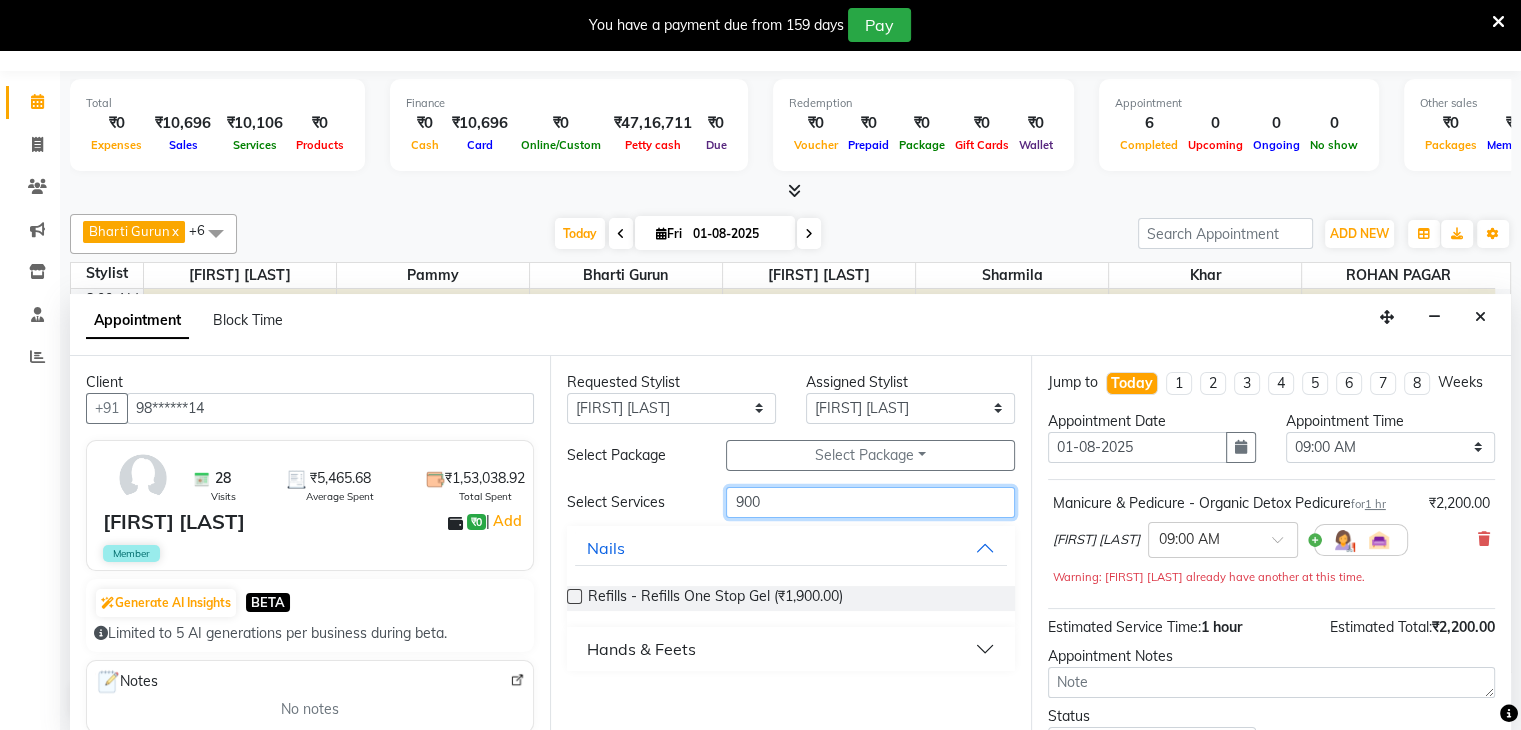 type on "900" 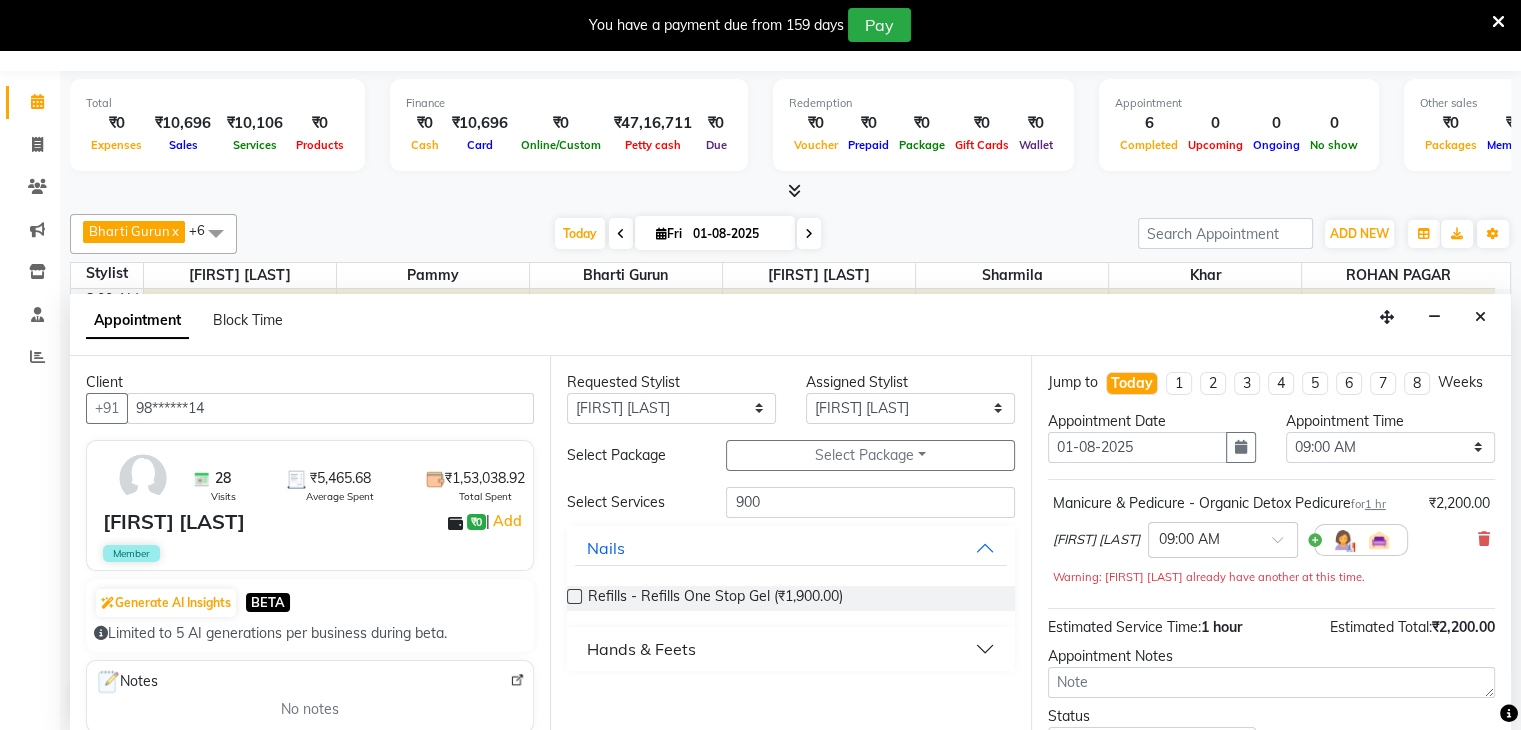 click on "Hands & Feets" at bounding box center (641, 649) 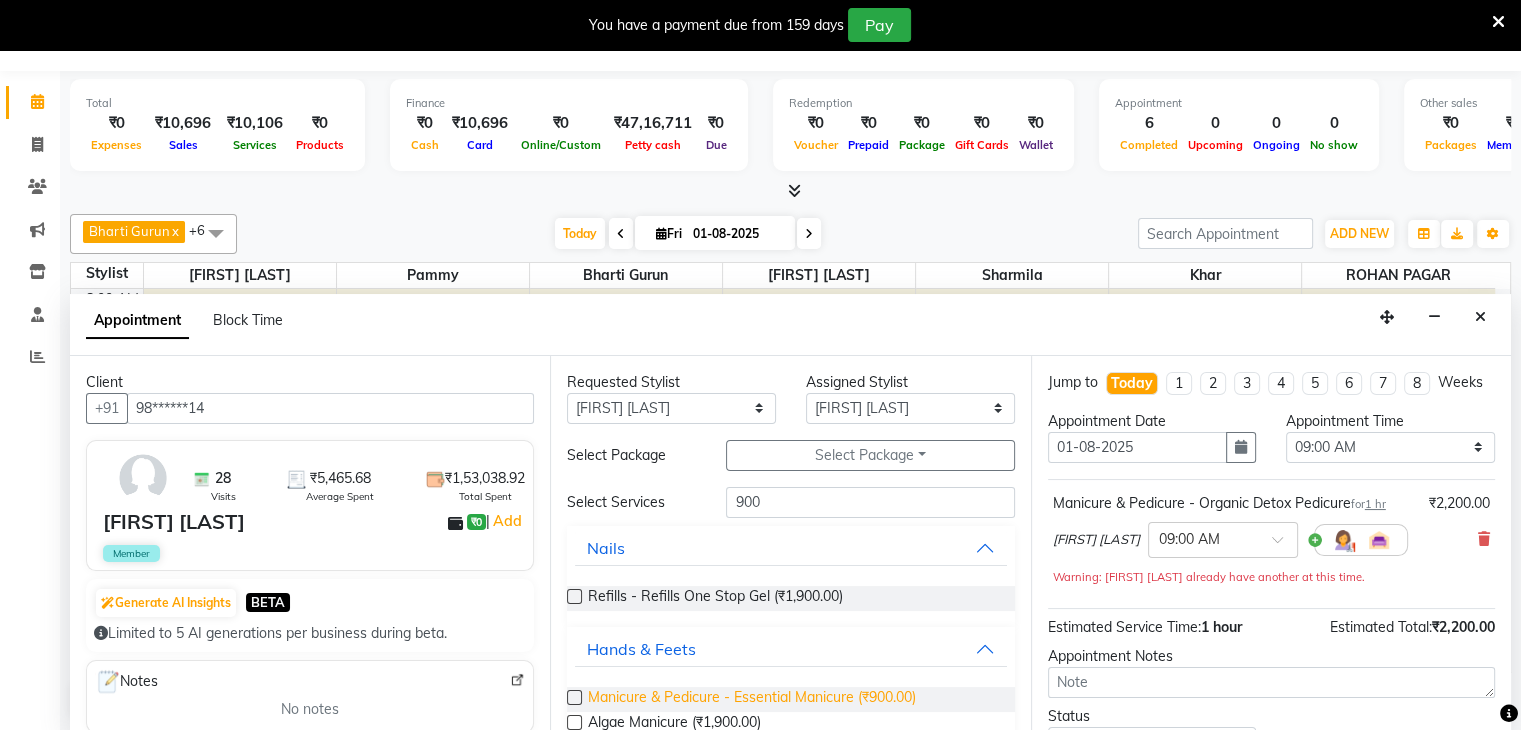 click on "Manicure & Pedicure - Essential Manicure (₹900.00)" at bounding box center (752, 699) 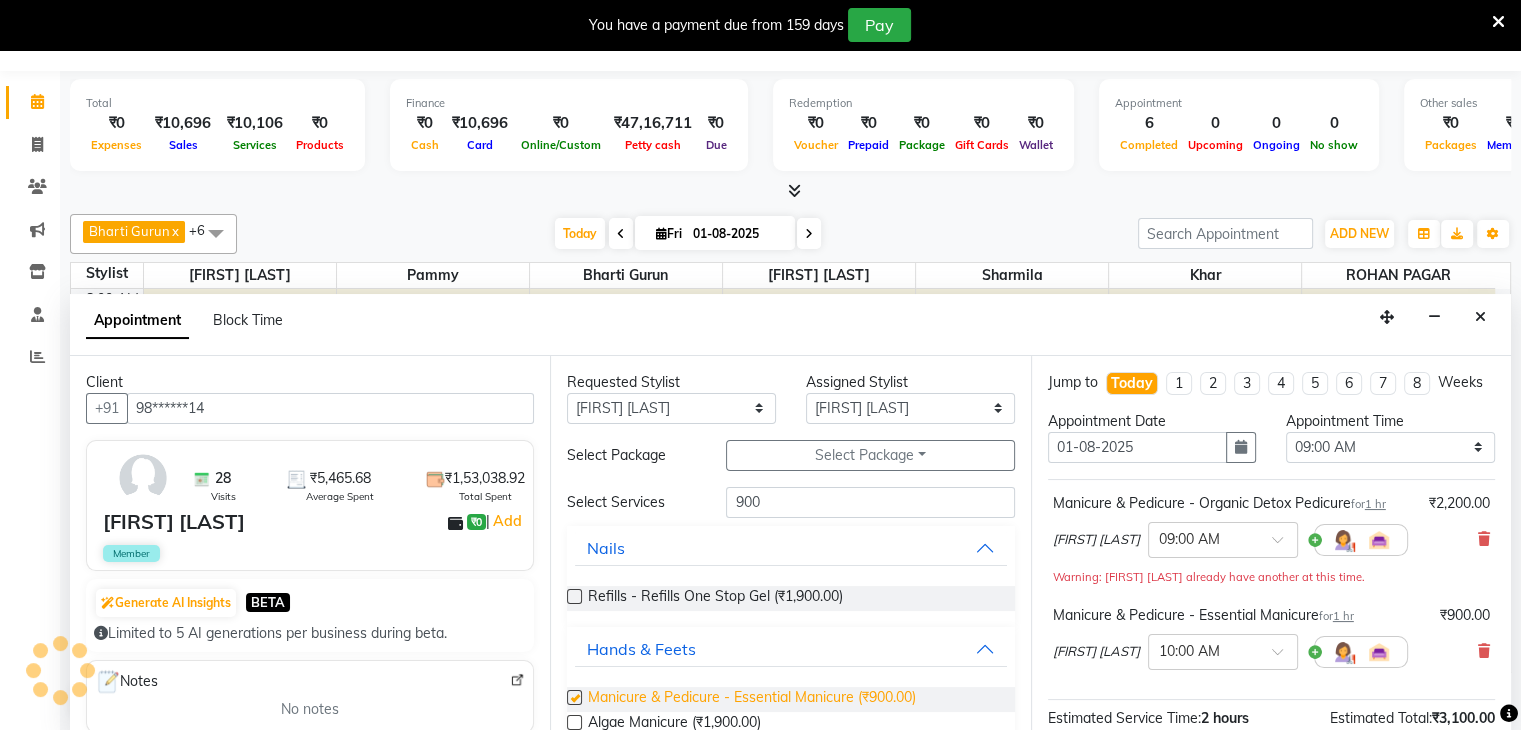 checkbox on "false" 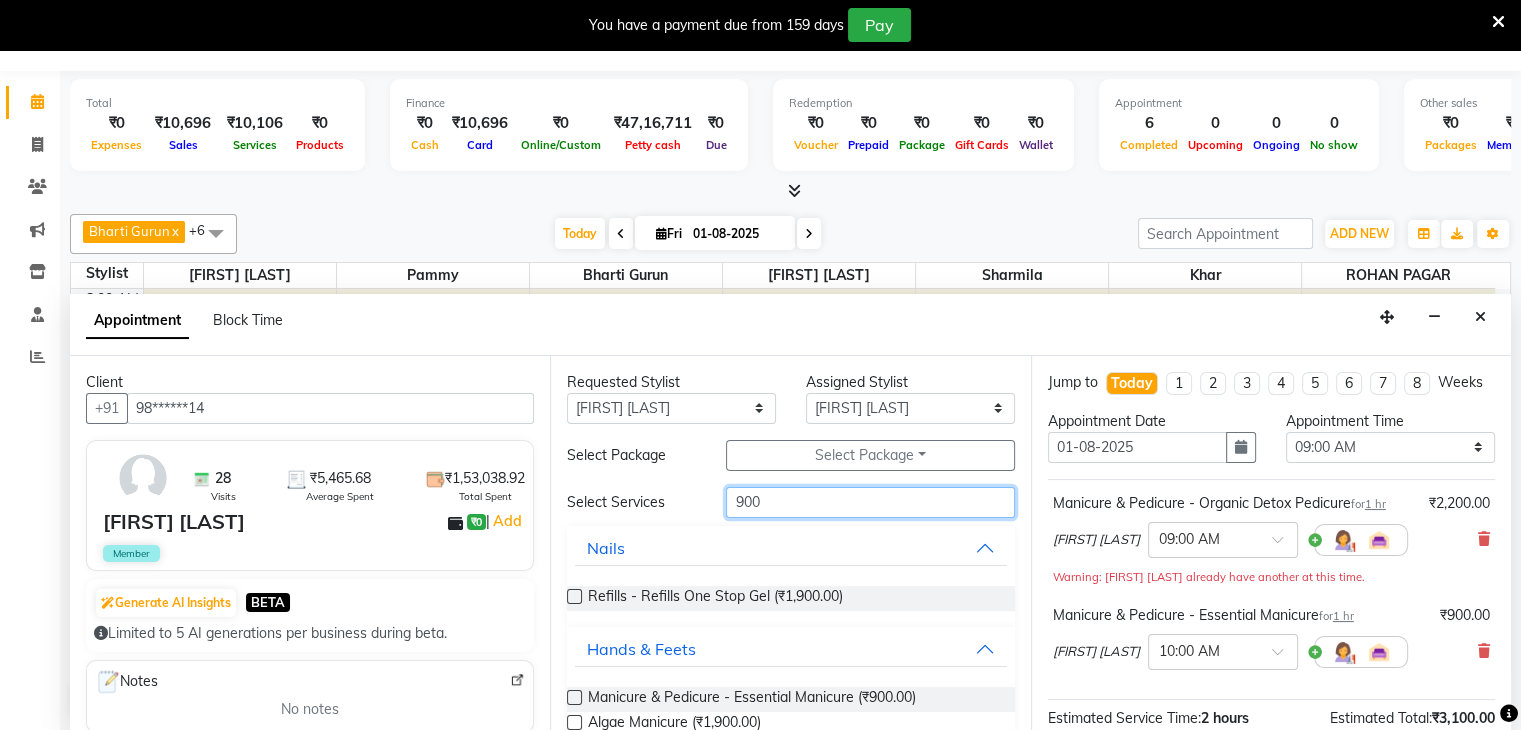 click on "900" at bounding box center (870, 502) 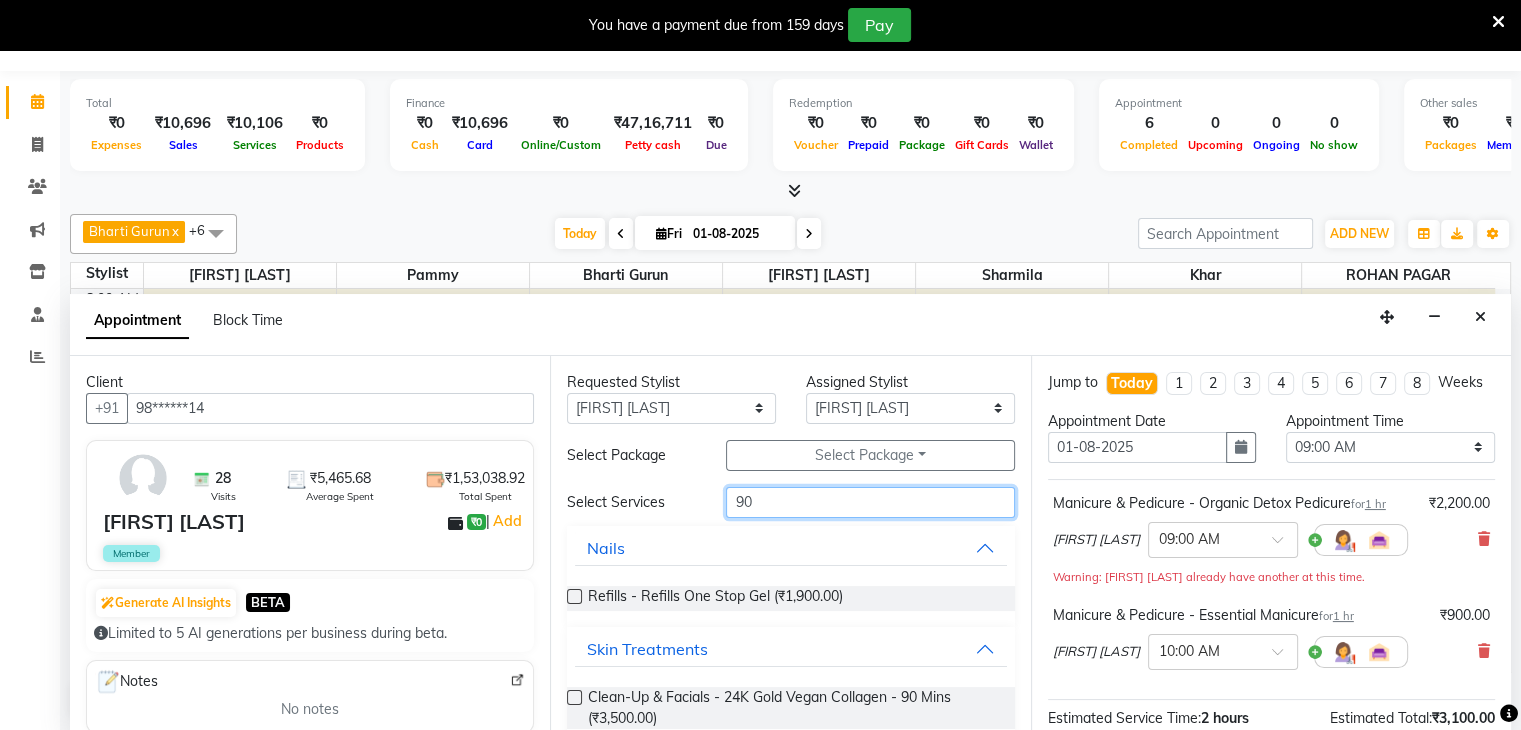 type on "9" 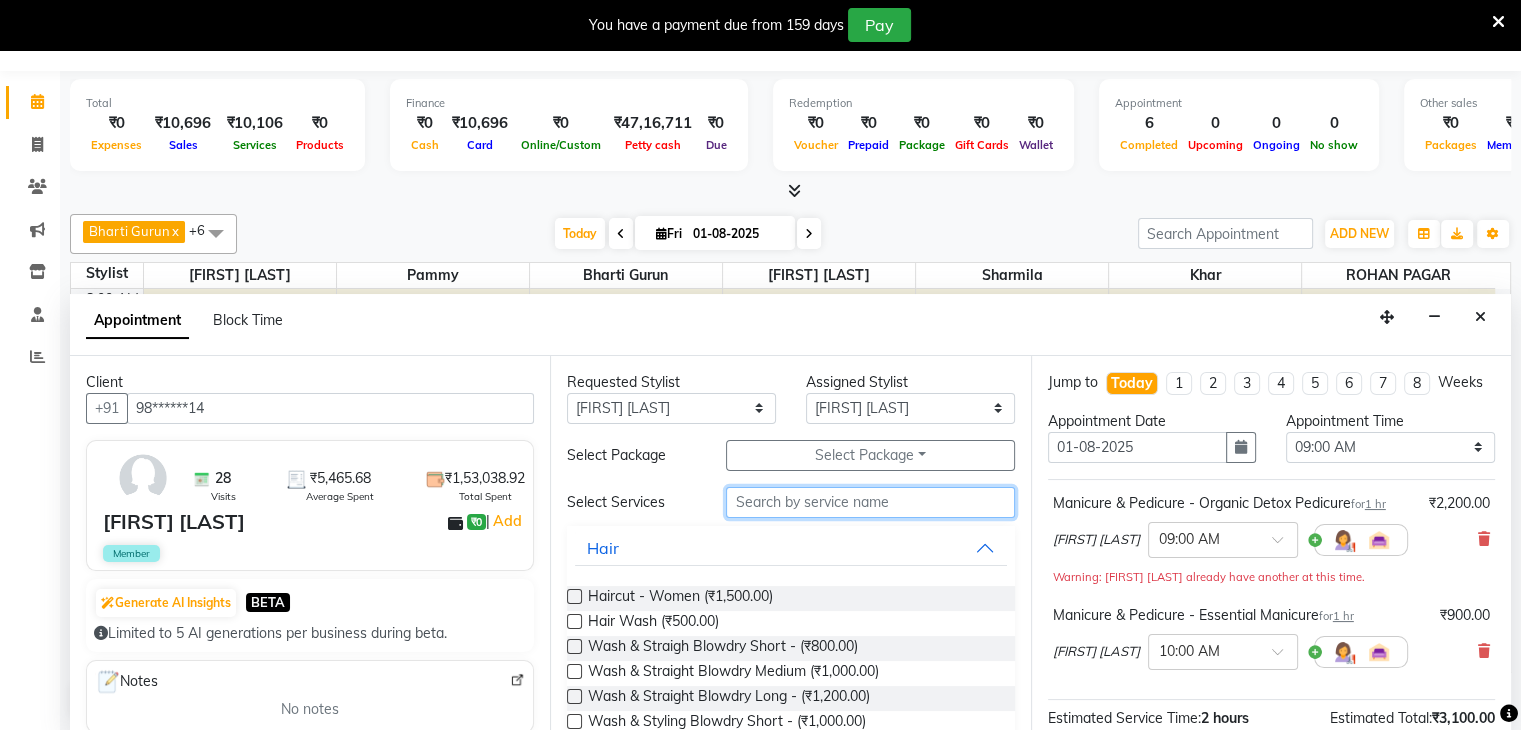 scroll, scrollTop: 261, scrollLeft: 0, axis: vertical 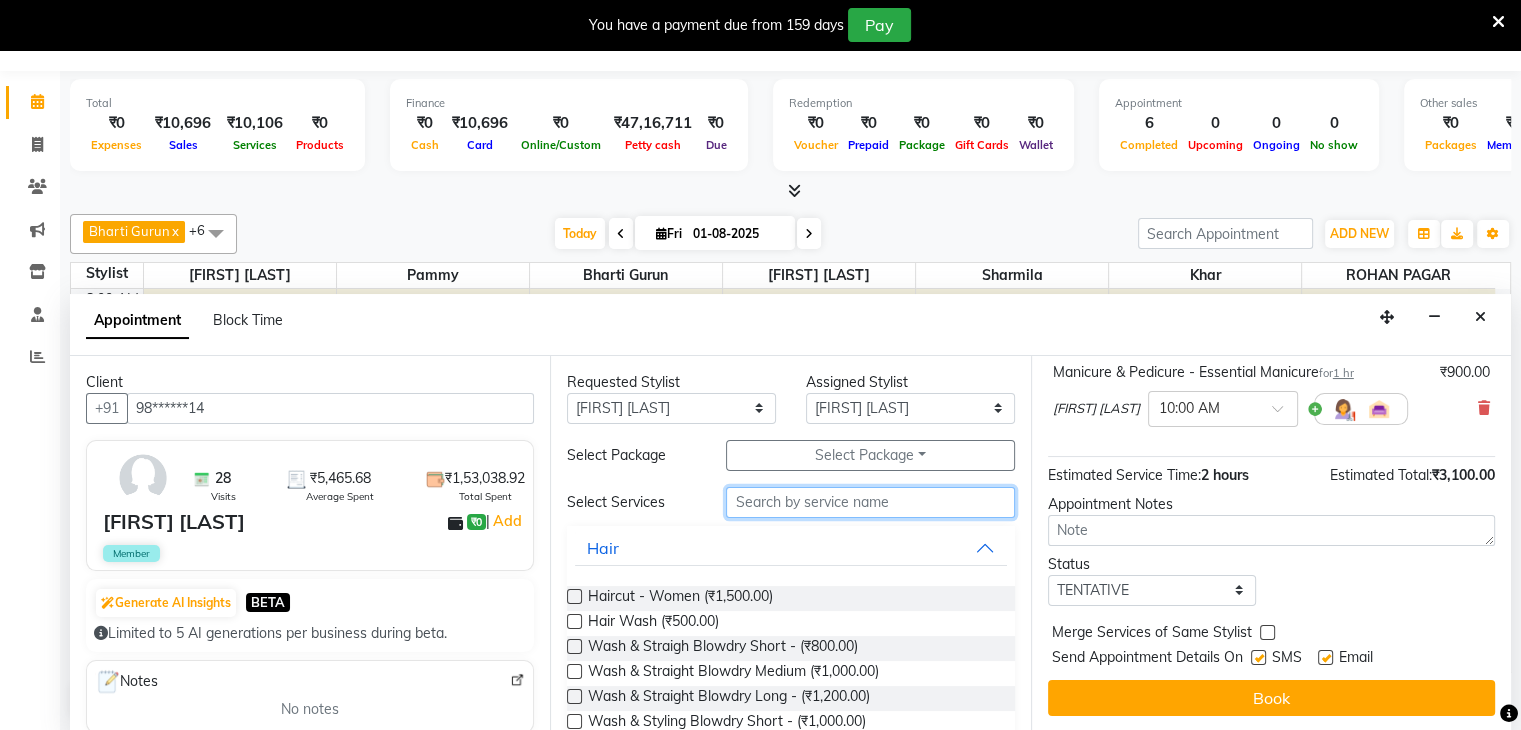 type 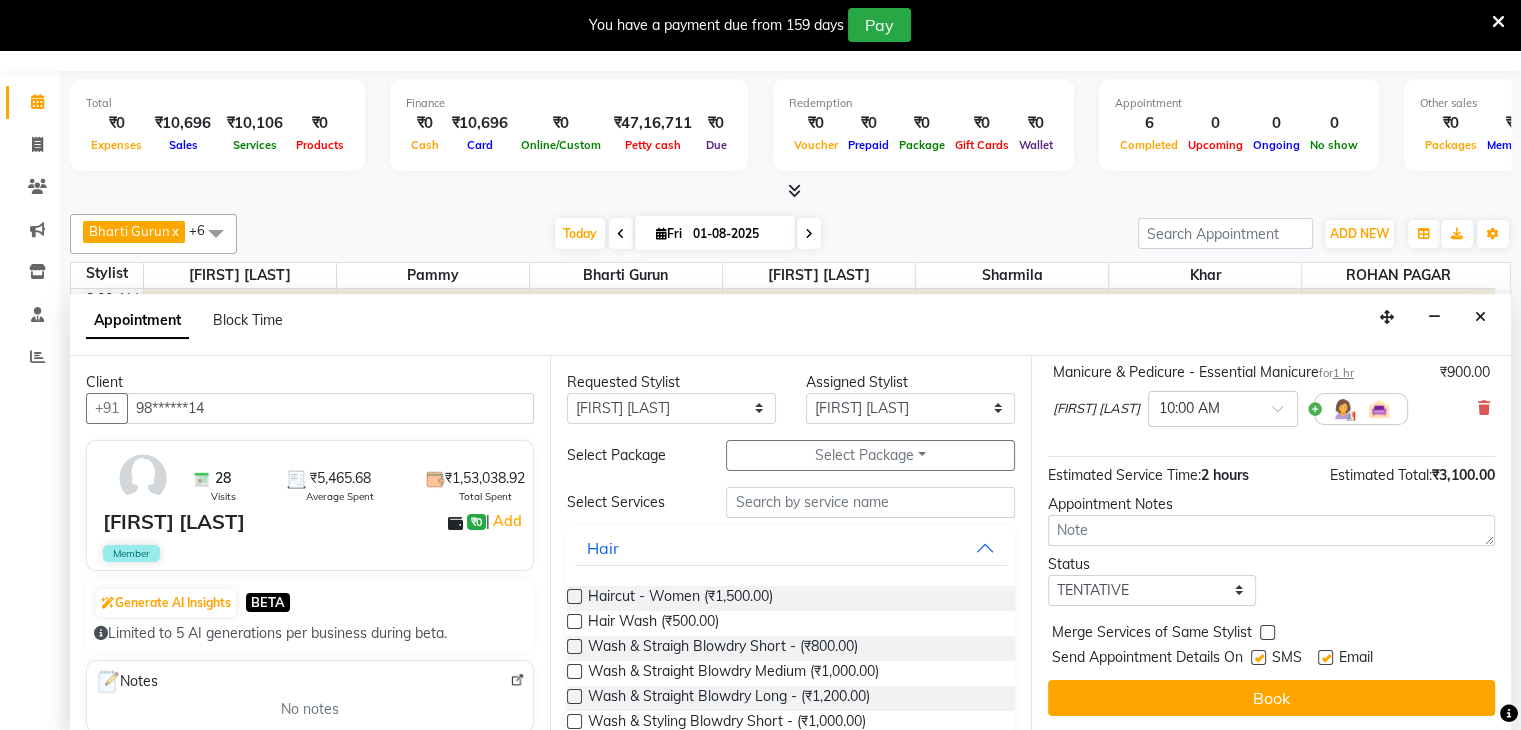 click at bounding box center [1257, 661] 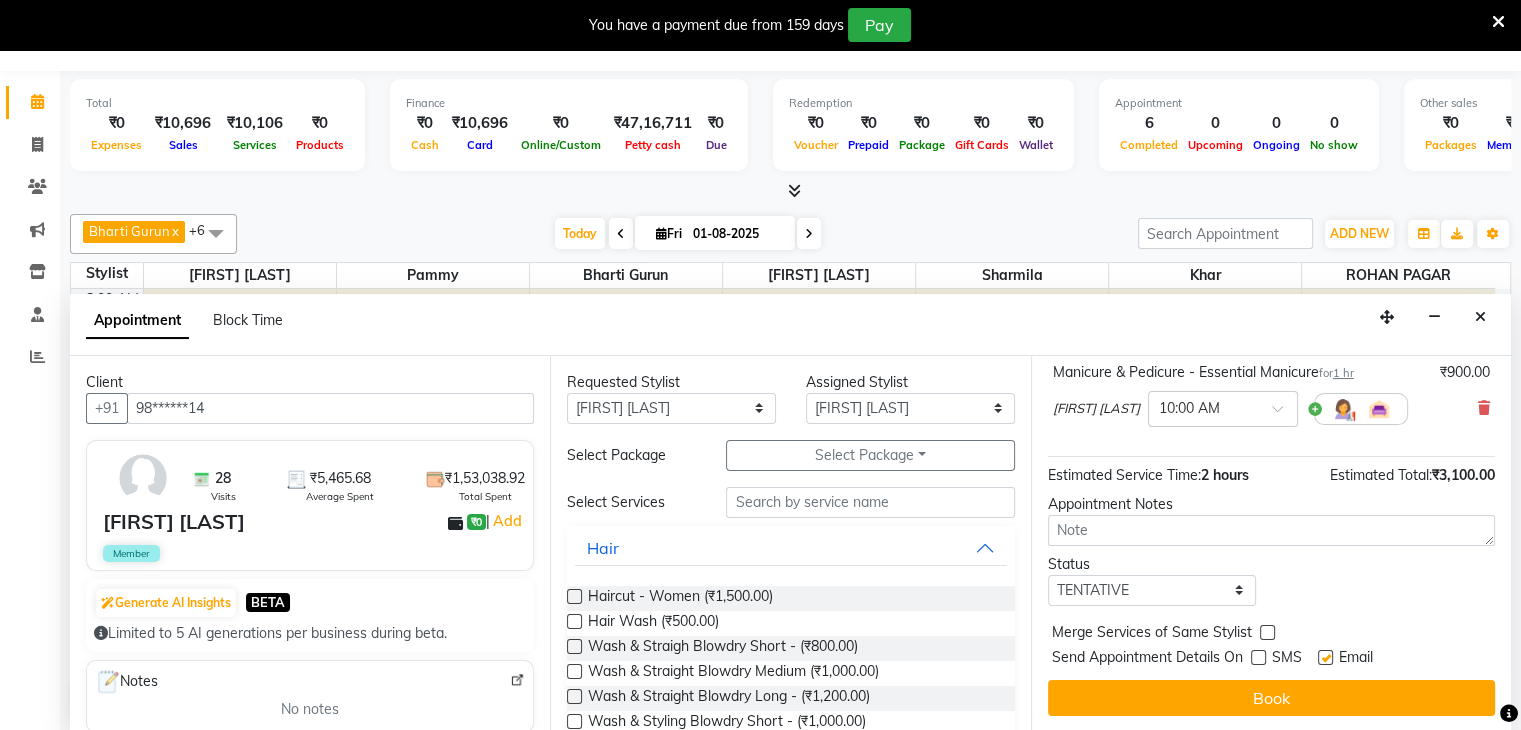 click at bounding box center [1325, 657] 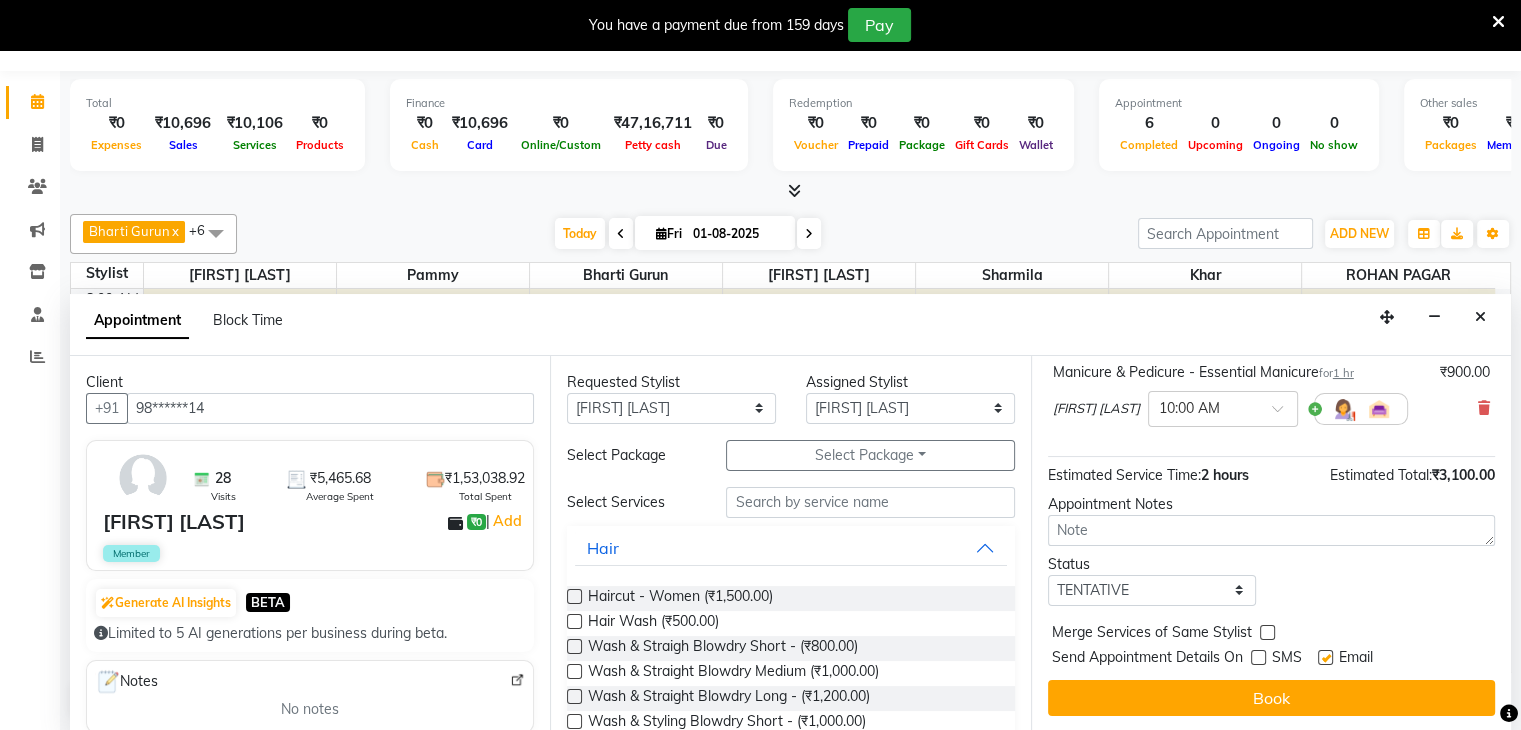 click at bounding box center [1324, 659] 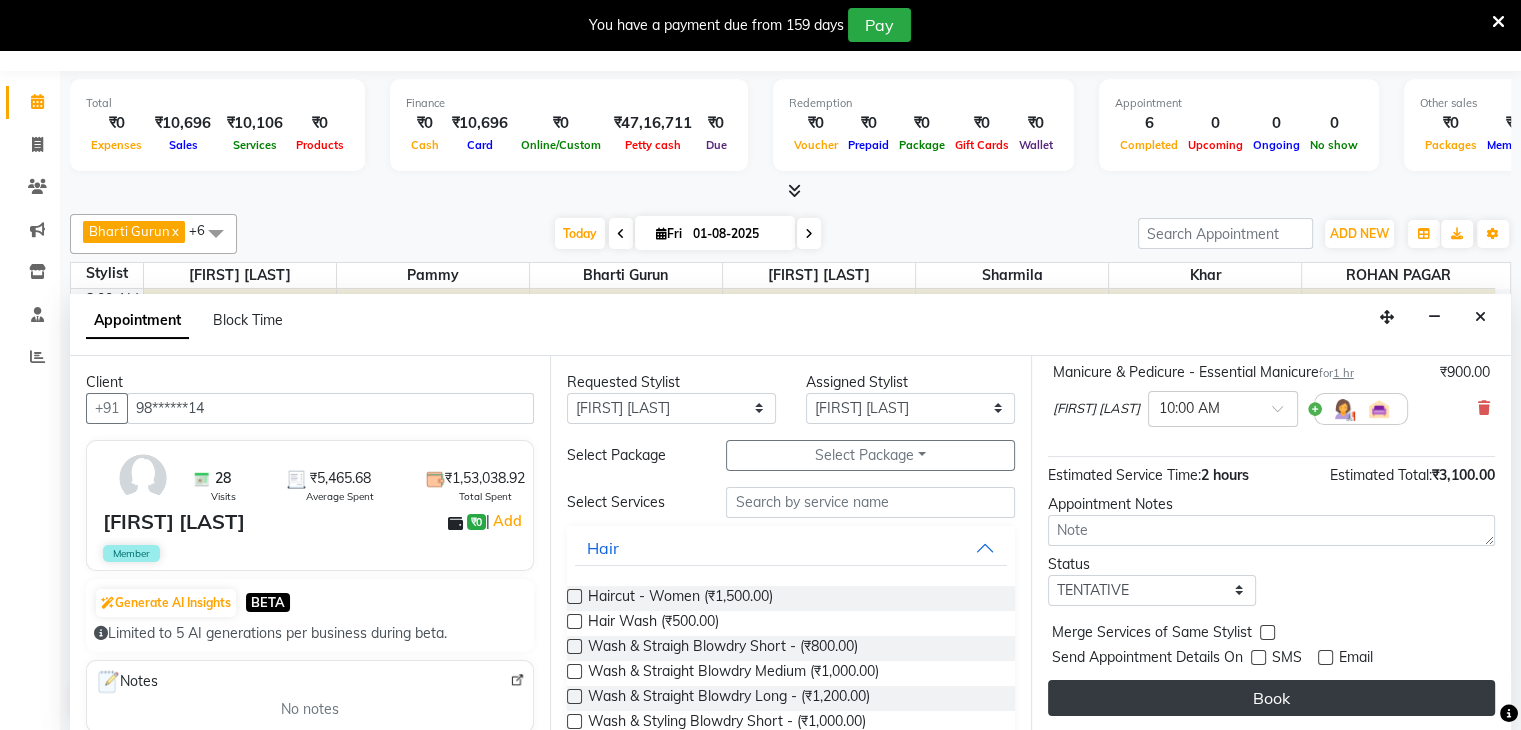 click on "Book" at bounding box center (1271, 698) 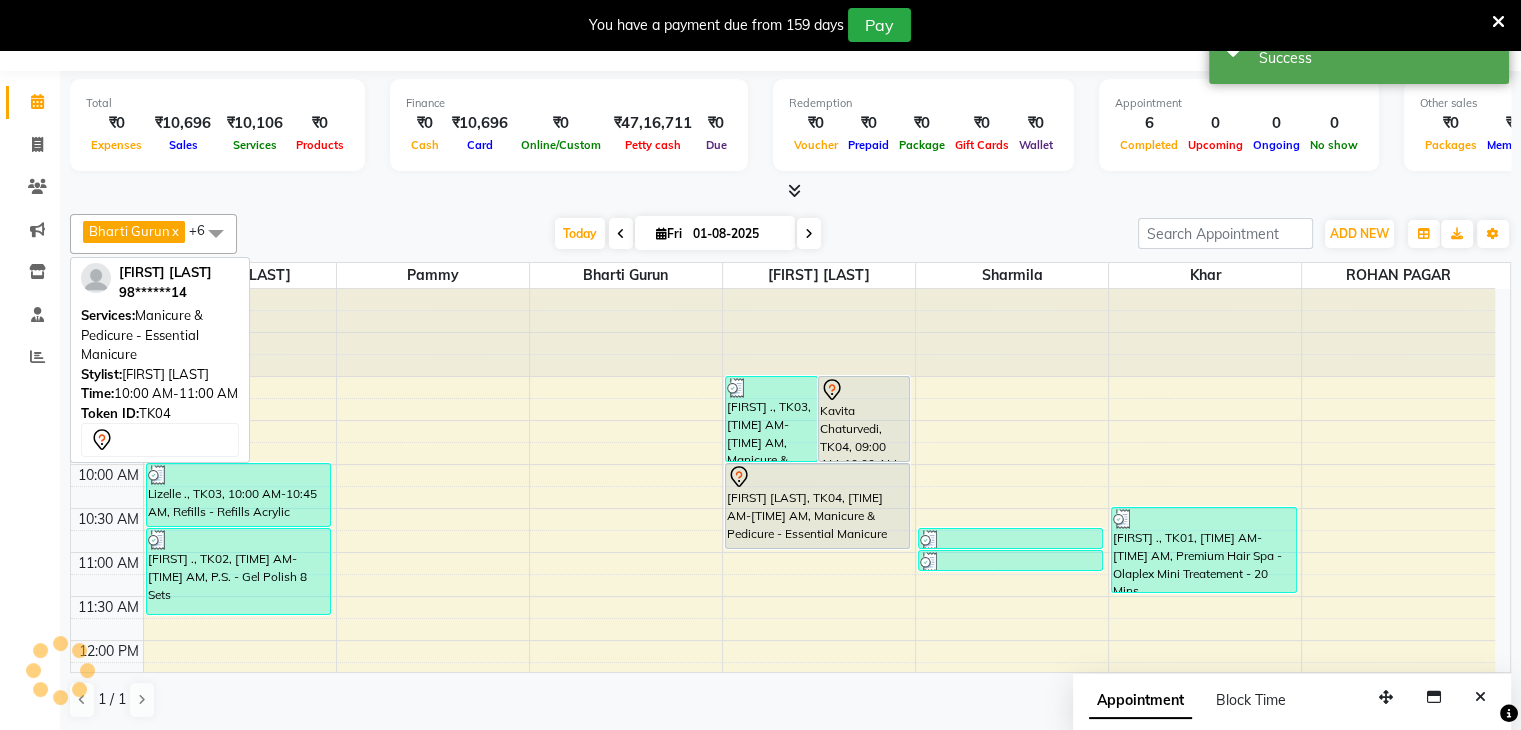 scroll, scrollTop: 0, scrollLeft: 0, axis: both 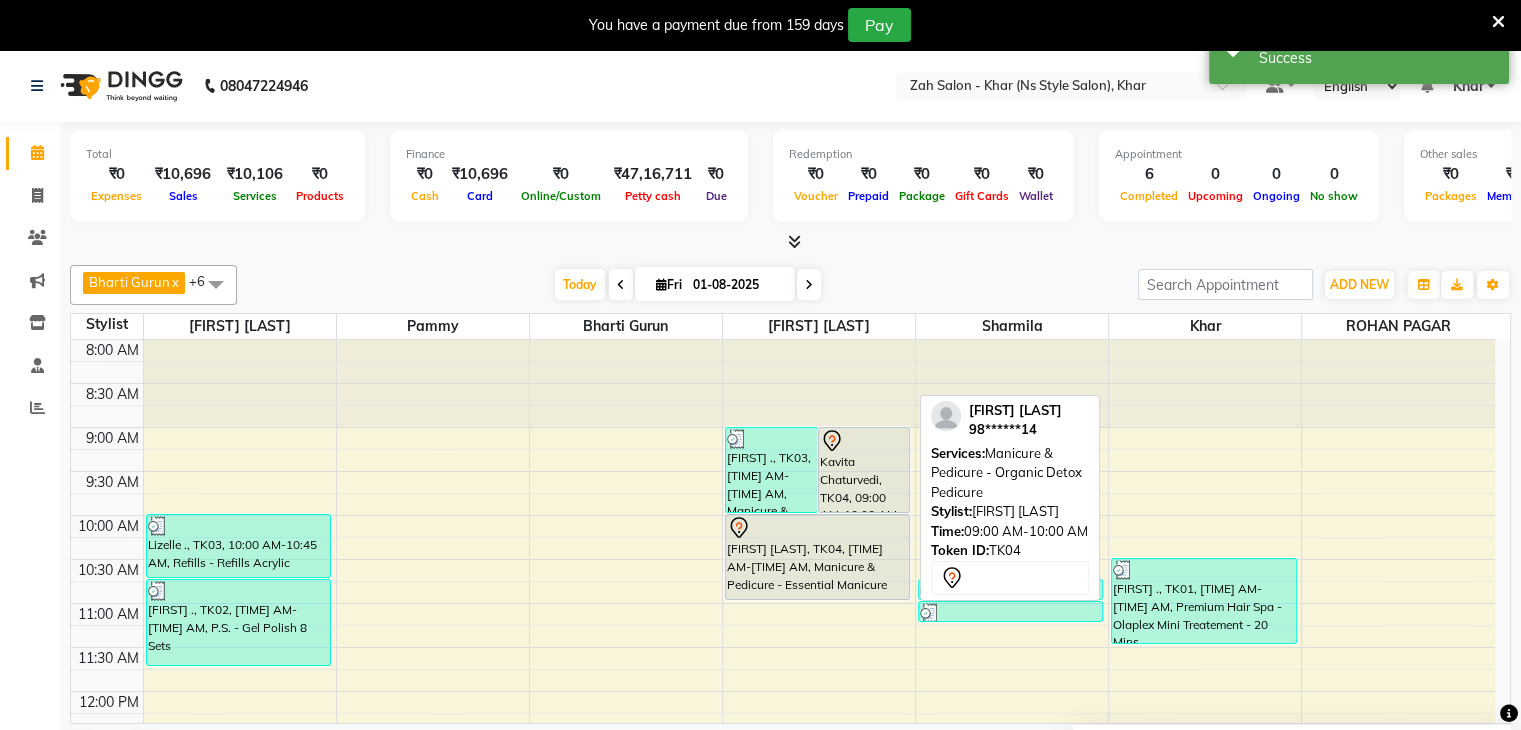 click on "Kavita Chaturvedi, TK04, 09:00 AM-10:00 AM, Manicure & Pedicure - Organic Detox Pedicure" at bounding box center (864, 470) 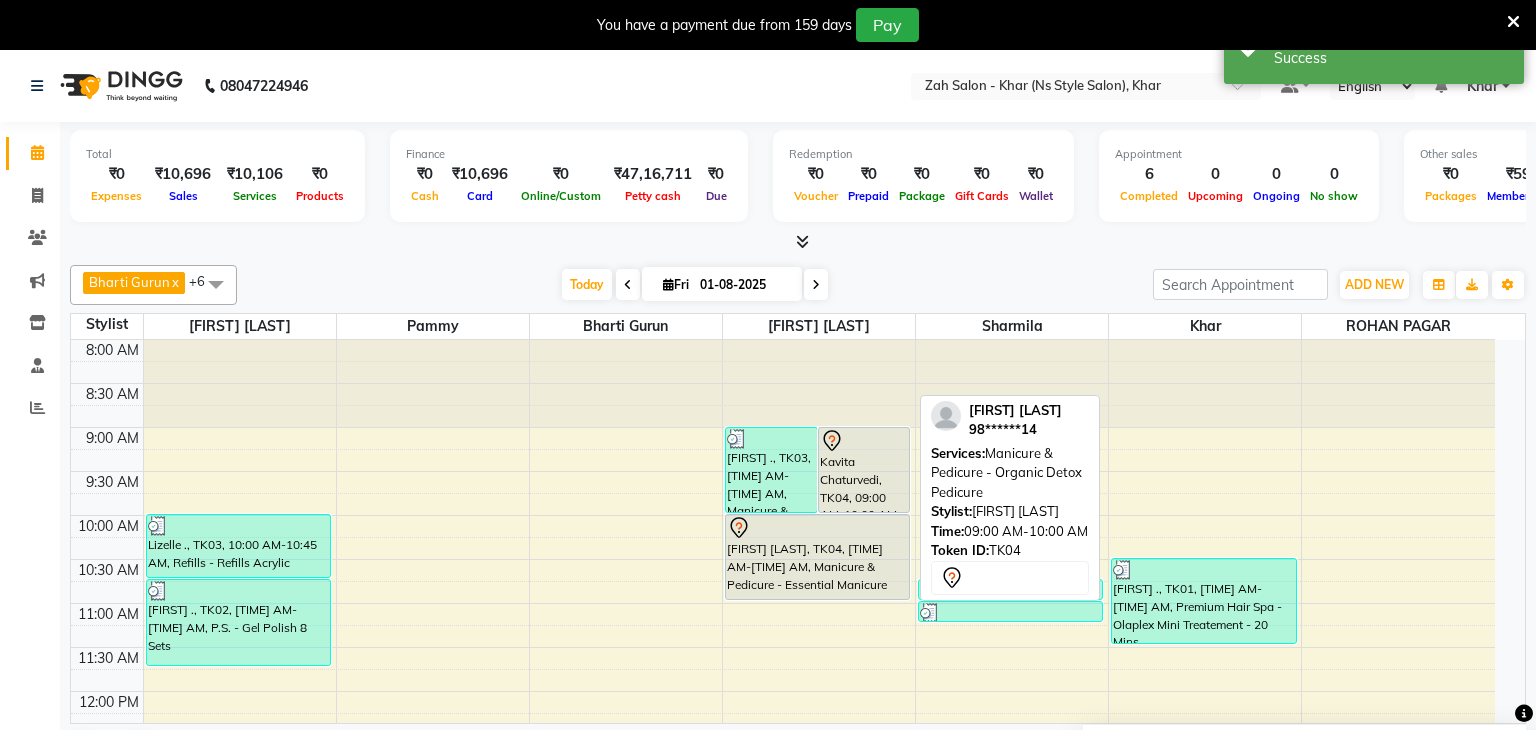 select on "7" 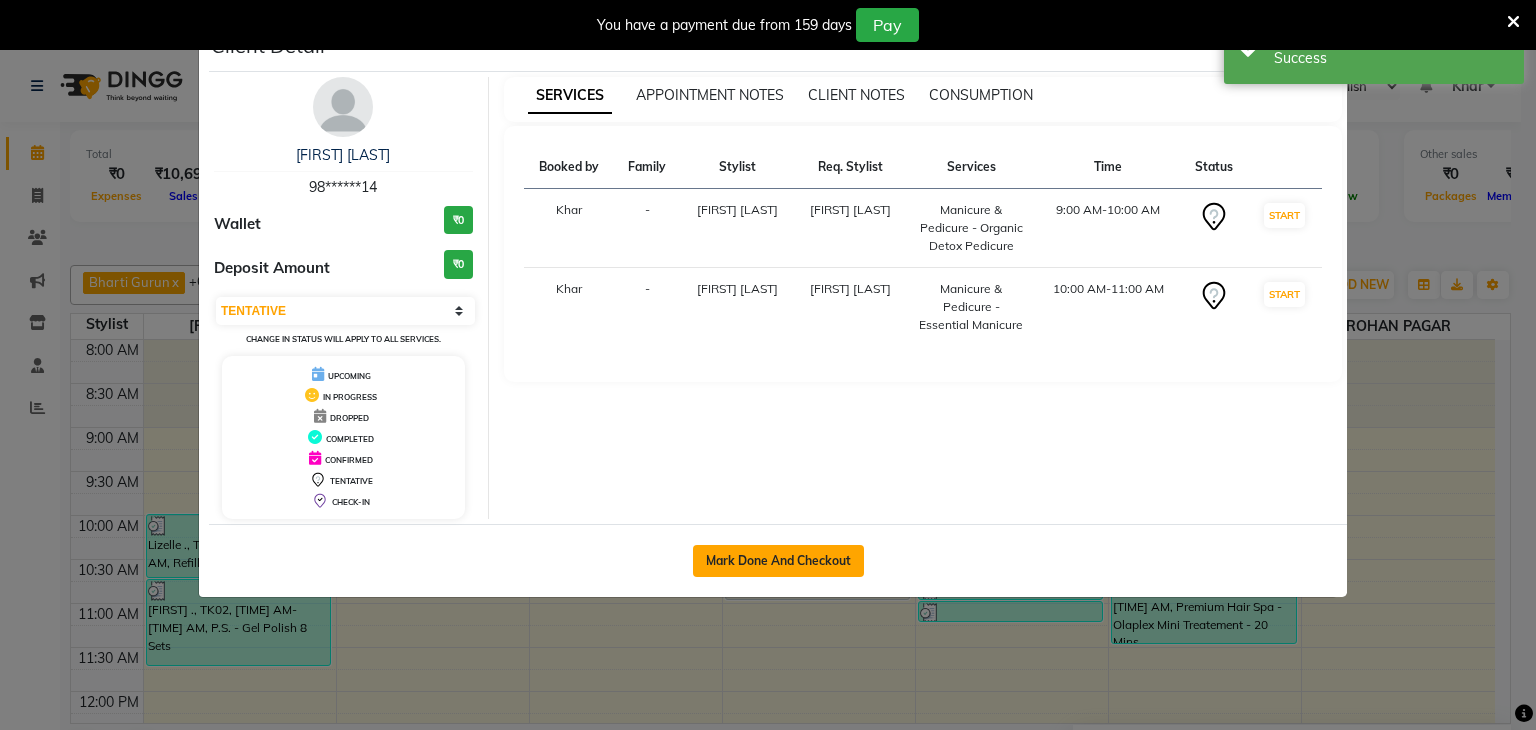click on "Mark Done And Checkout" 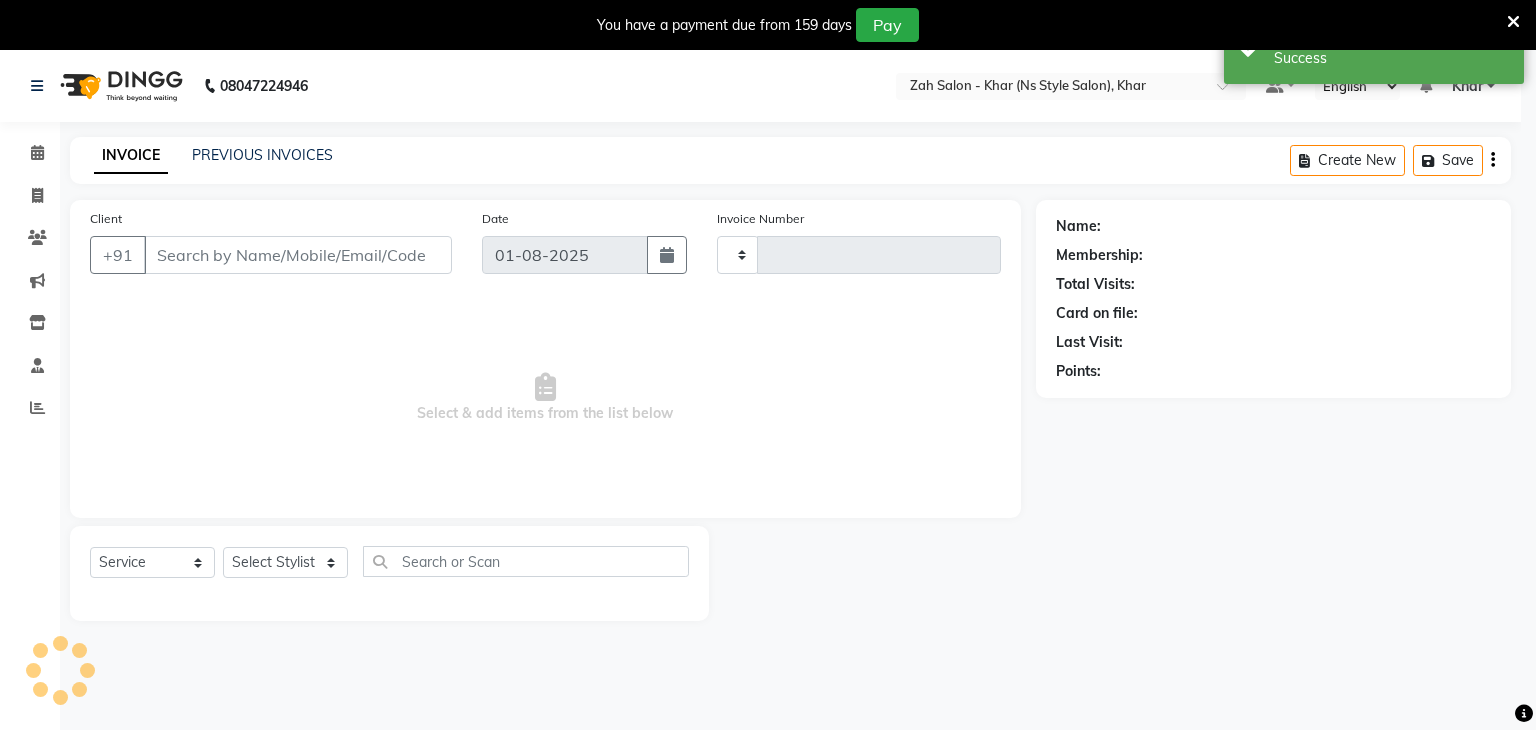 type on "0953" 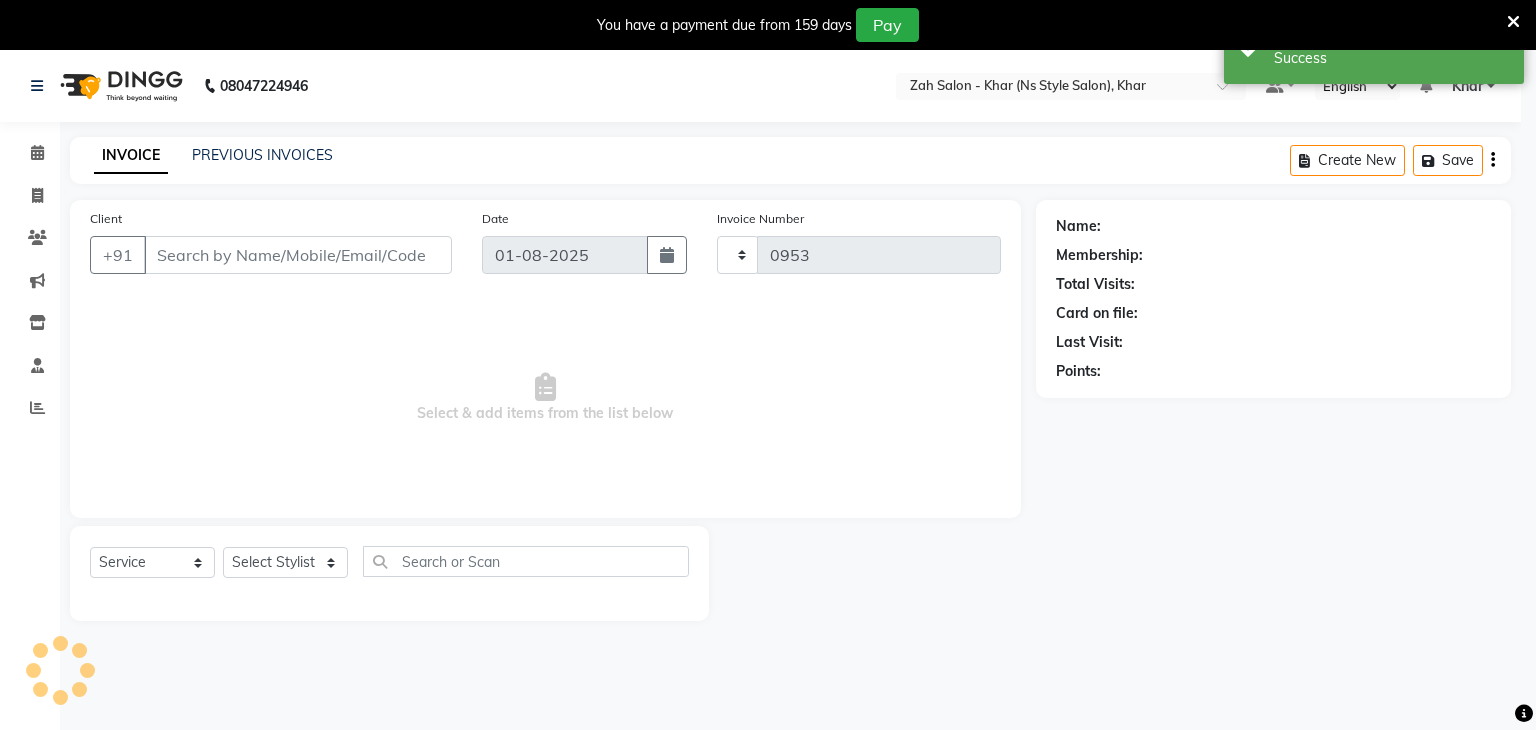 select on "select" 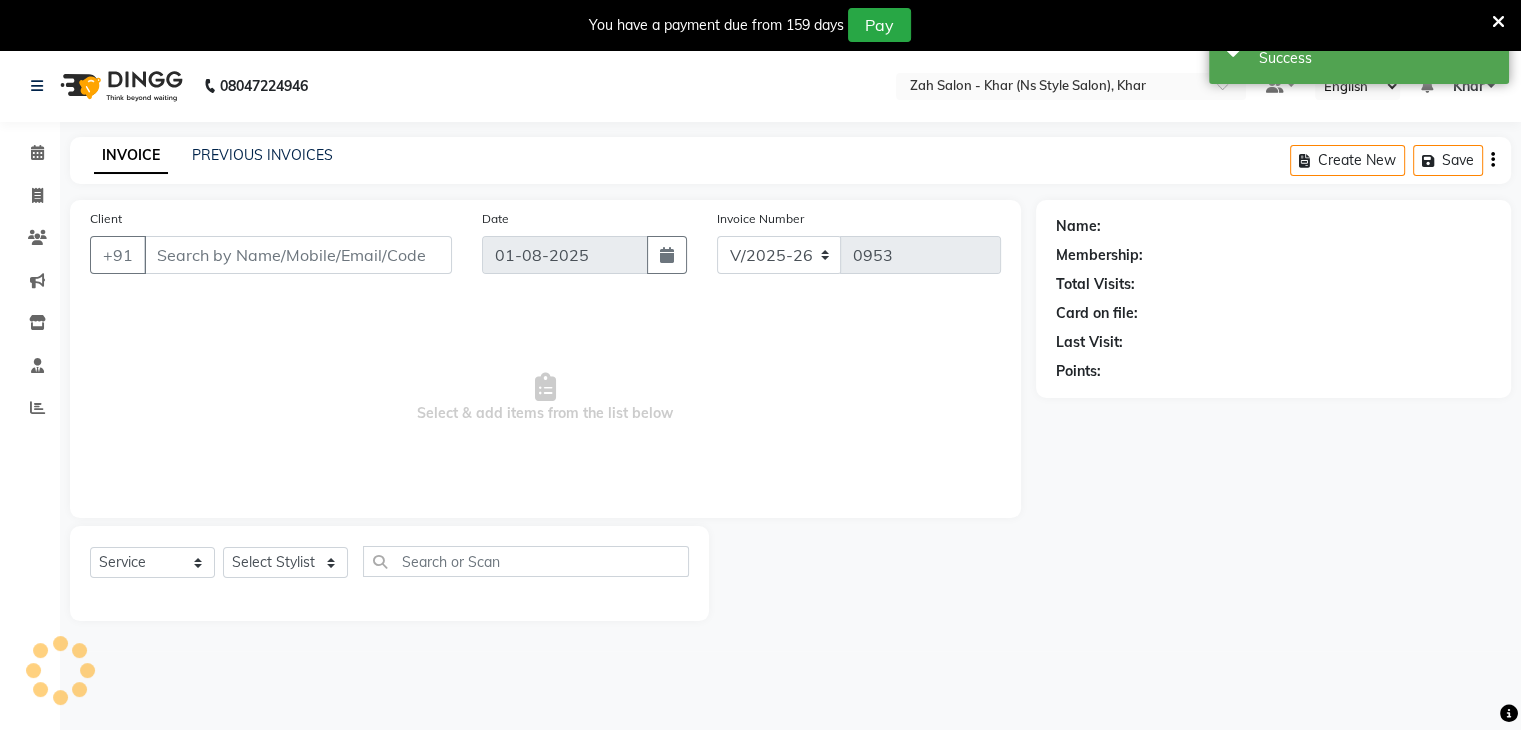 type on "98******14" 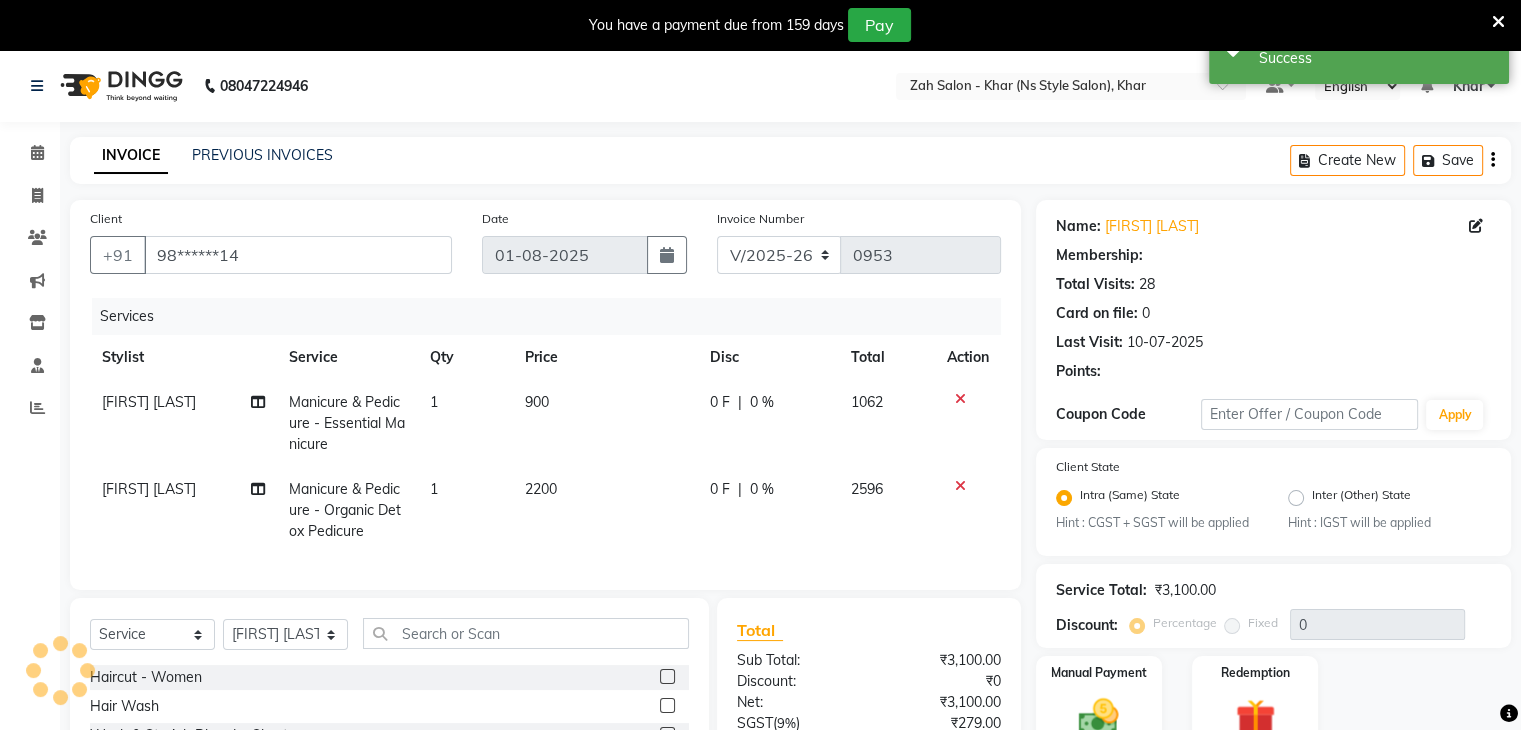 type on "10" 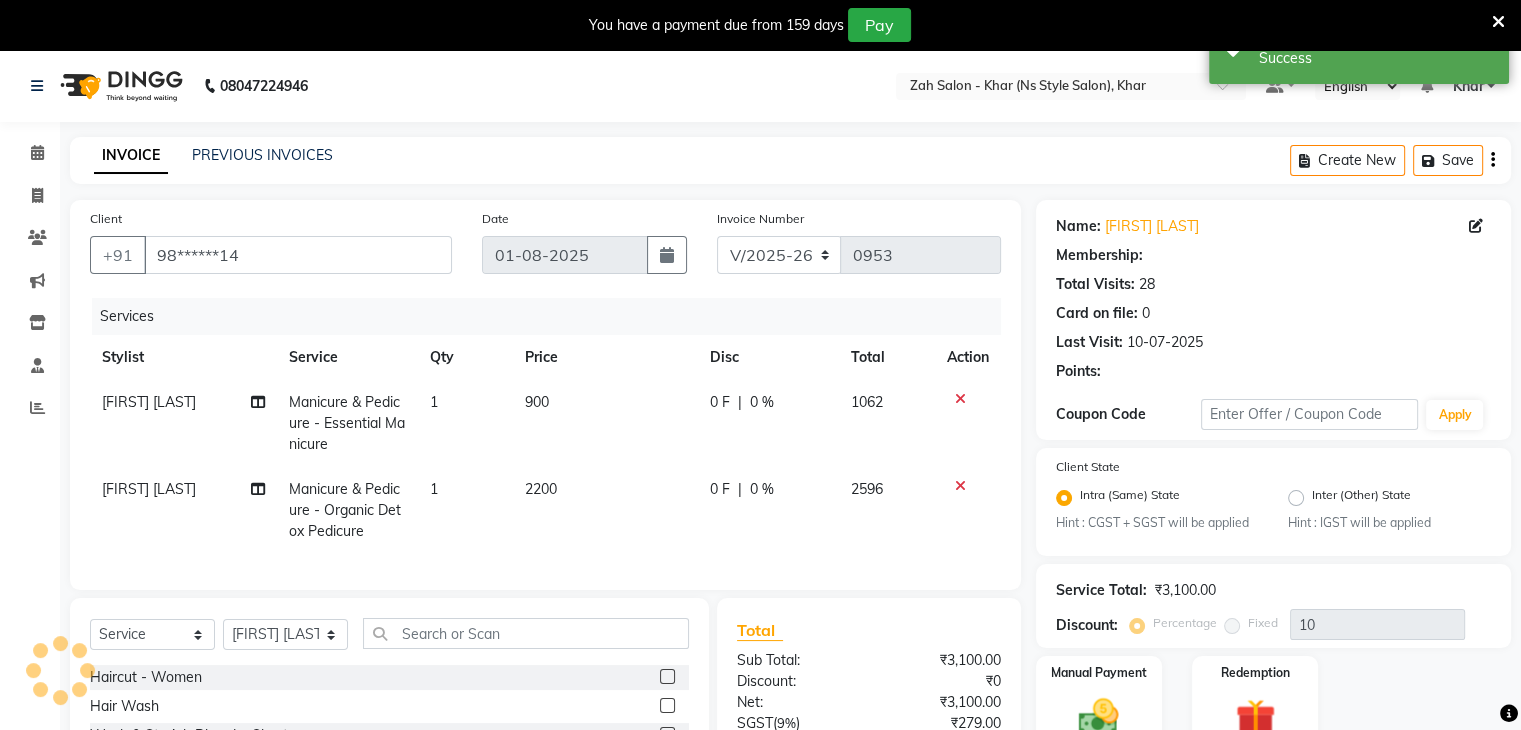 select on "1: Object" 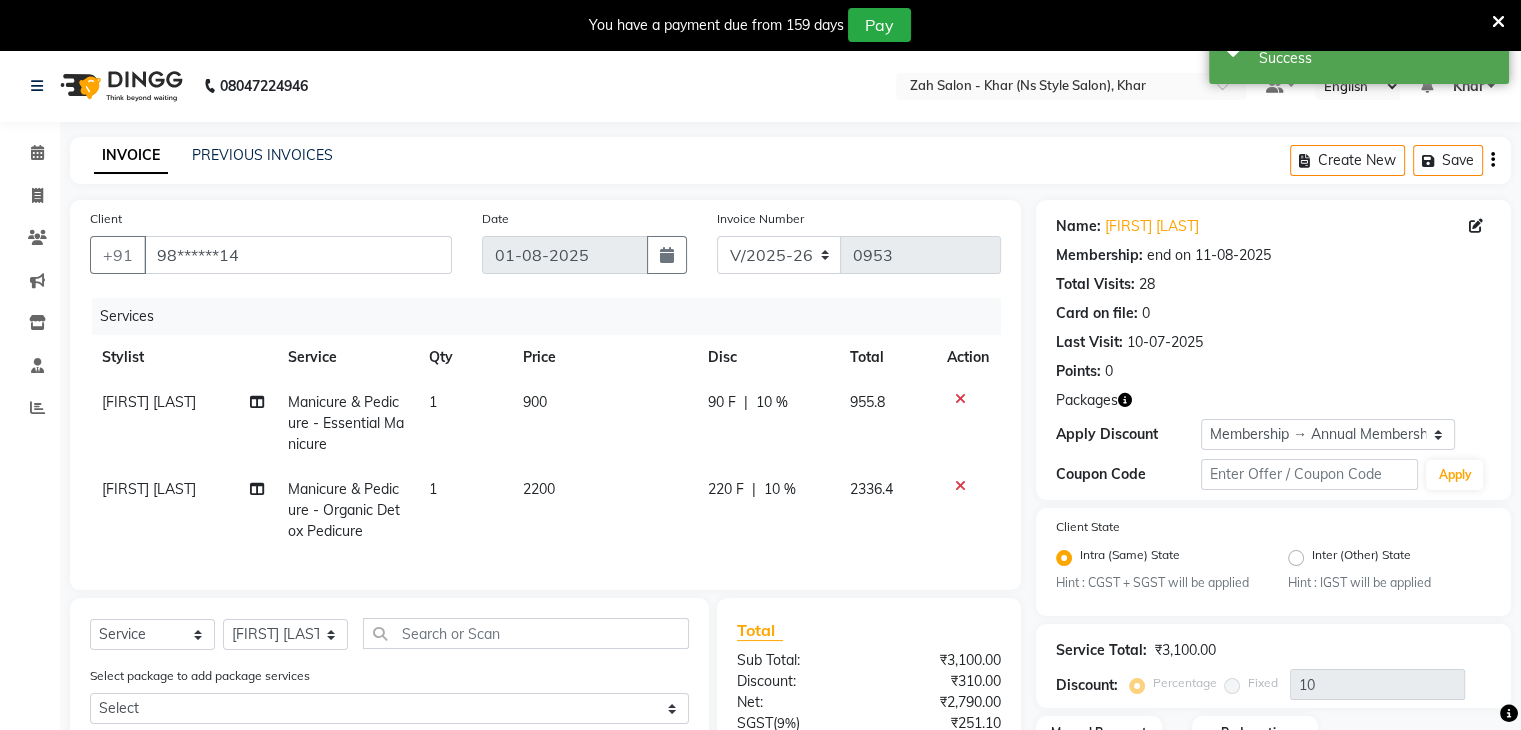 scroll, scrollTop: 277, scrollLeft: 0, axis: vertical 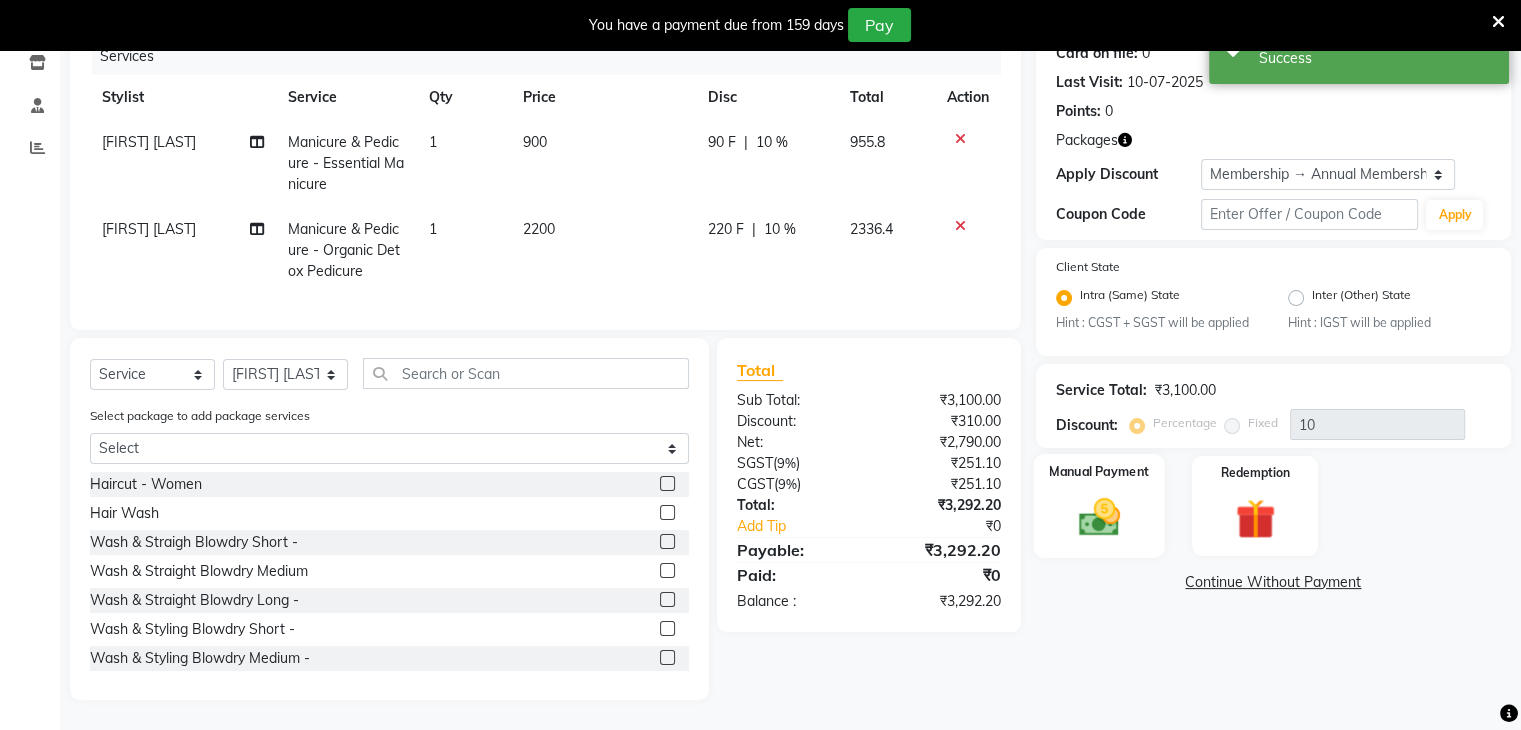 click 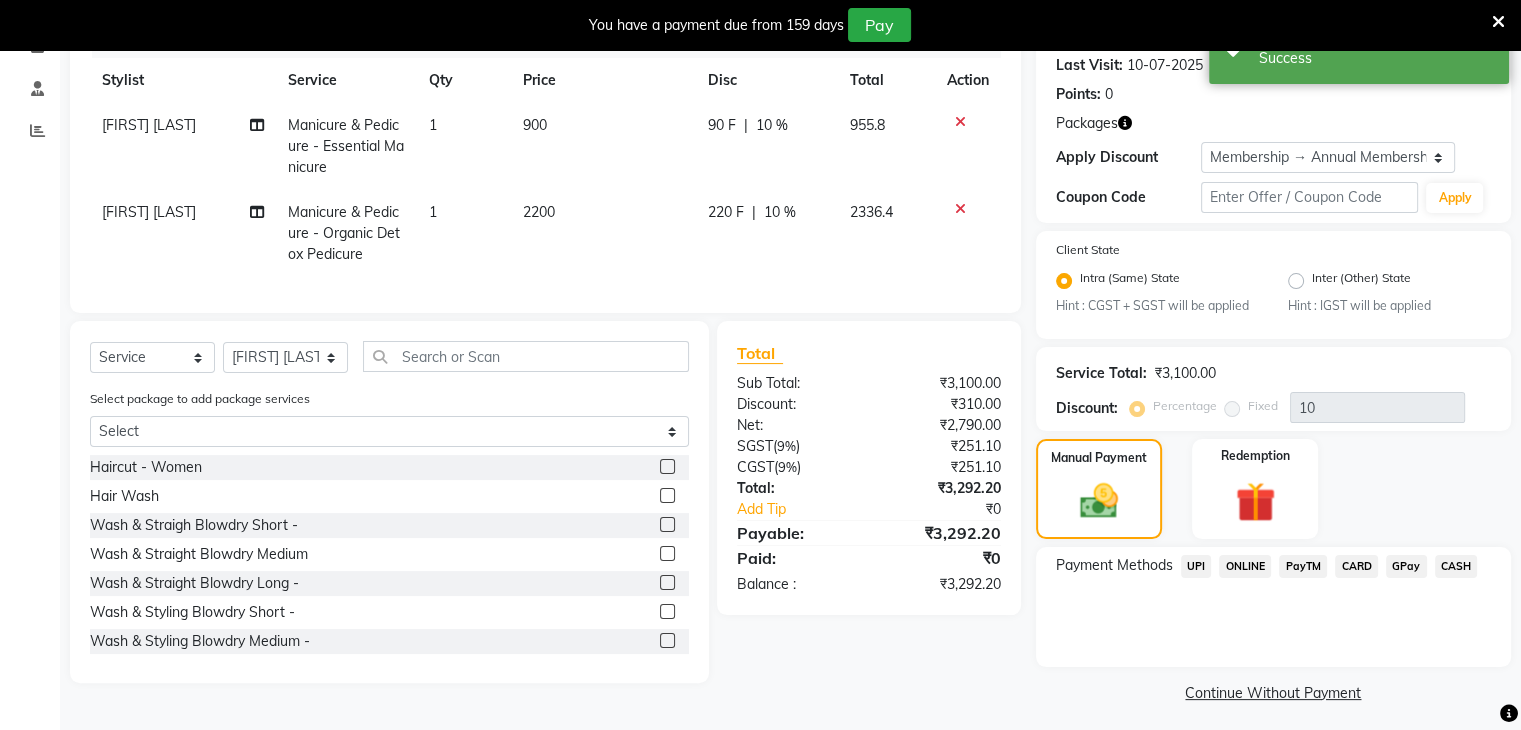 click on "CASH" 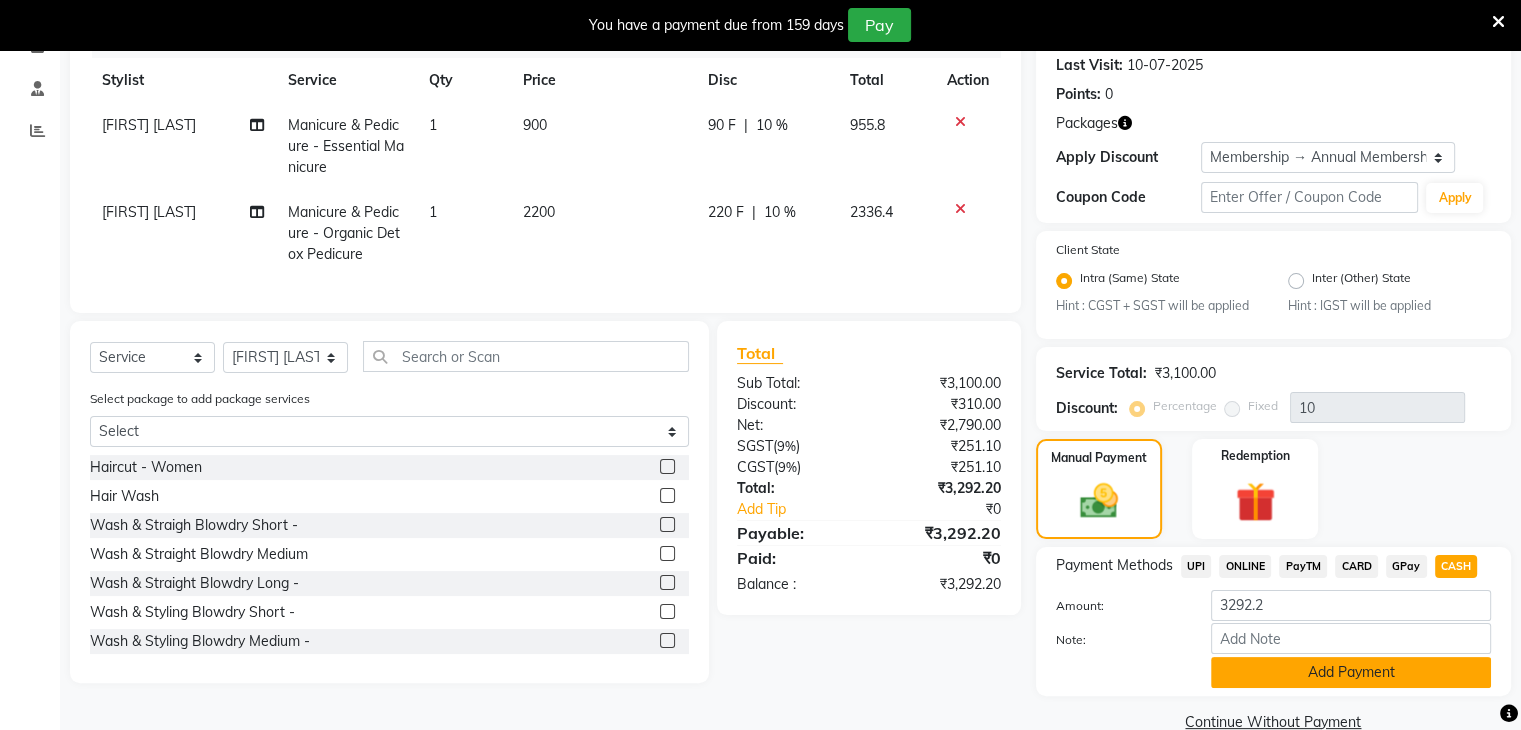 click on "Add Payment" 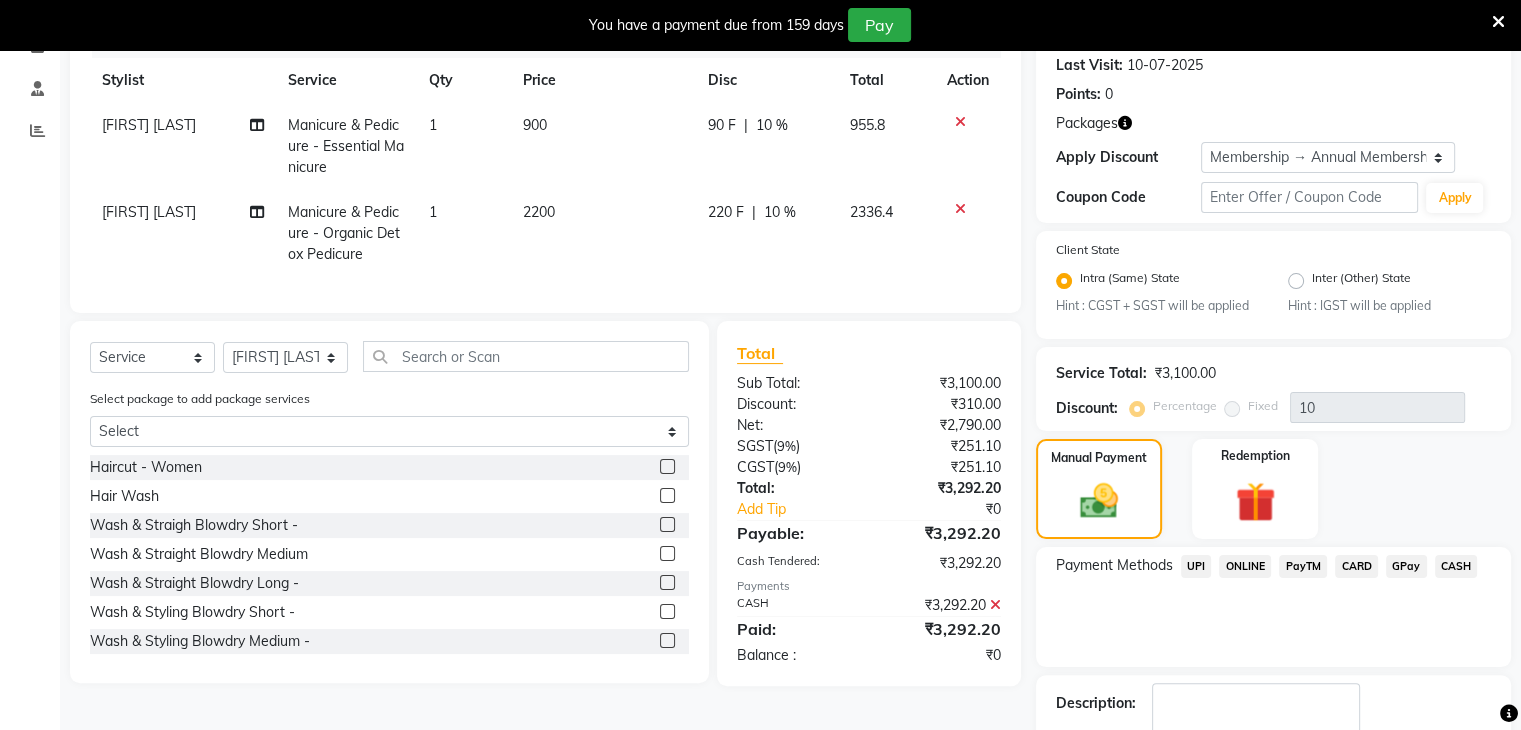 scroll, scrollTop: 400, scrollLeft: 0, axis: vertical 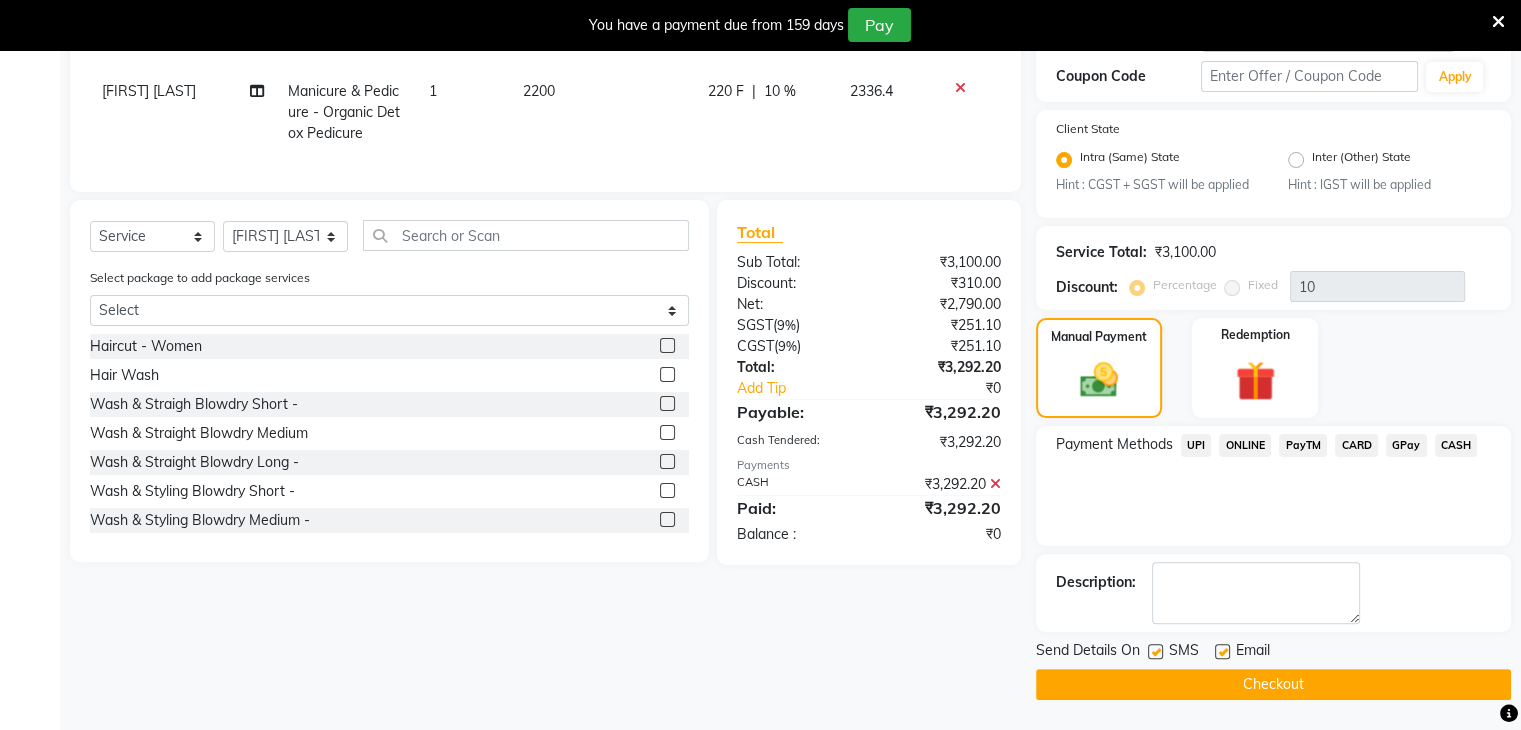 click on "Checkout" 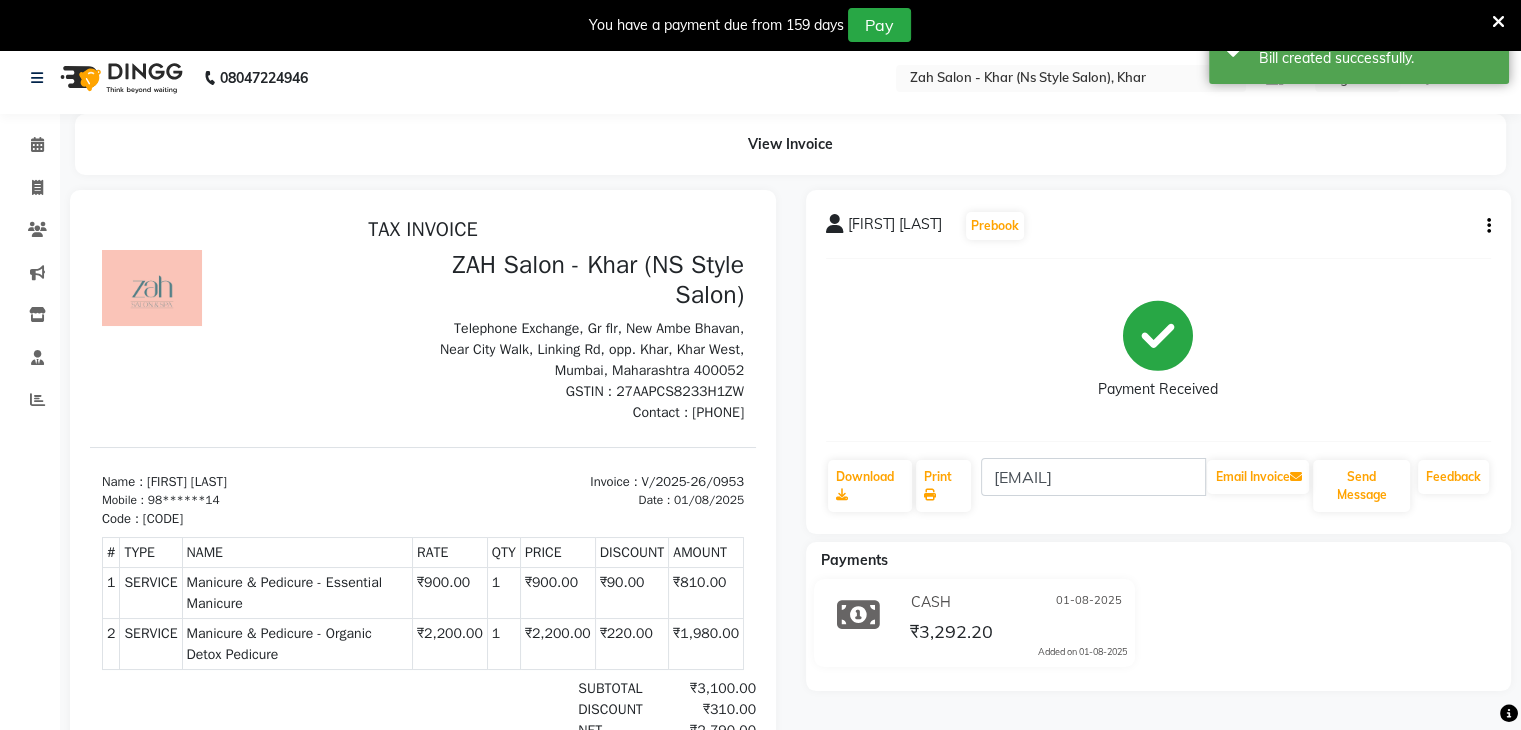 scroll, scrollTop: 0, scrollLeft: 0, axis: both 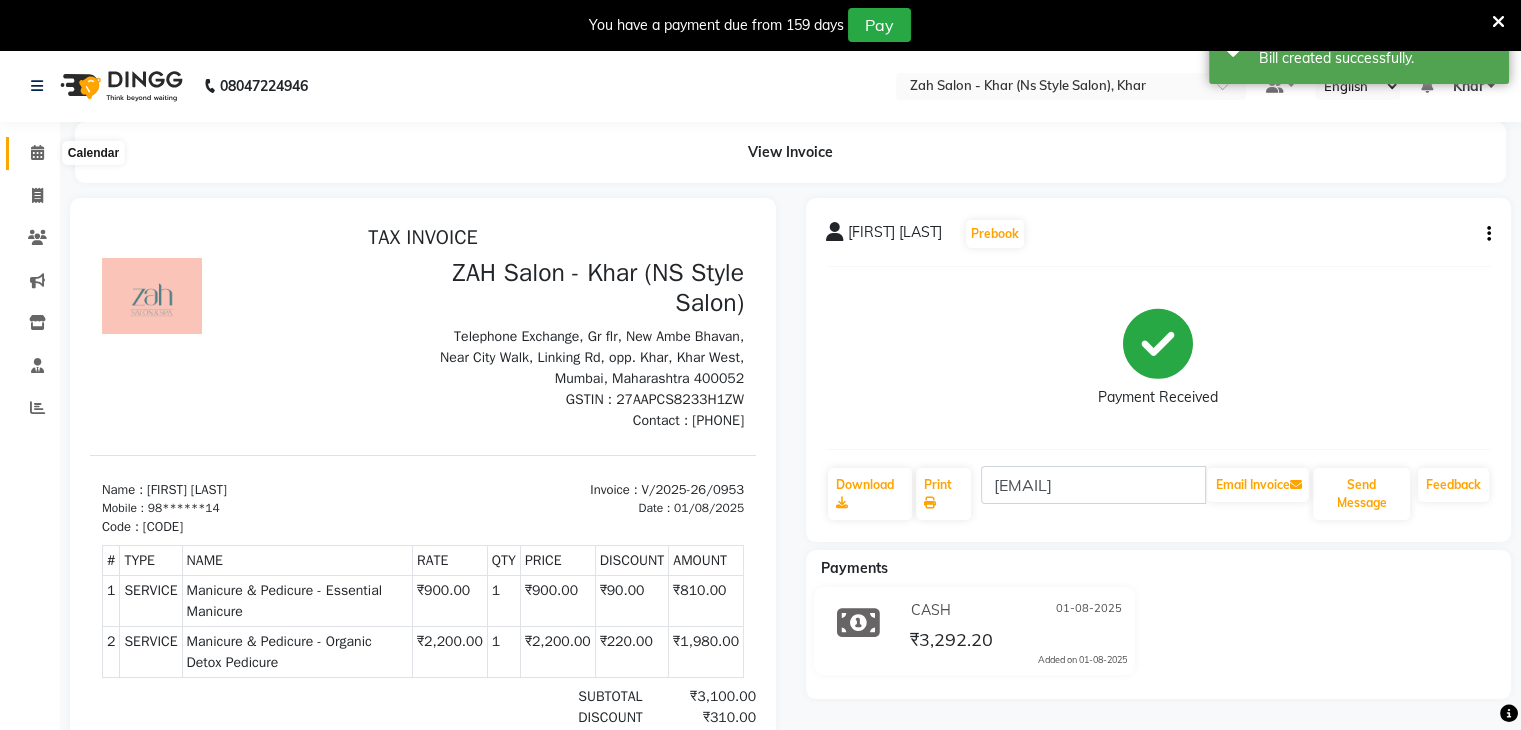 click 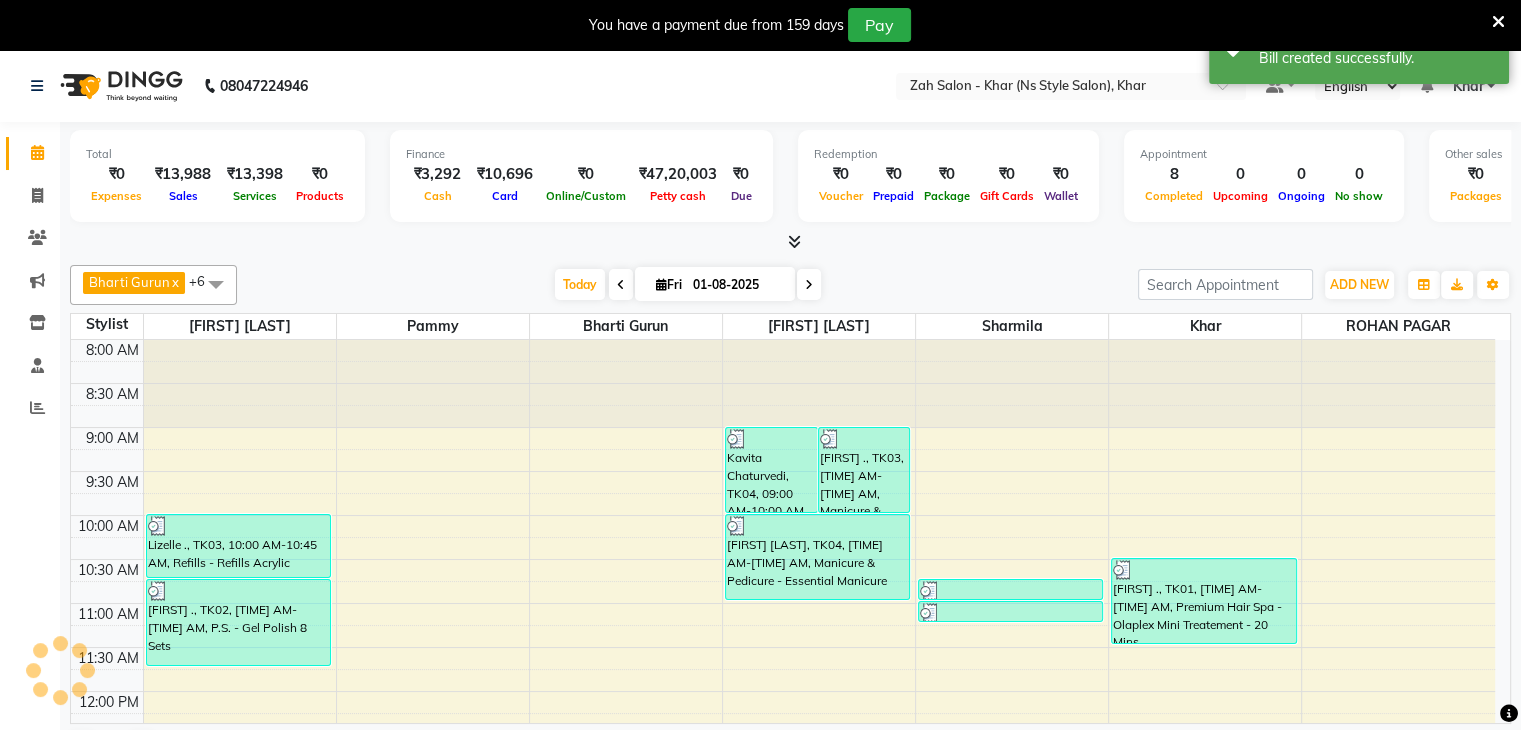scroll, scrollTop: 0, scrollLeft: 0, axis: both 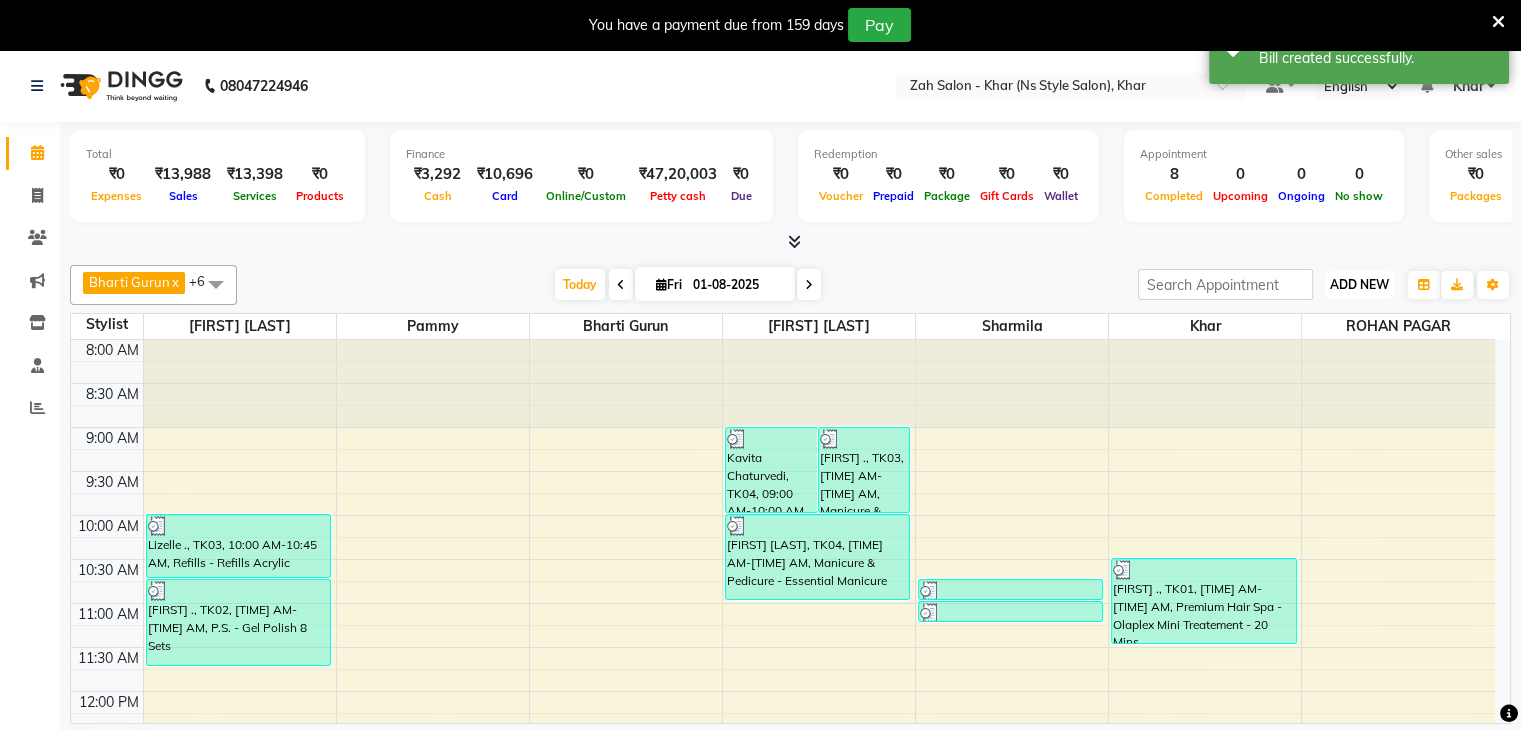 click on "ADD NEW" at bounding box center [1359, 284] 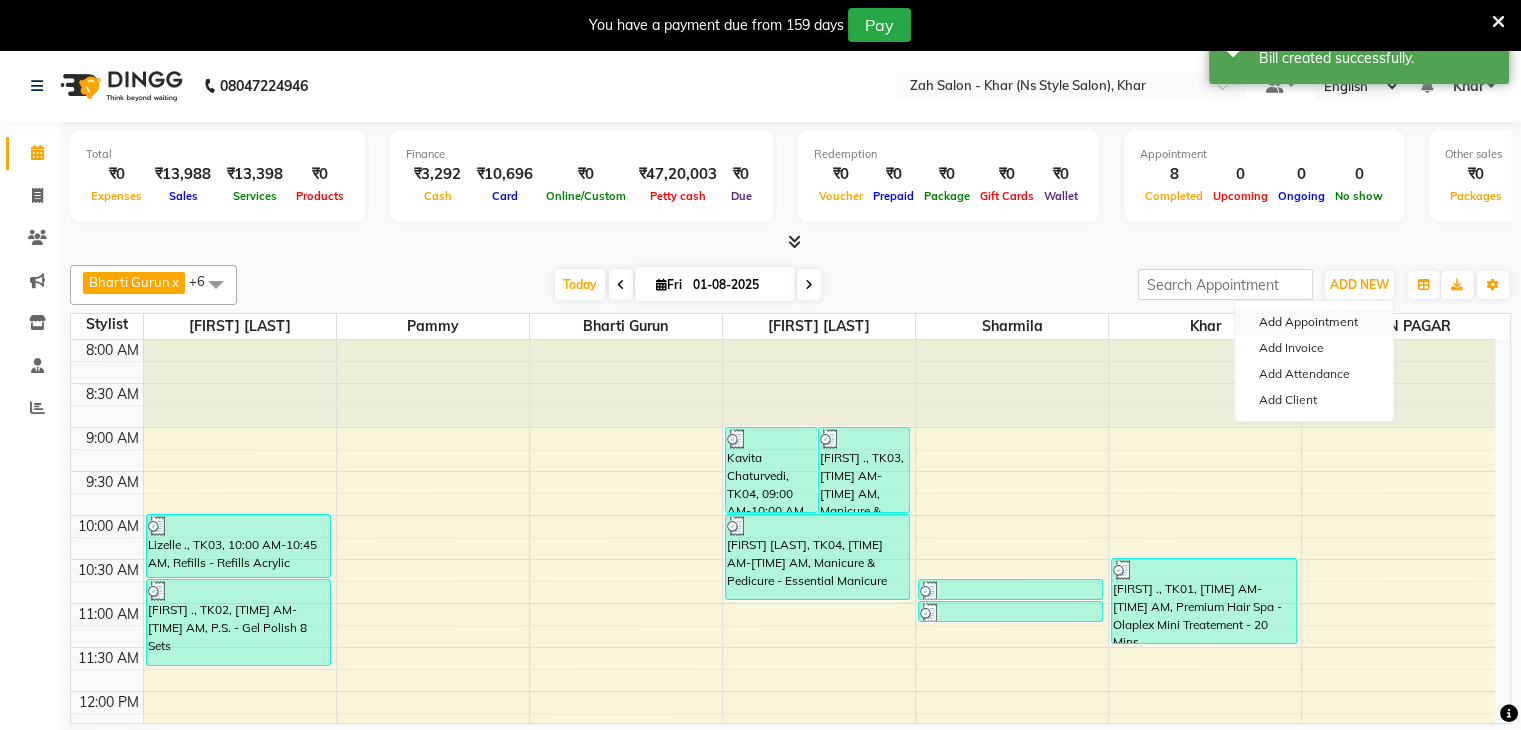 click on "Add Appointment" at bounding box center [1314, 322] 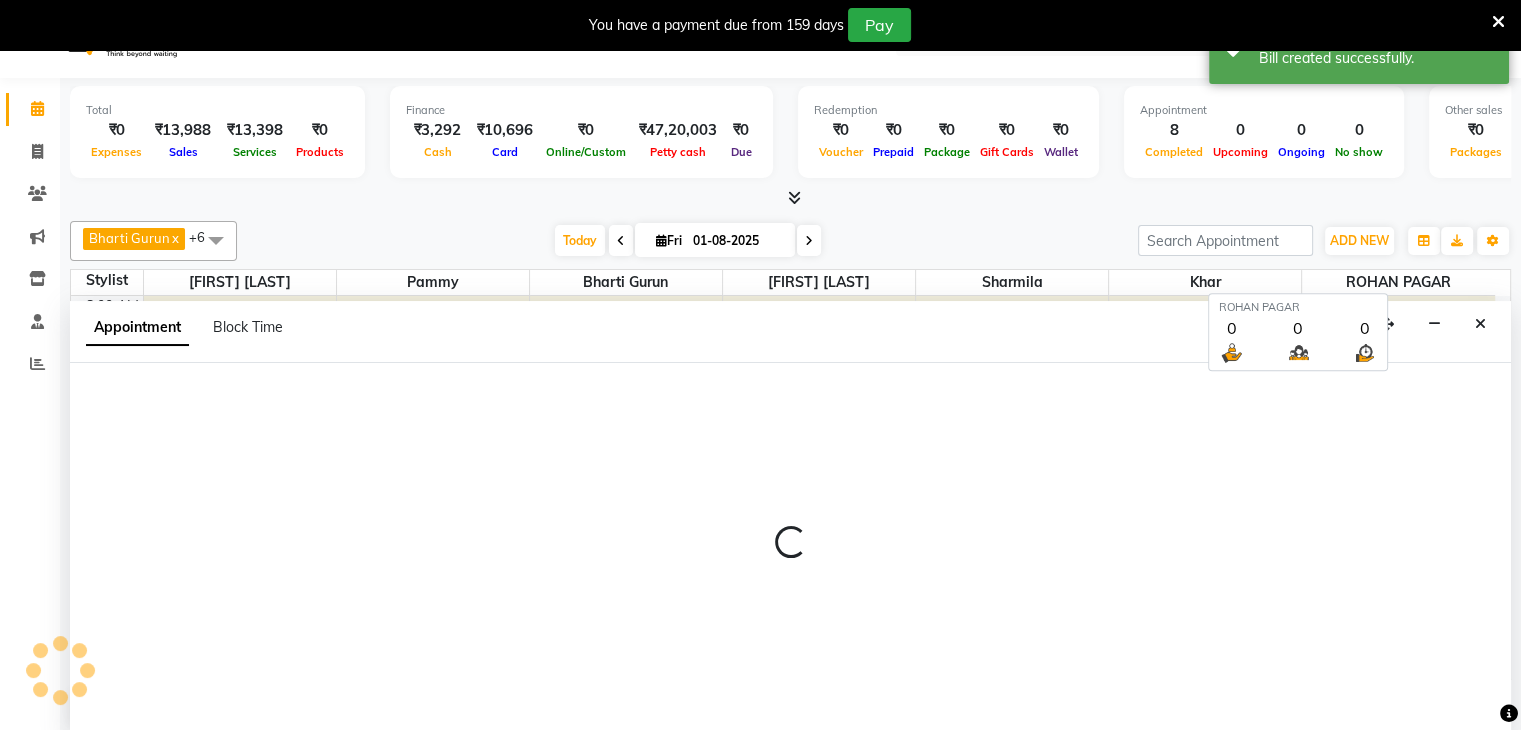 scroll, scrollTop: 51, scrollLeft: 0, axis: vertical 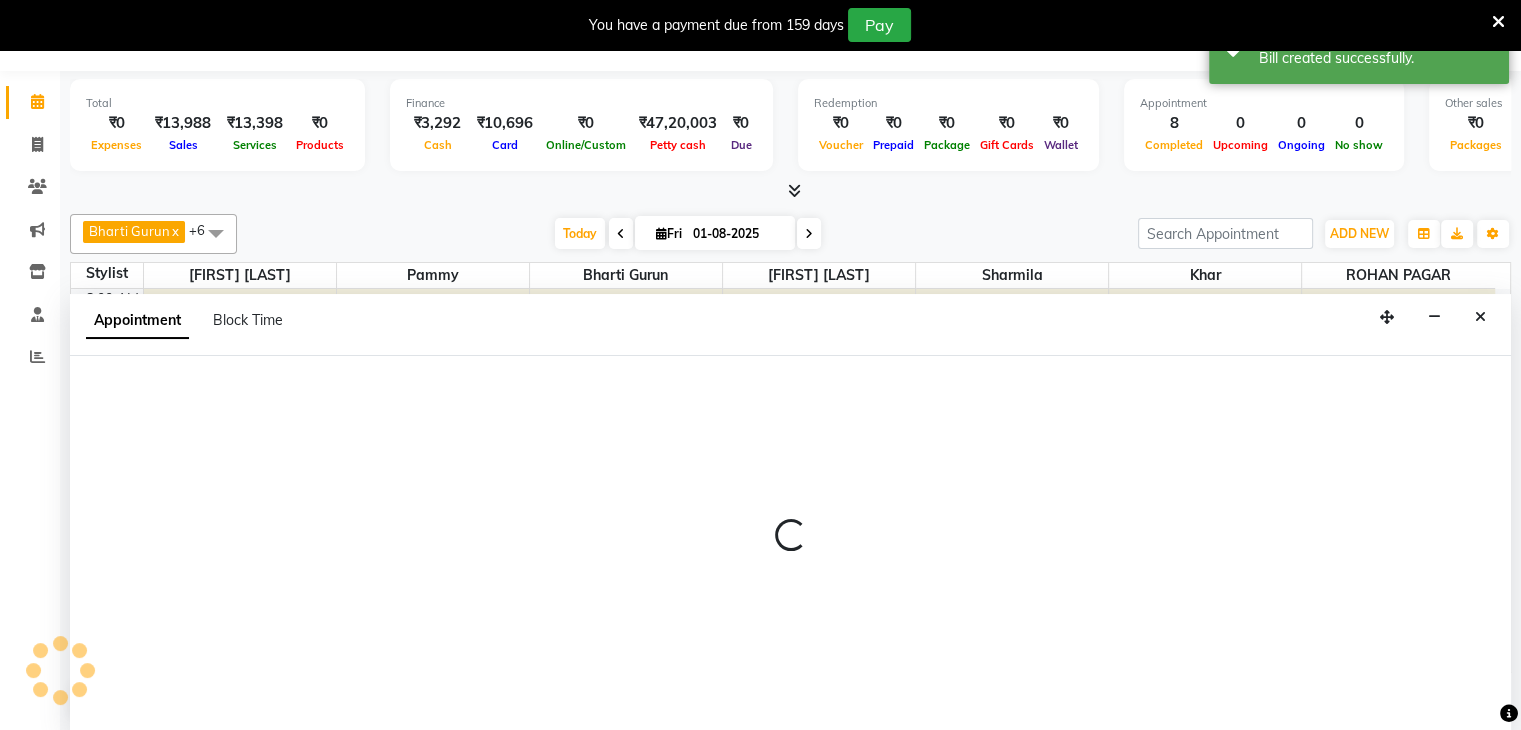 select on "540" 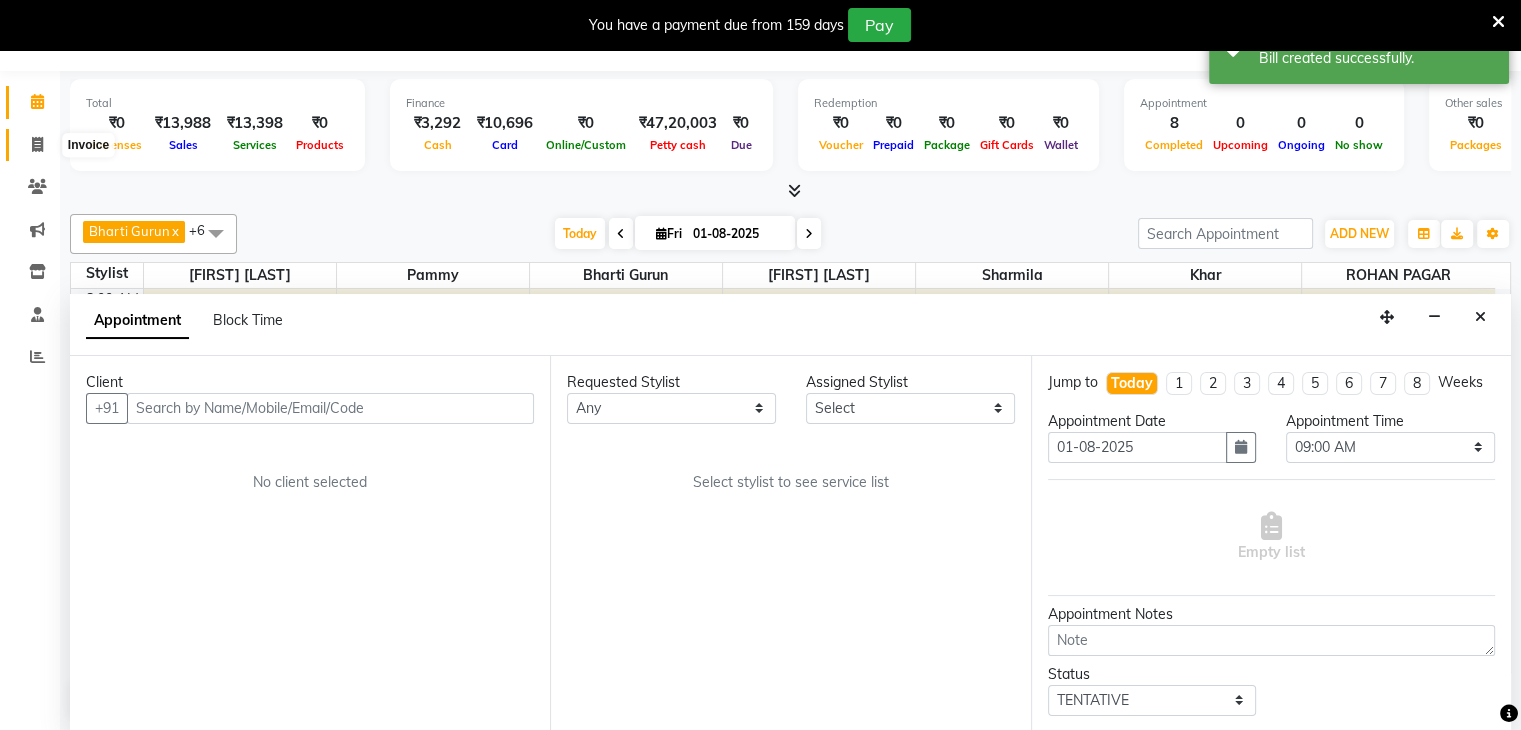 click 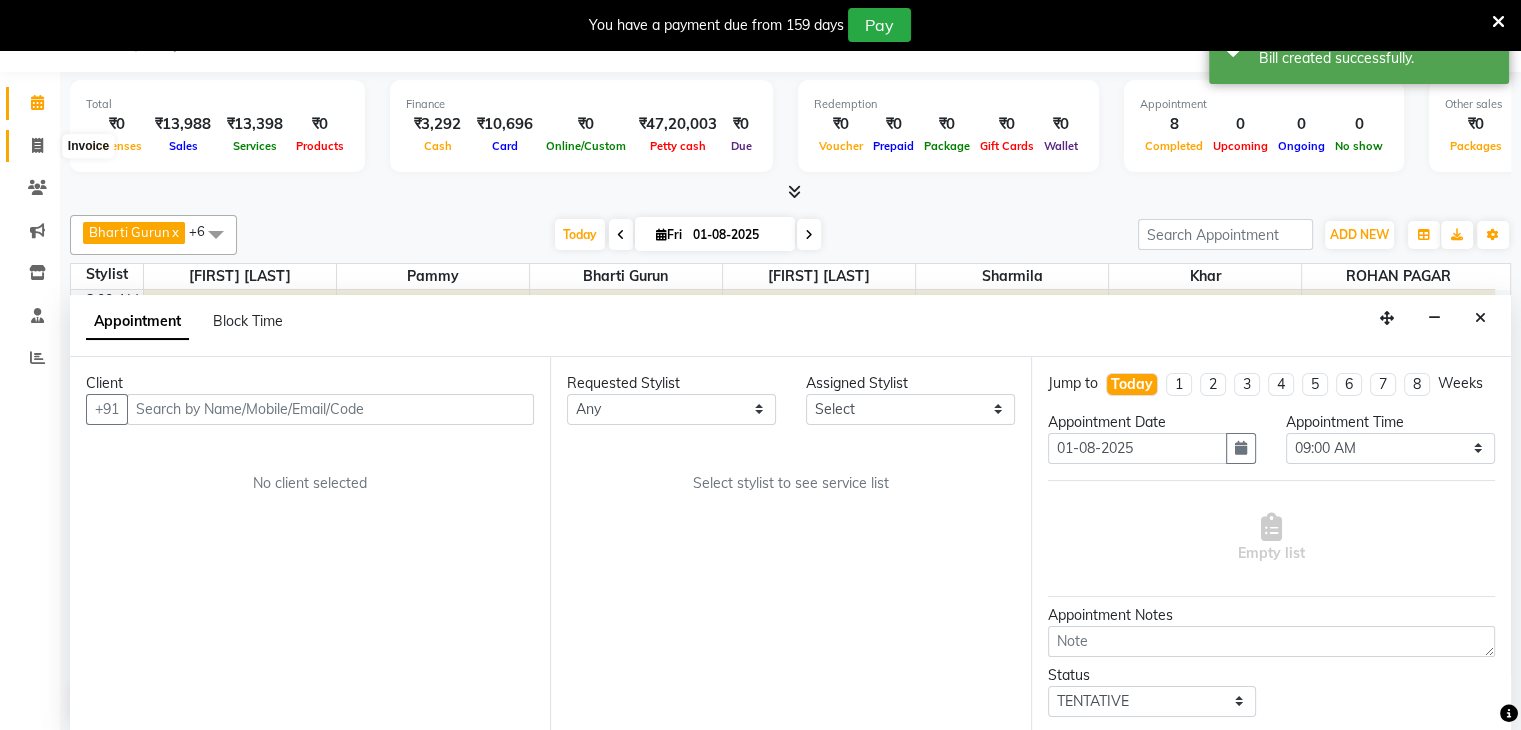 select on "5619" 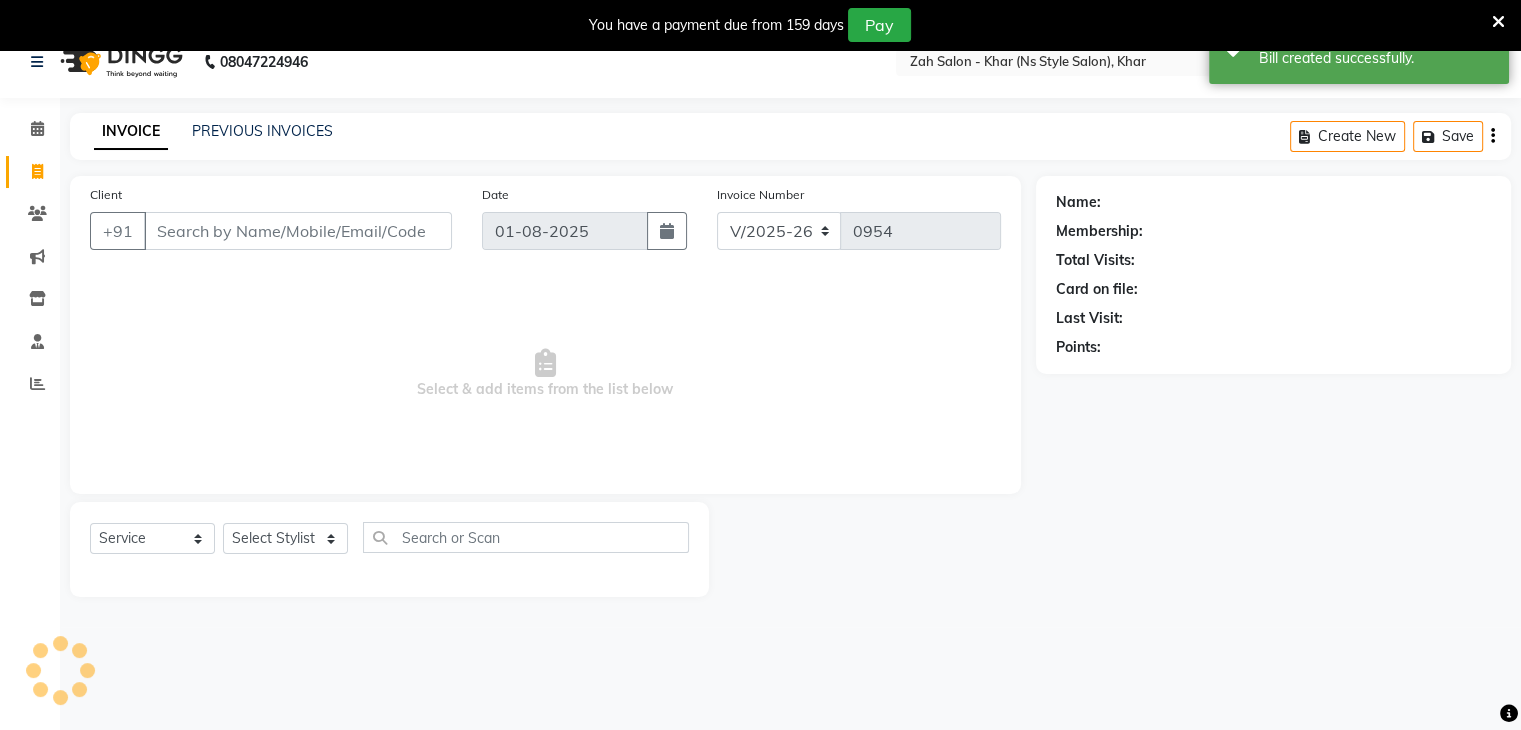 scroll, scrollTop: 0, scrollLeft: 0, axis: both 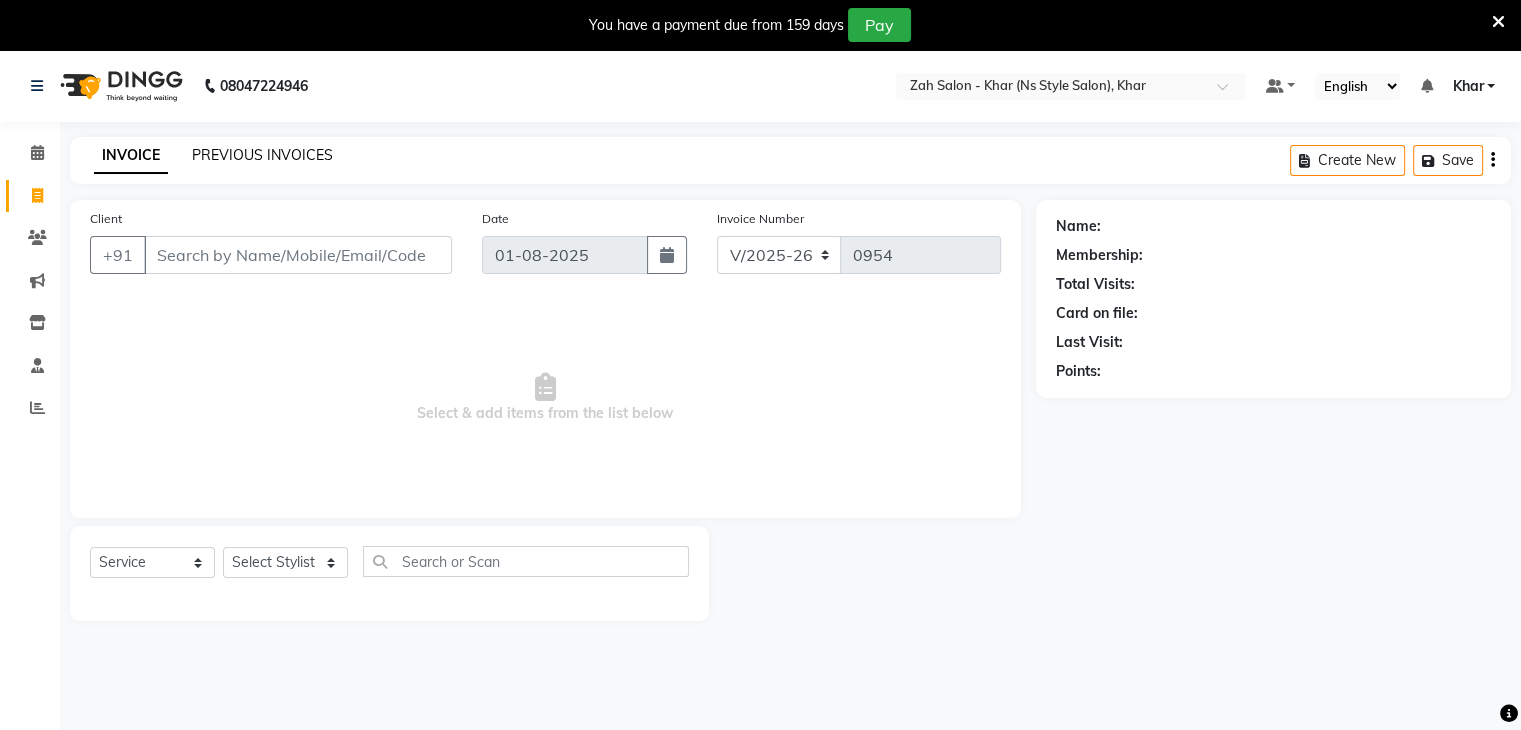 click on "PREVIOUS INVOICES" 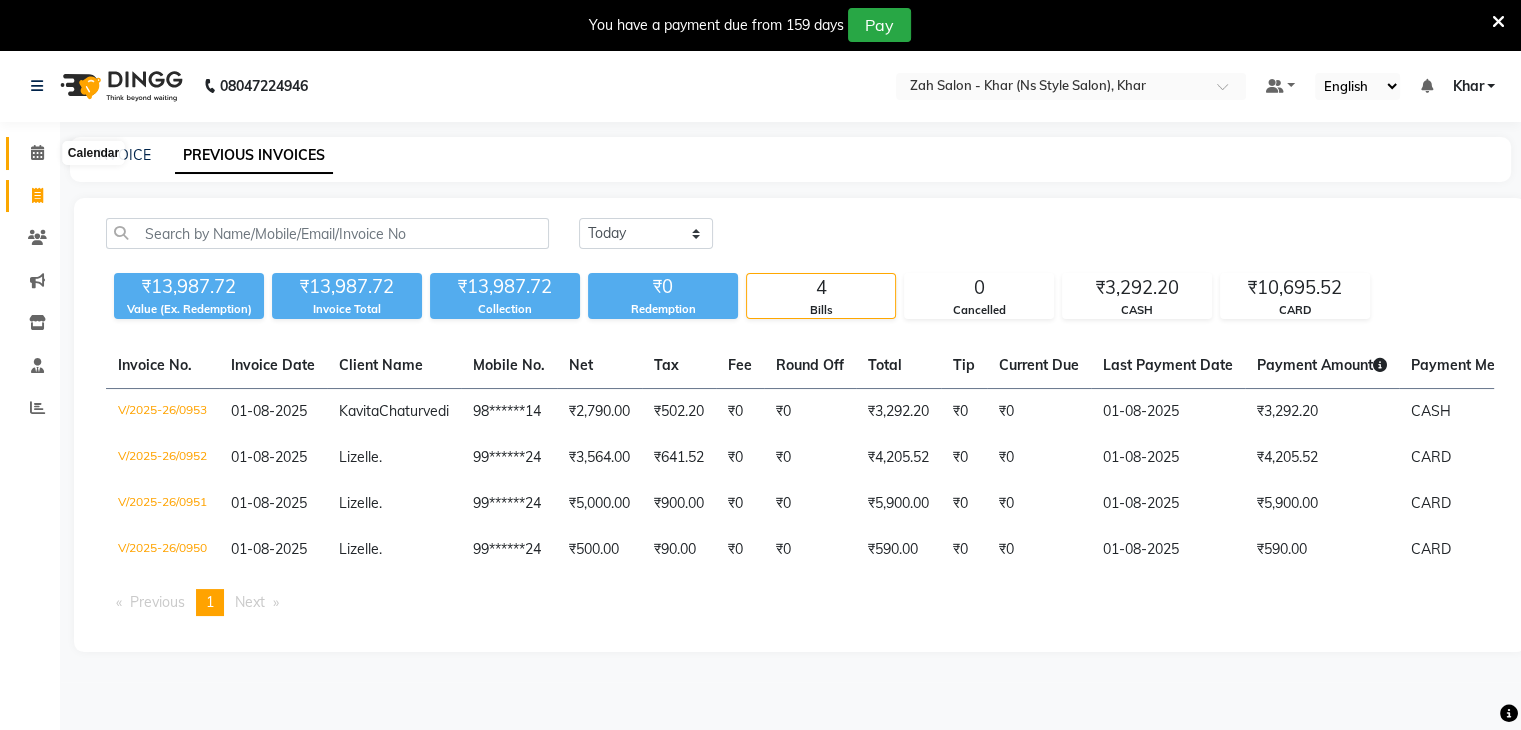click 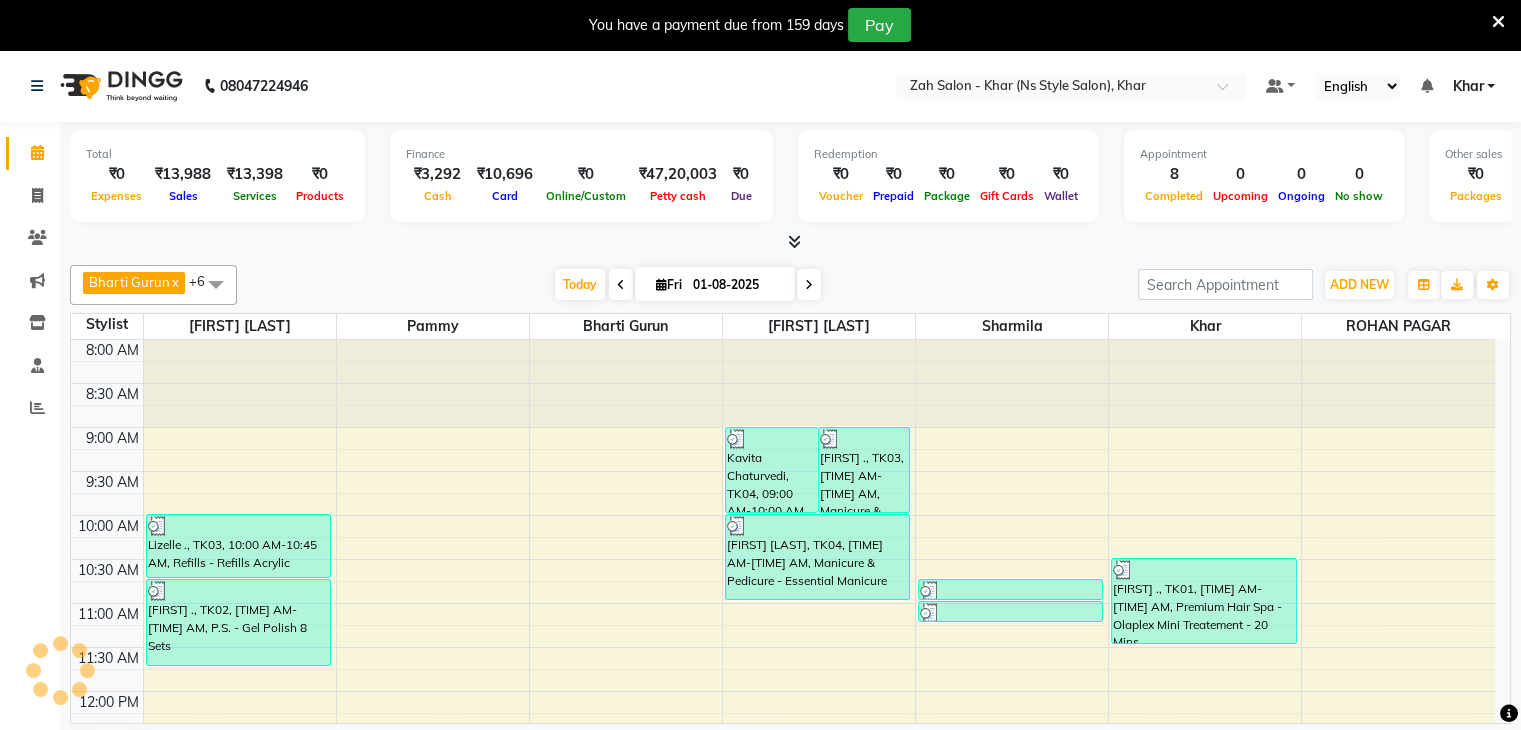 scroll, scrollTop: 0, scrollLeft: 0, axis: both 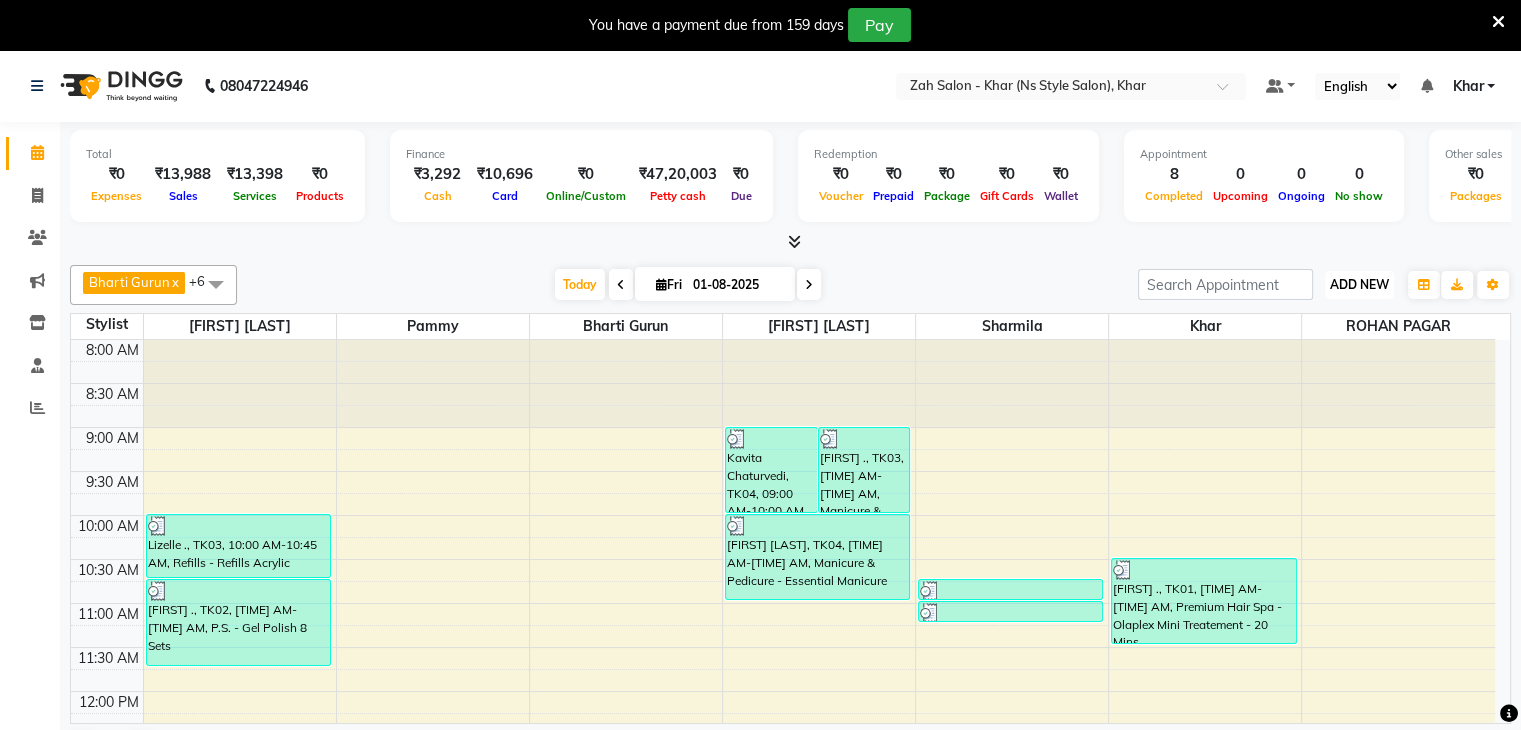 click on "ADD NEW" at bounding box center [1359, 284] 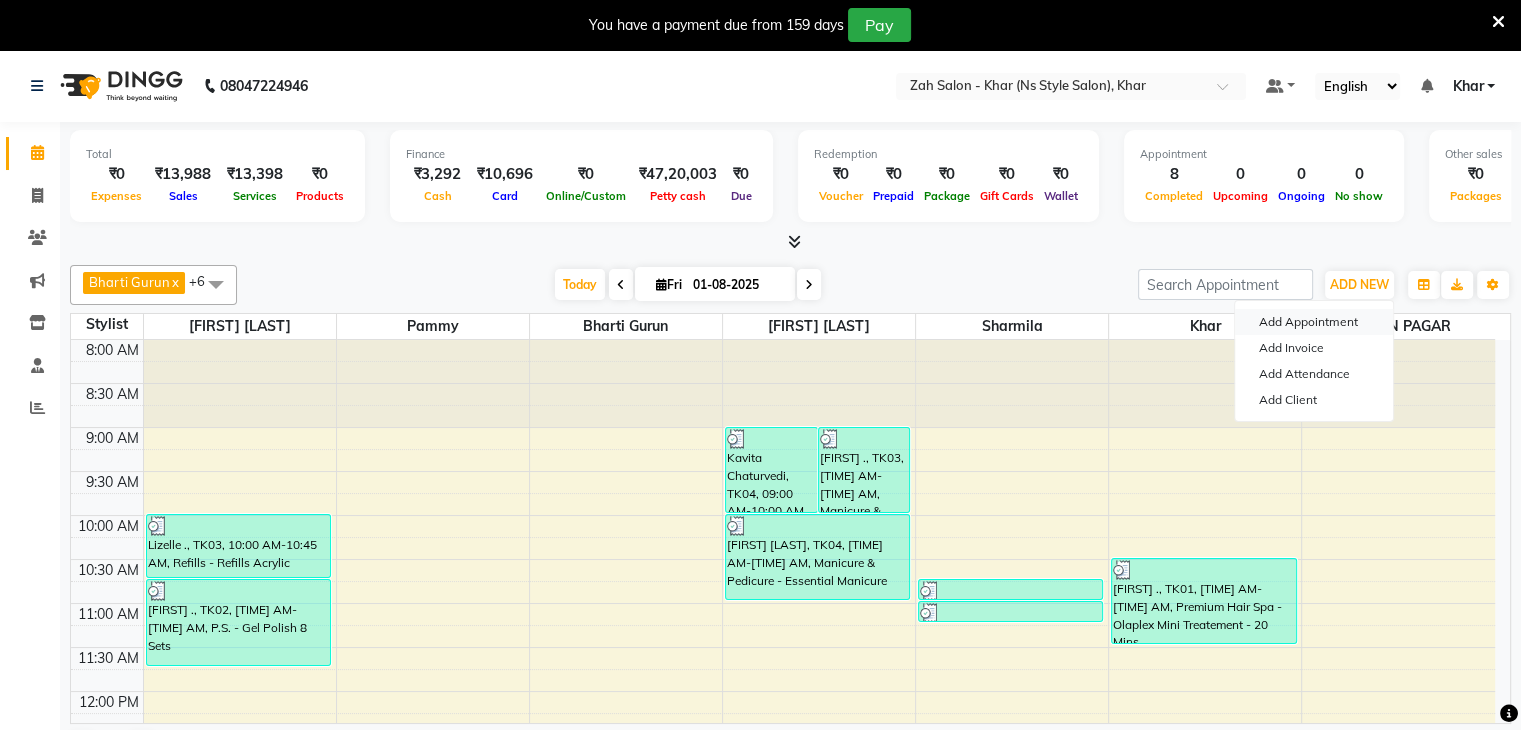 click on "Add Appointment" at bounding box center [1314, 322] 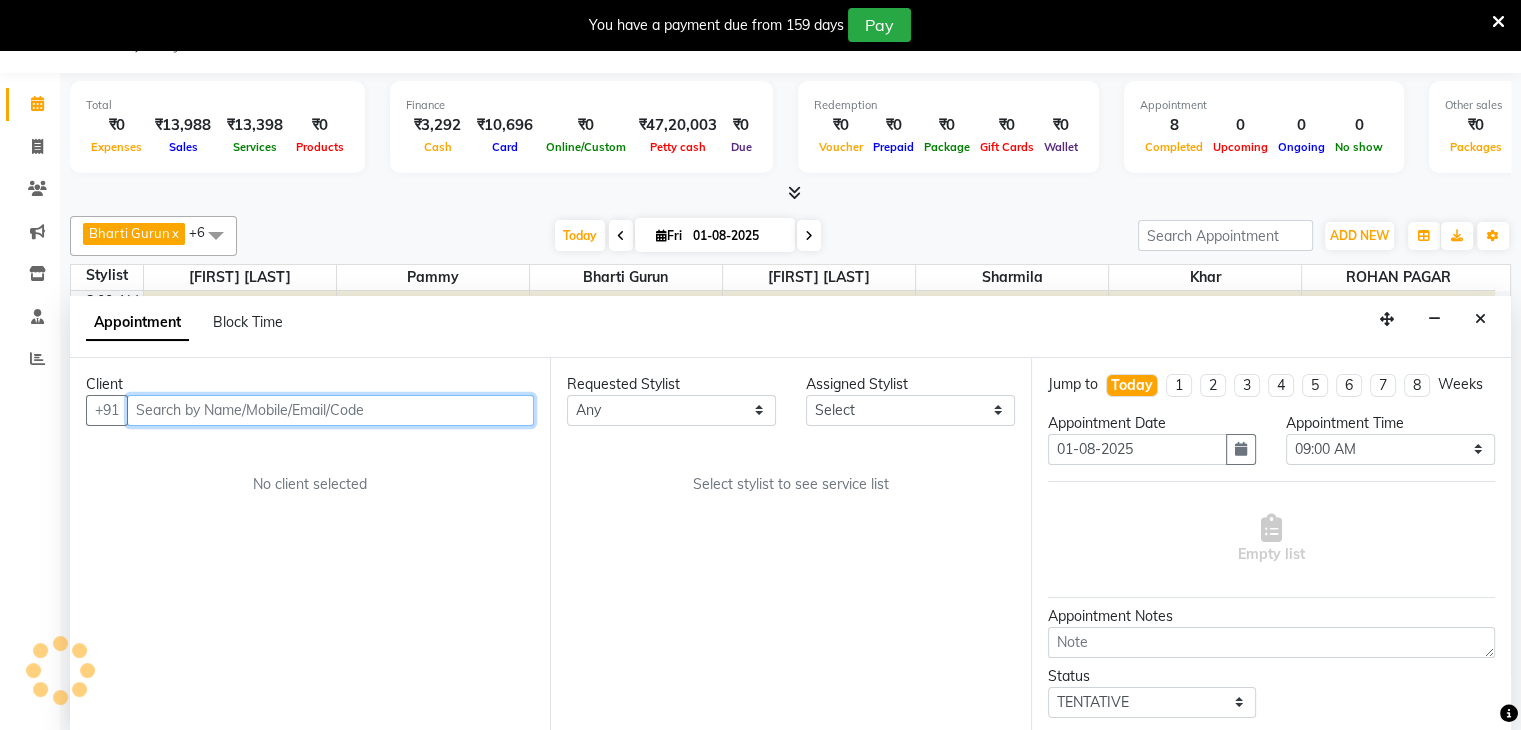 scroll, scrollTop: 51, scrollLeft: 0, axis: vertical 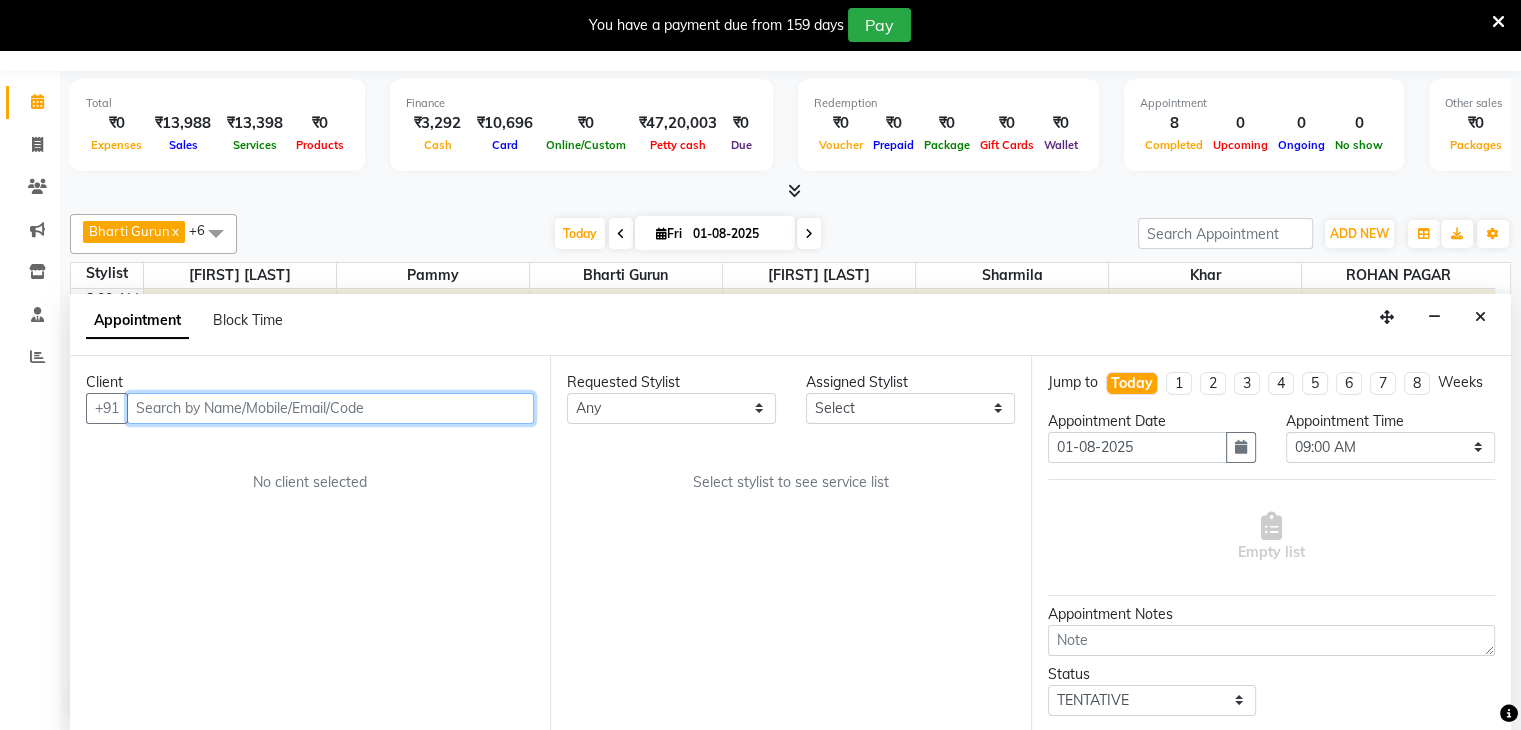 click at bounding box center [330, 408] 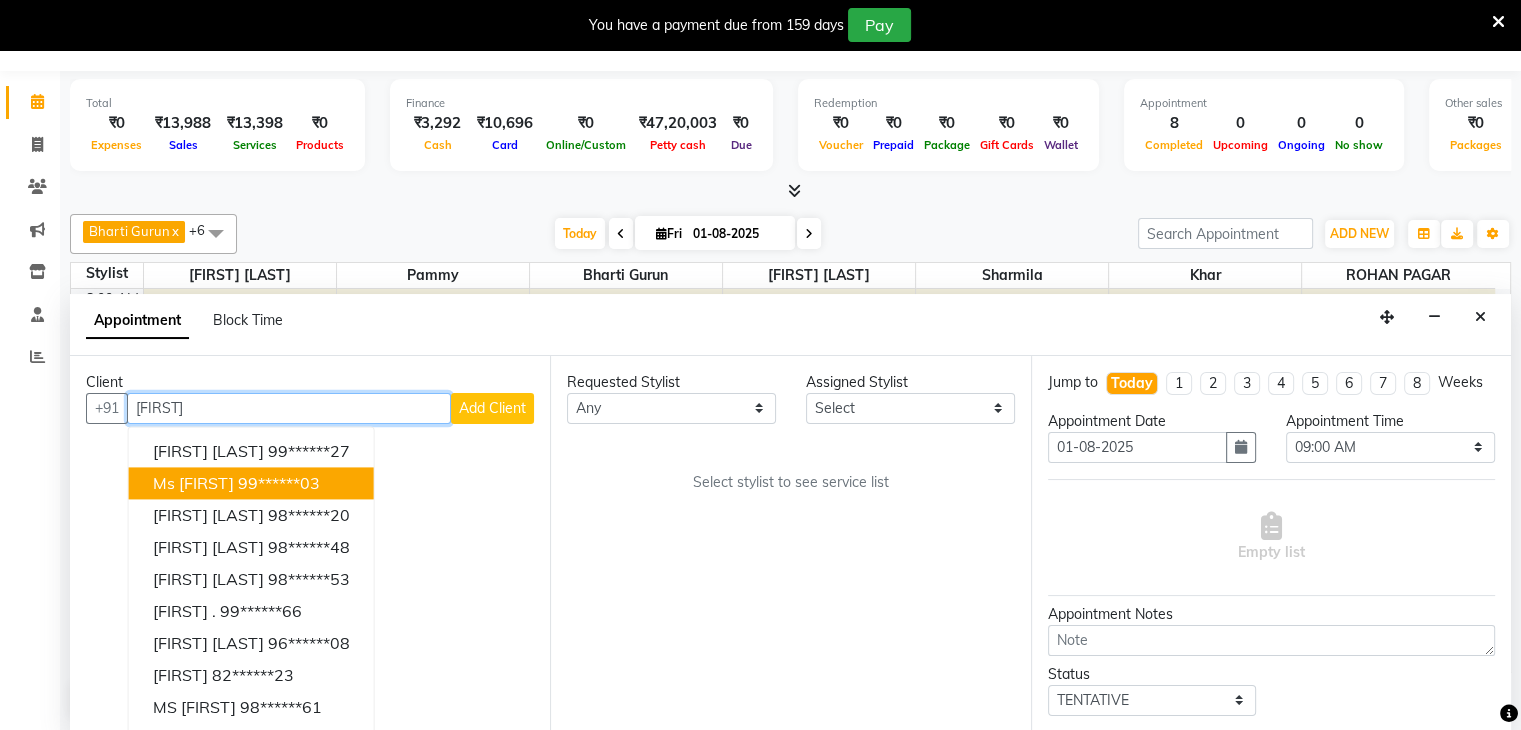 click on "99******03" at bounding box center (279, 483) 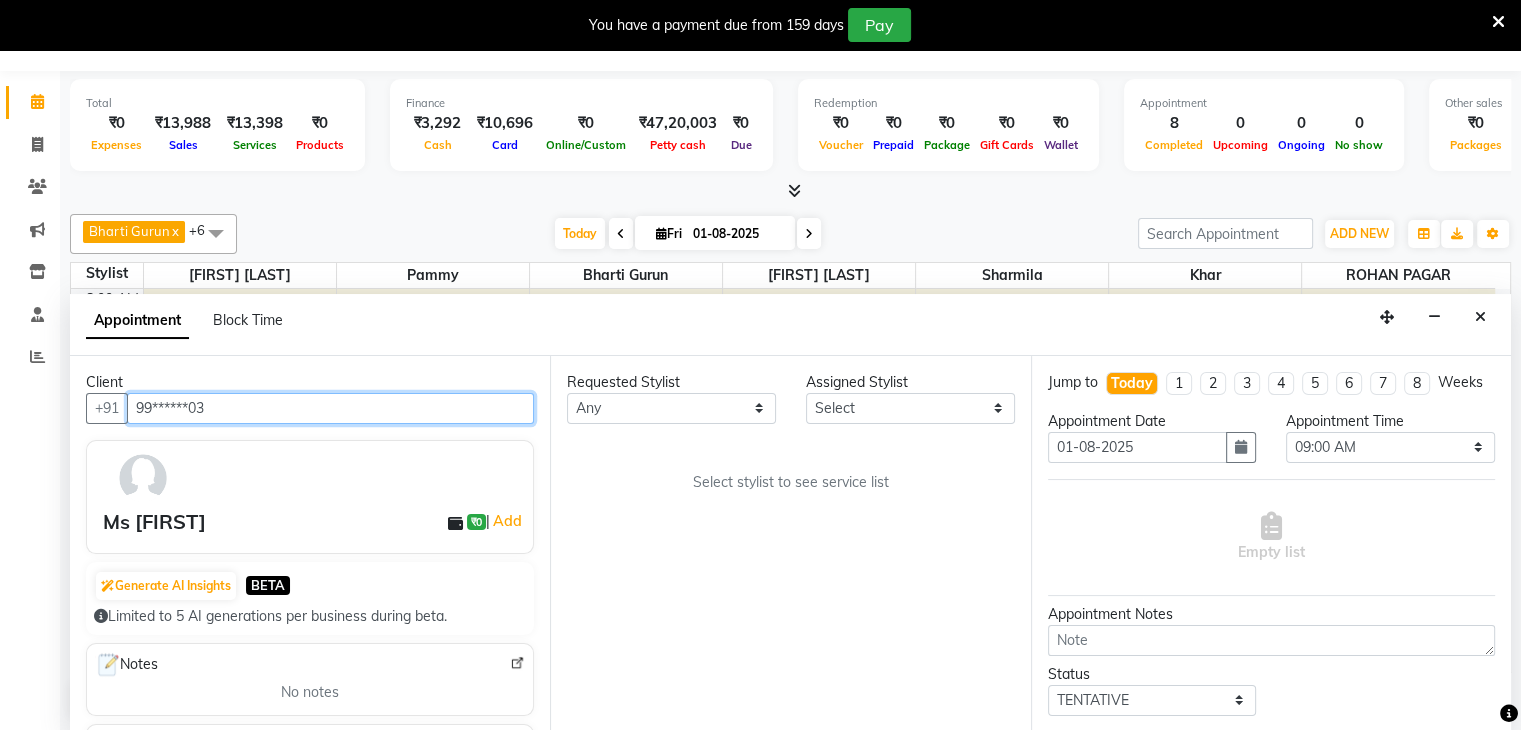 click on "99******03" at bounding box center (330, 408) 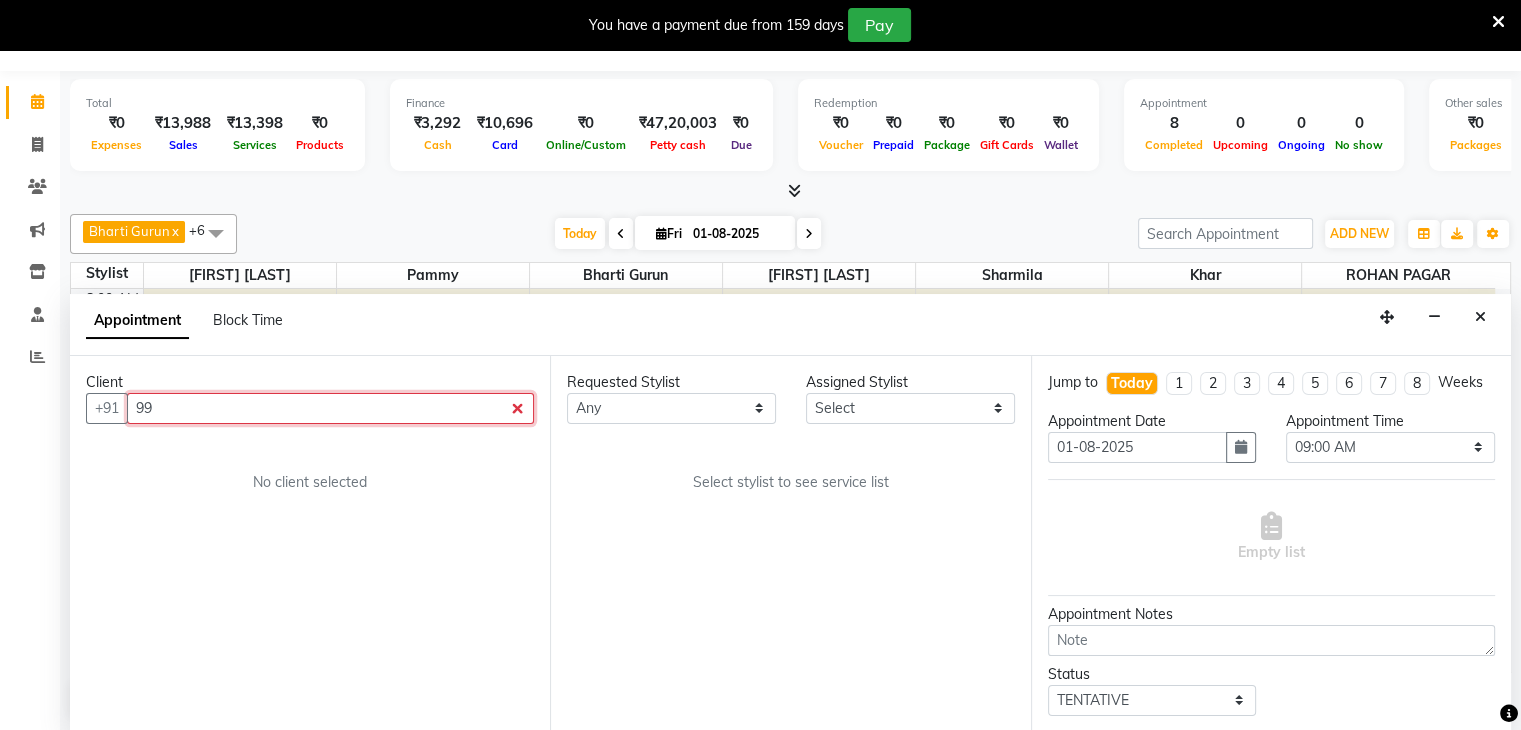 type on "9" 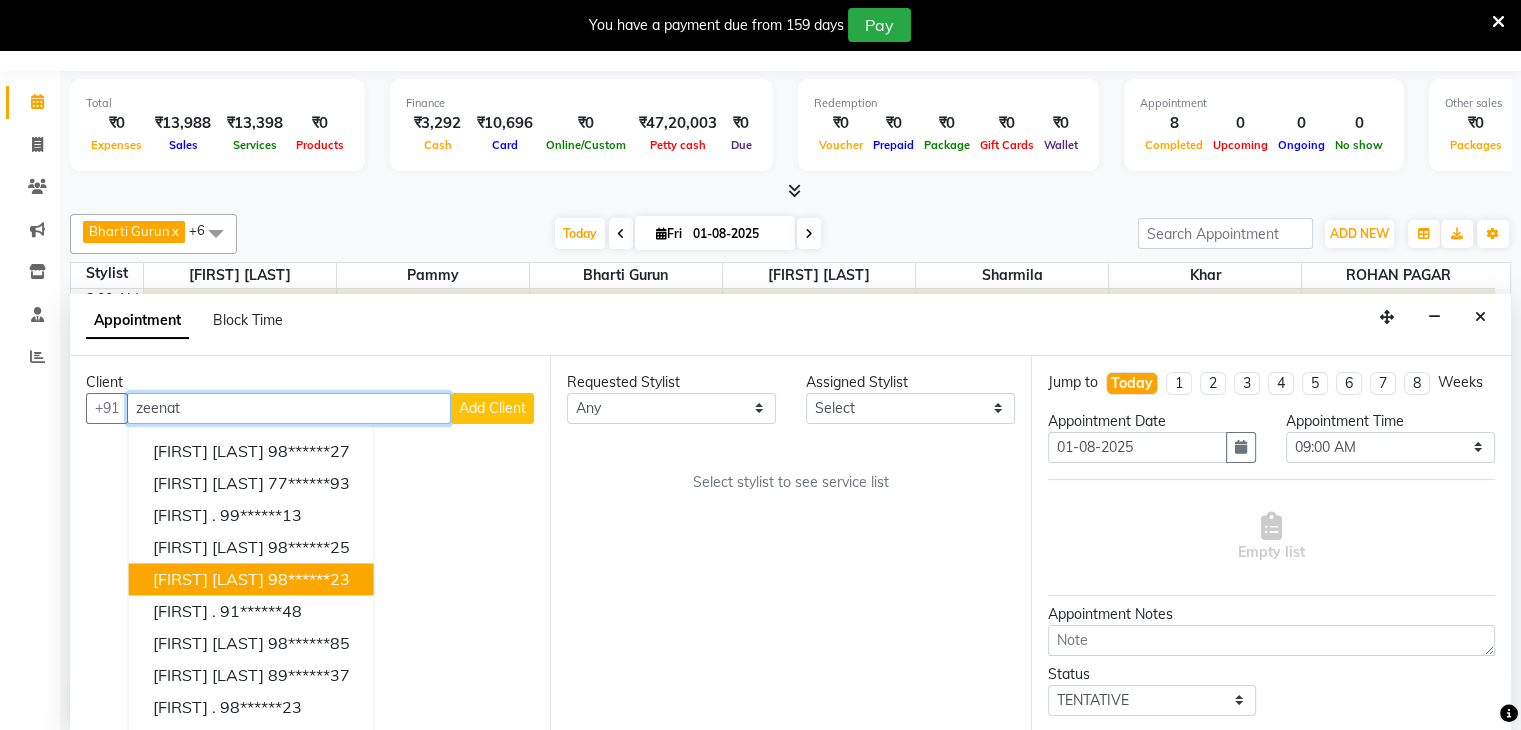 click on "Zeenat Jaffer" at bounding box center [208, 579] 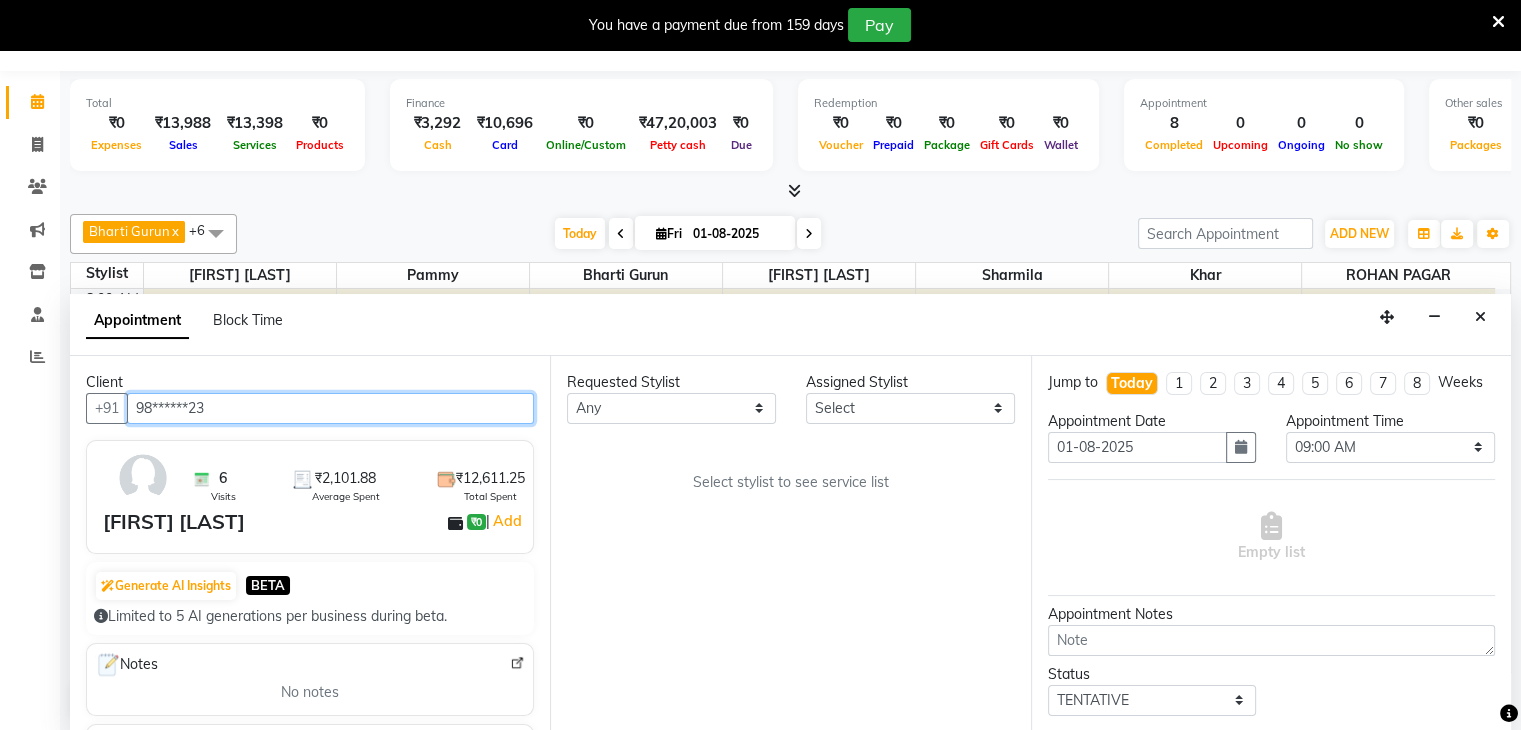 type on "98******23" 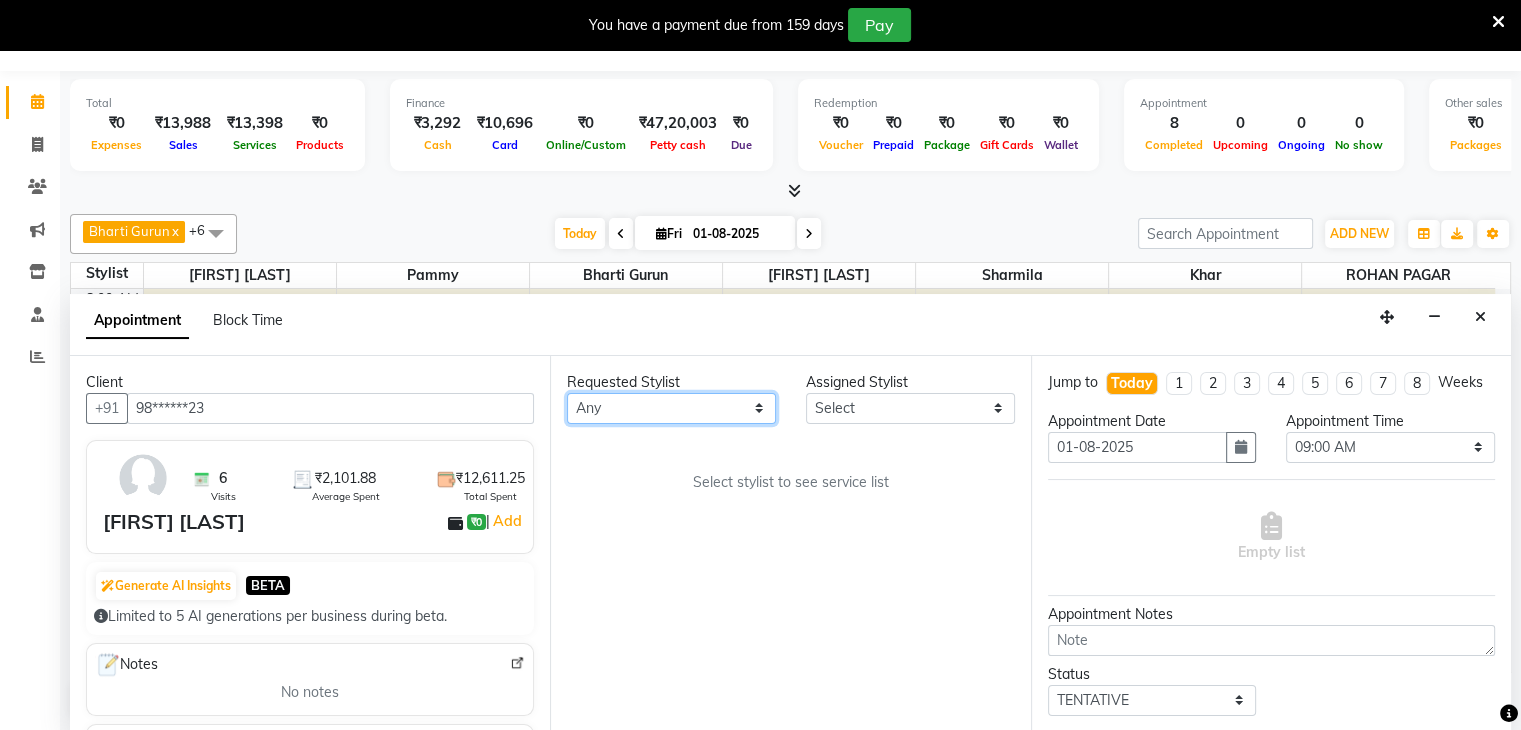 drag, startPoint x: 637, startPoint y: 409, endPoint x: 608, endPoint y: 516, distance: 110.860275 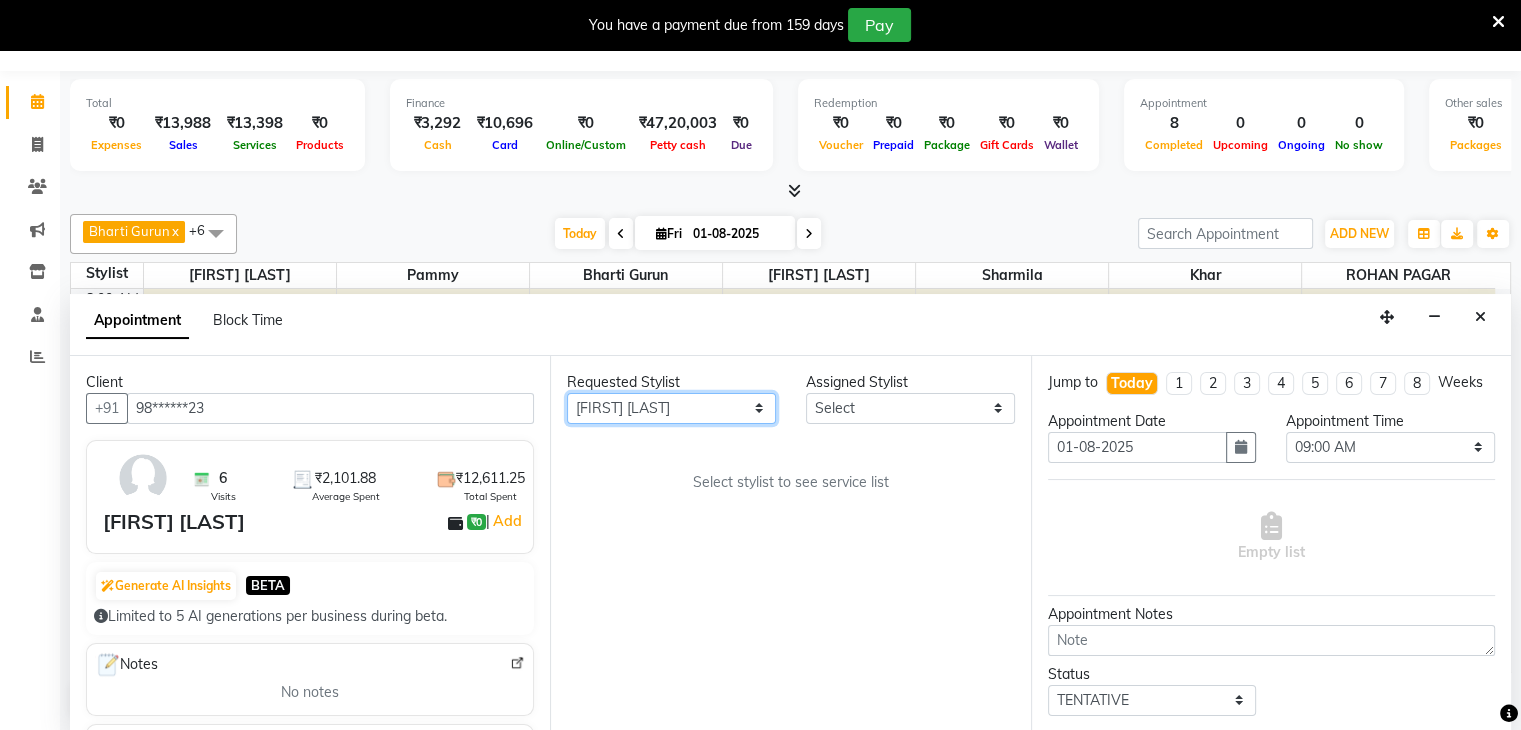 click on "Any [PERSON] [PERSON] [PERSON] [PERSON] [PERSON] [PERSON] [PERSON] [PERSON] [PERSON]" at bounding box center [671, 408] 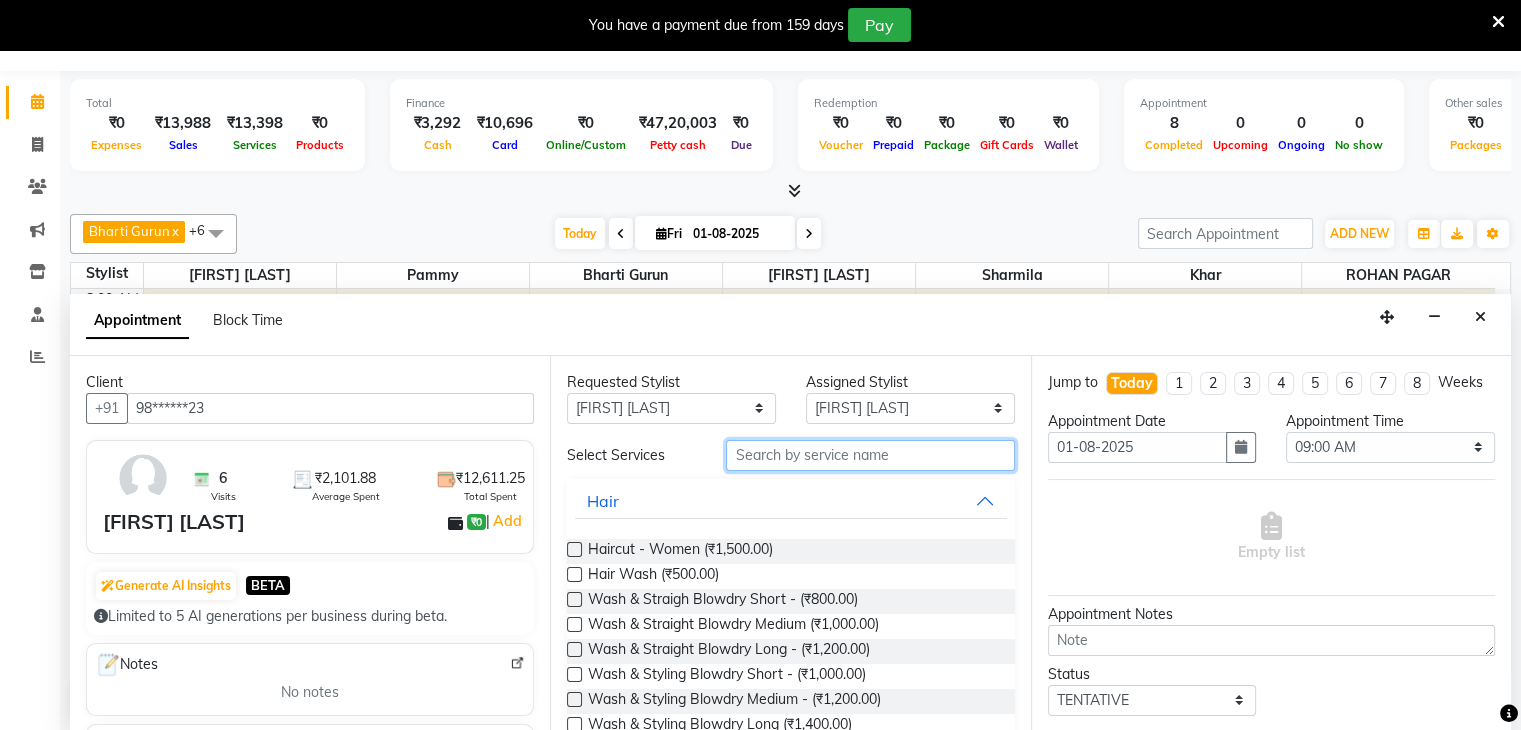 click at bounding box center [870, 455] 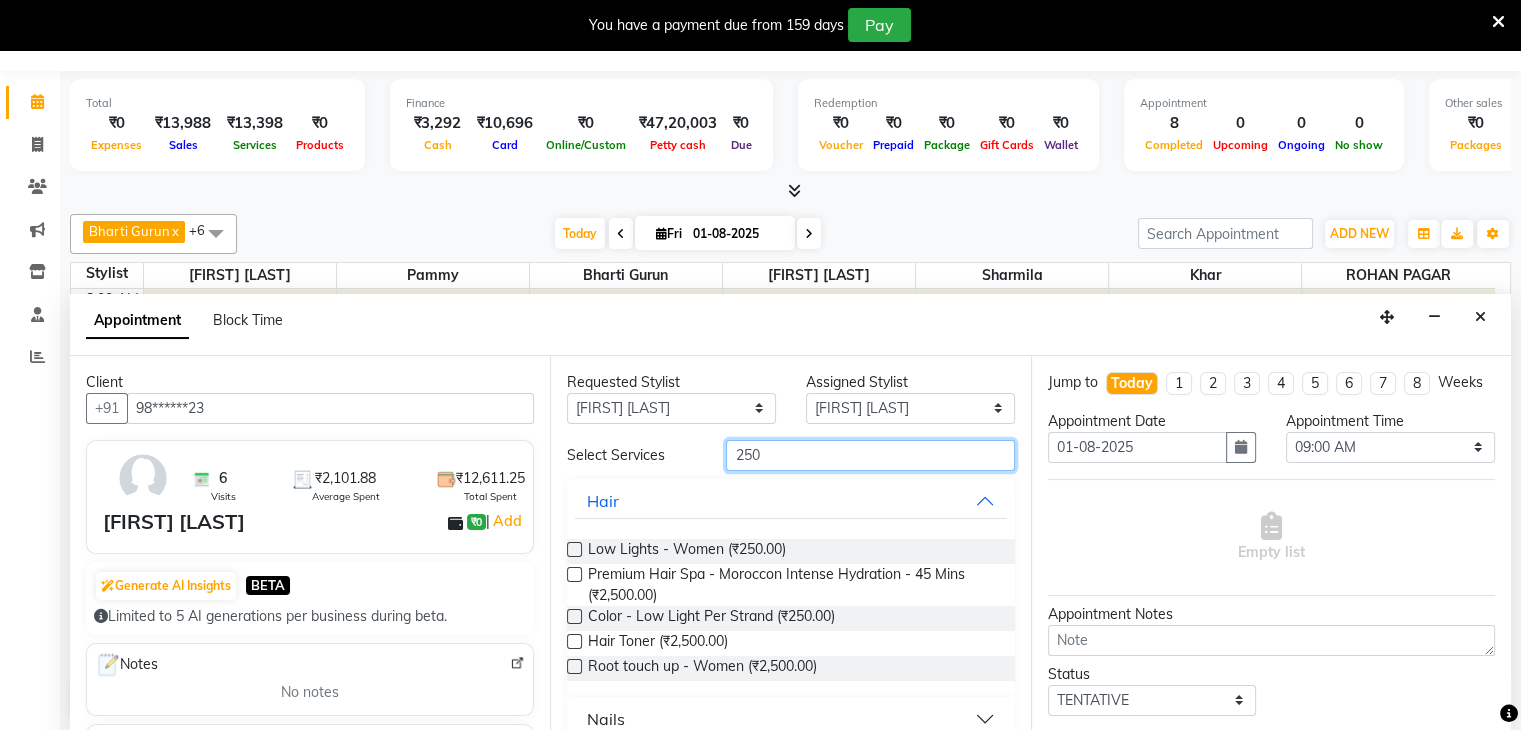 scroll, scrollTop: 288, scrollLeft: 0, axis: vertical 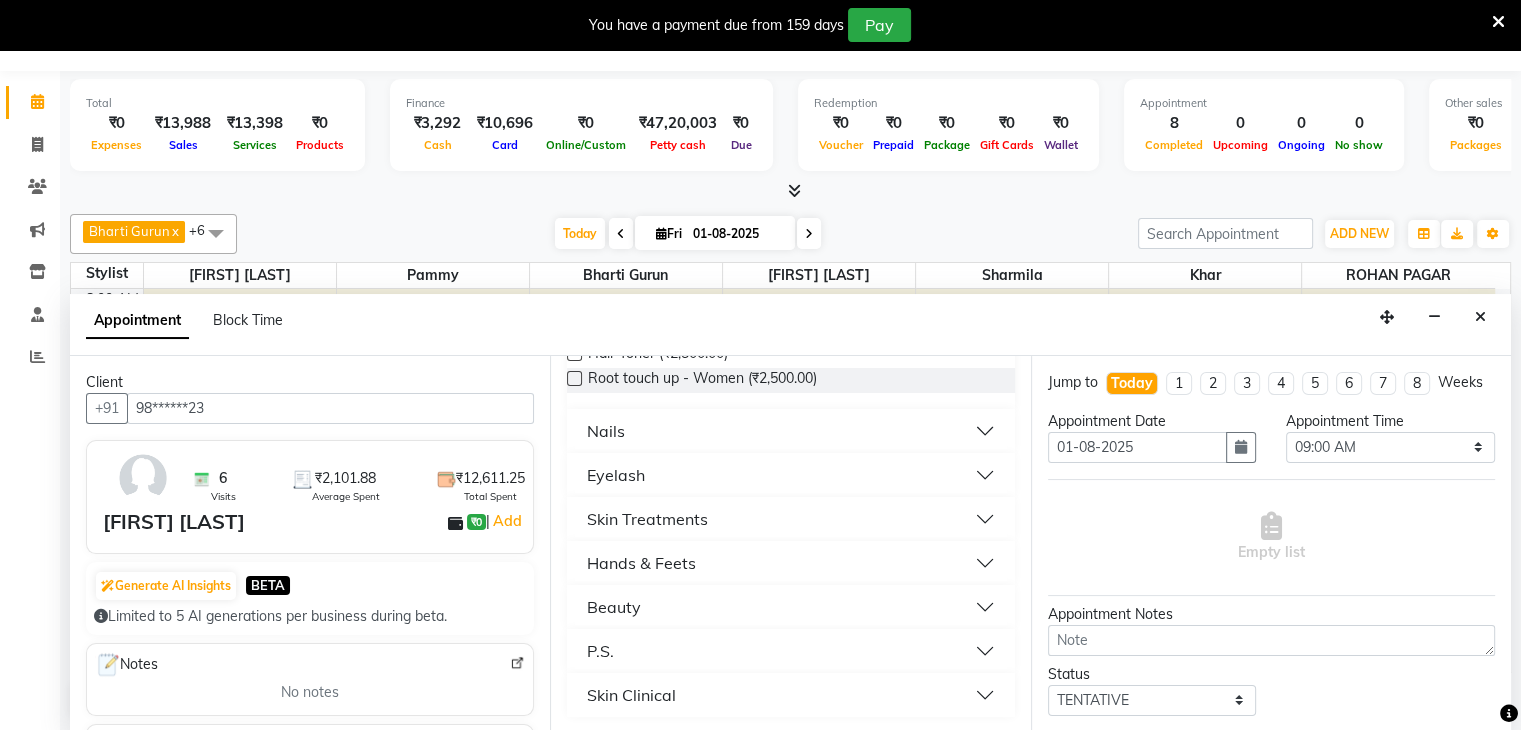 type on "250" 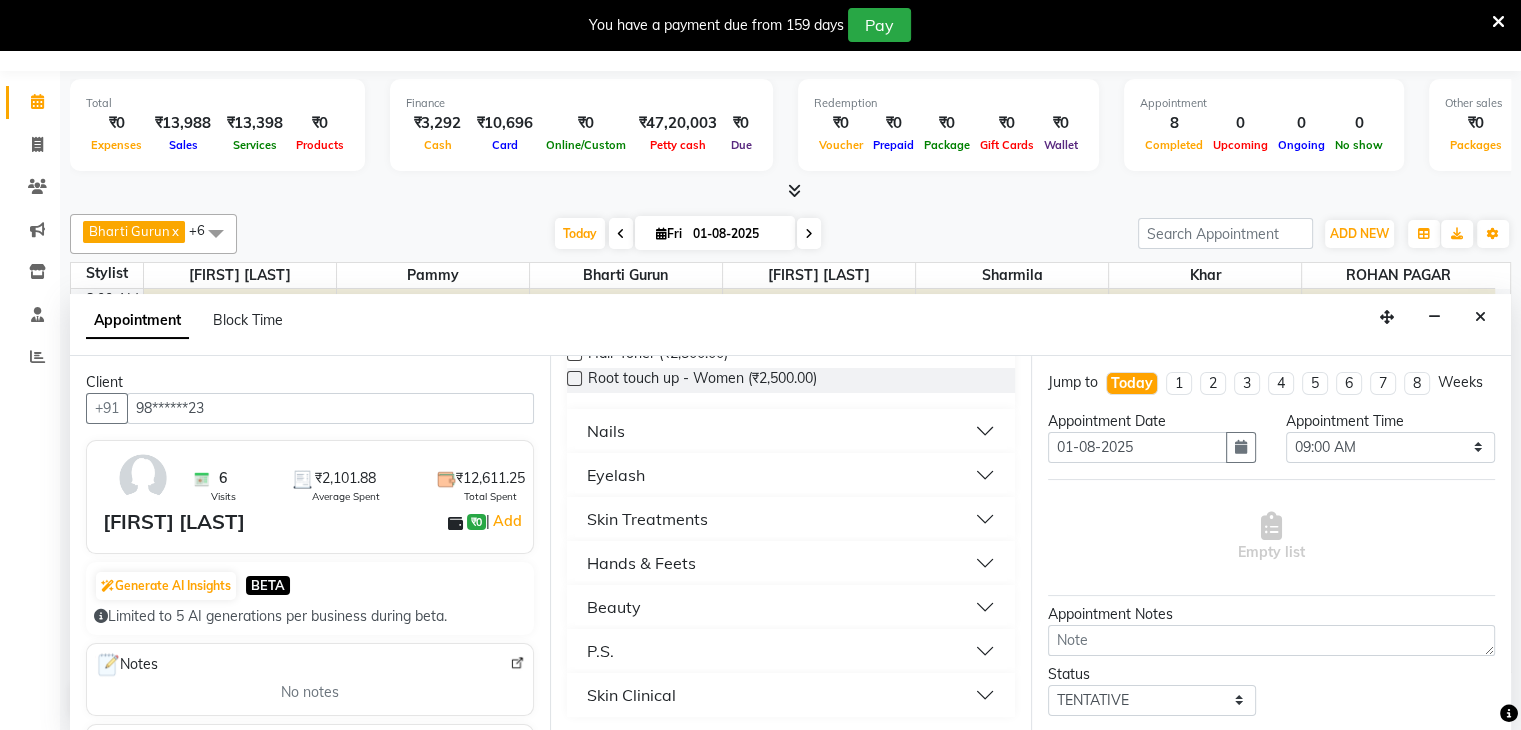 click on "Nails" at bounding box center (606, 431) 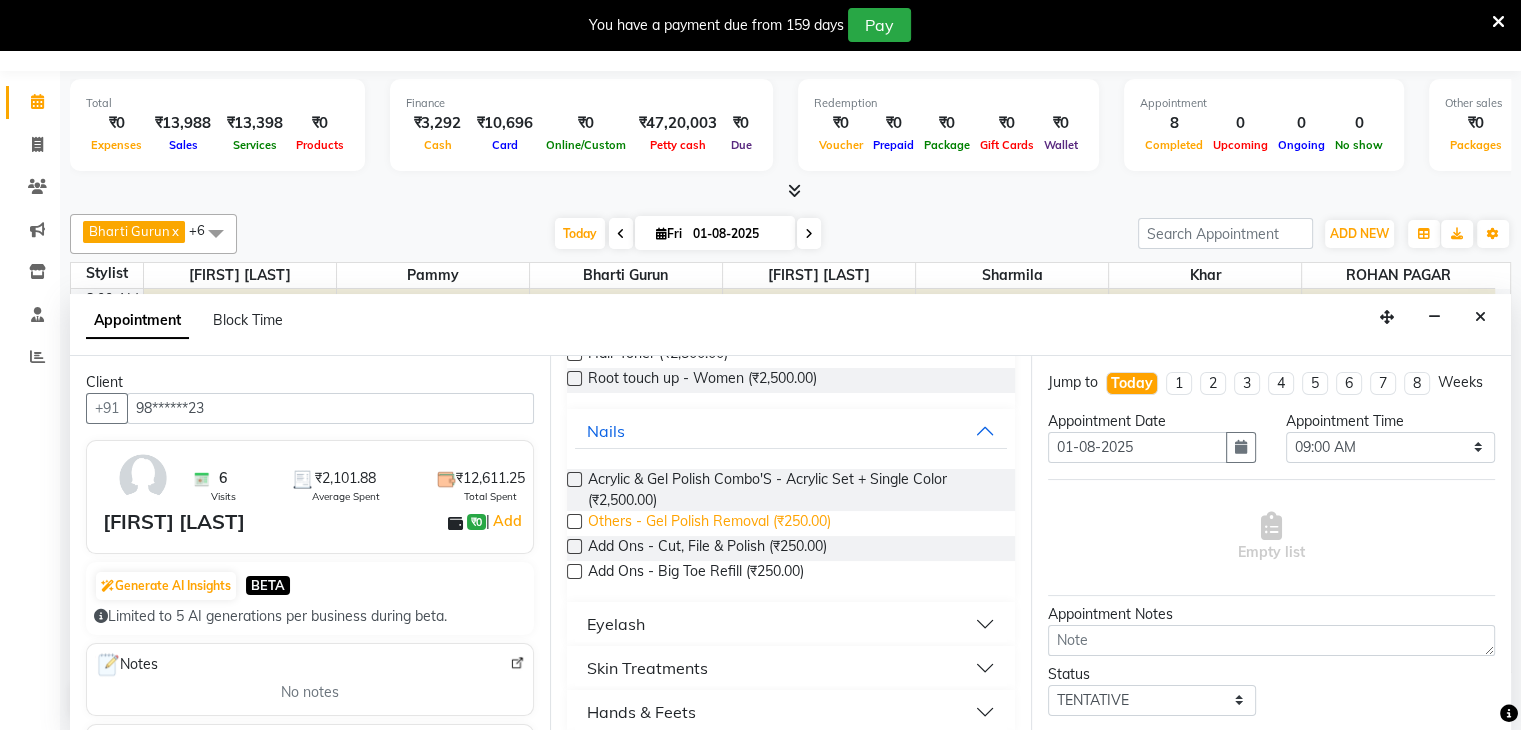 click on "Others - Gel Polish Removal (₹250.00)" at bounding box center (709, 523) 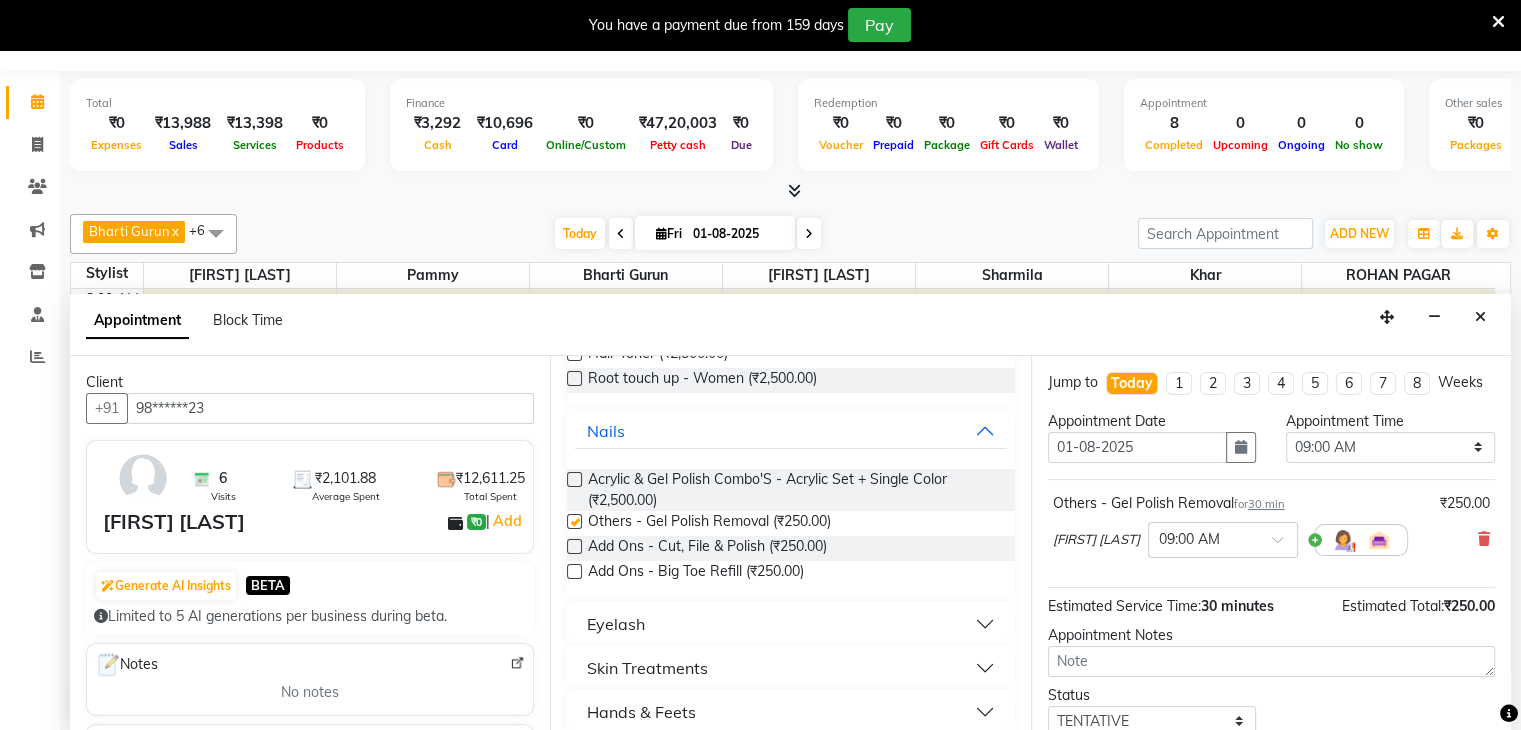 checkbox on "false" 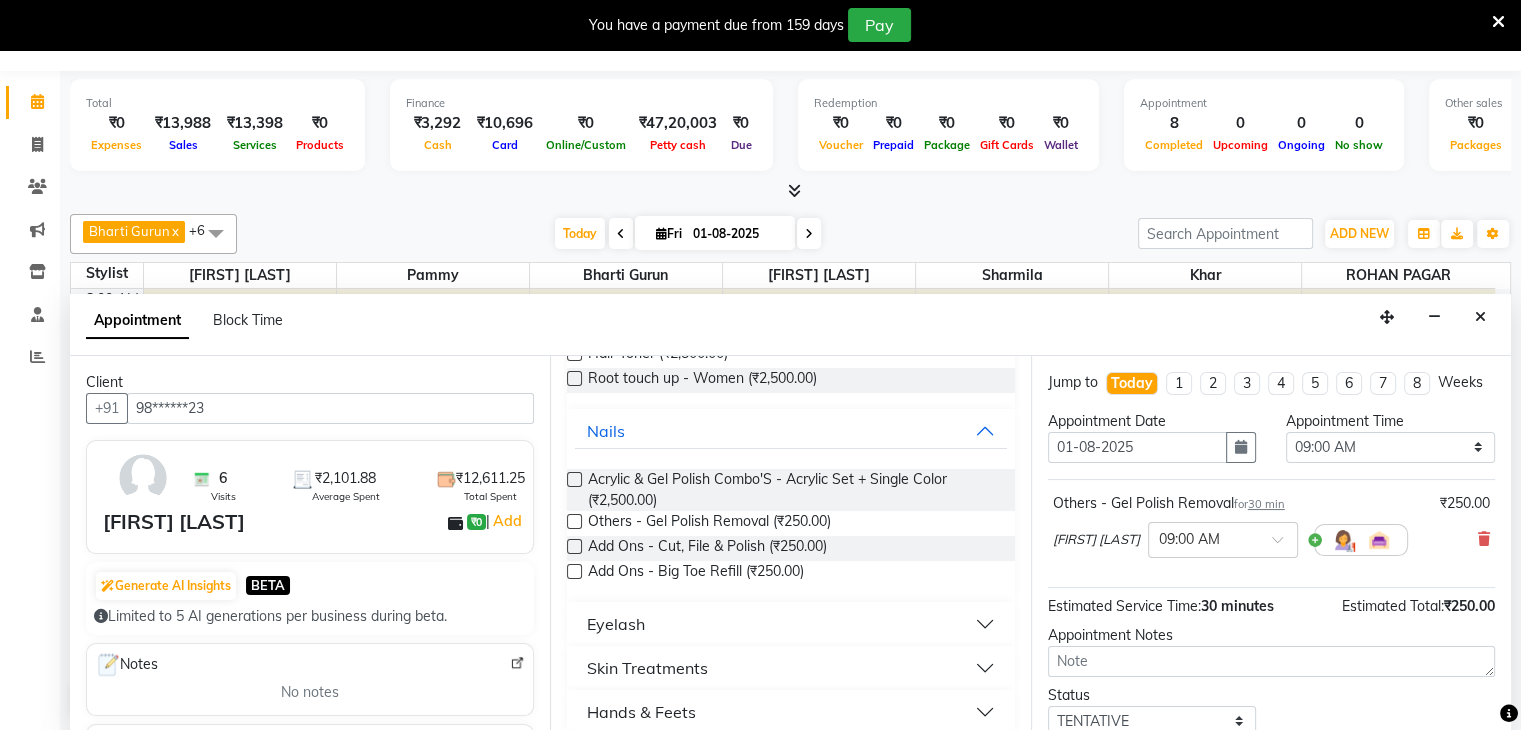 scroll, scrollTop: 0, scrollLeft: 0, axis: both 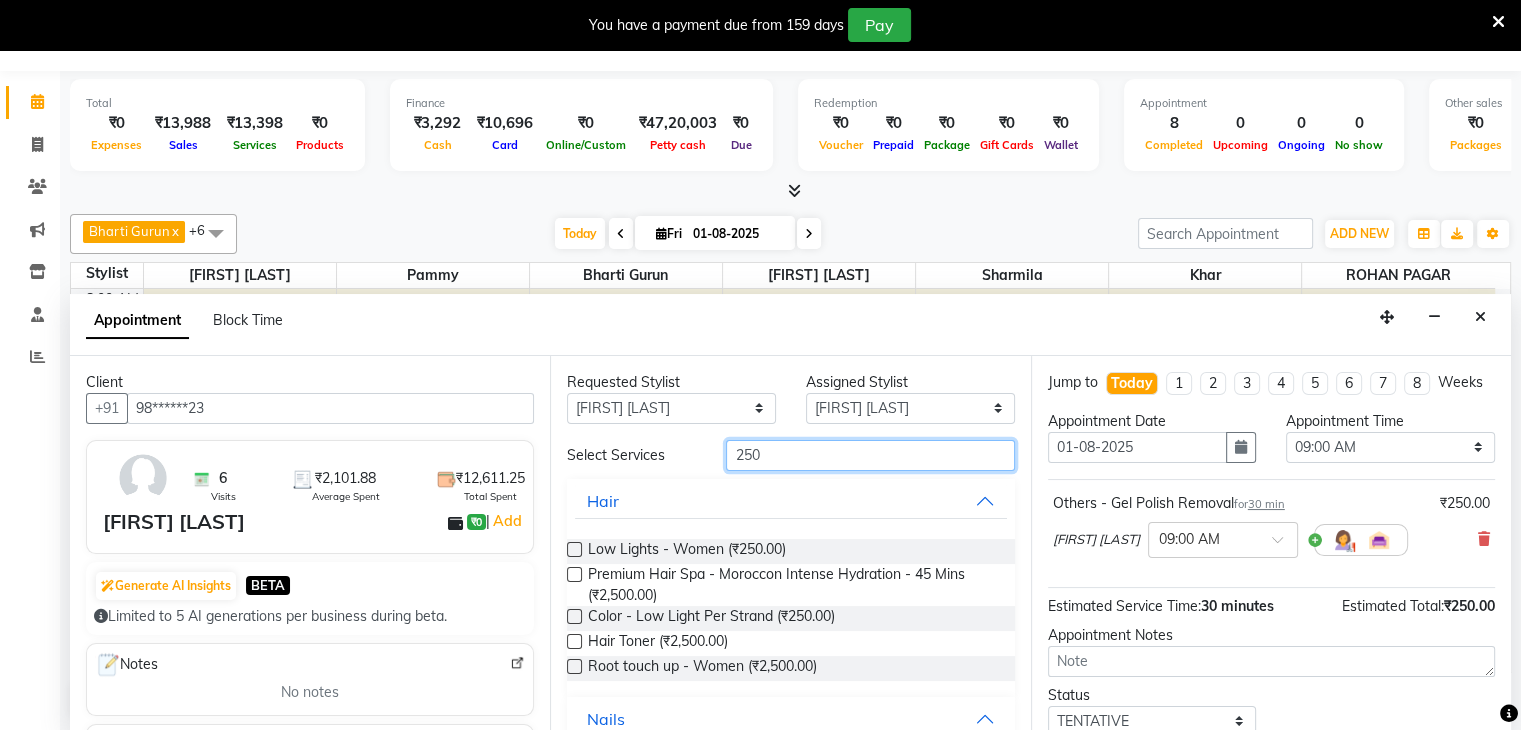 click on "250" at bounding box center [870, 455] 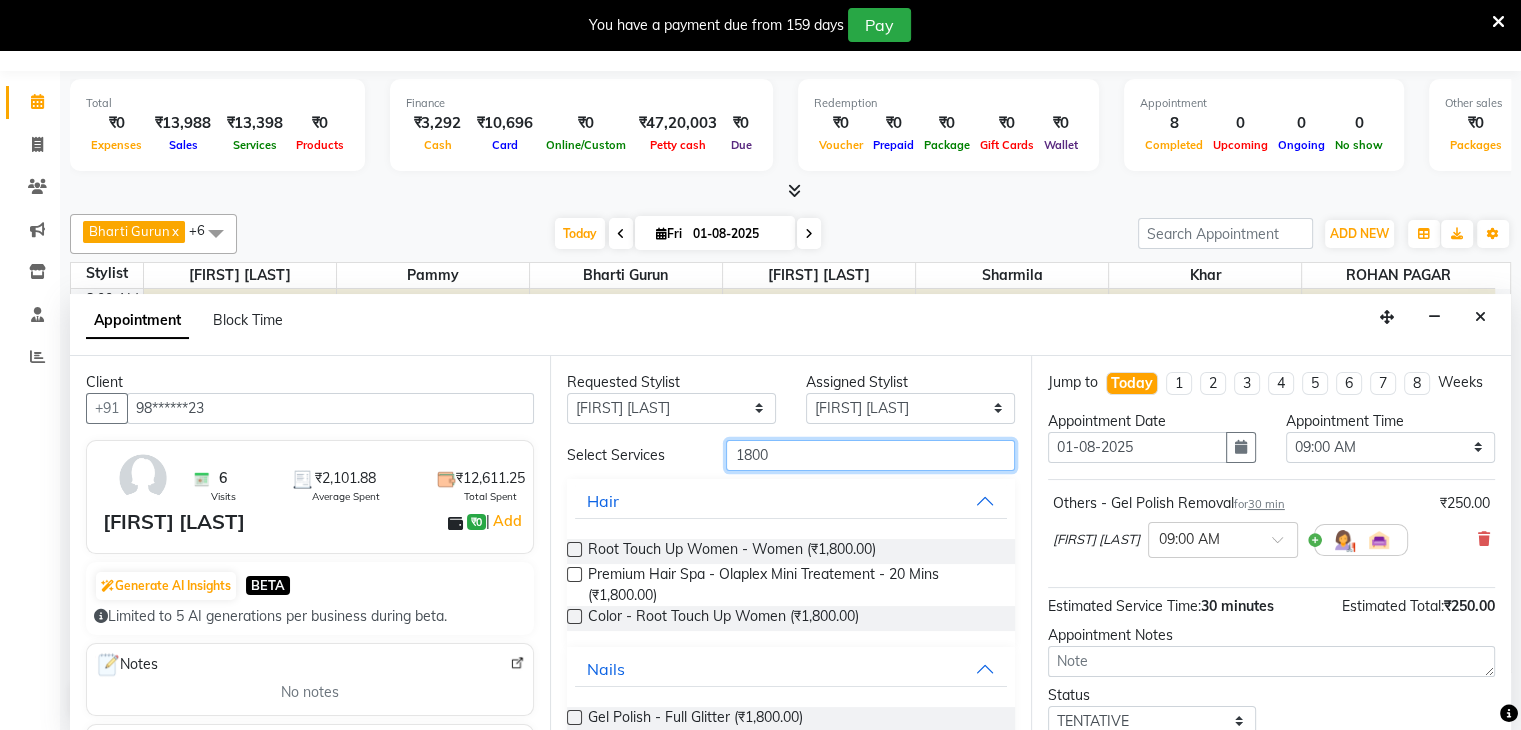 scroll, scrollTop: 288, scrollLeft: 0, axis: vertical 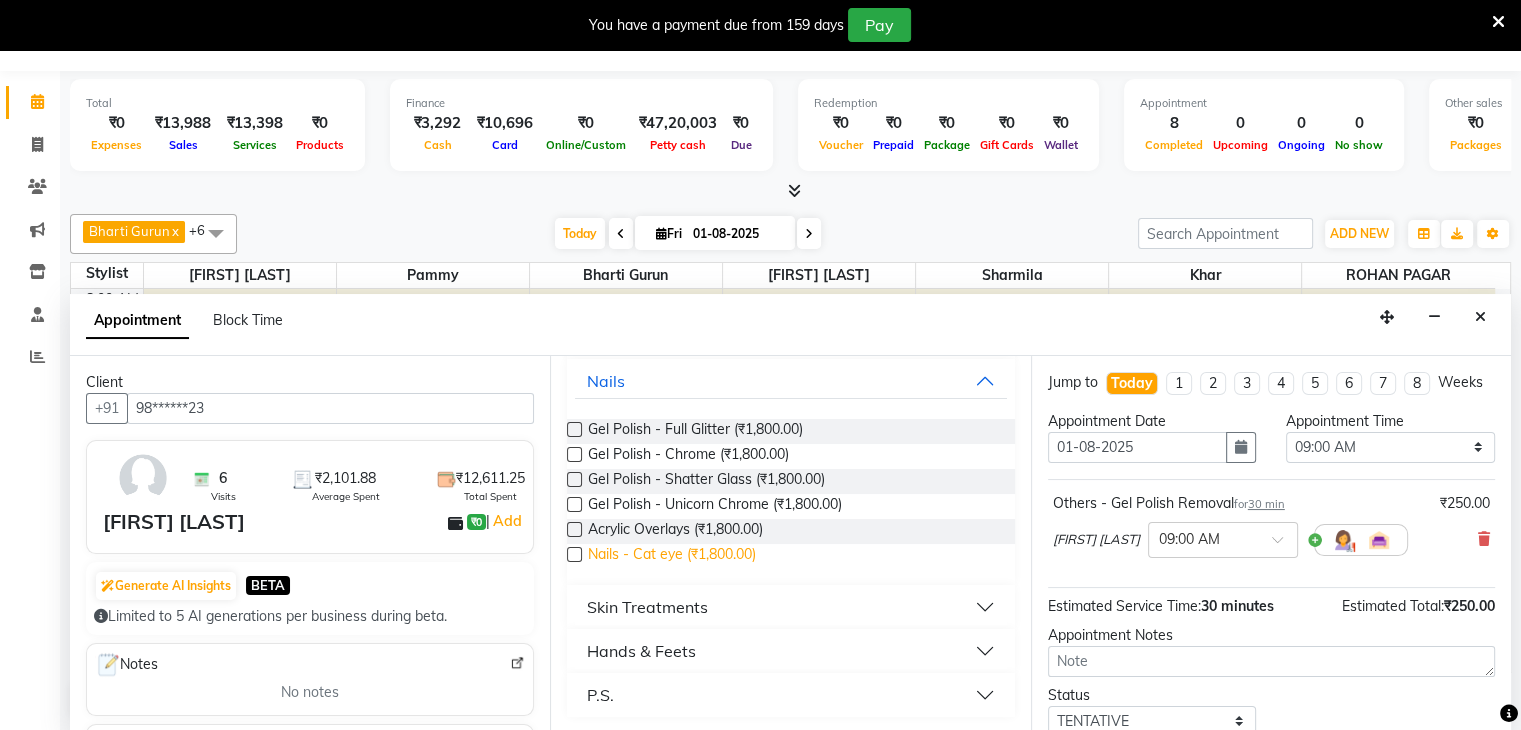 type on "1800" 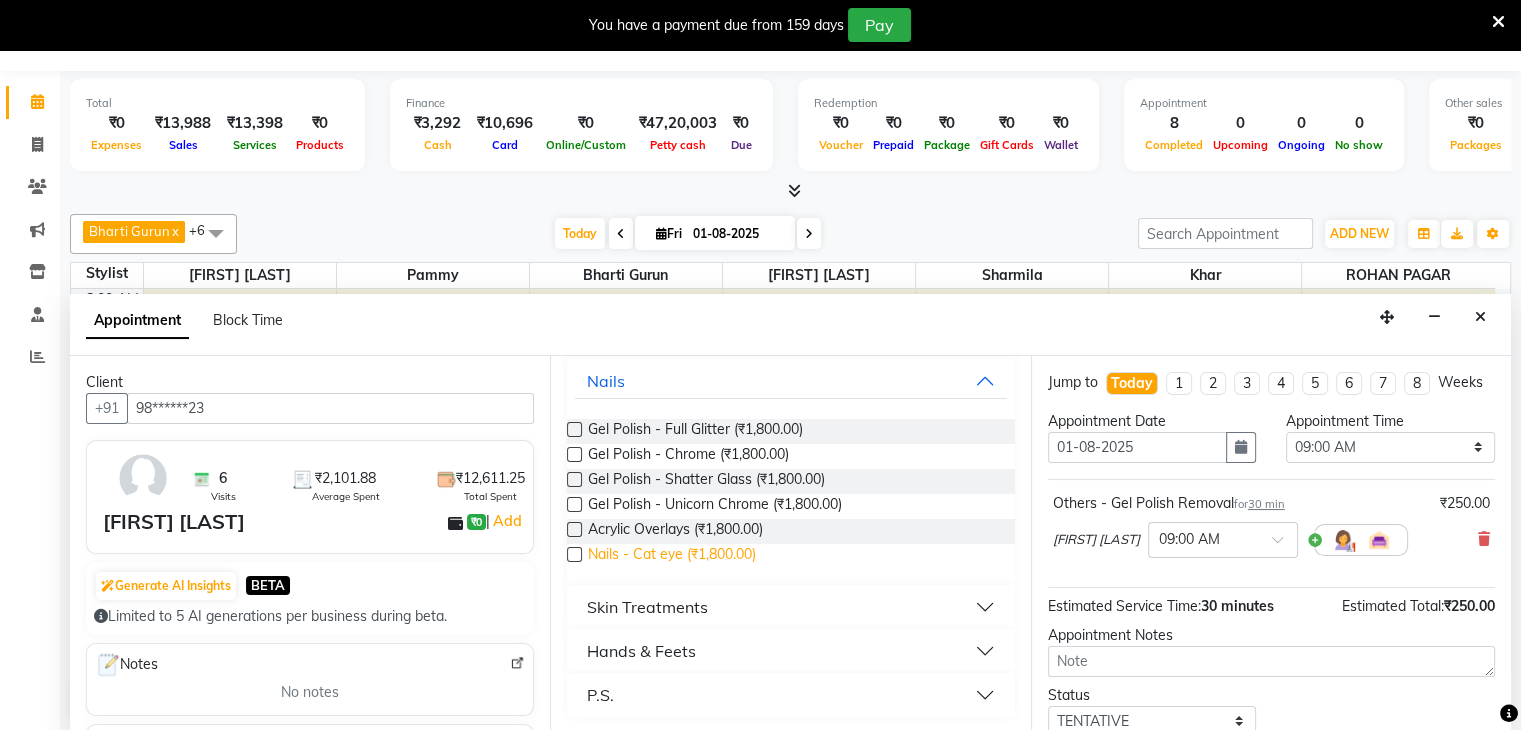 click on "Nails - Cat eye (₹1,800.00)" at bounding box center [672, 556] 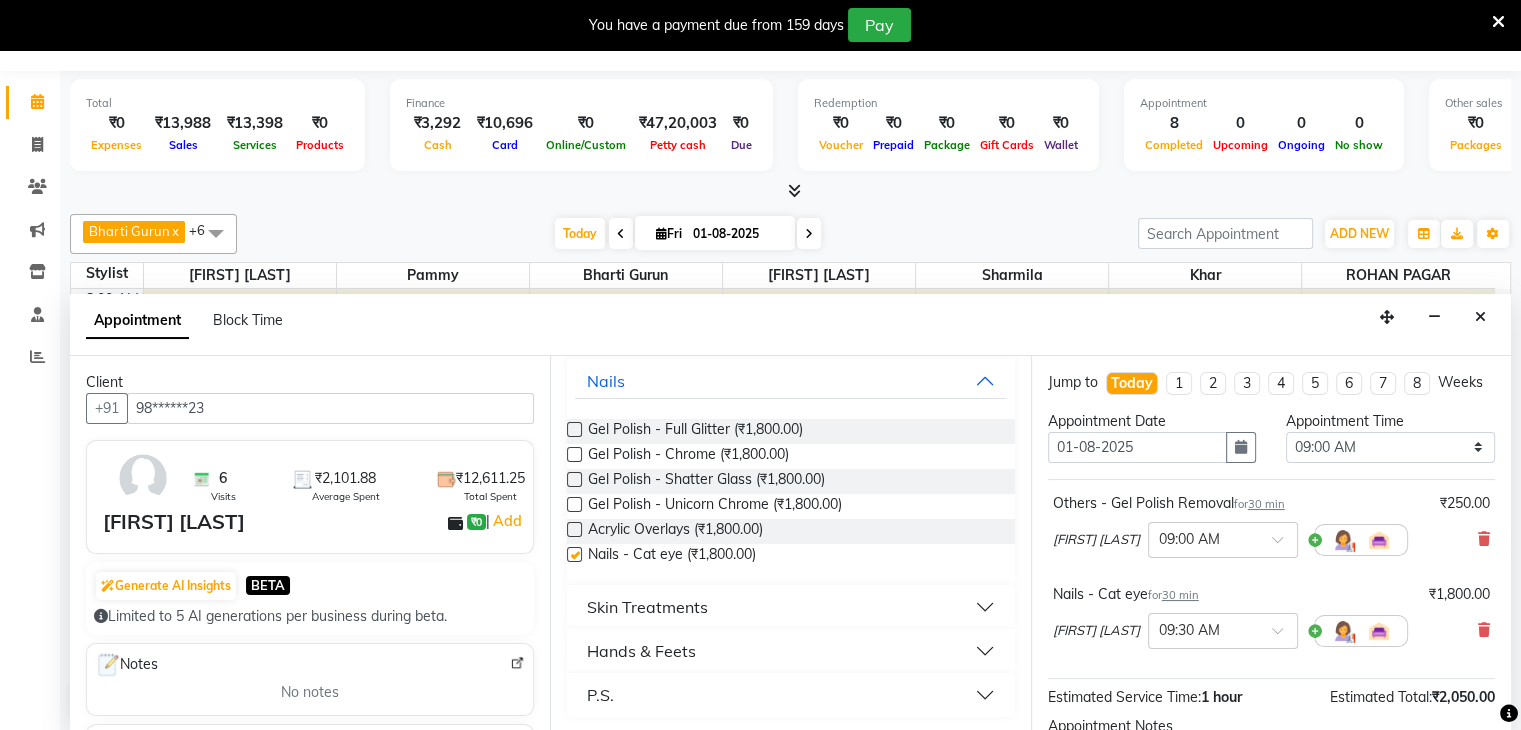 checkbox on "false" 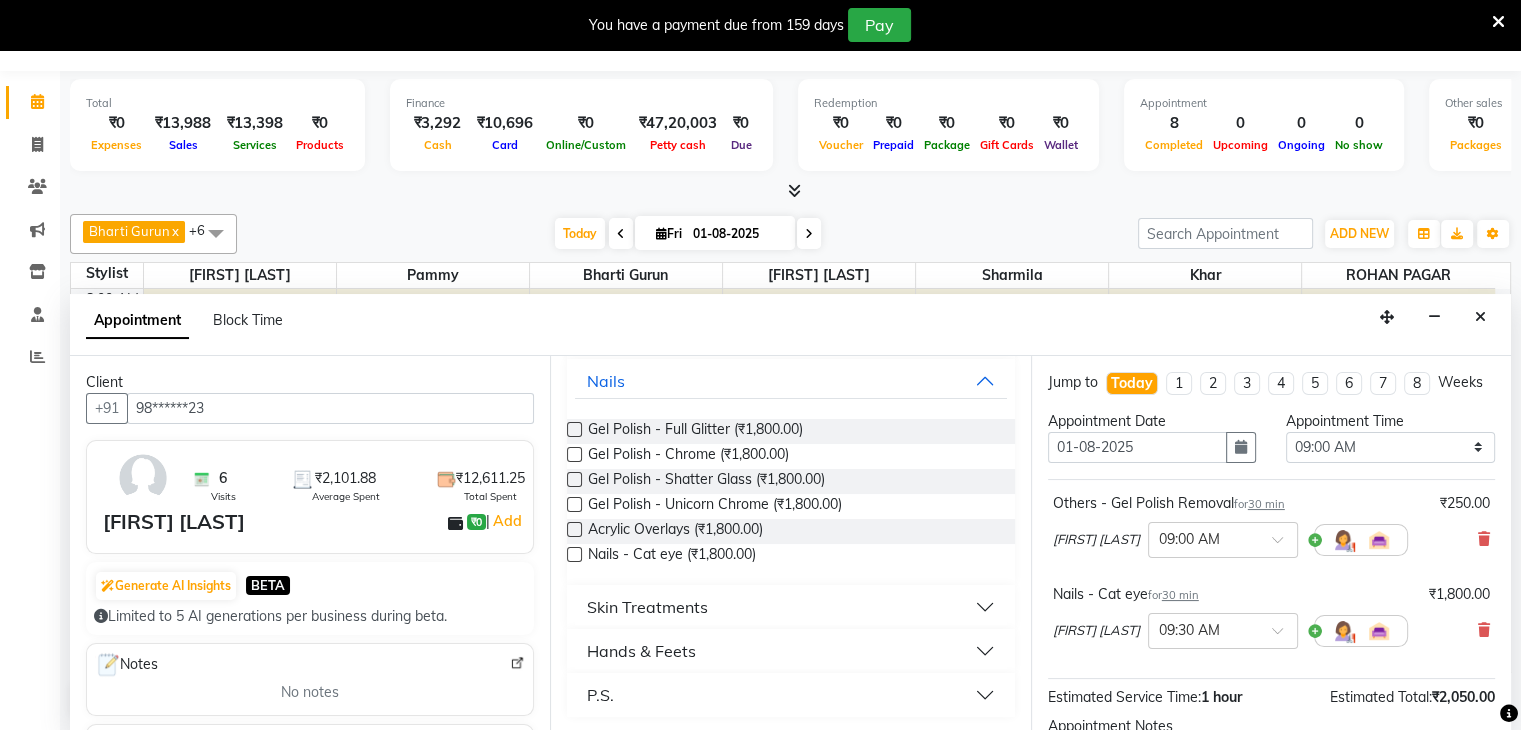 scroll, scrollTop: 0, scrollLeft: 0, axis: both 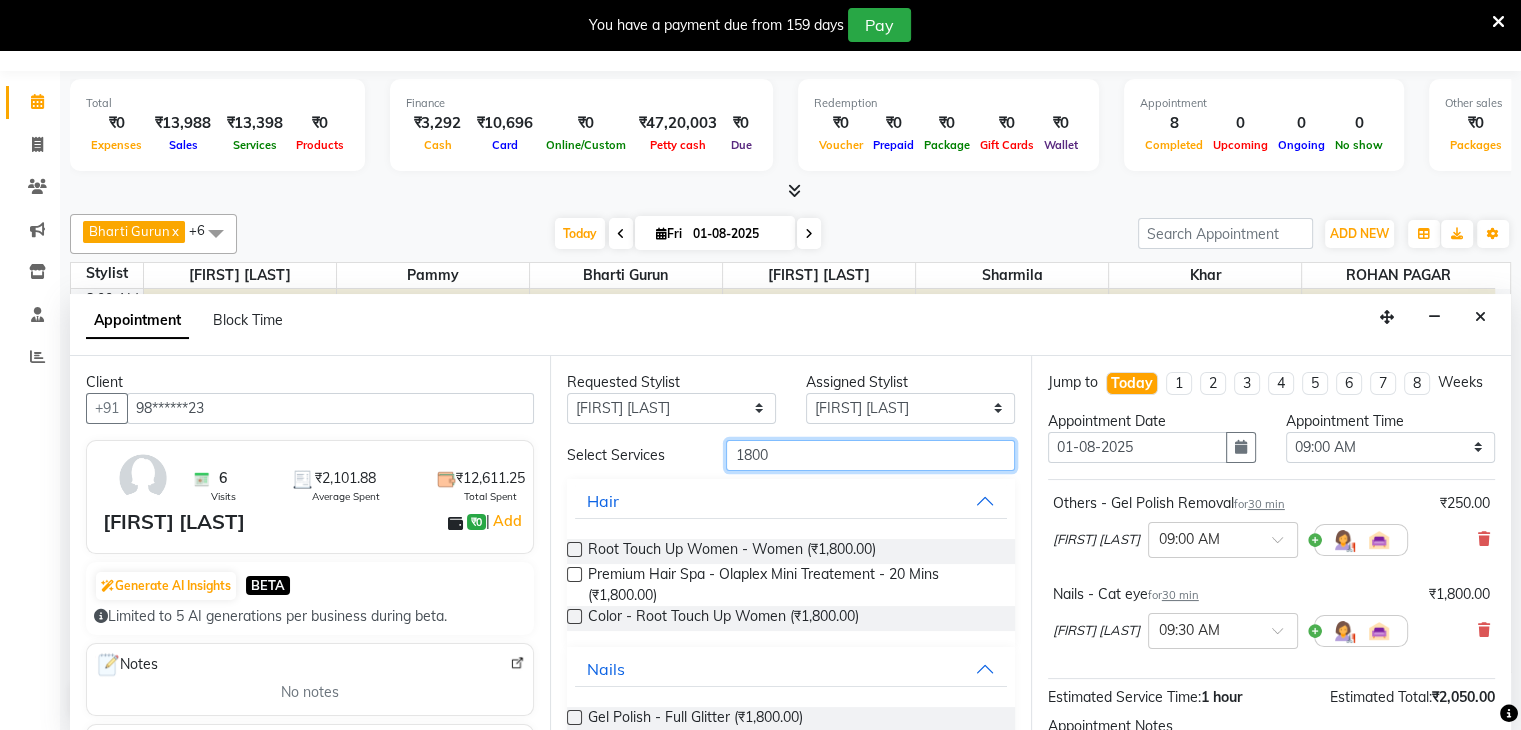 click on "1800" at bounding box center (870, 455) 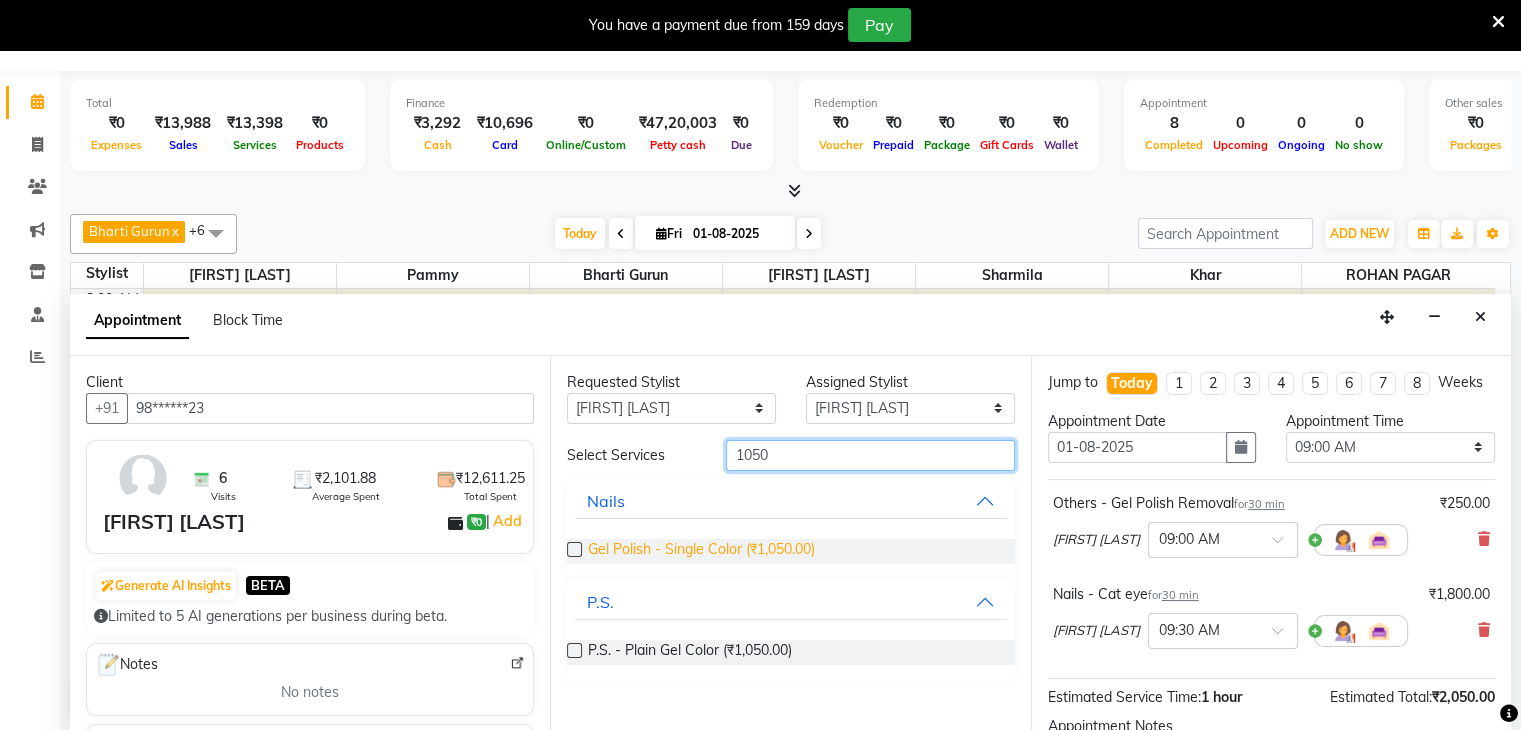 type on "1050" 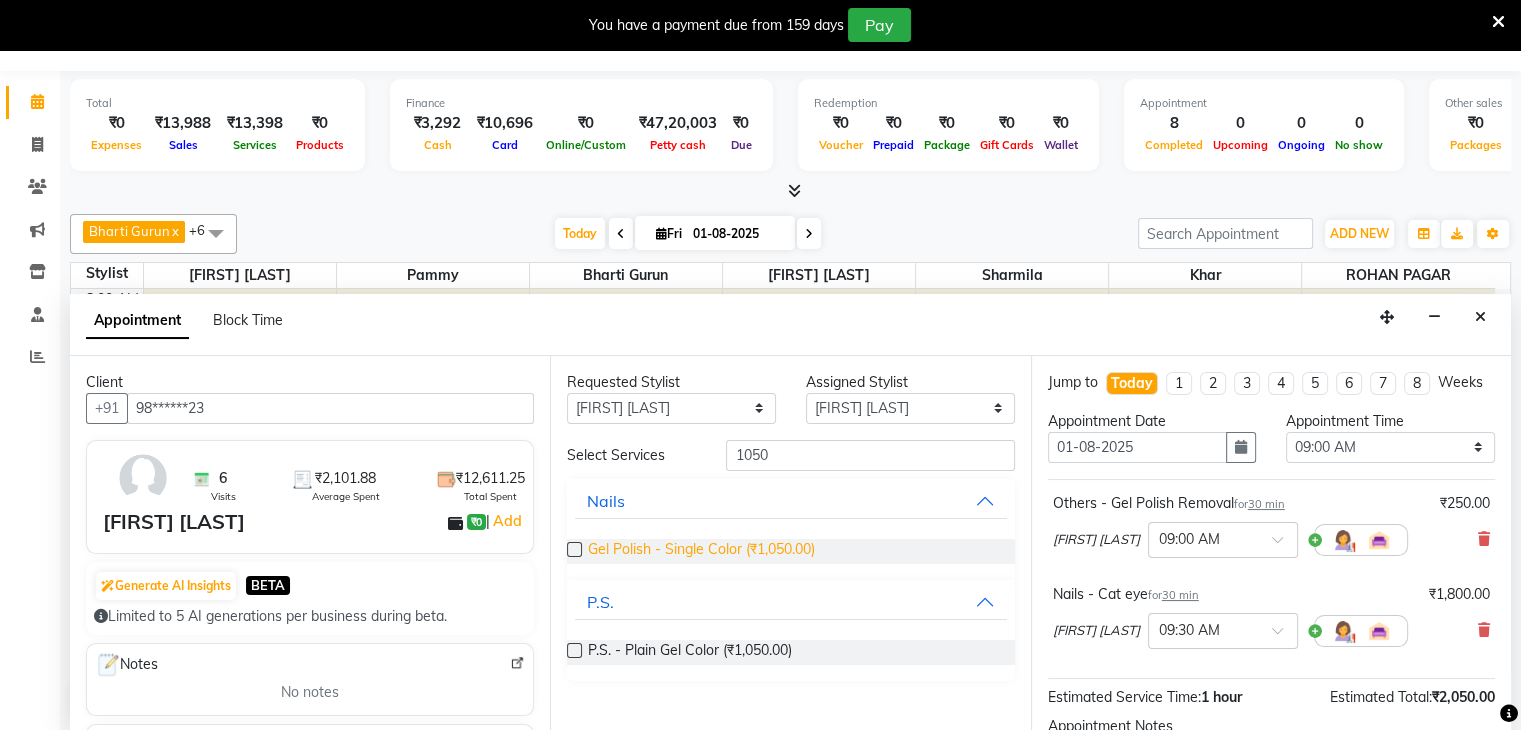 click on "Gel Polish - Single Color (₹1,050.00)" at bounding box center (701, 551) 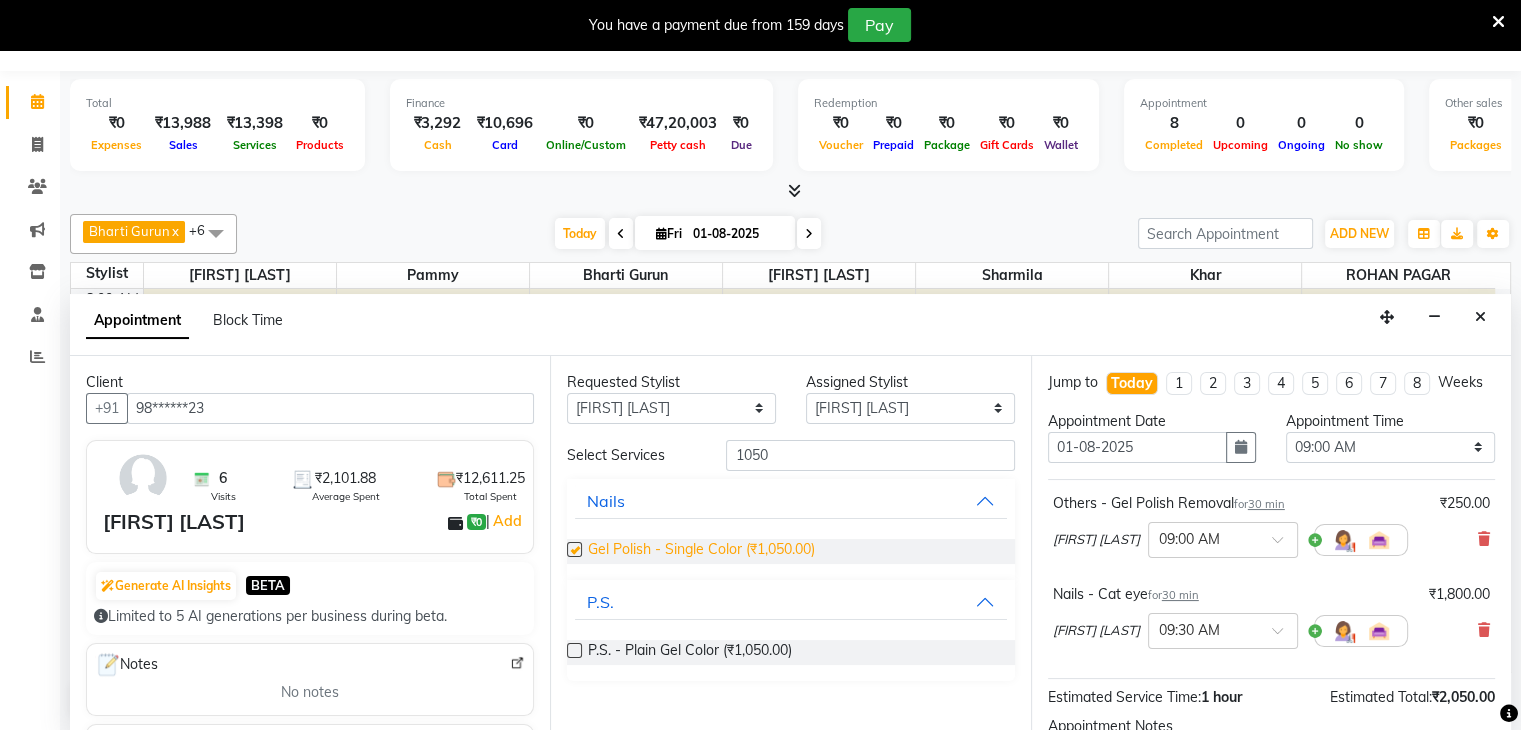 checkbox on "false" 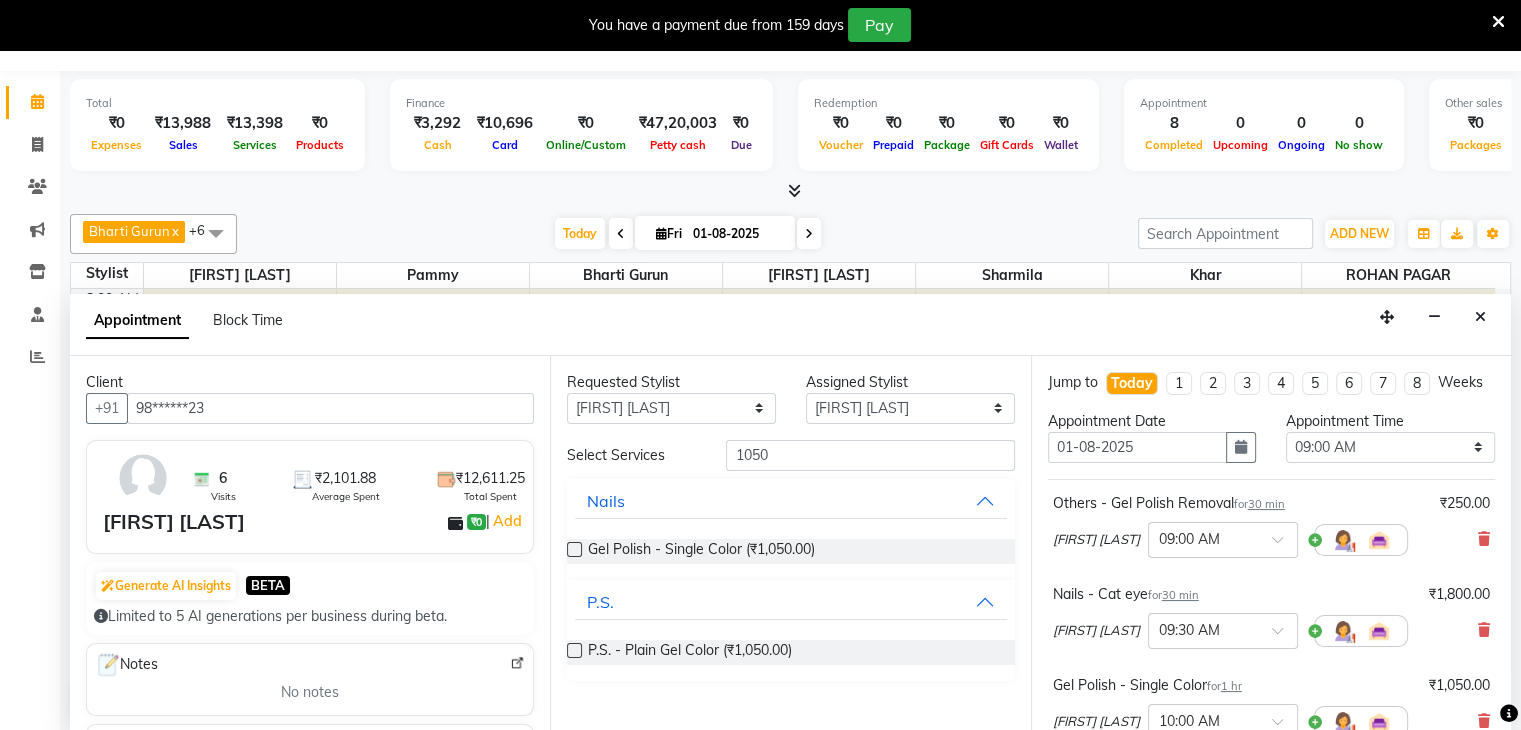 scroll, scrollTop: 328, scrollLeft: 0, axis: vertical 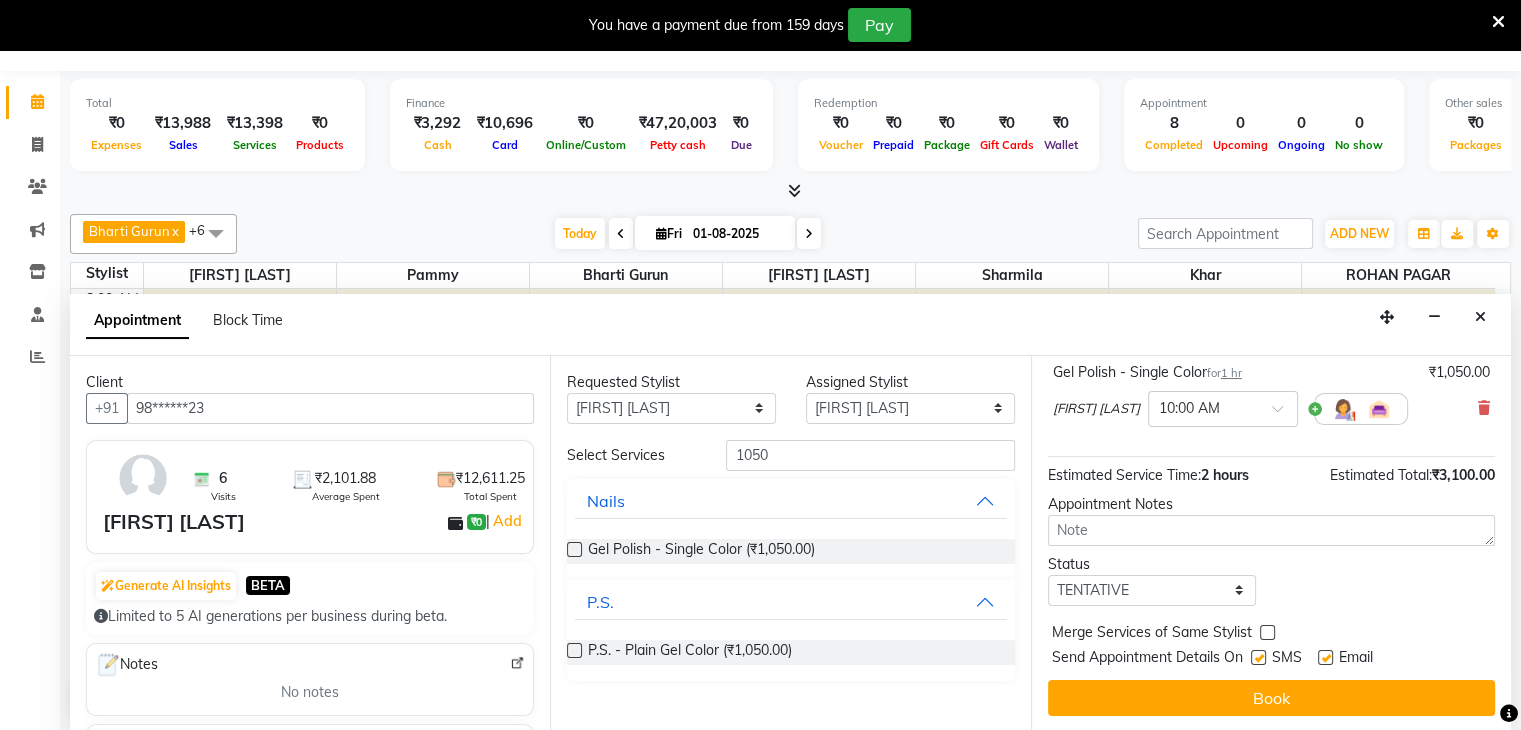 click at bounding box center [1258, 657] 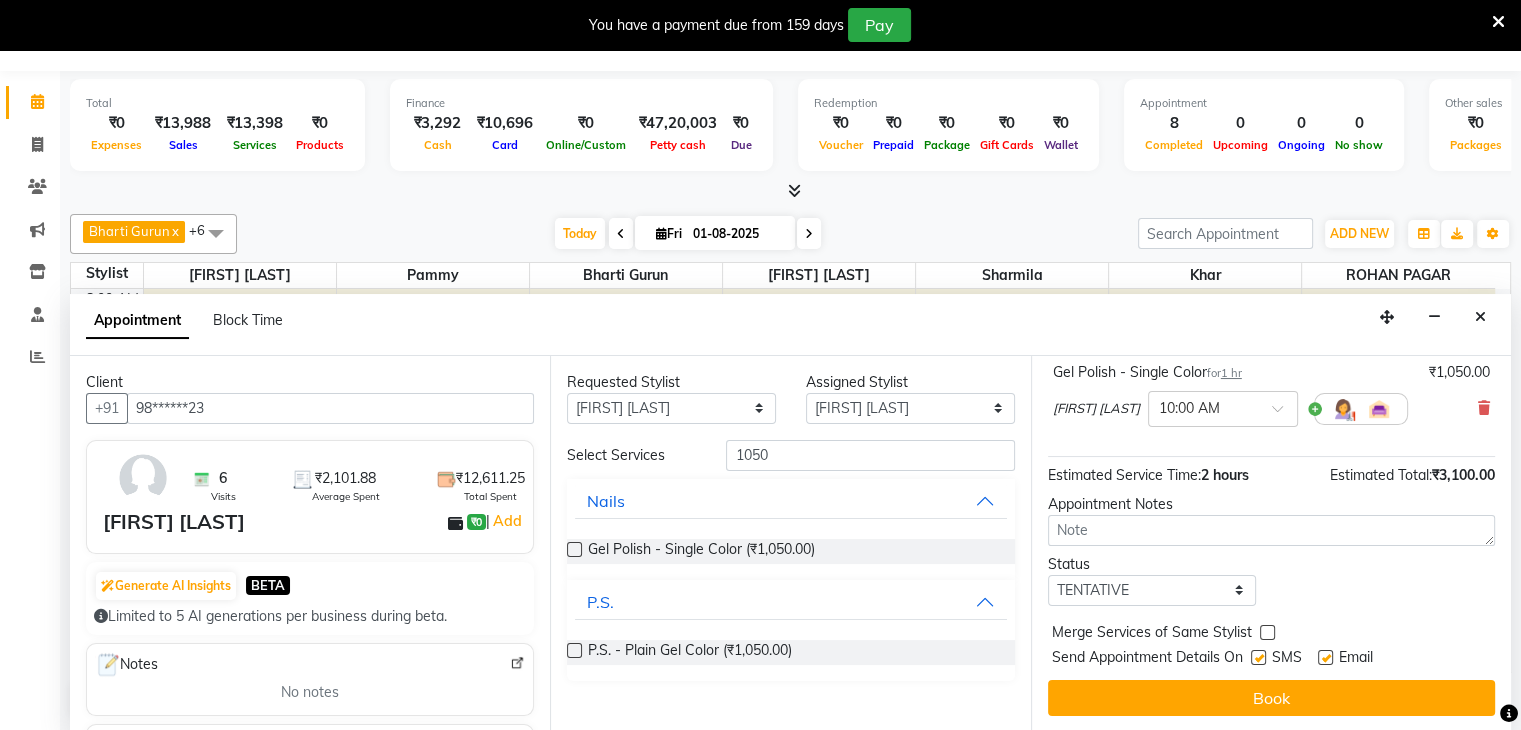 click at bounding box center [1257, 659] 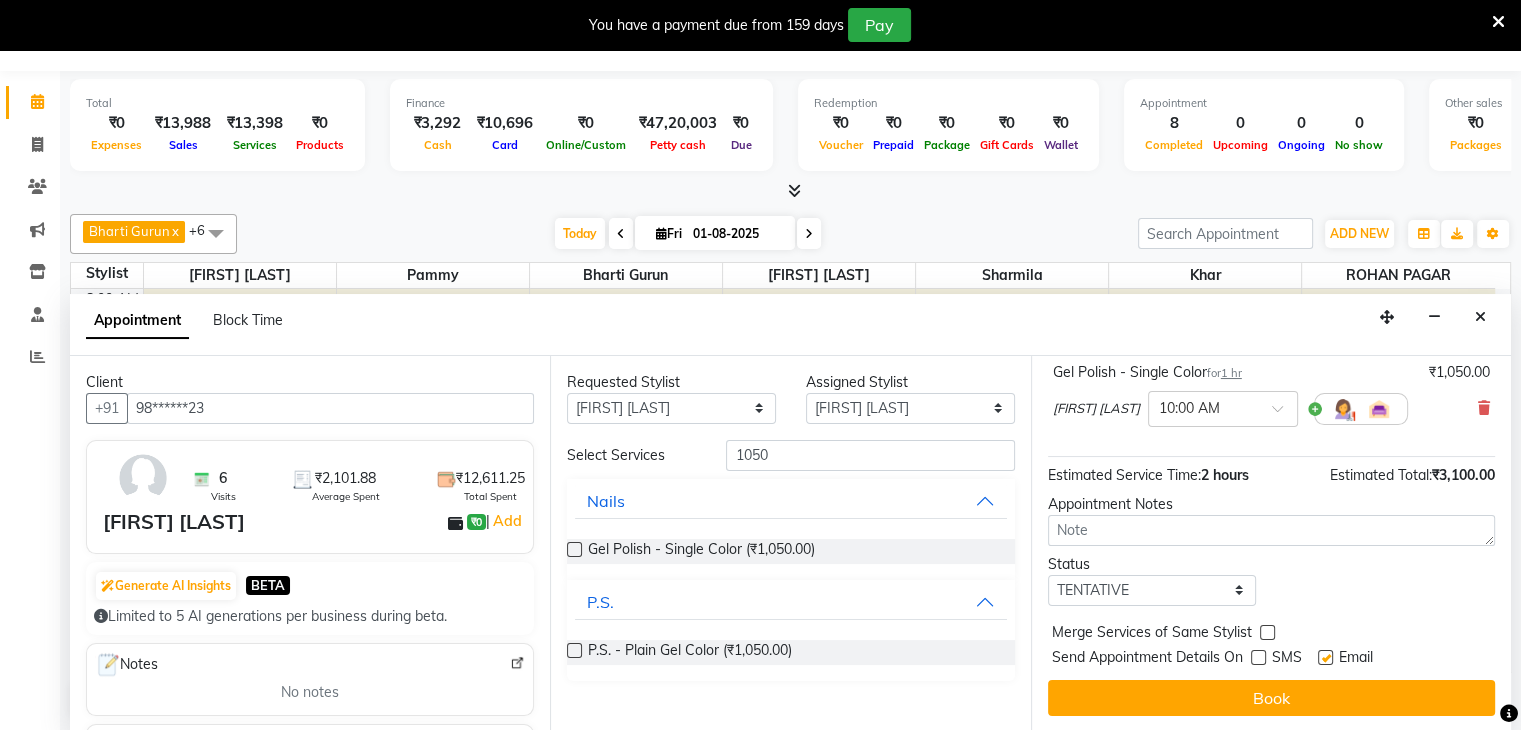 click at bounding box center (1325, 657) 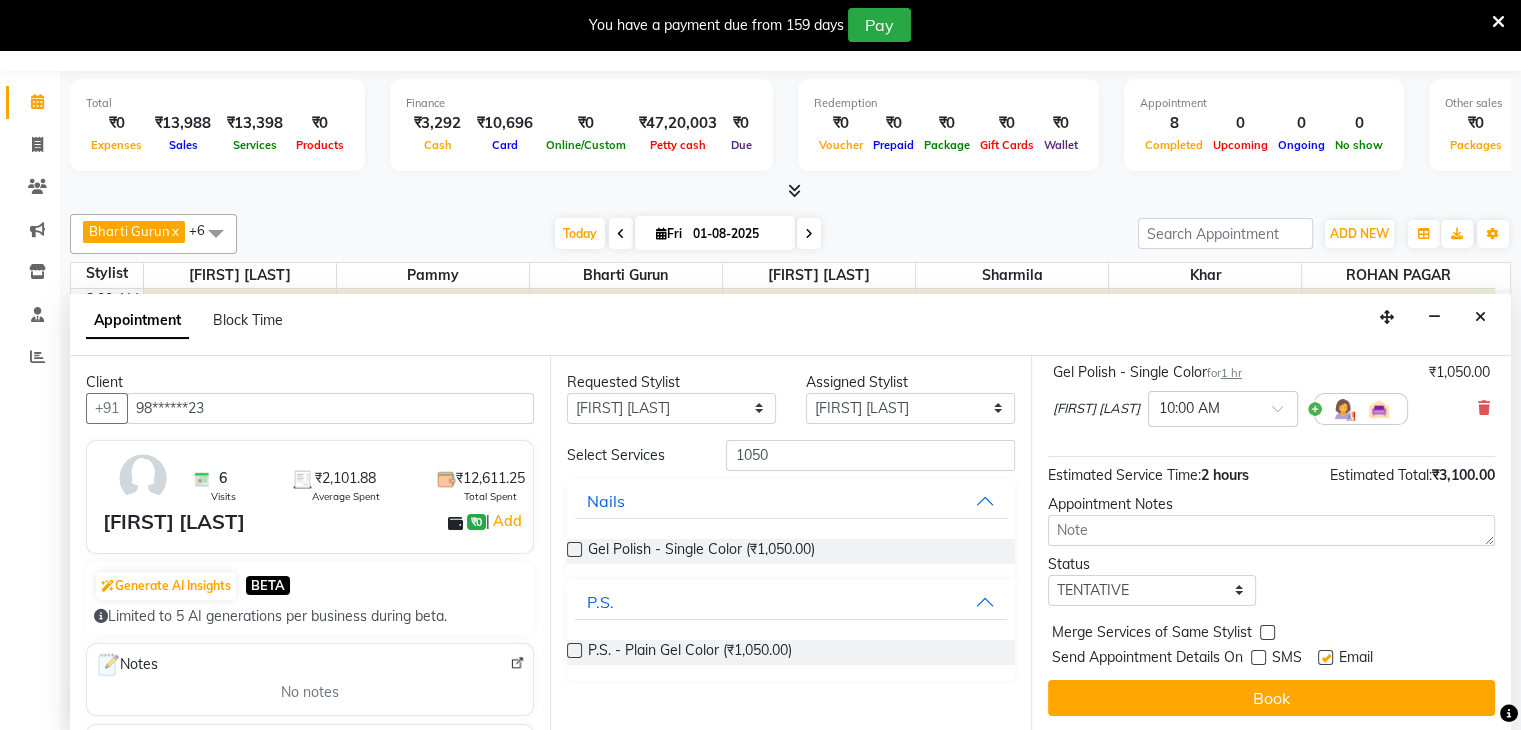 click at bounding box center (1324, 659) 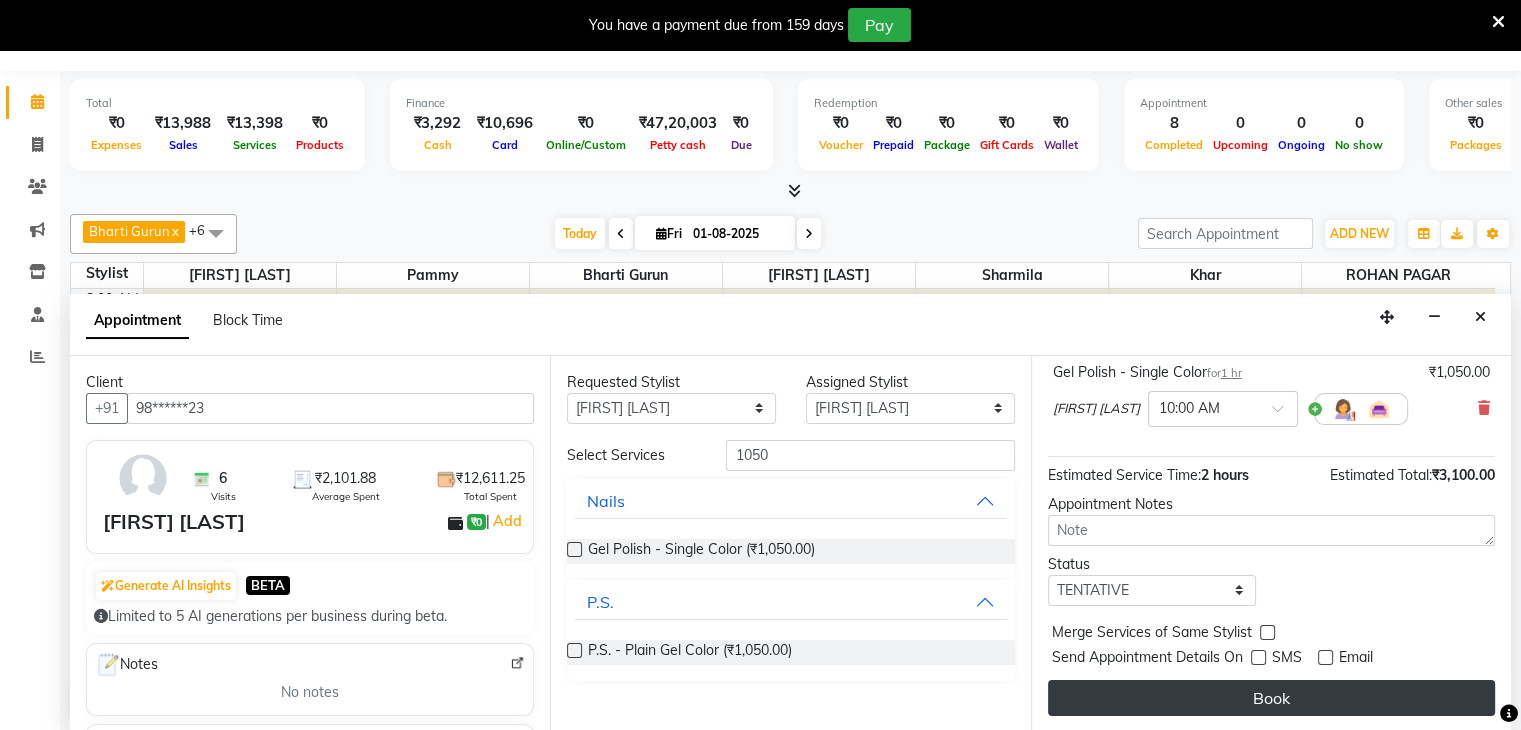 click on "Book" at bounding box center (1271, 698) 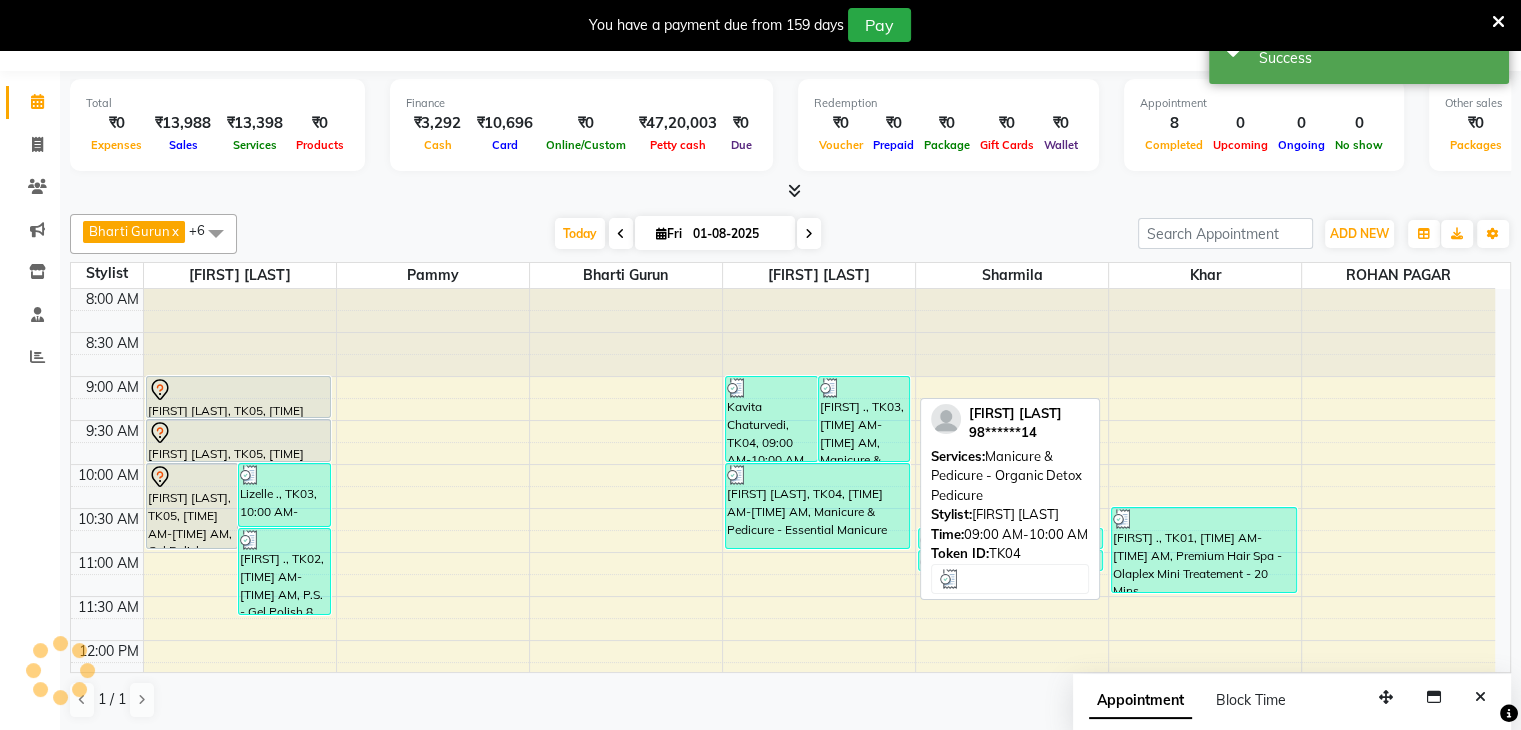 scroll, scrollTop: 0, scrollLeft: 0, axis: both 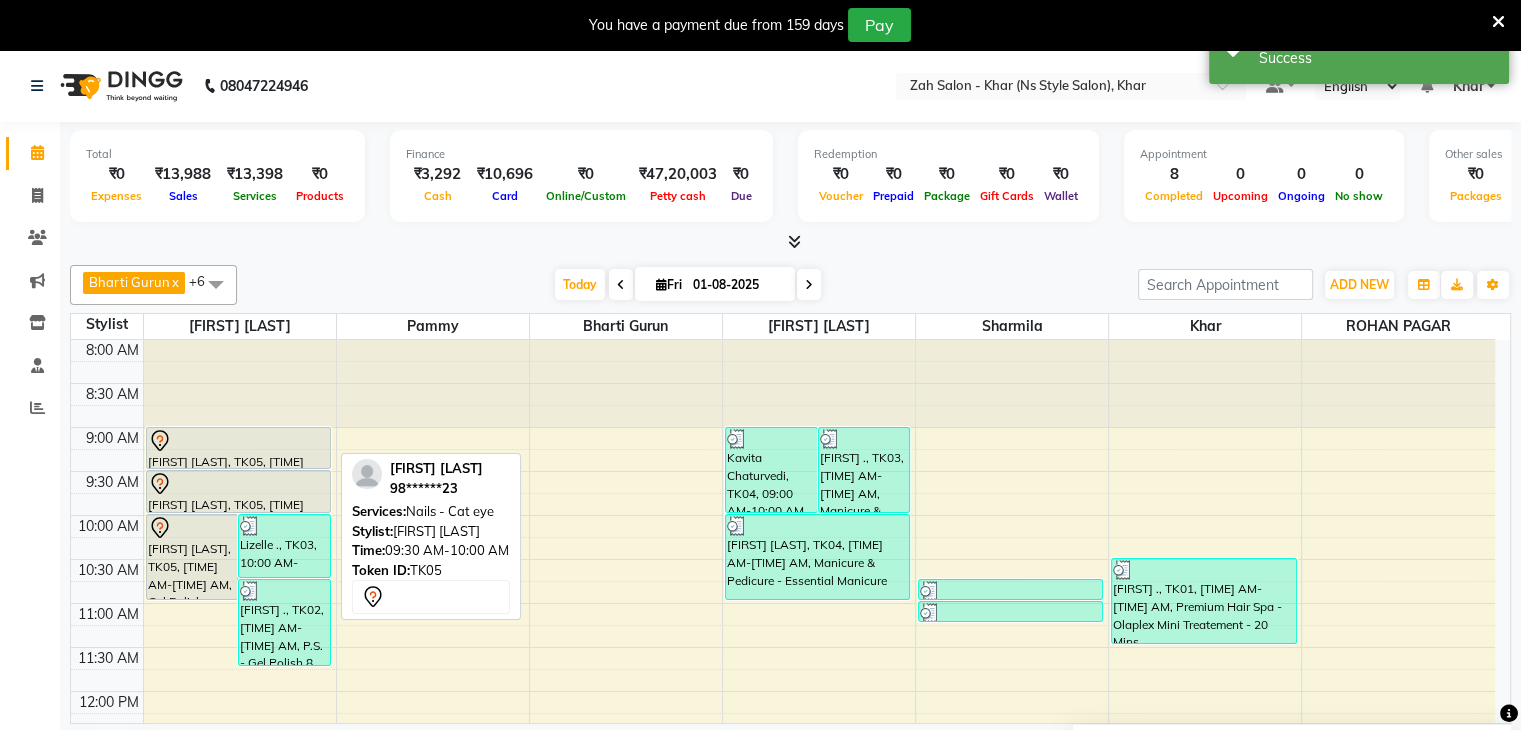 click at bounding box center (238, 484) 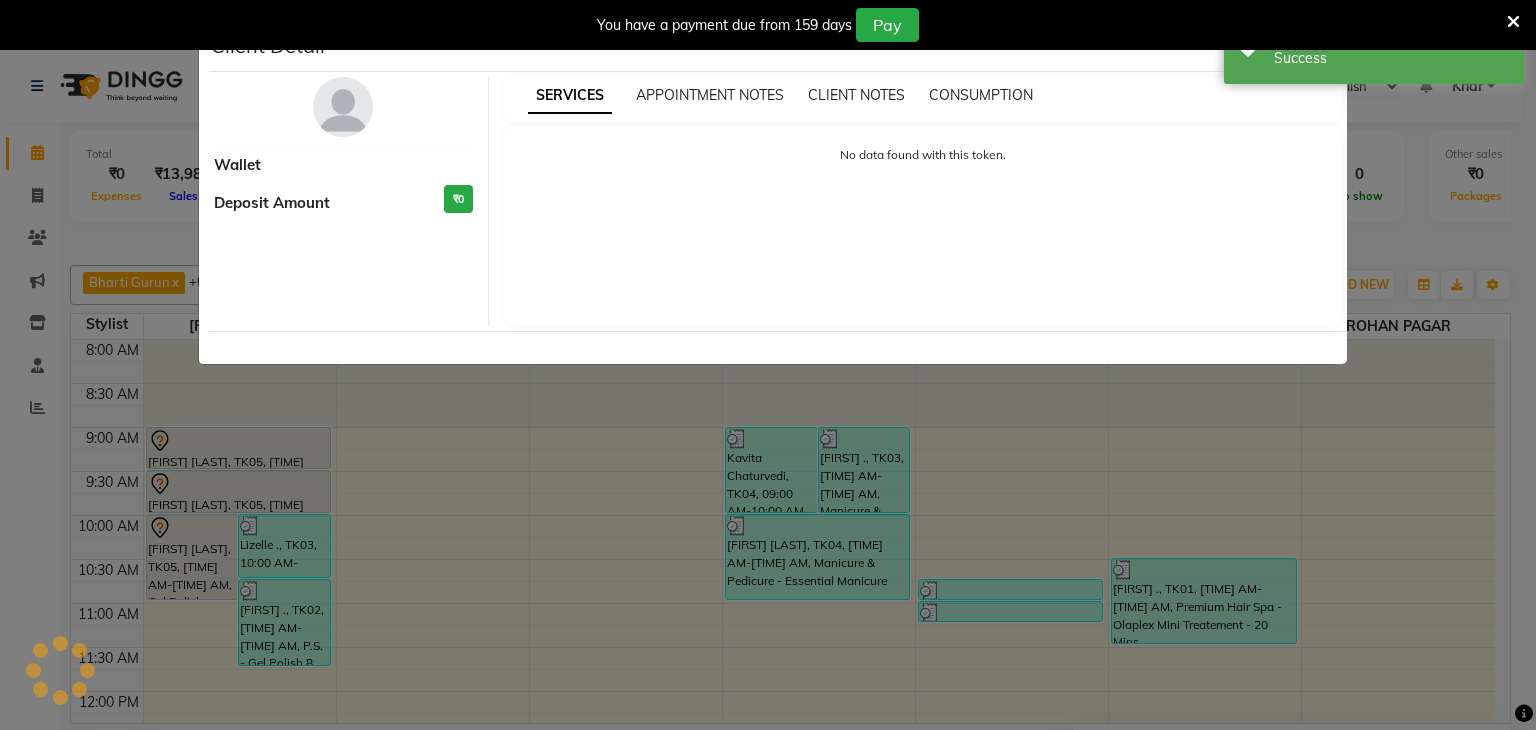 select on "7" 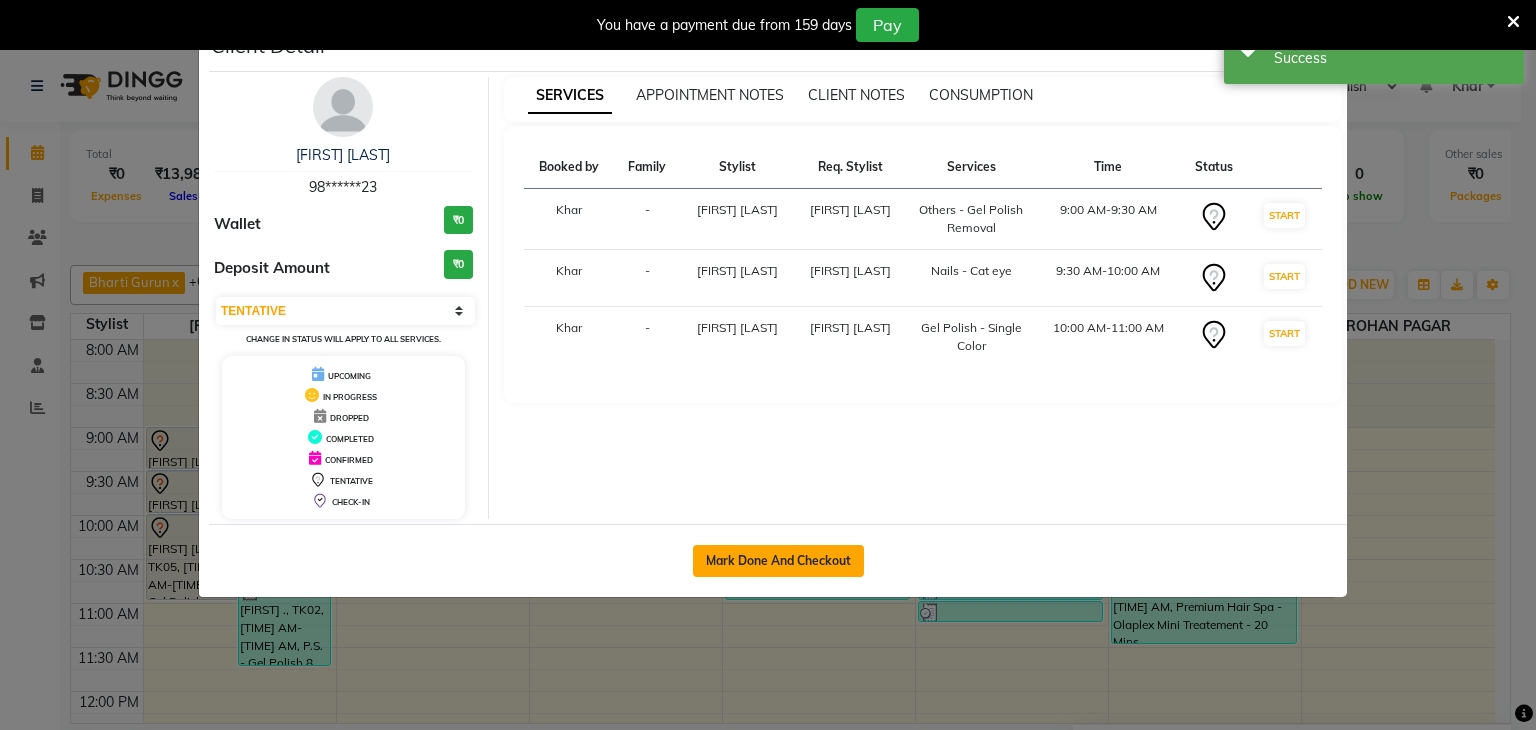 click on "Mark Done And Checkout" 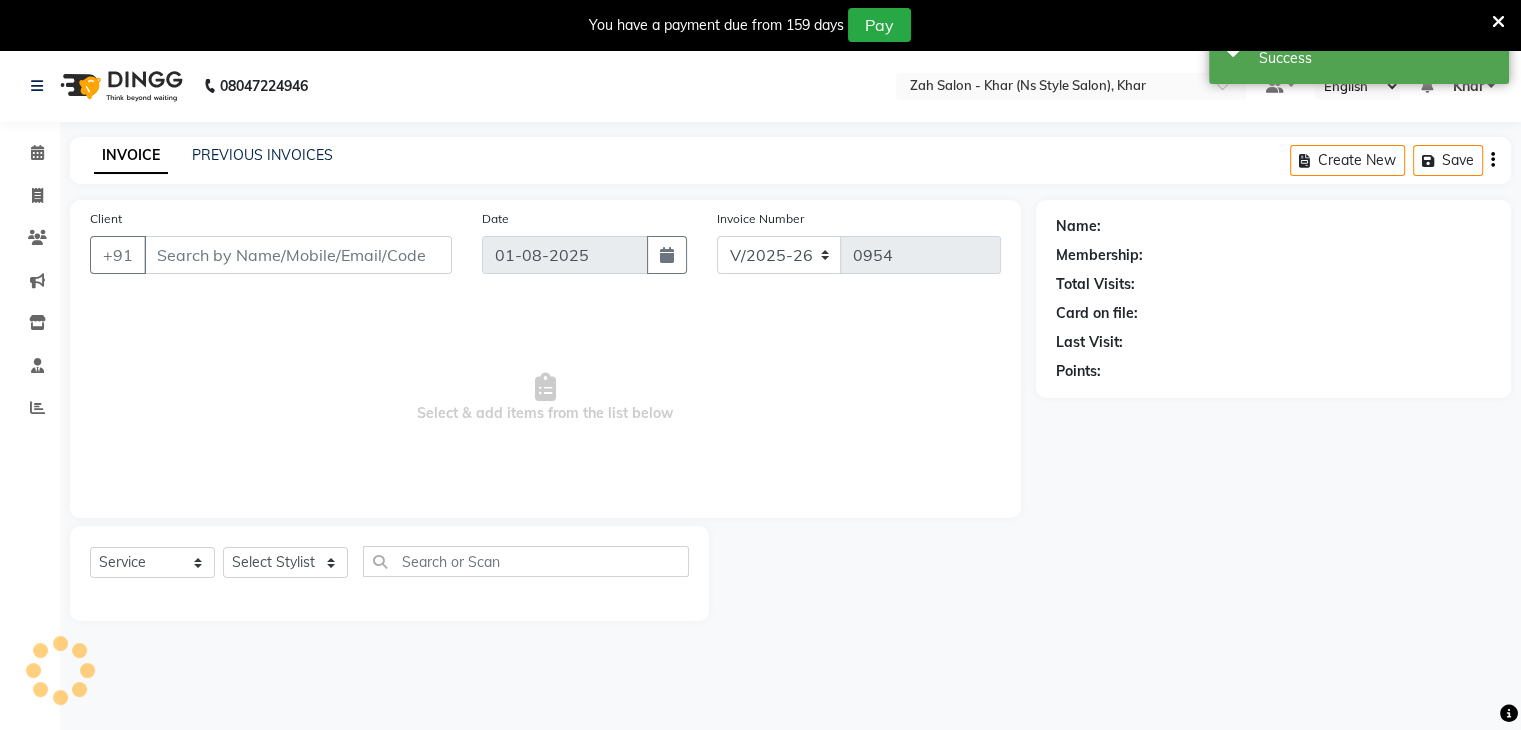 type on "98******23" 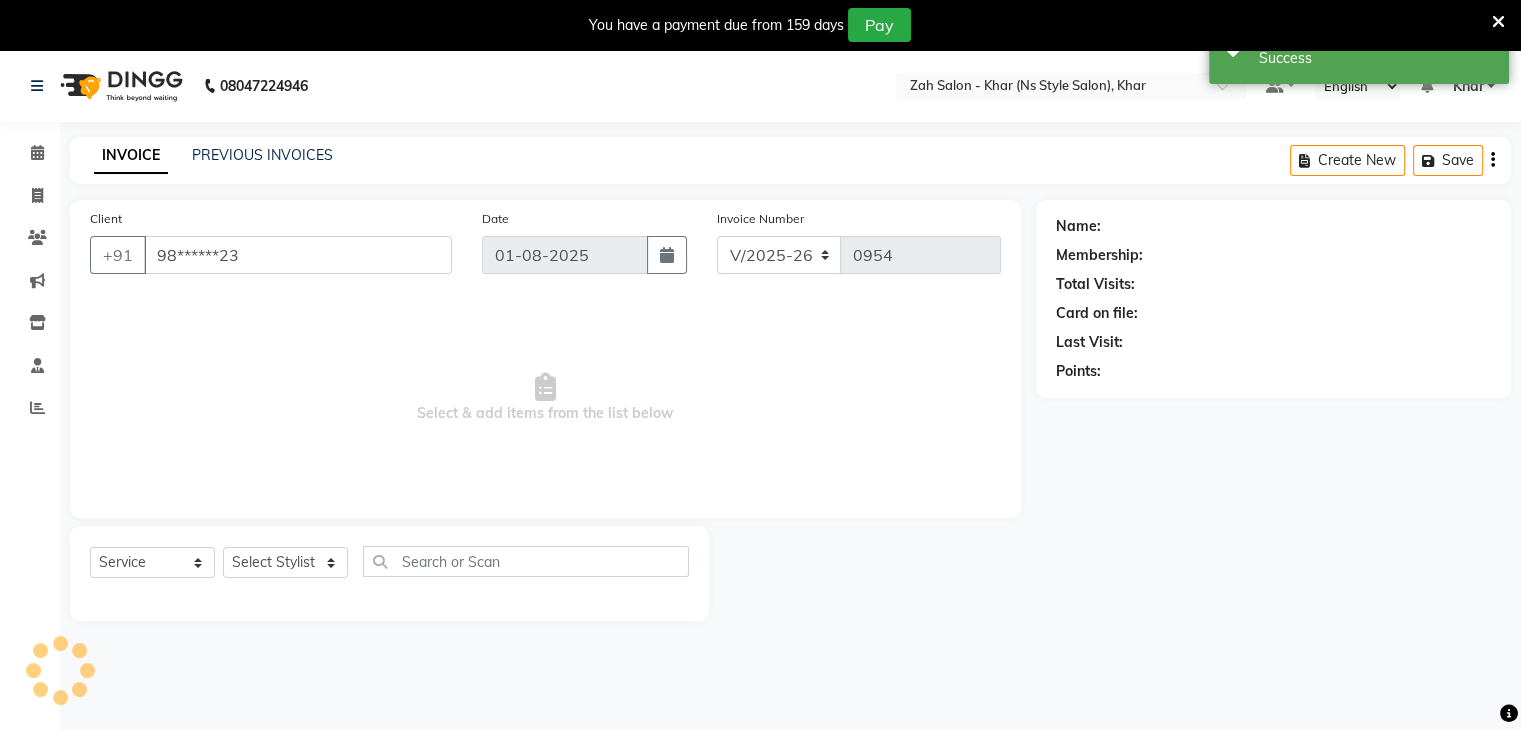 select on "38400" 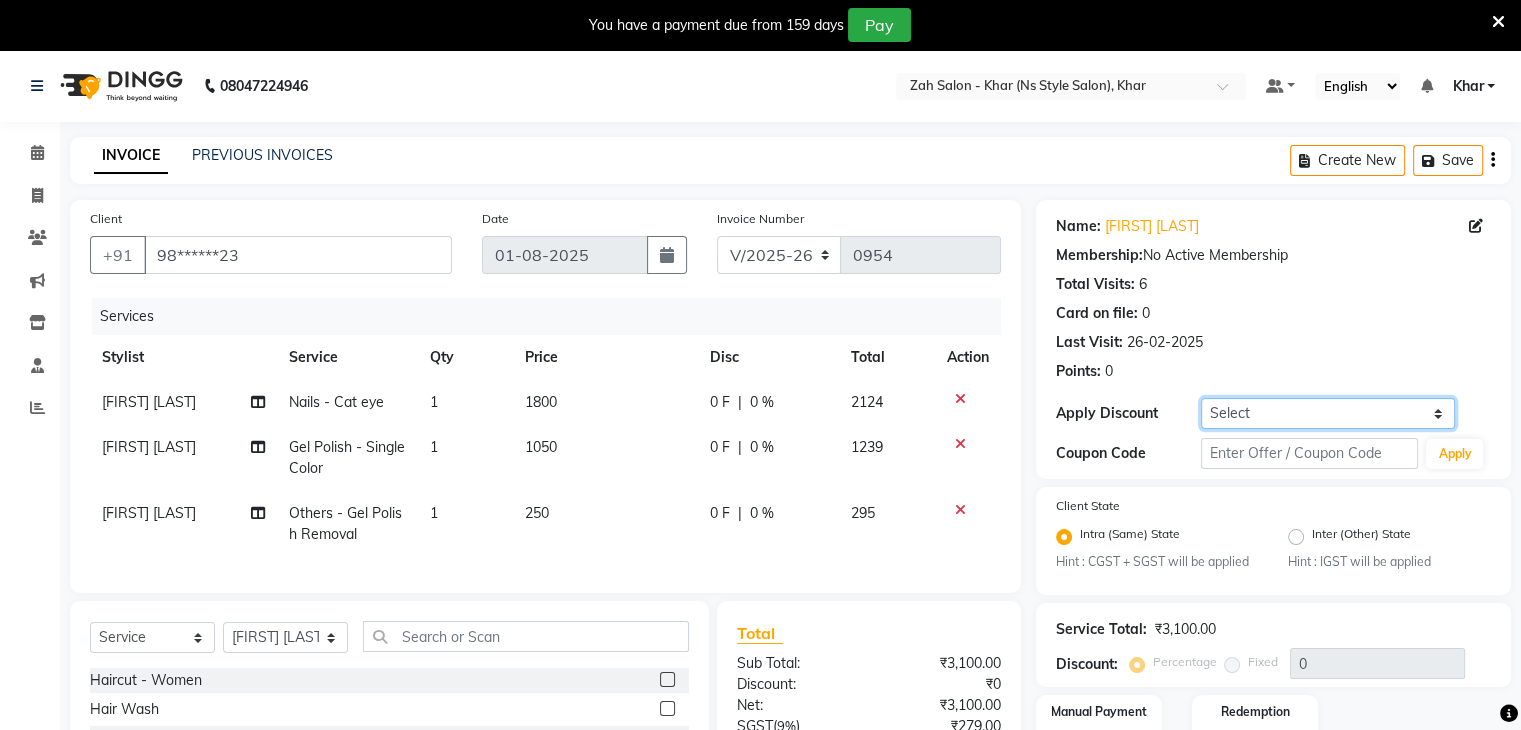 click on "Select Coupon → Daily Discount Coupon → Managers@10 Coupon → Am/bh/acct Coupon → Am/bh/acct Coupon → Manager 15 Coupon → Manager 10" 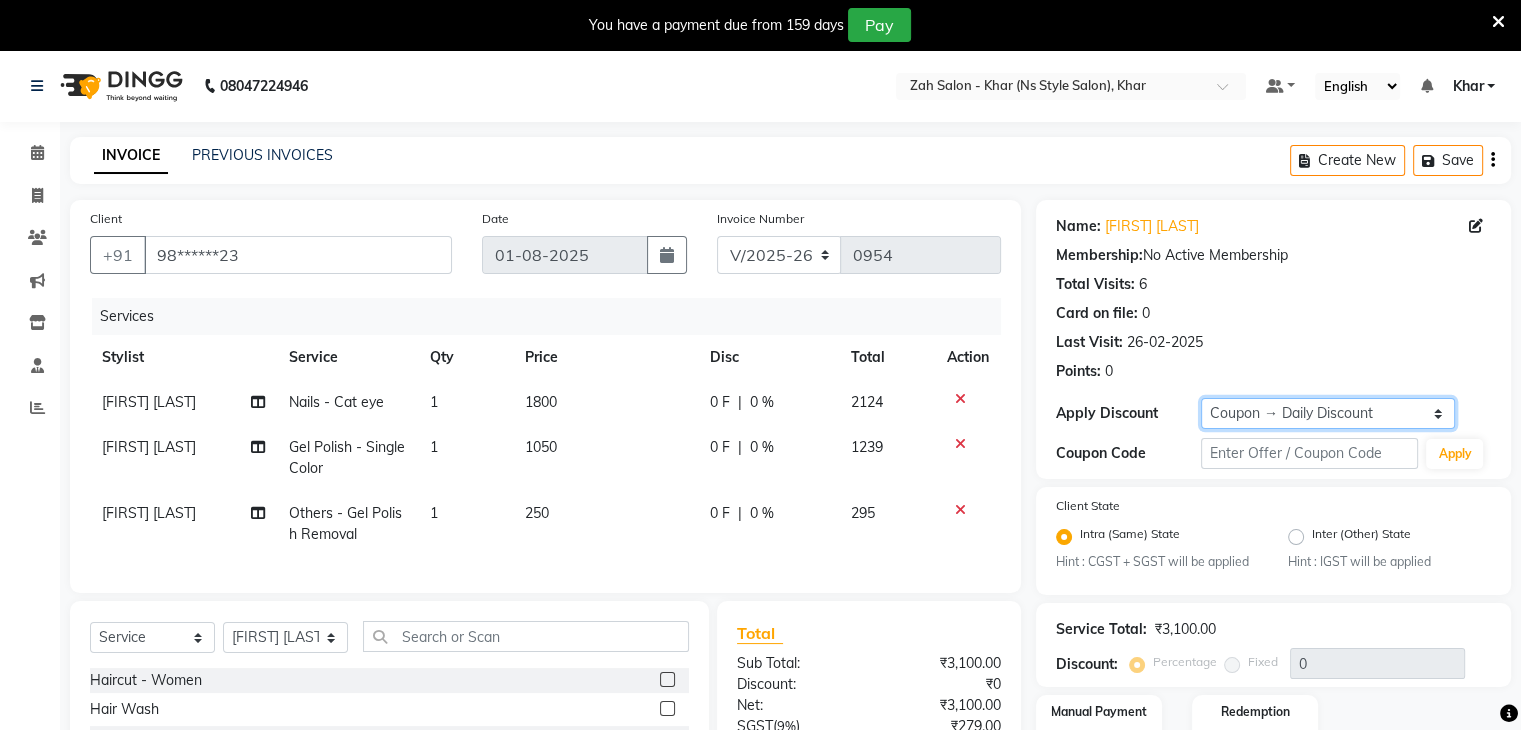 click on "Select Coupon → Daily Discount Coupon → Managers@10 Coupon → Am/bh/acct Coupon → Am/bh/acct Coupon → Manager 15 Coupon → Manager 10" 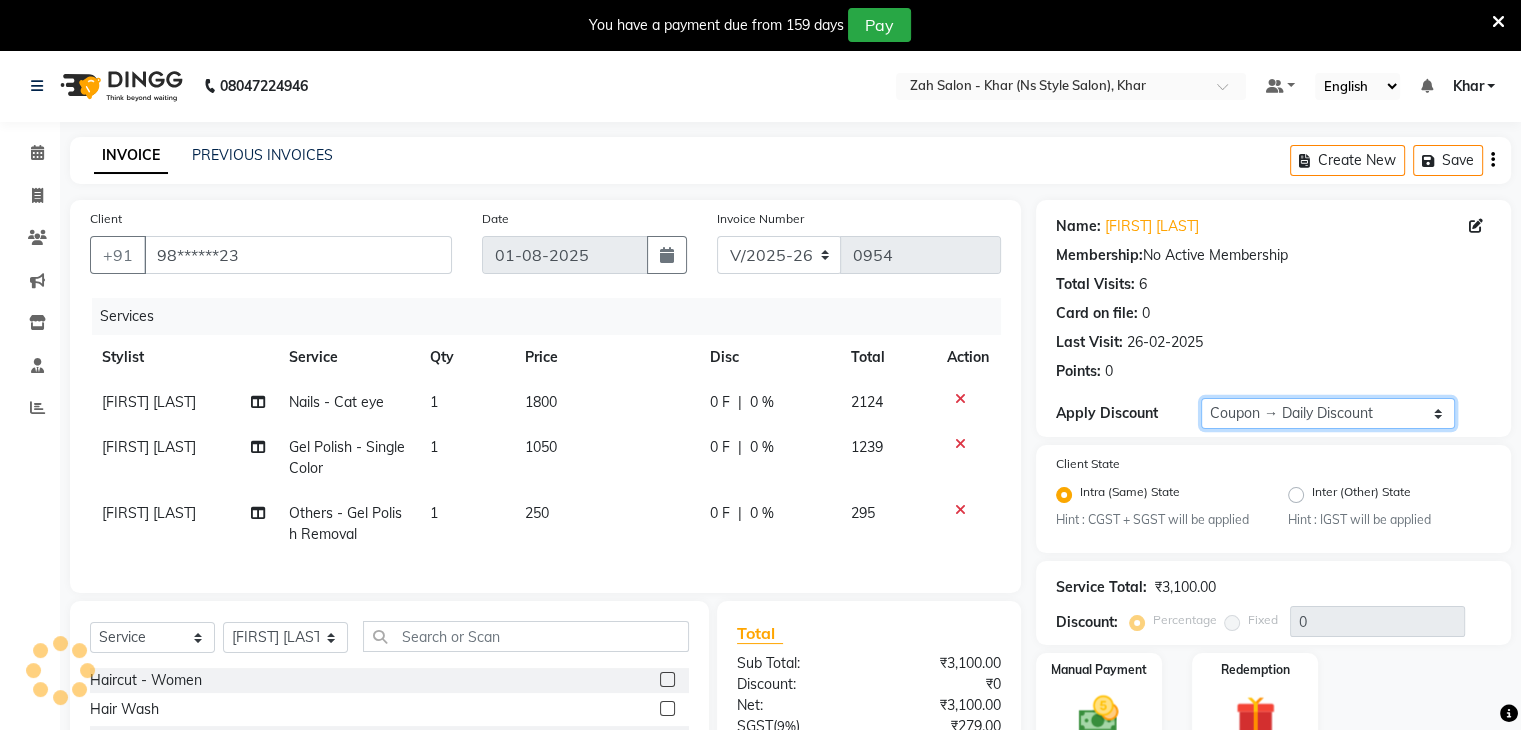 type on "10" 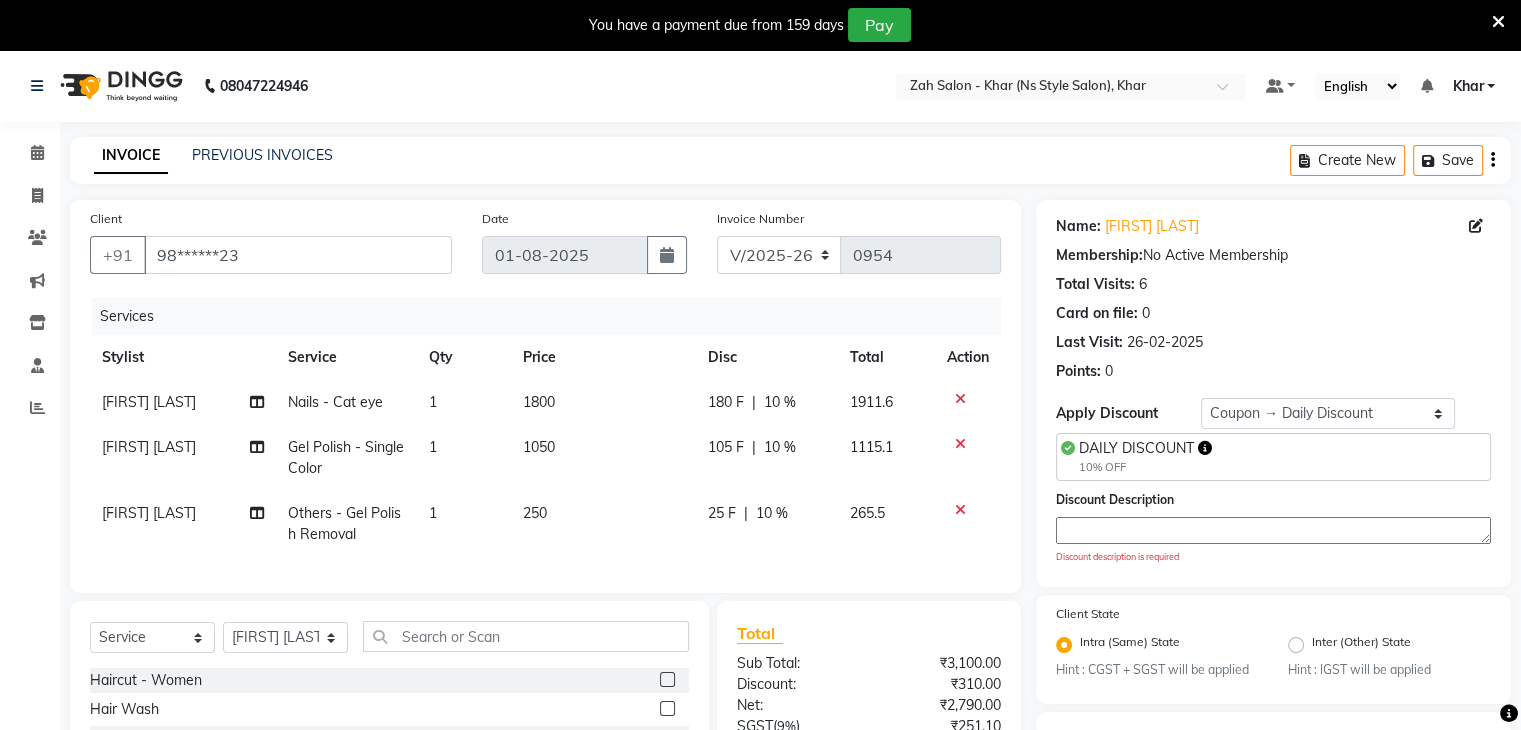 click 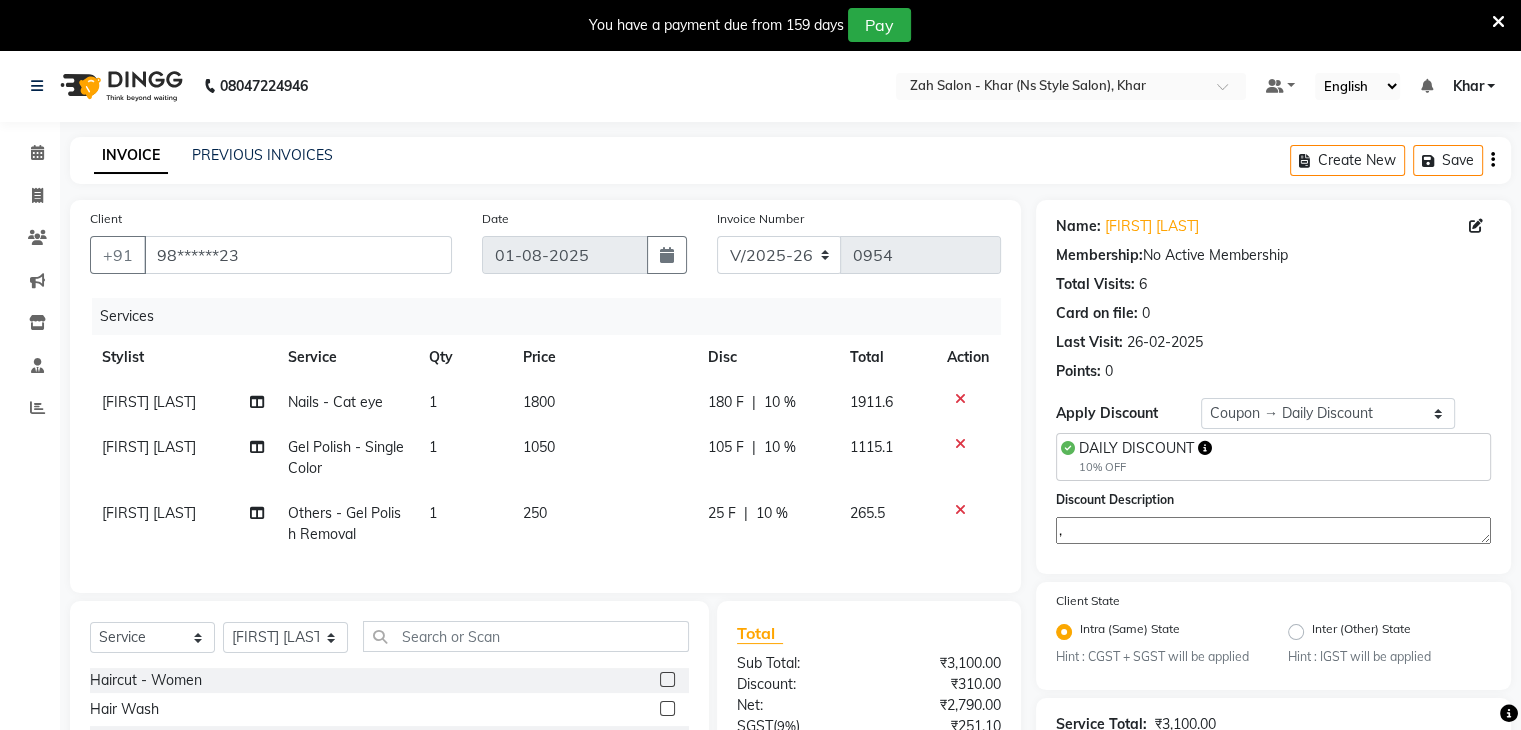 scroll, scrollTop: 232, scrollLeft: 0, axis: vertical 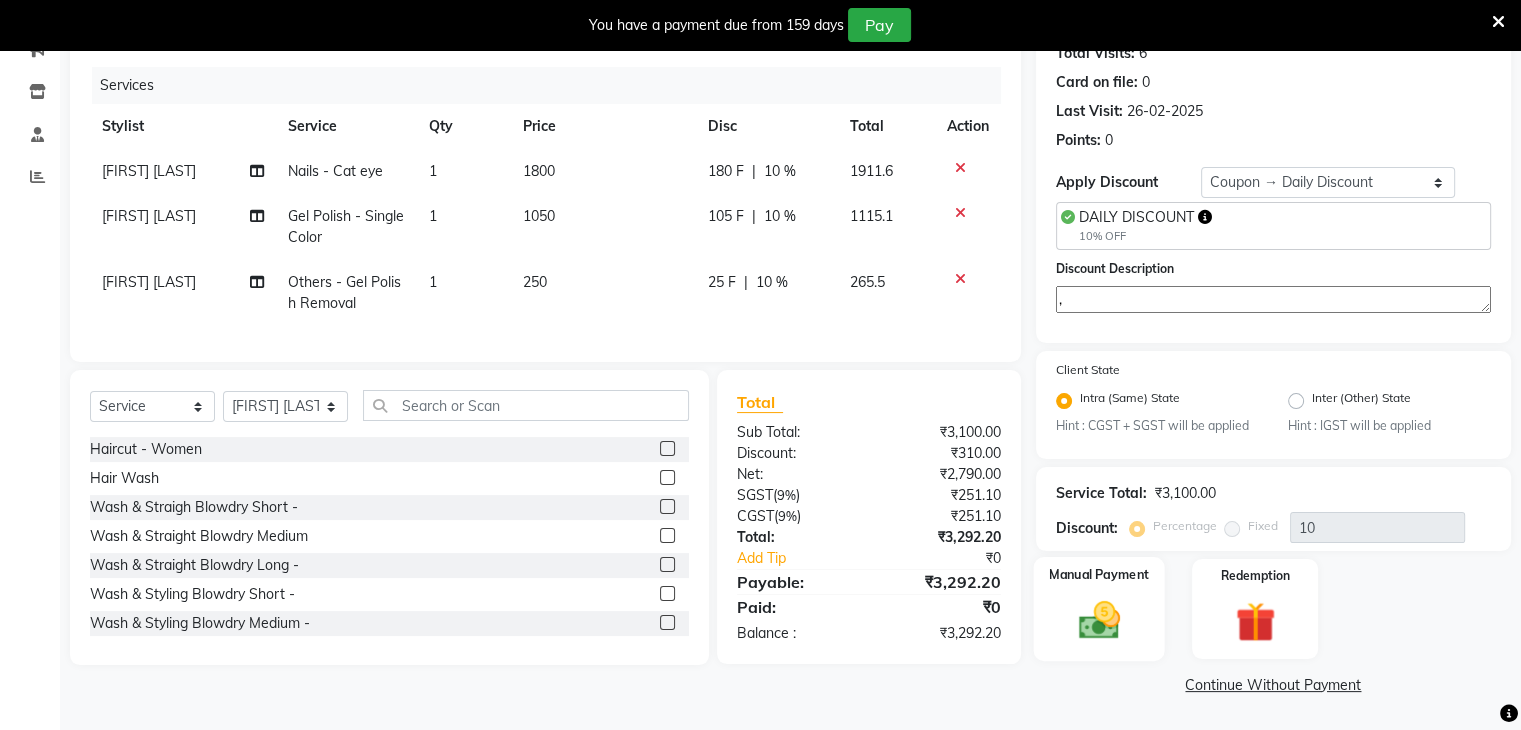 type on "," 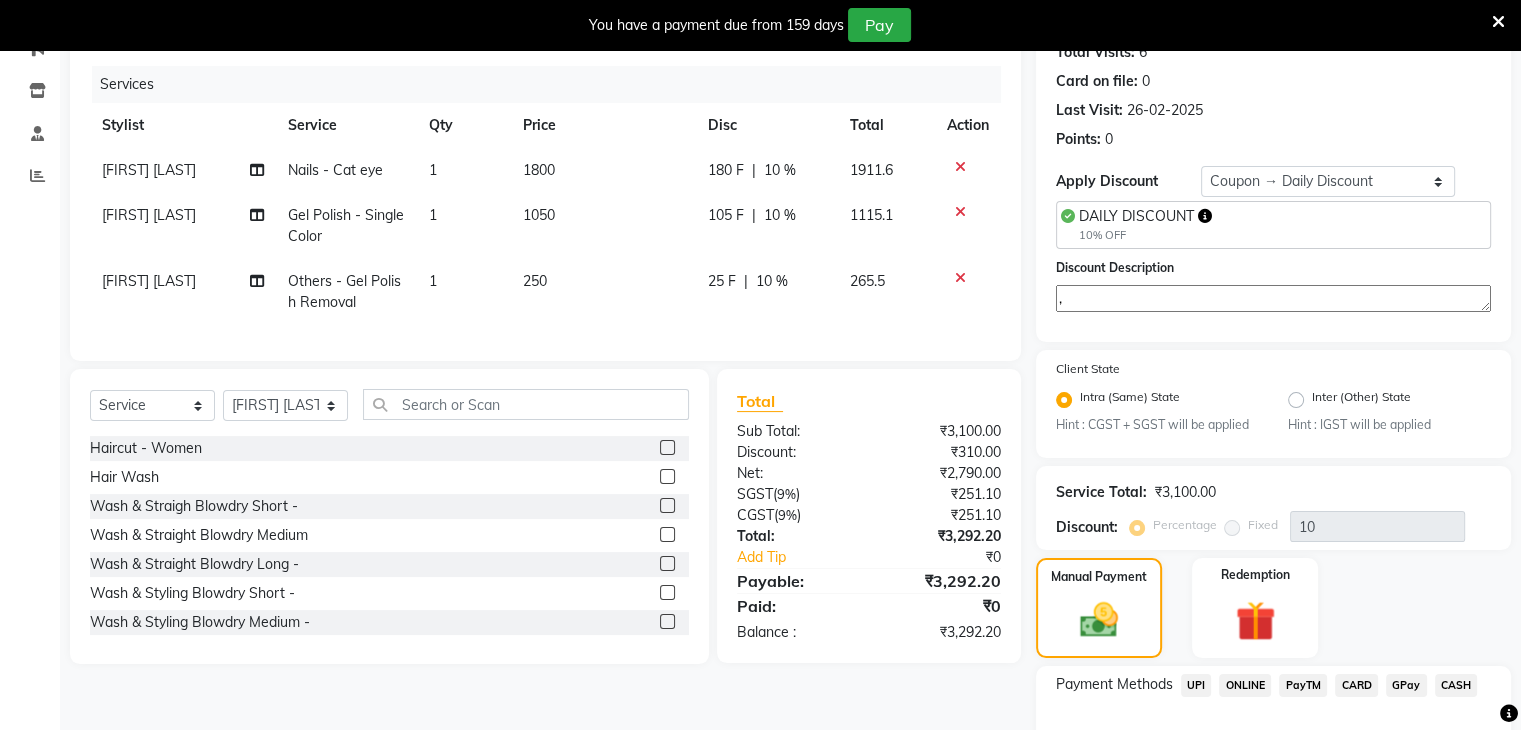 scroll, scrollTop: 360, scrollLeft: 0, axis: vertical 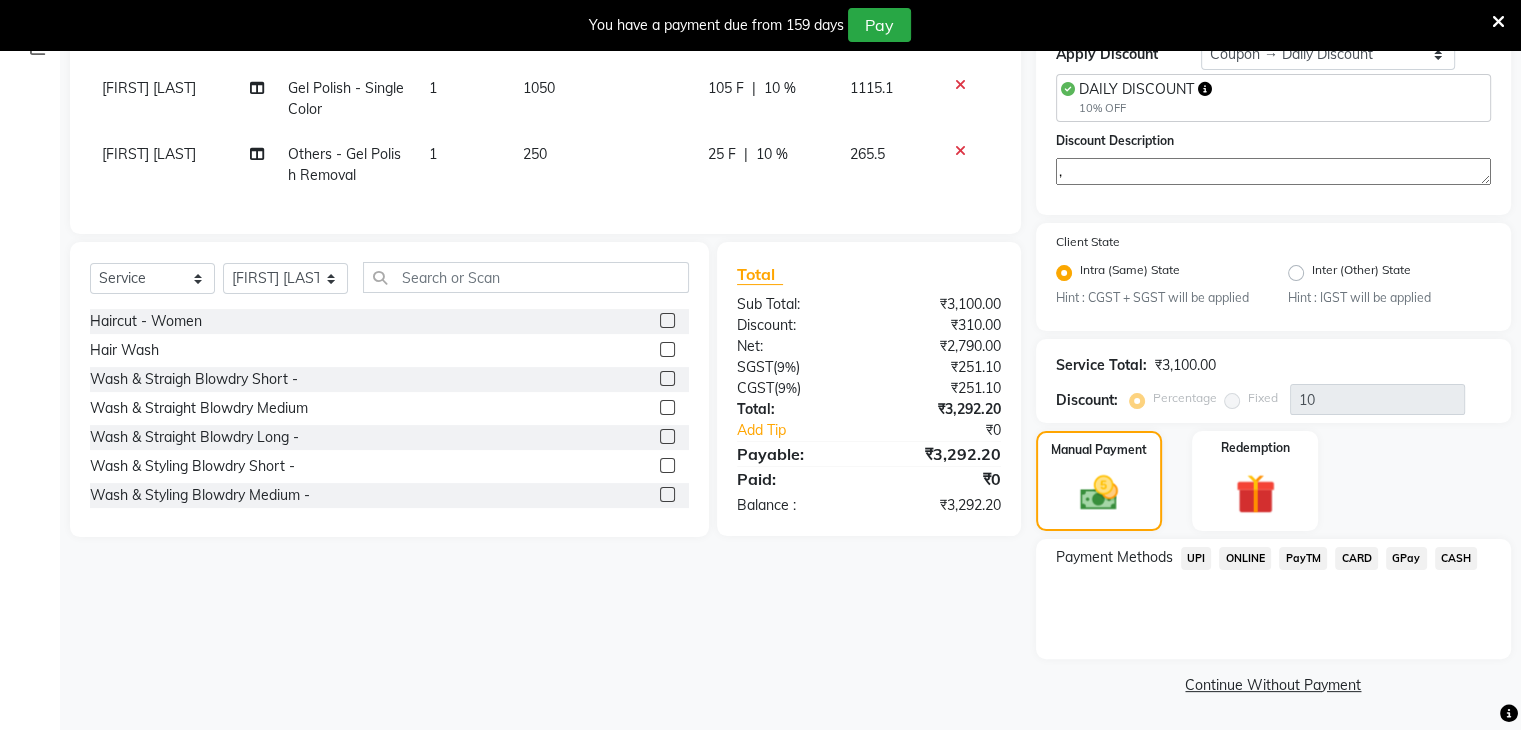 click on "CASH" 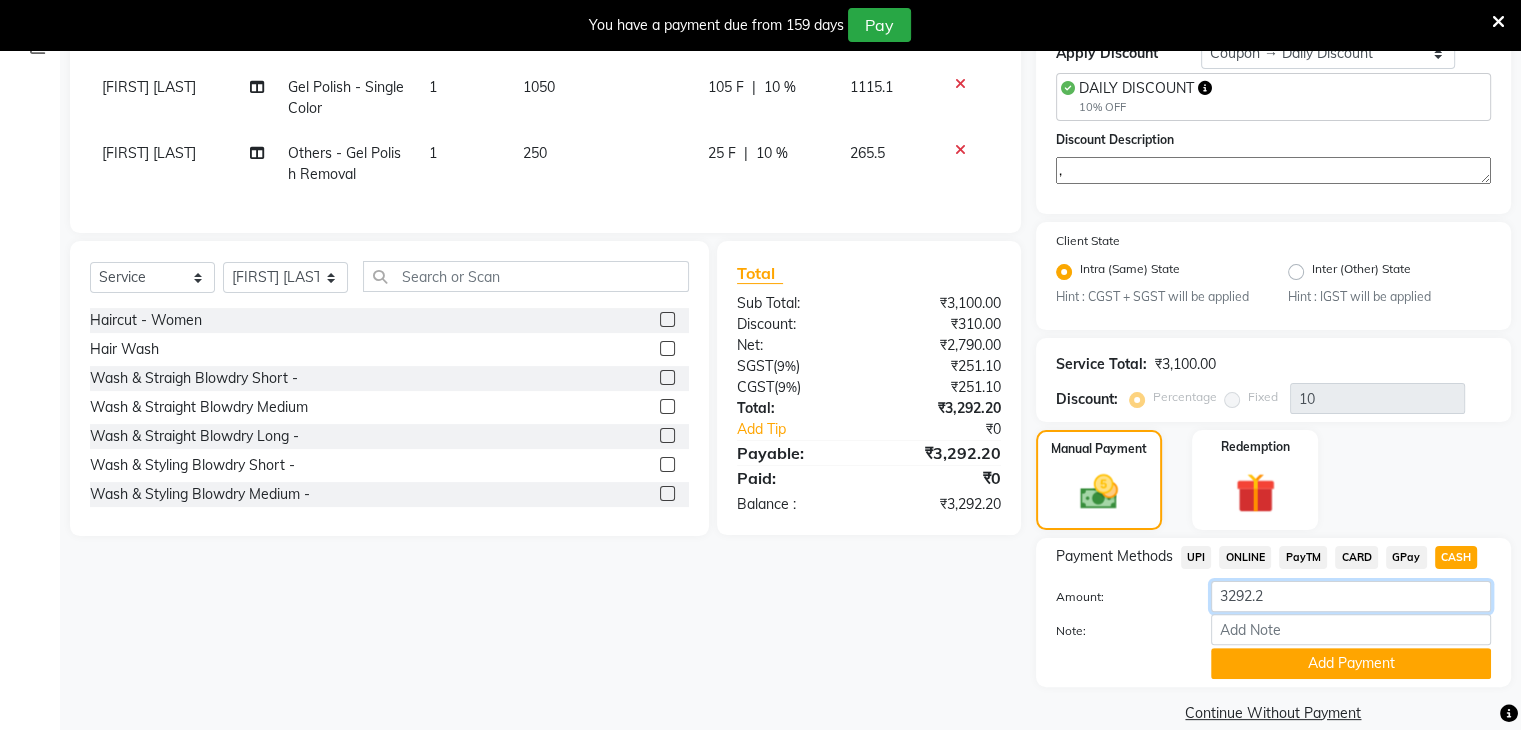 click on "3292.2" 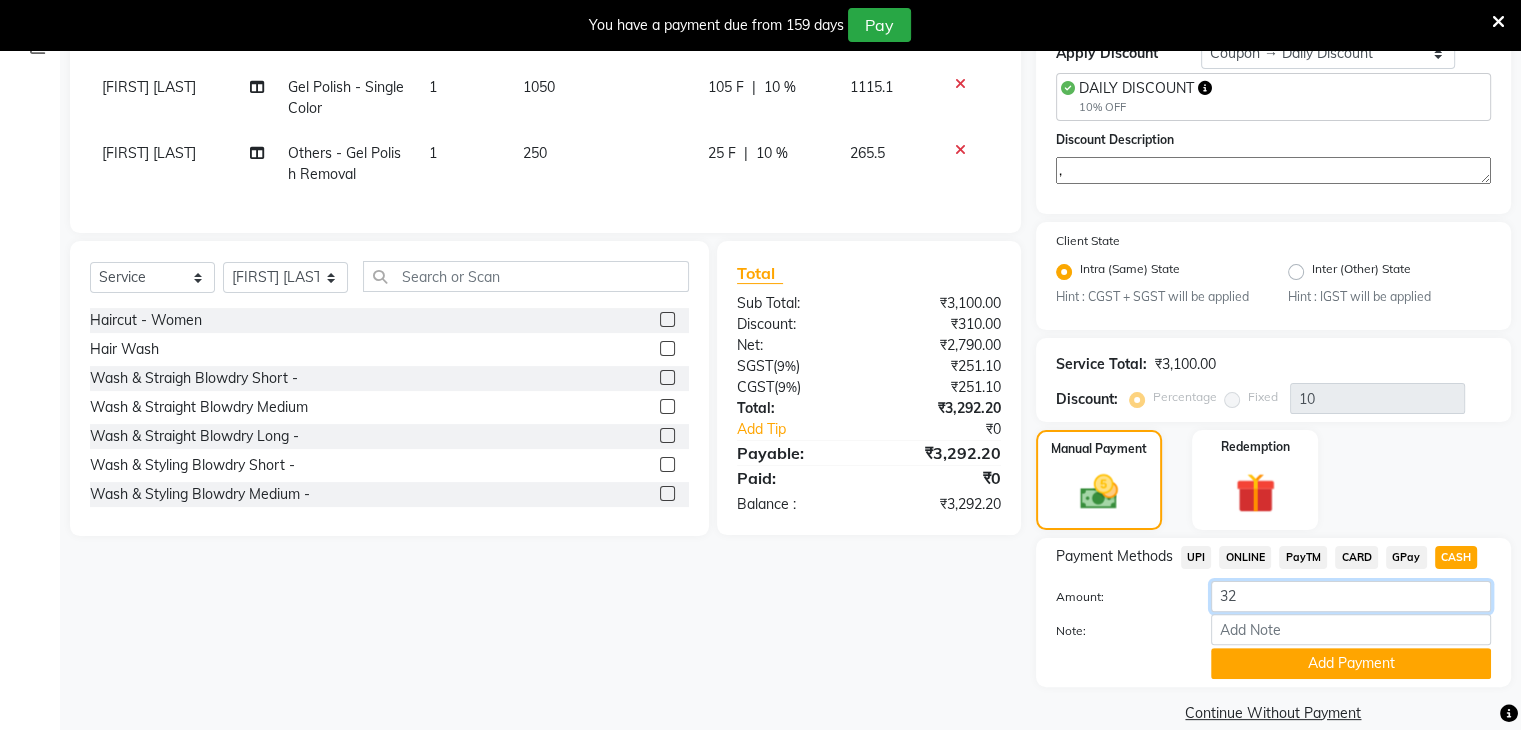 type on "3" 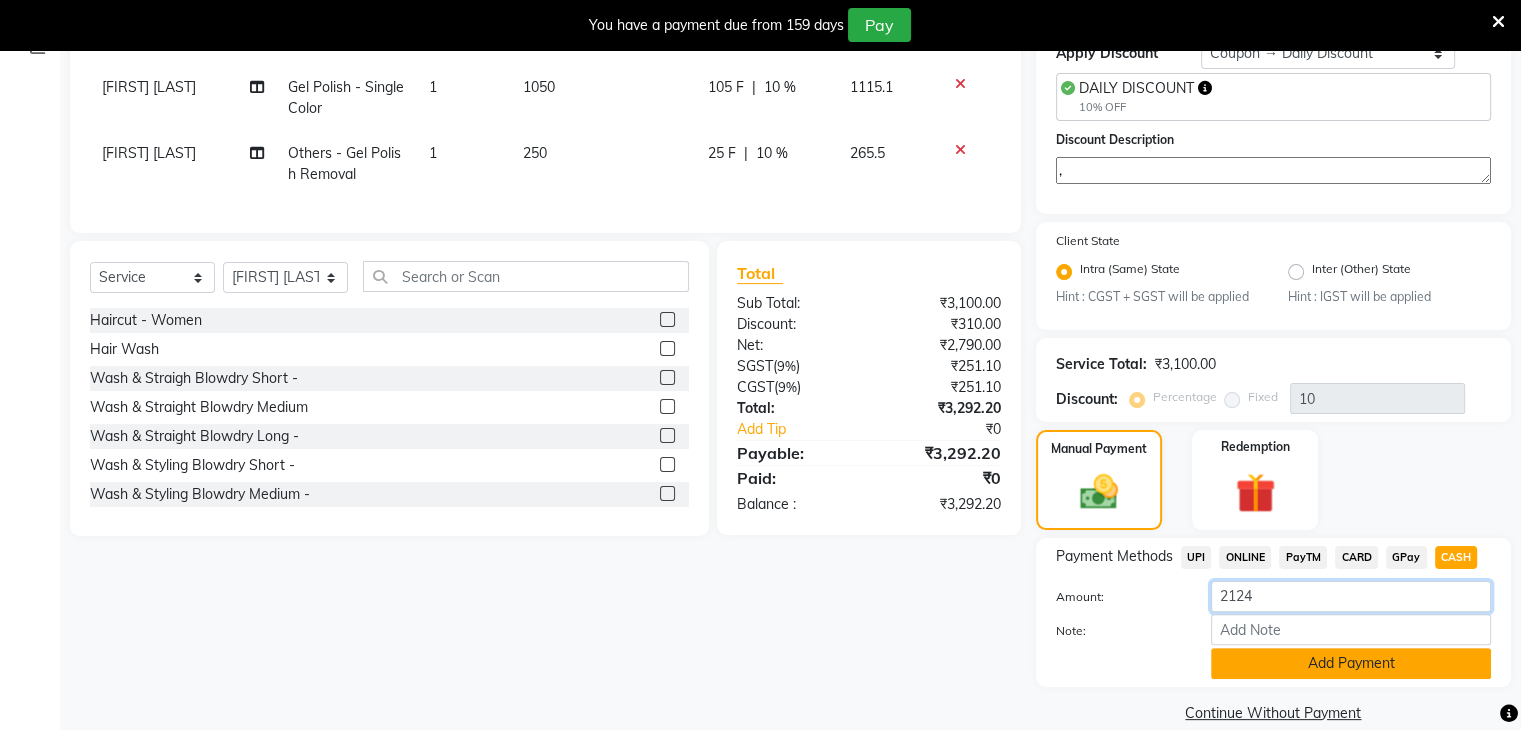 type on "2124" 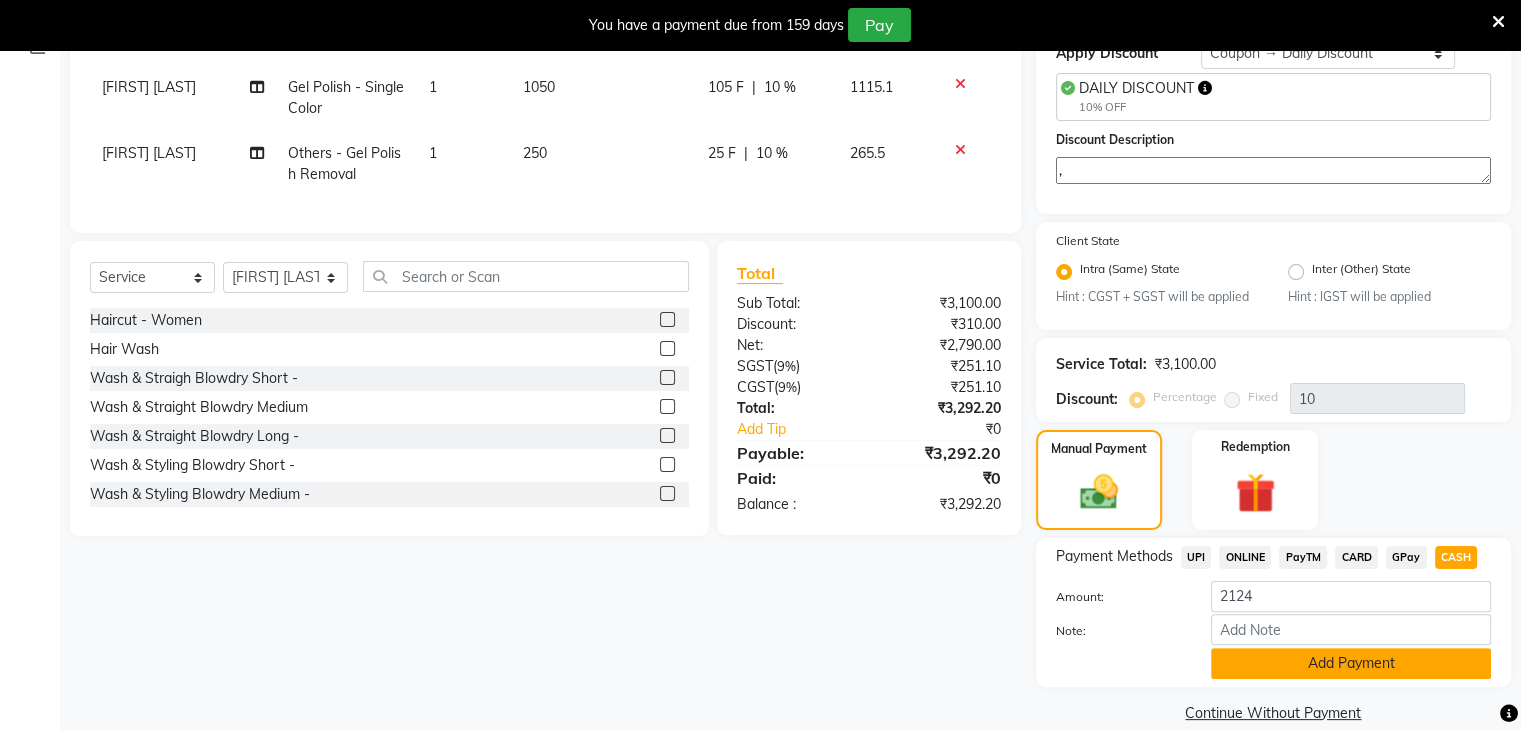 click on "Add Payment" 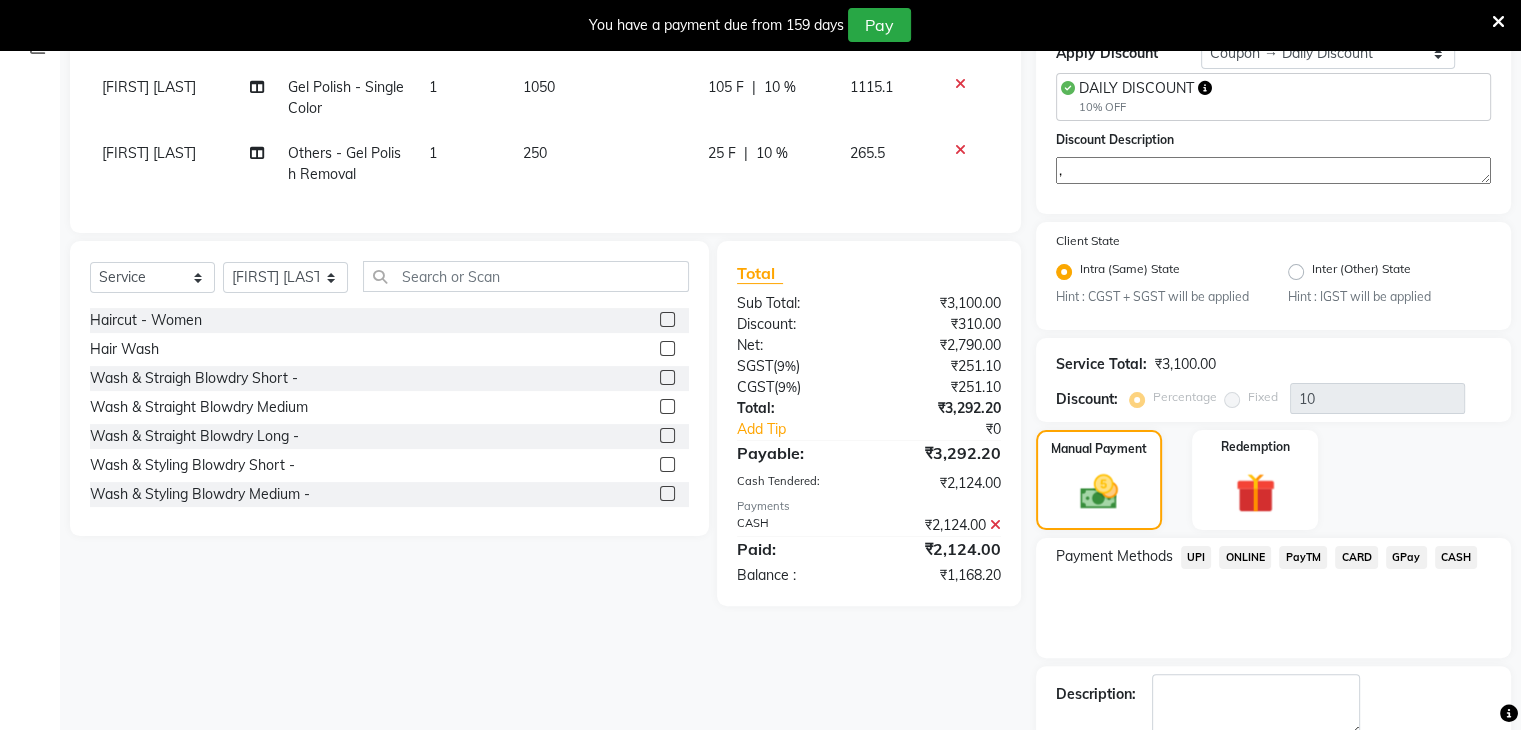 click on "UPI" 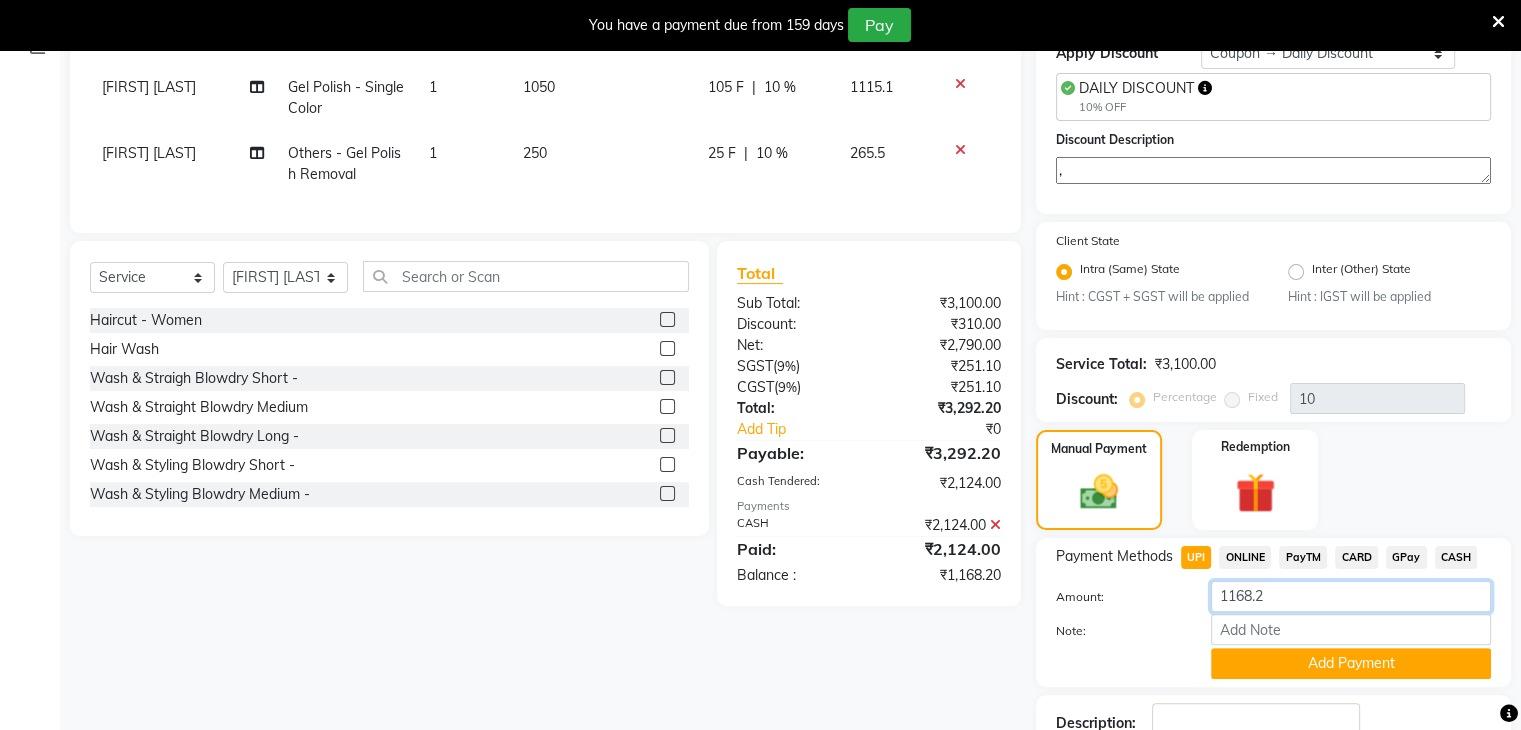 click on "1168.2" 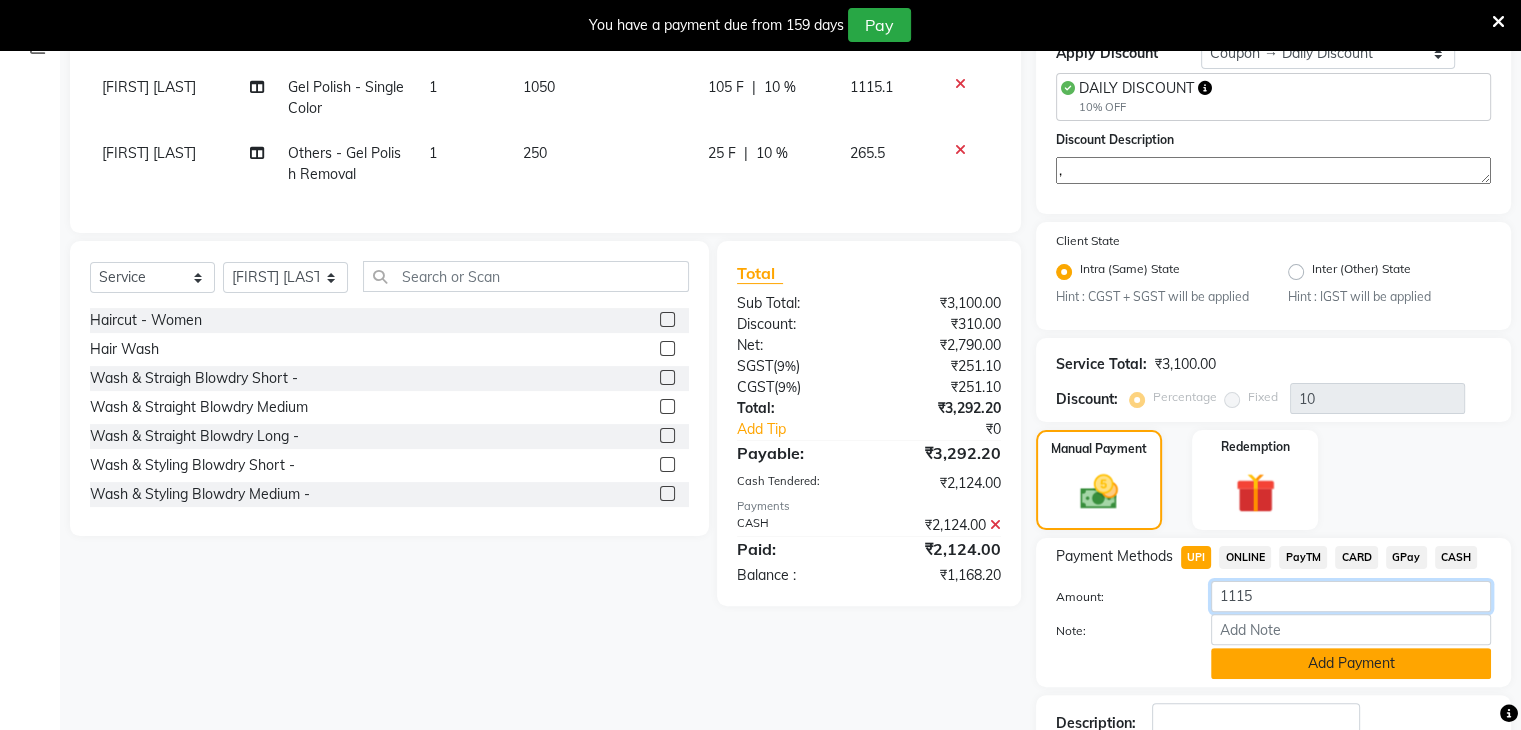type on "1115" 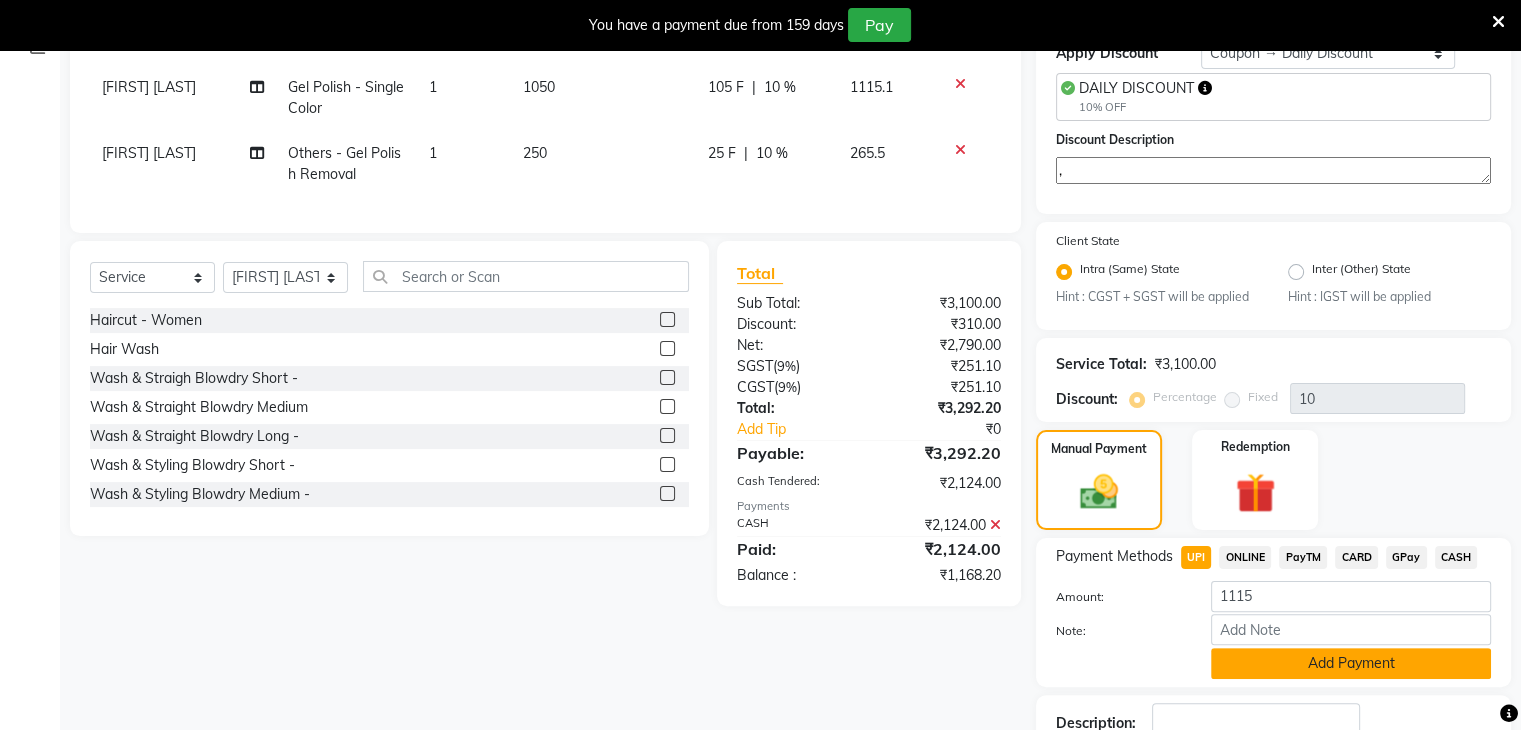 click on "Add Payment" 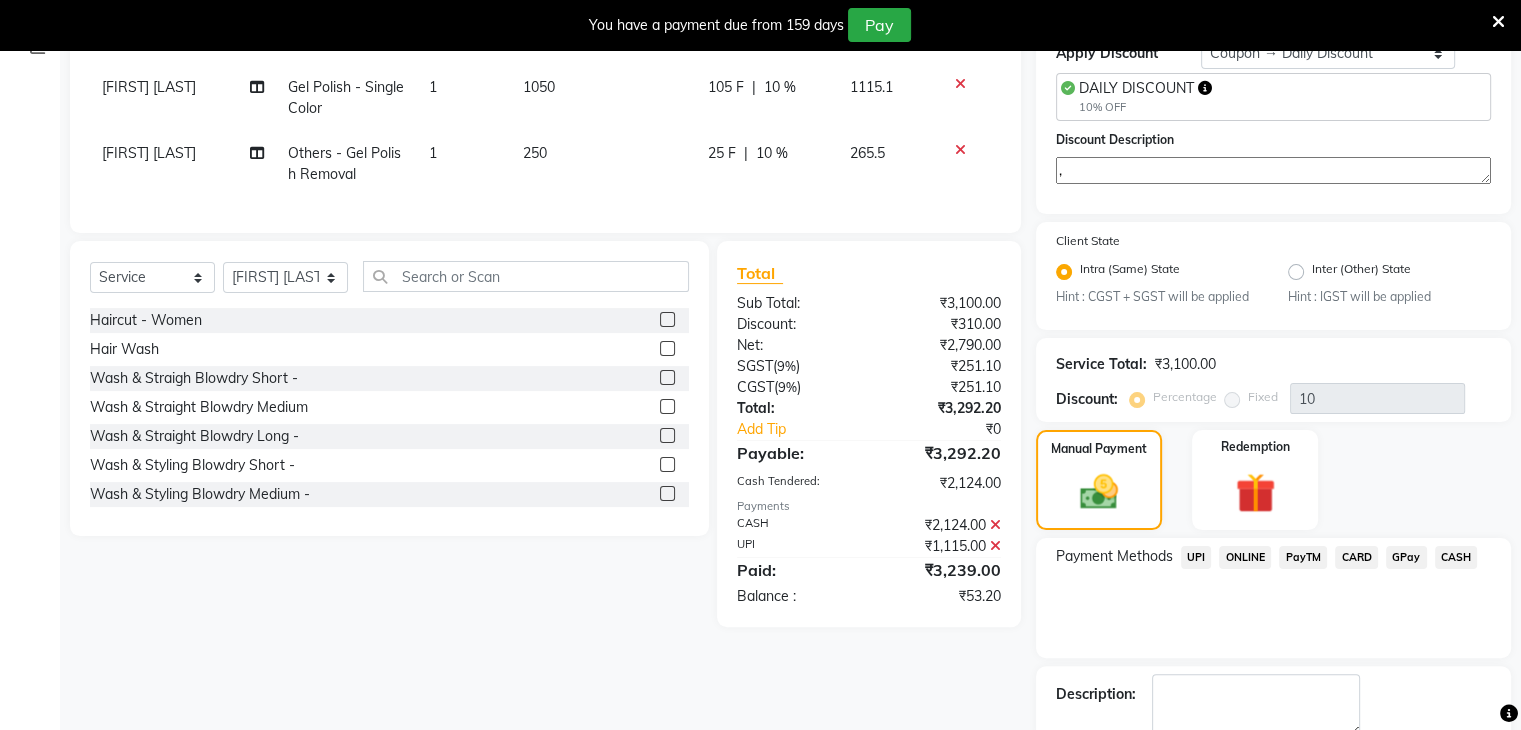 click on "CASH" 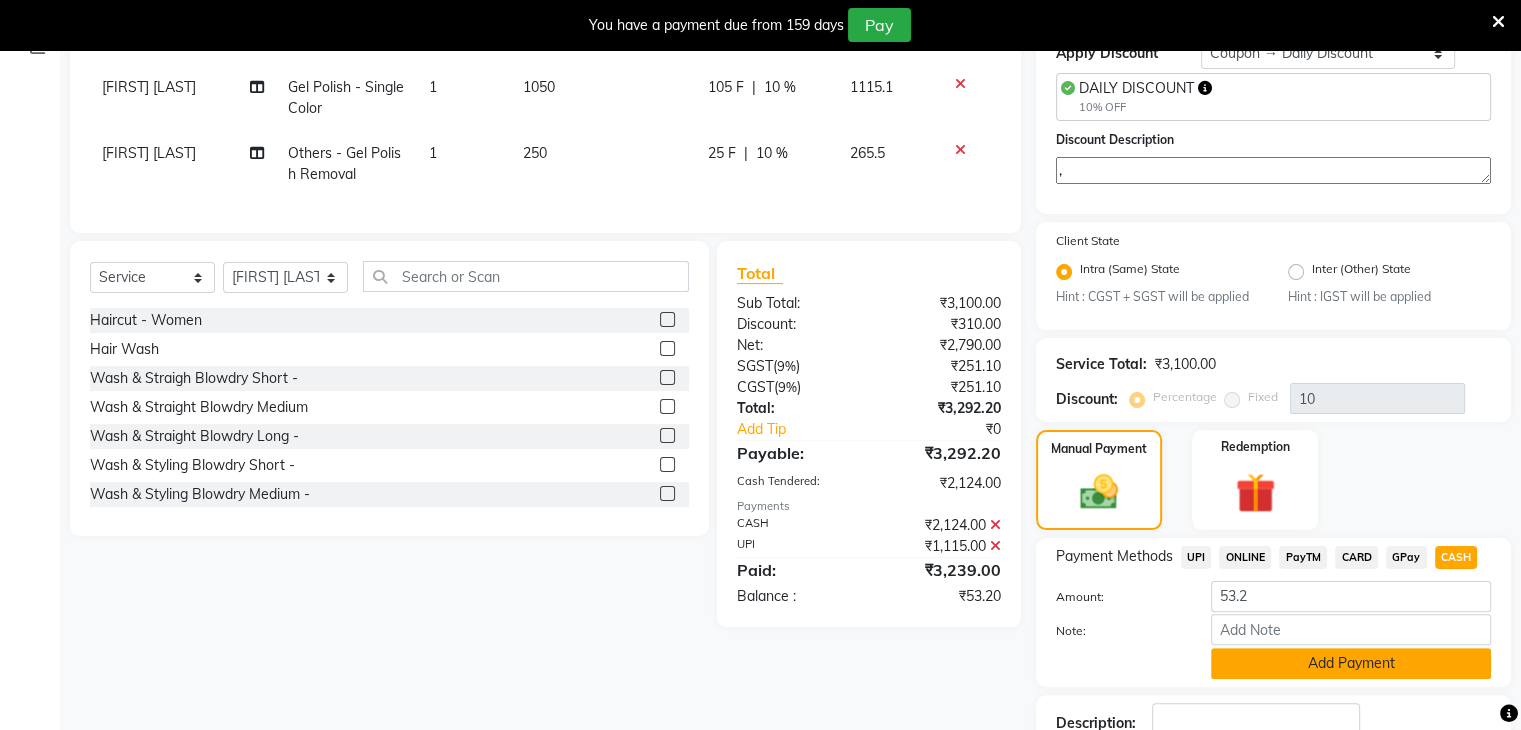 click on "Add Payment" 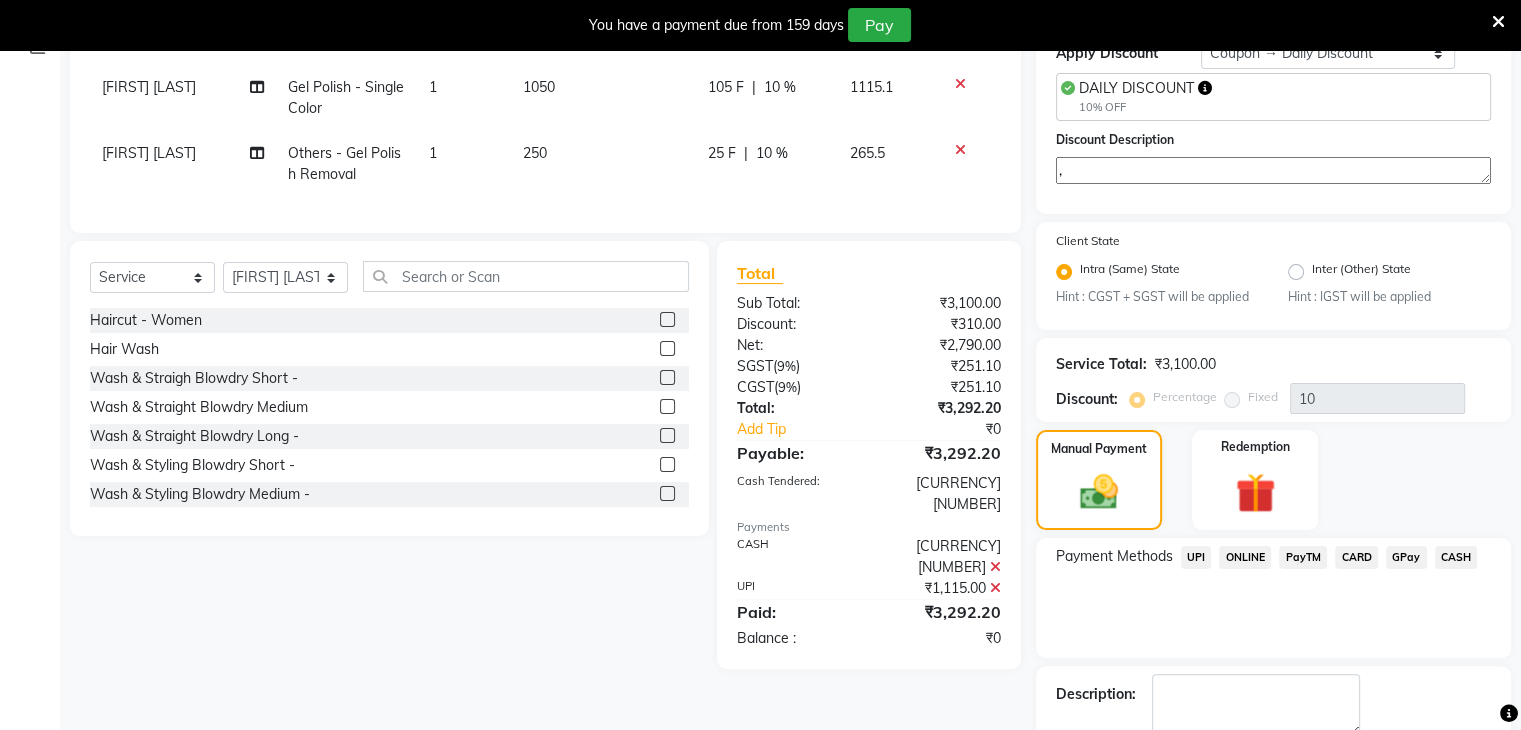 scroll, scrollTop: 472, scrollLeft: 0, axis: vertical 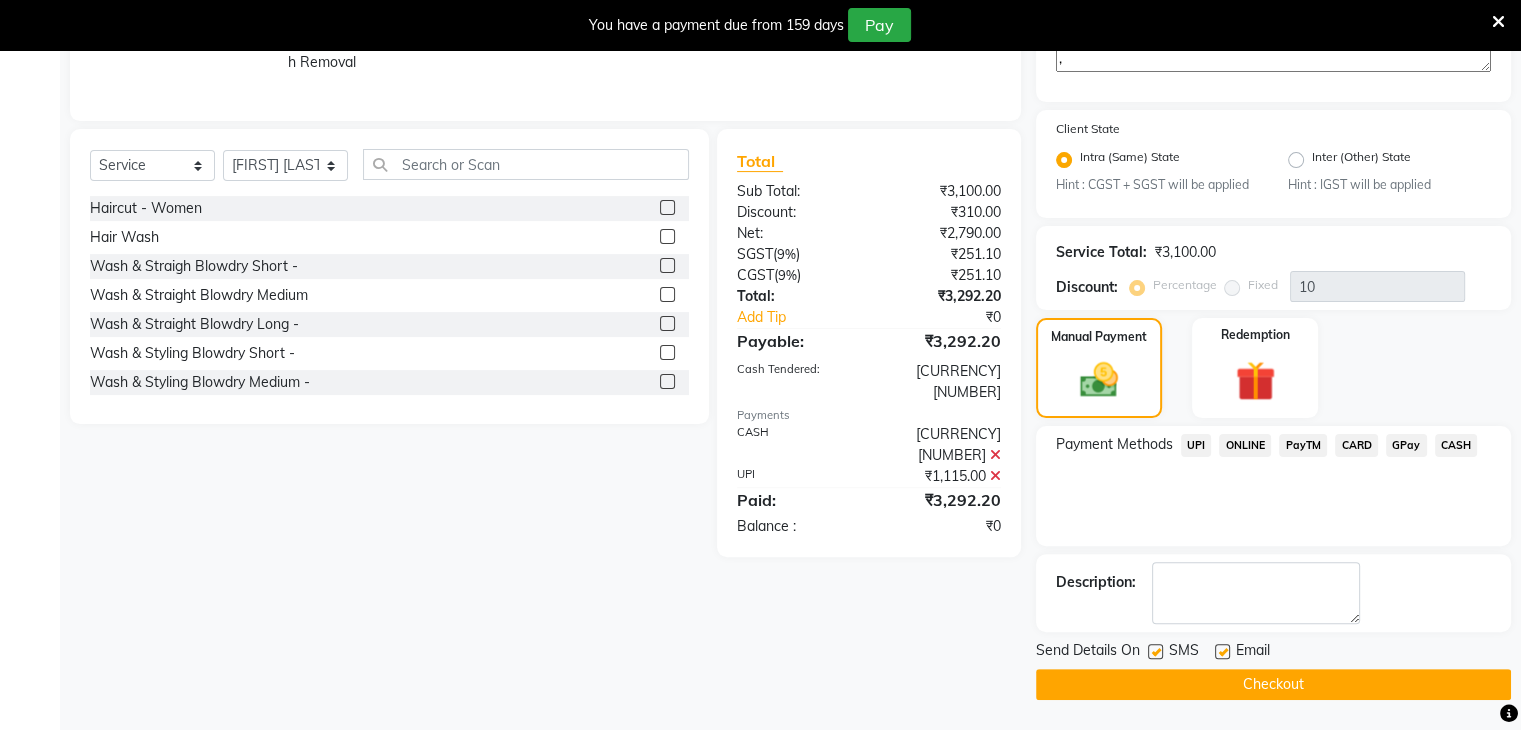 click 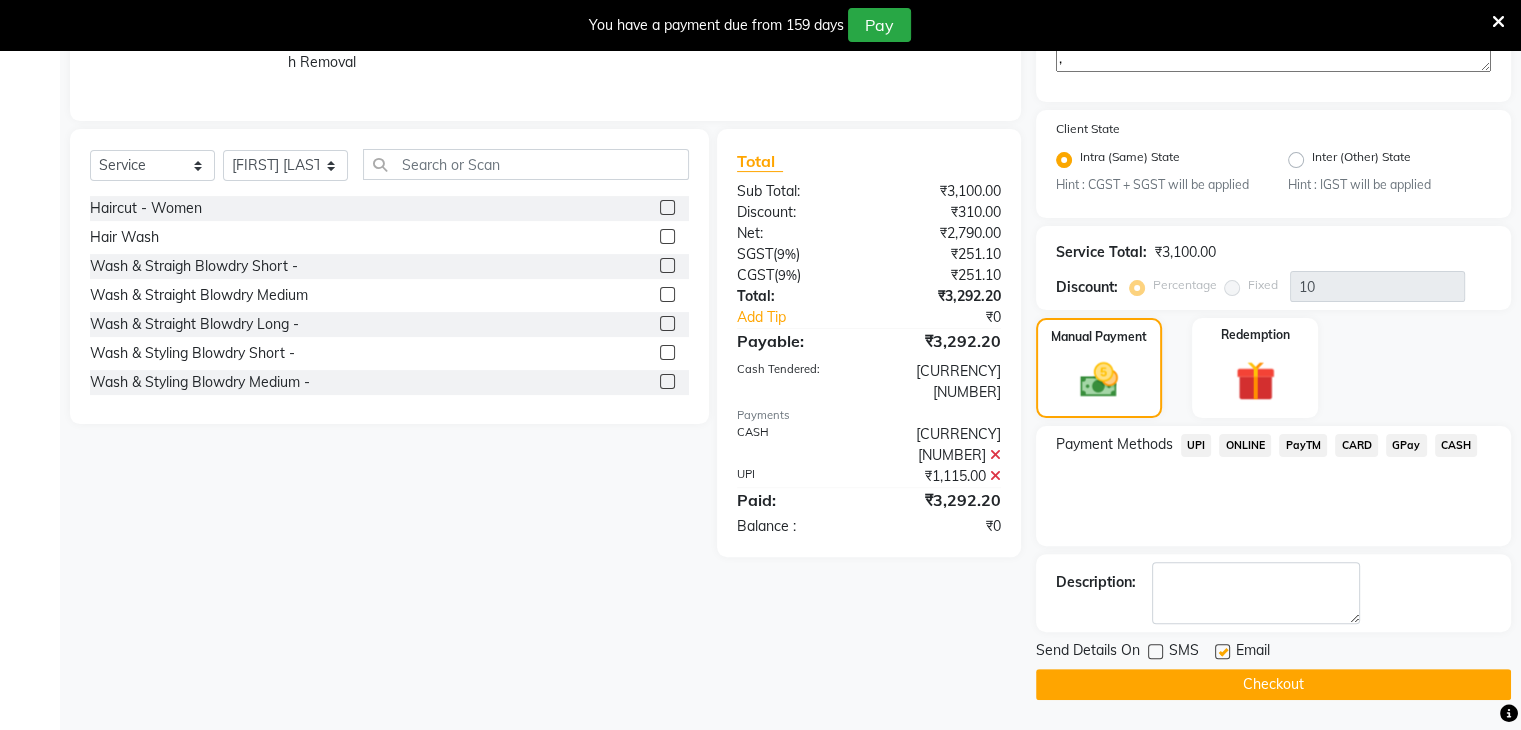 click 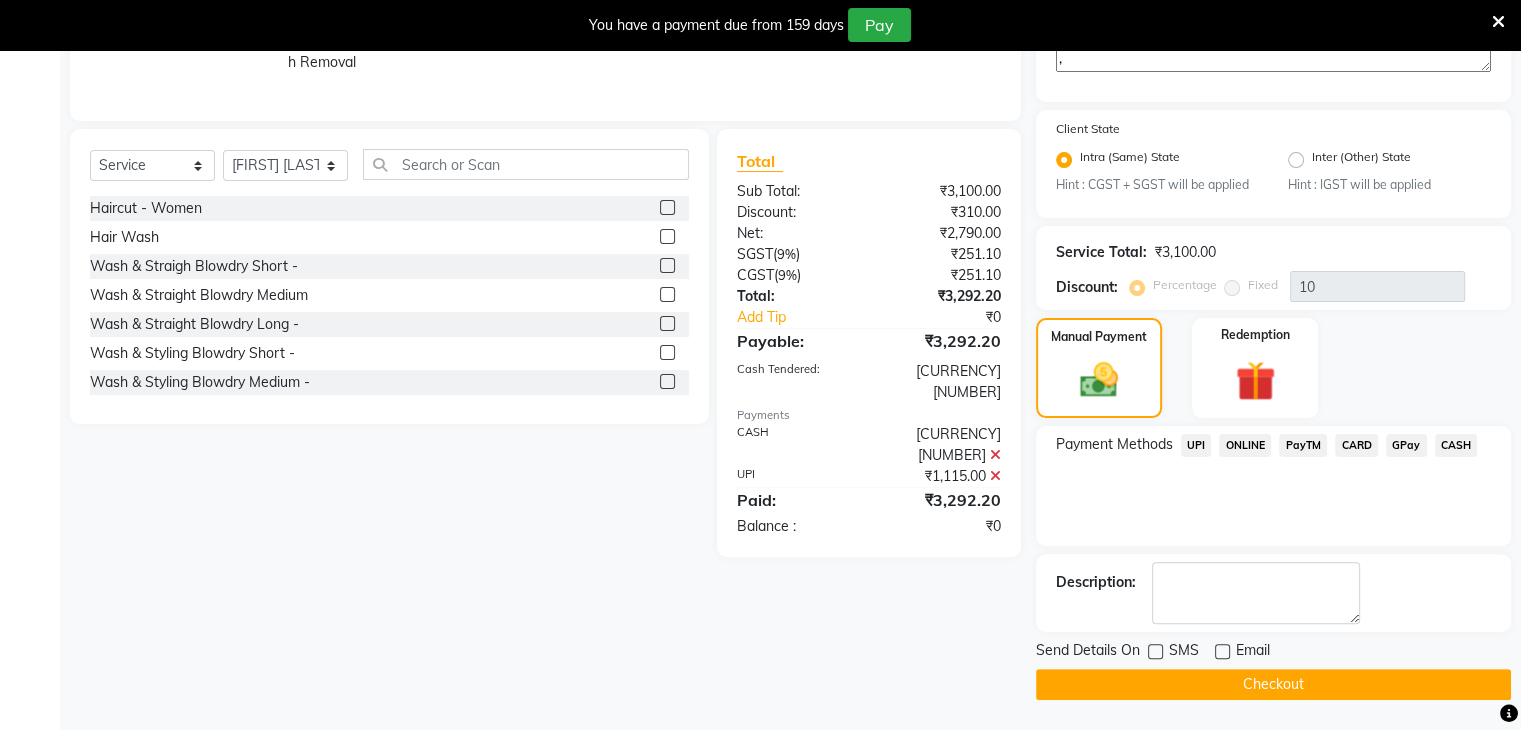 click on "Checkout" 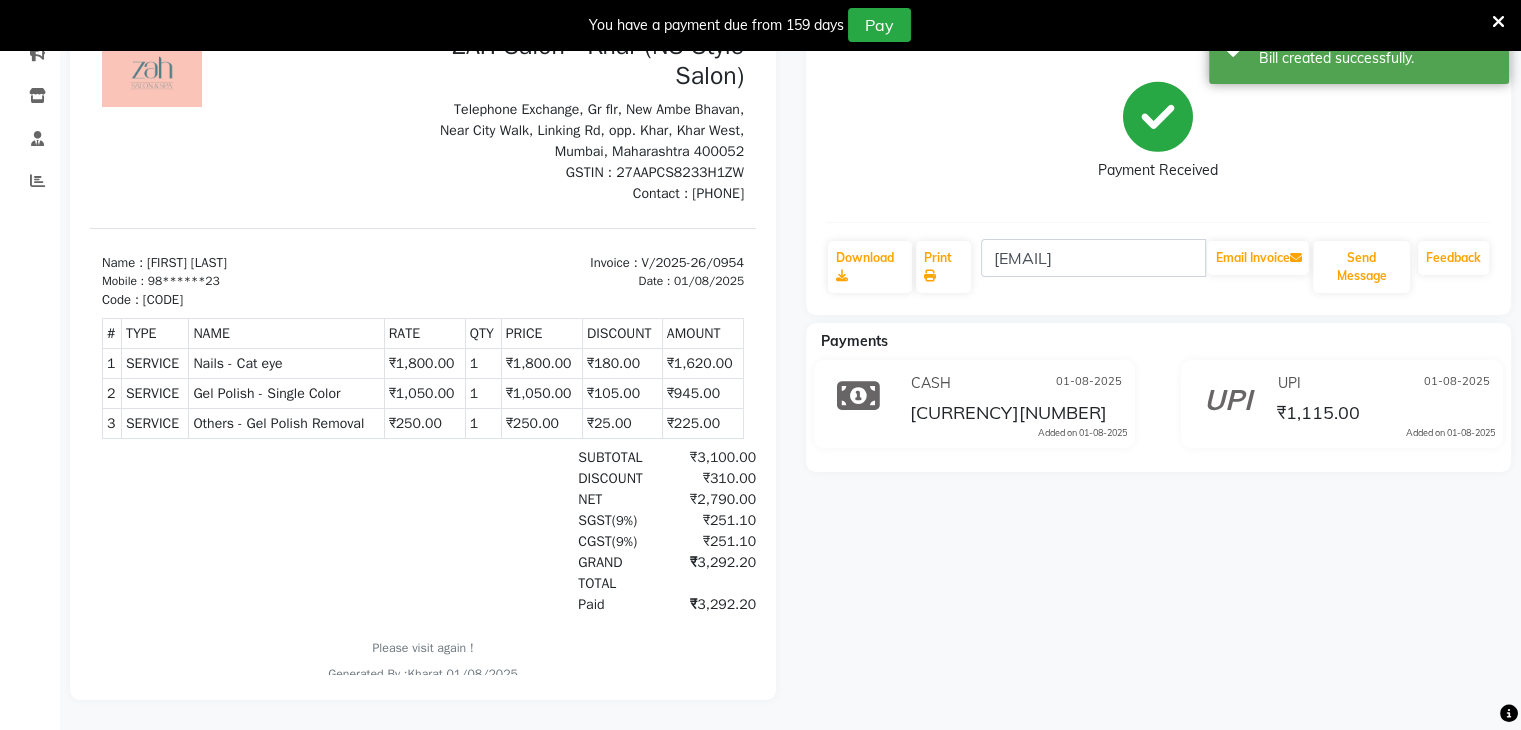 scroll, scrollTop: 0, scrollLeft: 0, axis: both 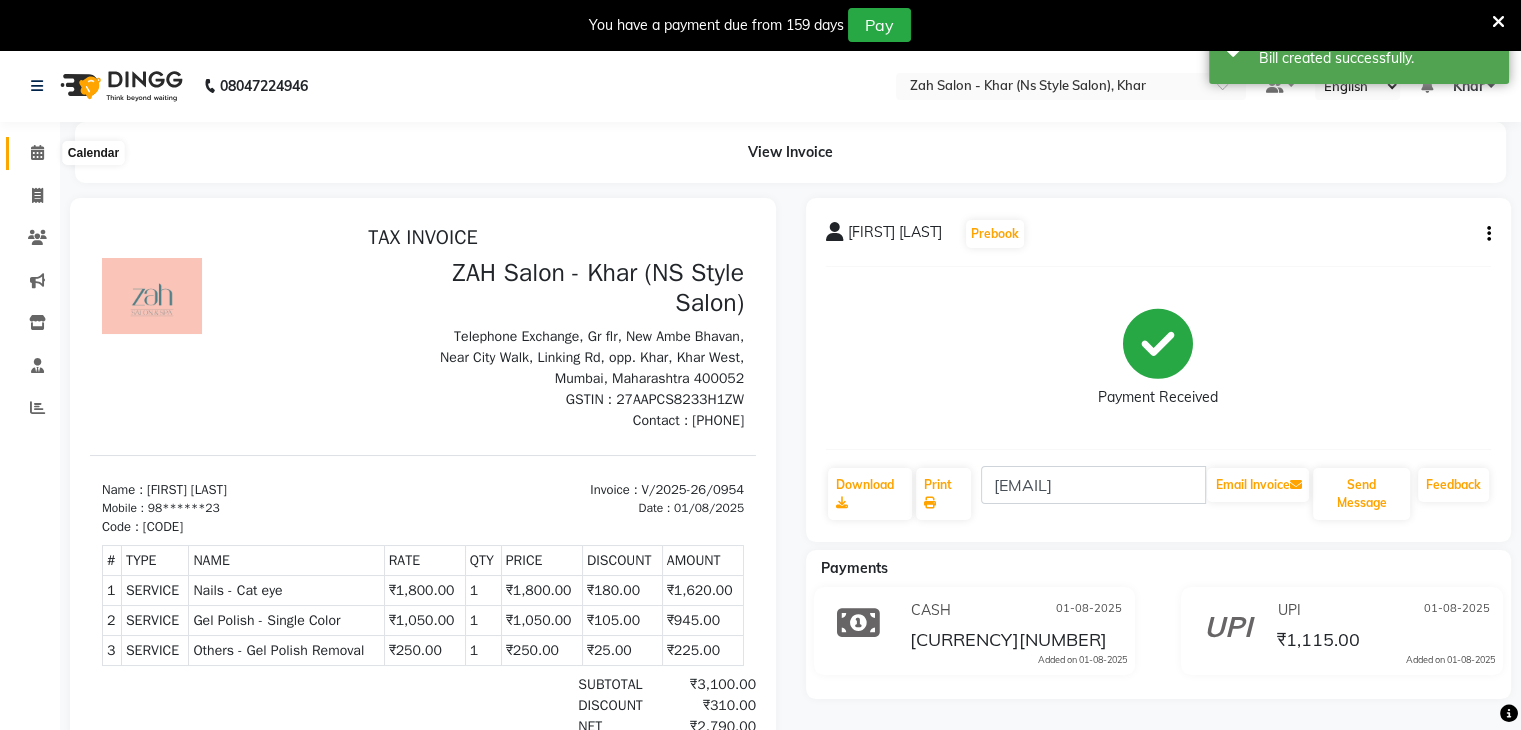 click 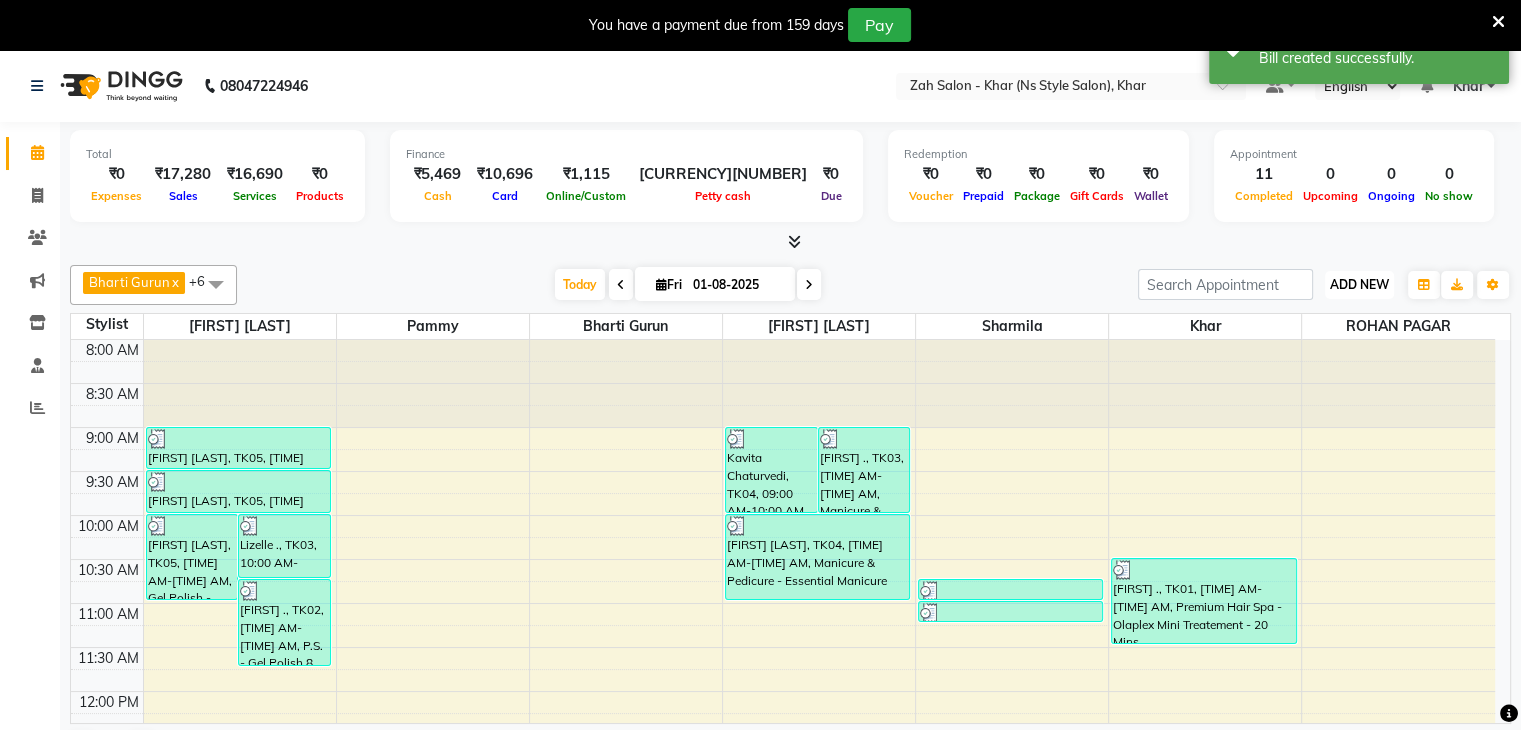 click on "ADD NEW" at bounding box center (1359, 284) 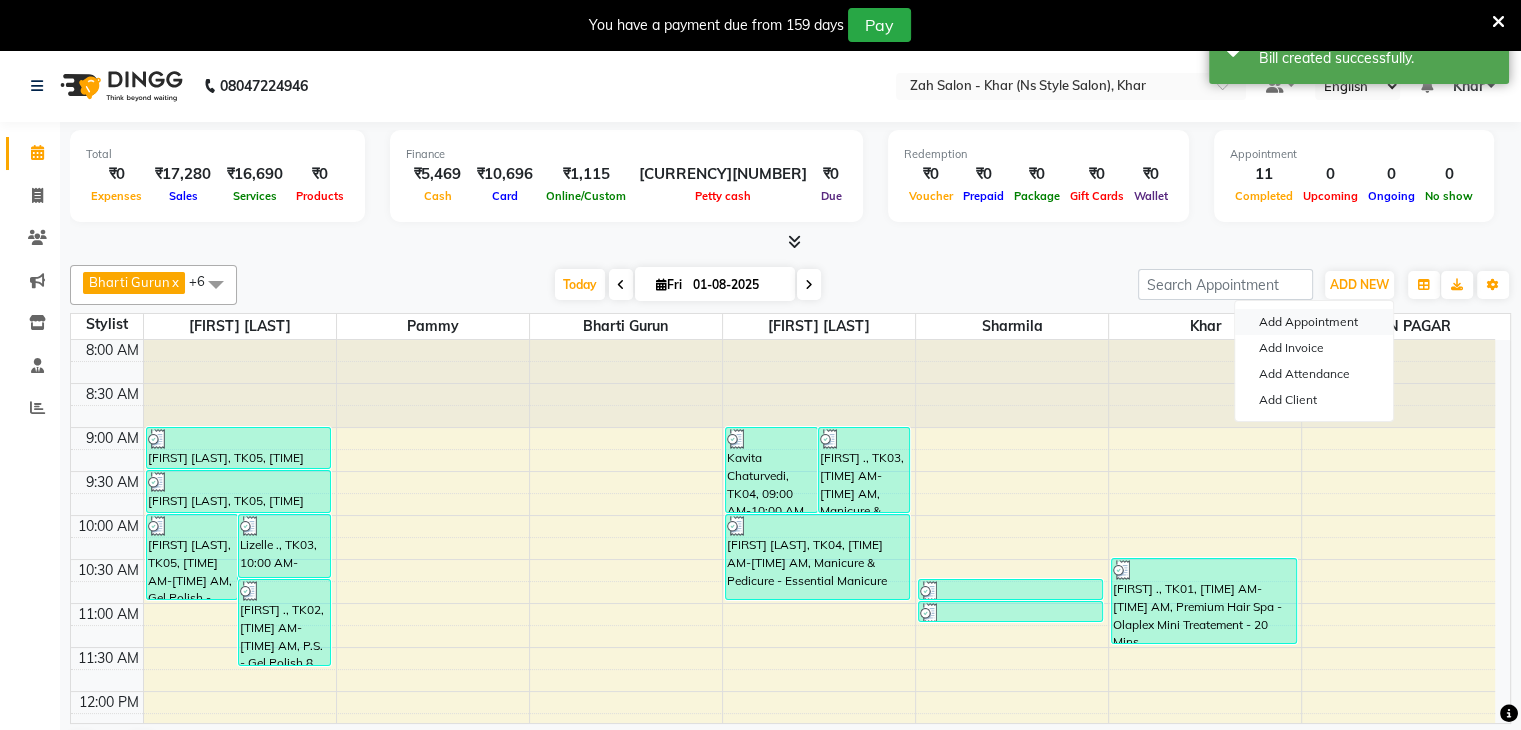click on "Add Appointment" at bounding box center (1314, 322) 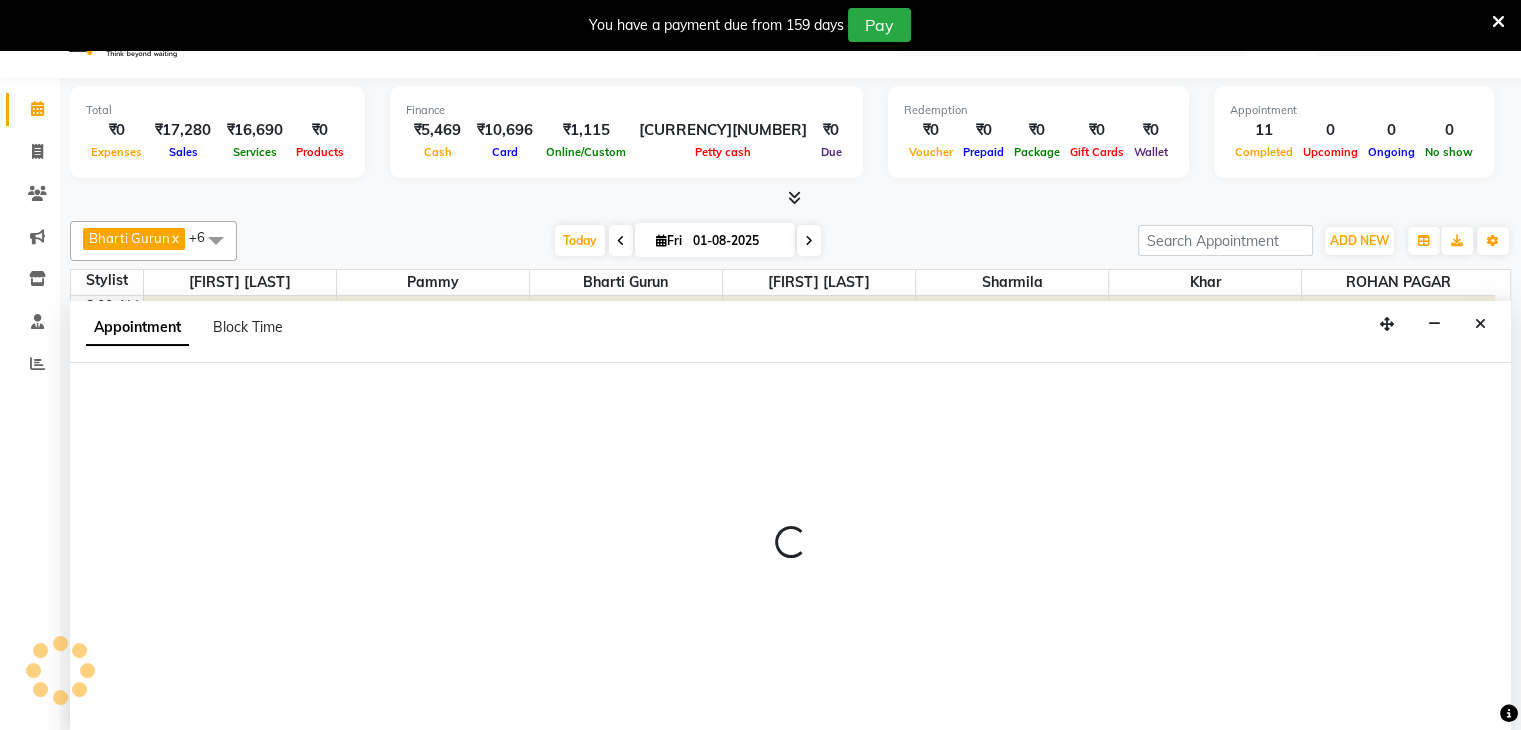 scroll, scrollTop: 51, scrollLeft: 0, axis: vertical 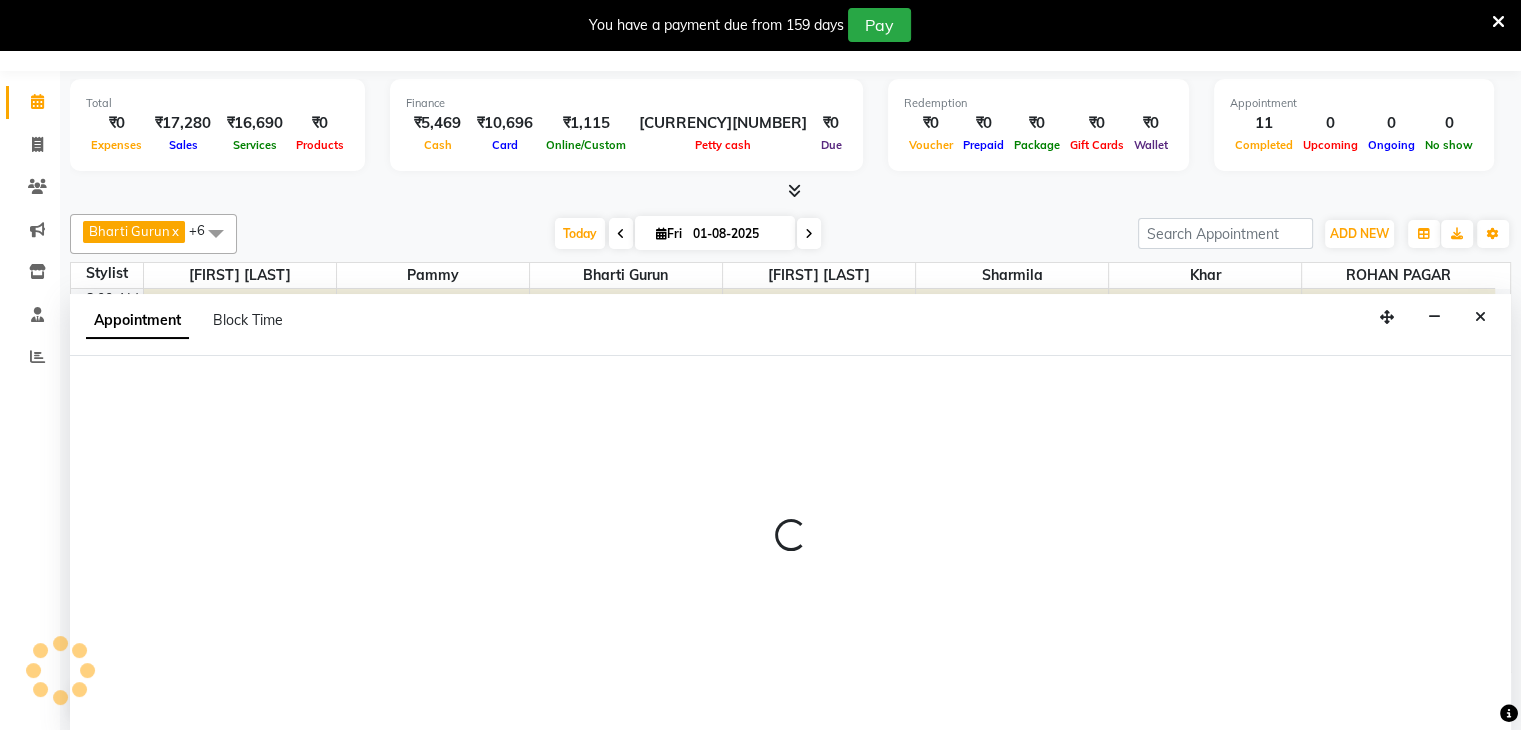 select on "540" 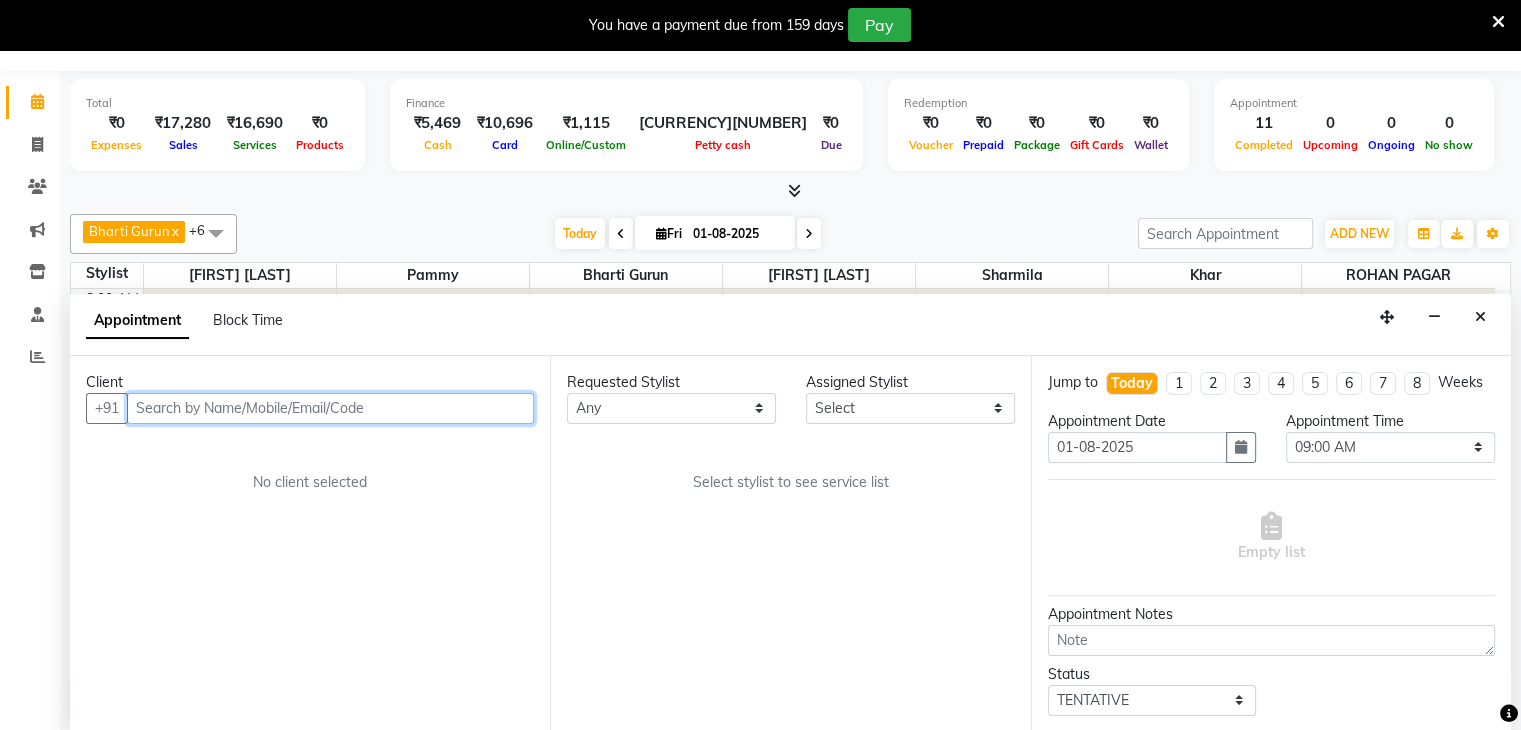 click at bounding box center (330, 408) 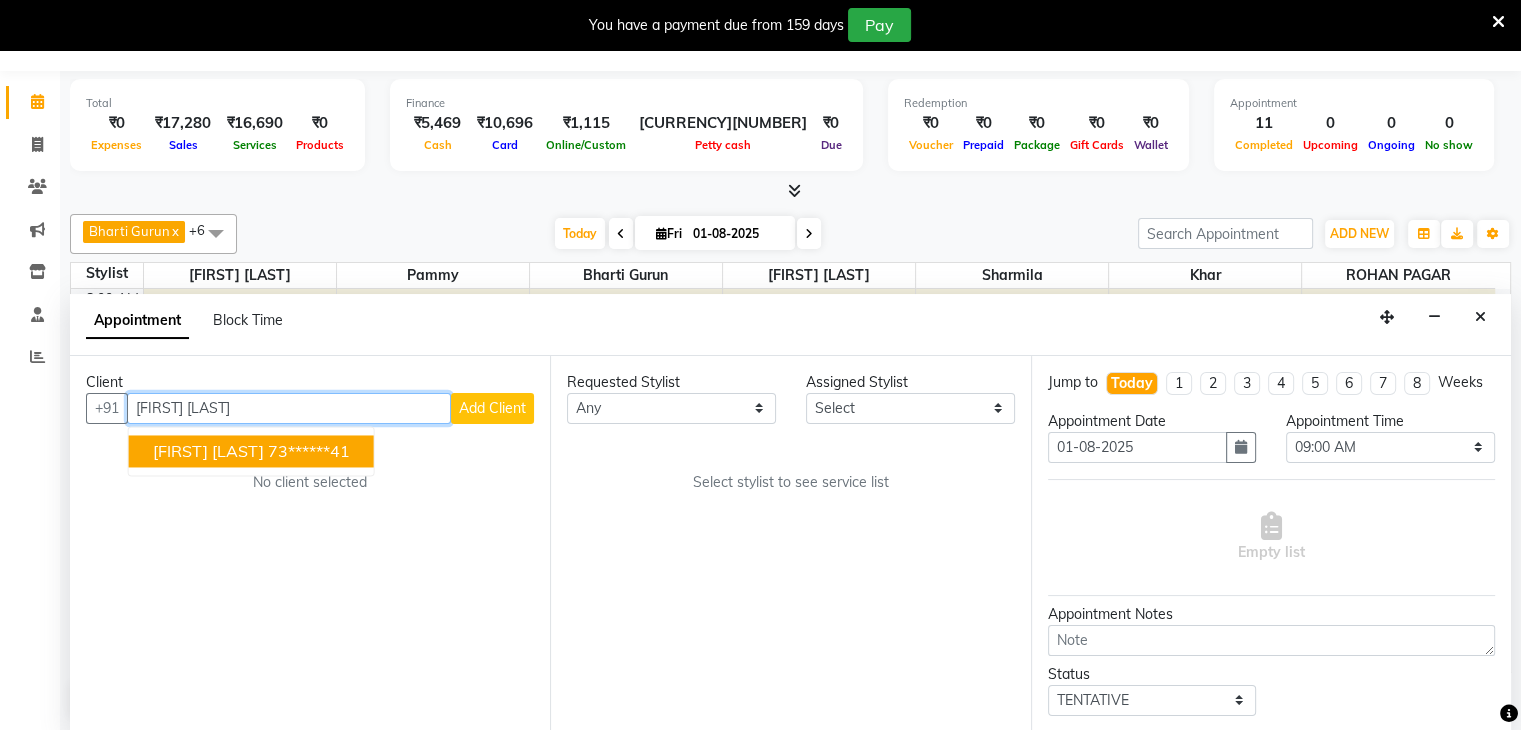 click on "akansha barauh" at bounding box center (208, 451) 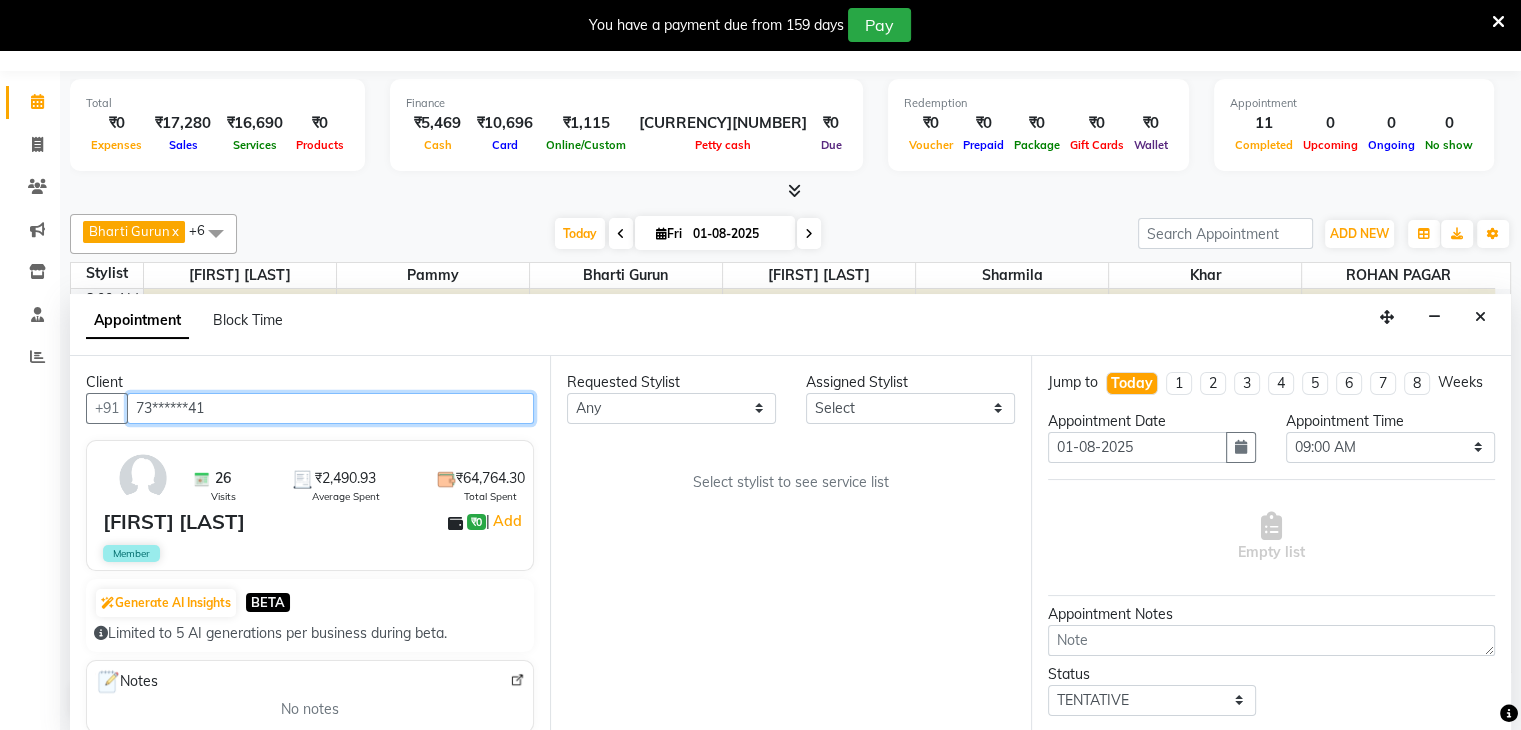 type on "73******41" 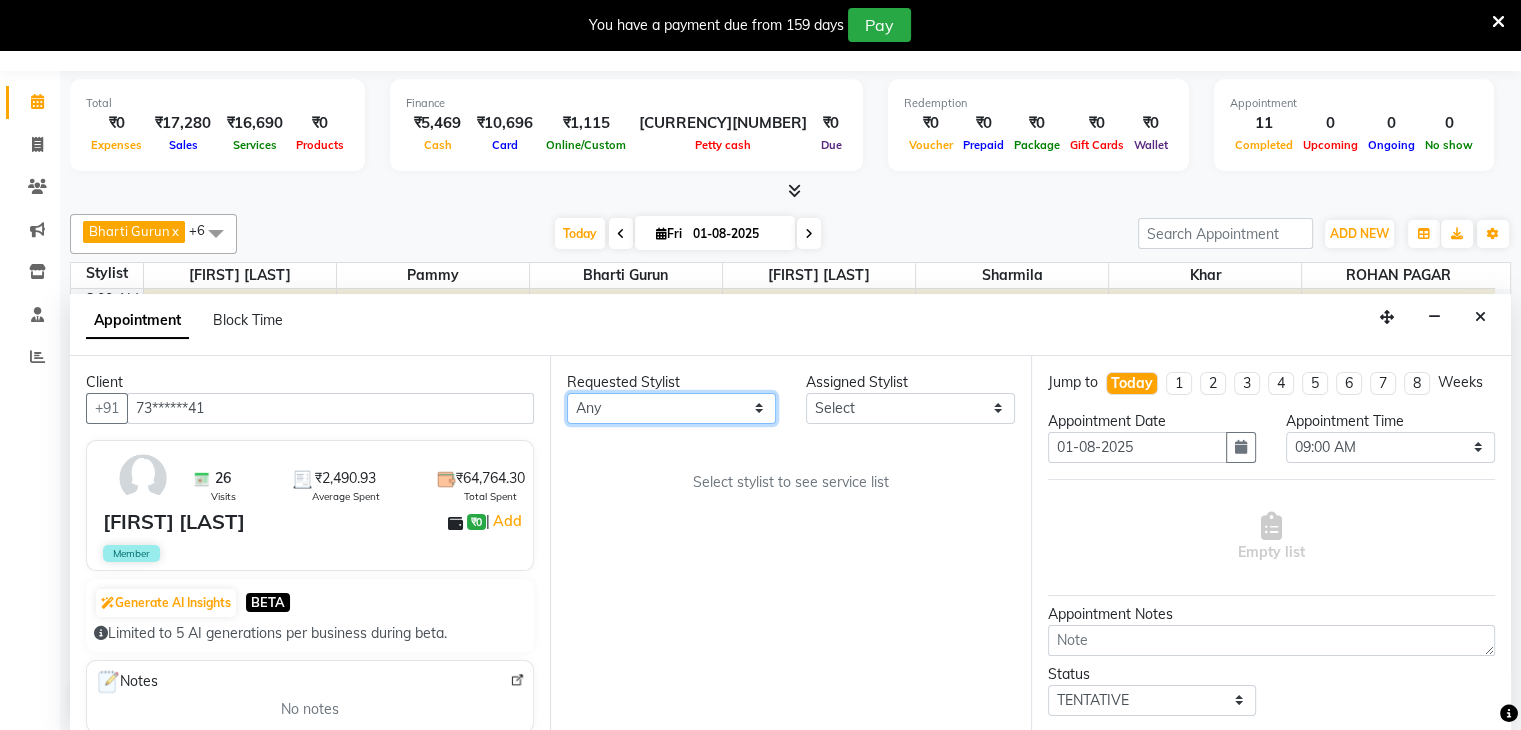 click on "Any [PERSON] [PERSON] [PERSON] [PERSON] [PERSON] [PERSON] [PERSON] [PERSON] [PERSON]" at bounding box center (671, 408) 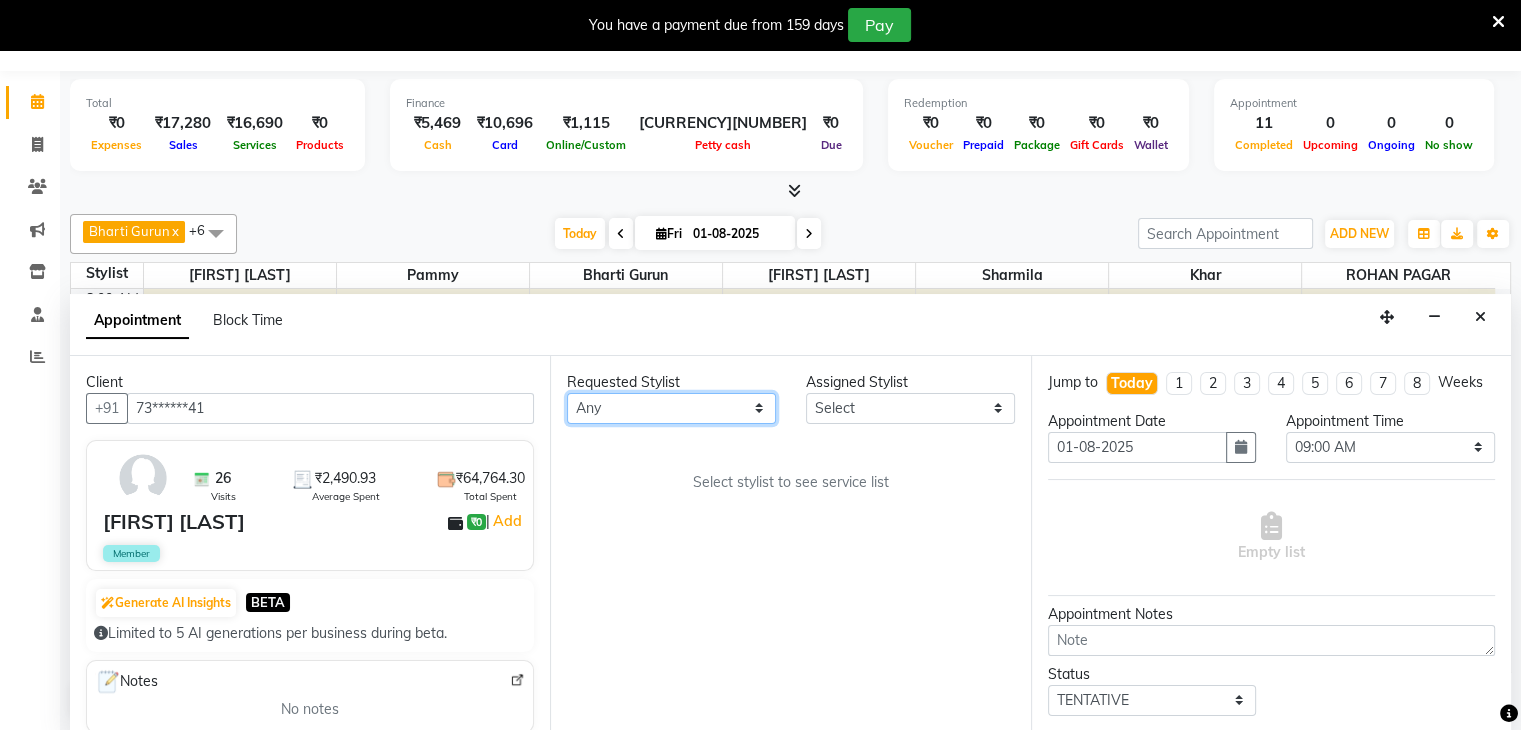 select on "38400" 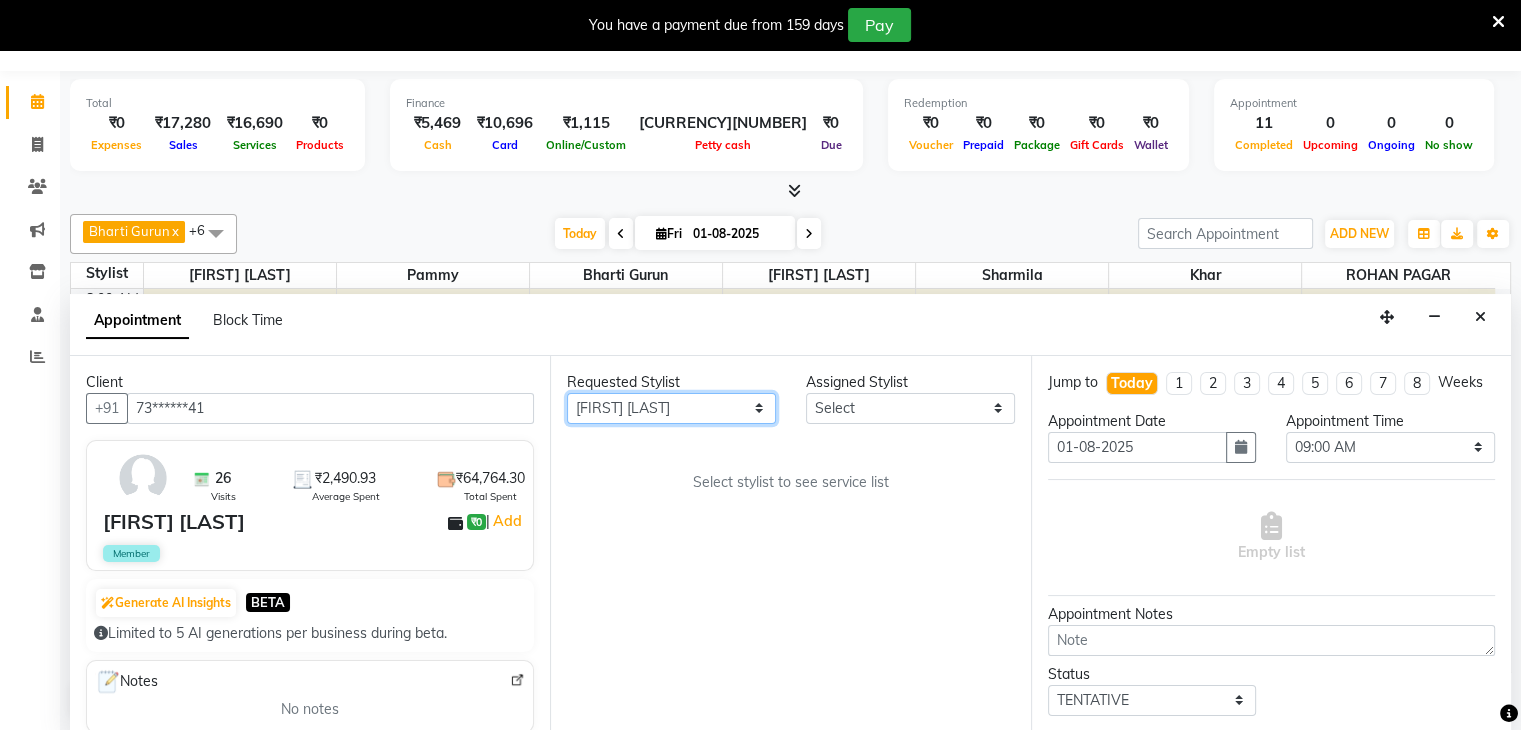 click on "Any [PERSON] [PERSON] [PERSON] [PERSON] [PERSON] [PERSON] [PERSON] [PERSON] [PERSON]" at bounding box center (671, 408) 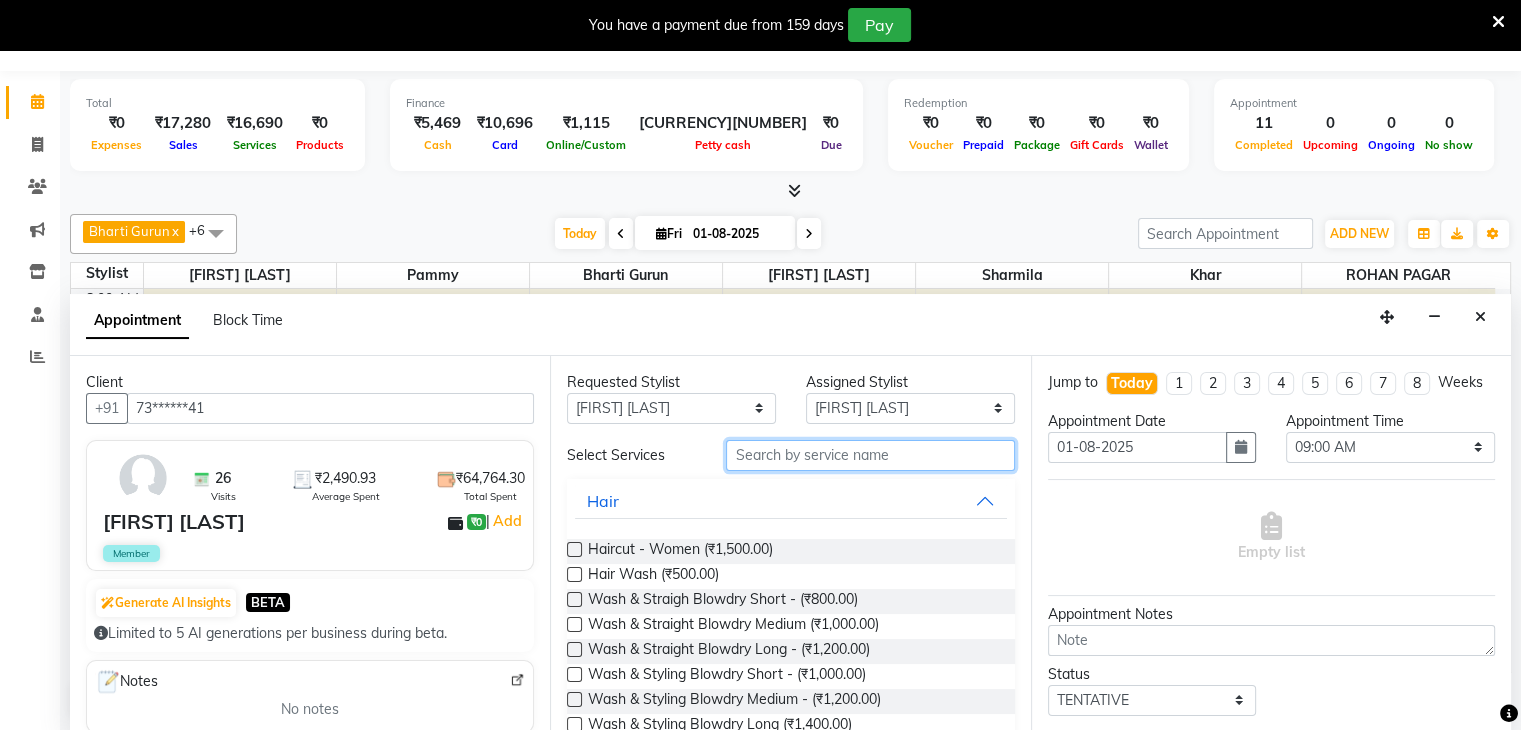 click at bounding box center (870, 455) 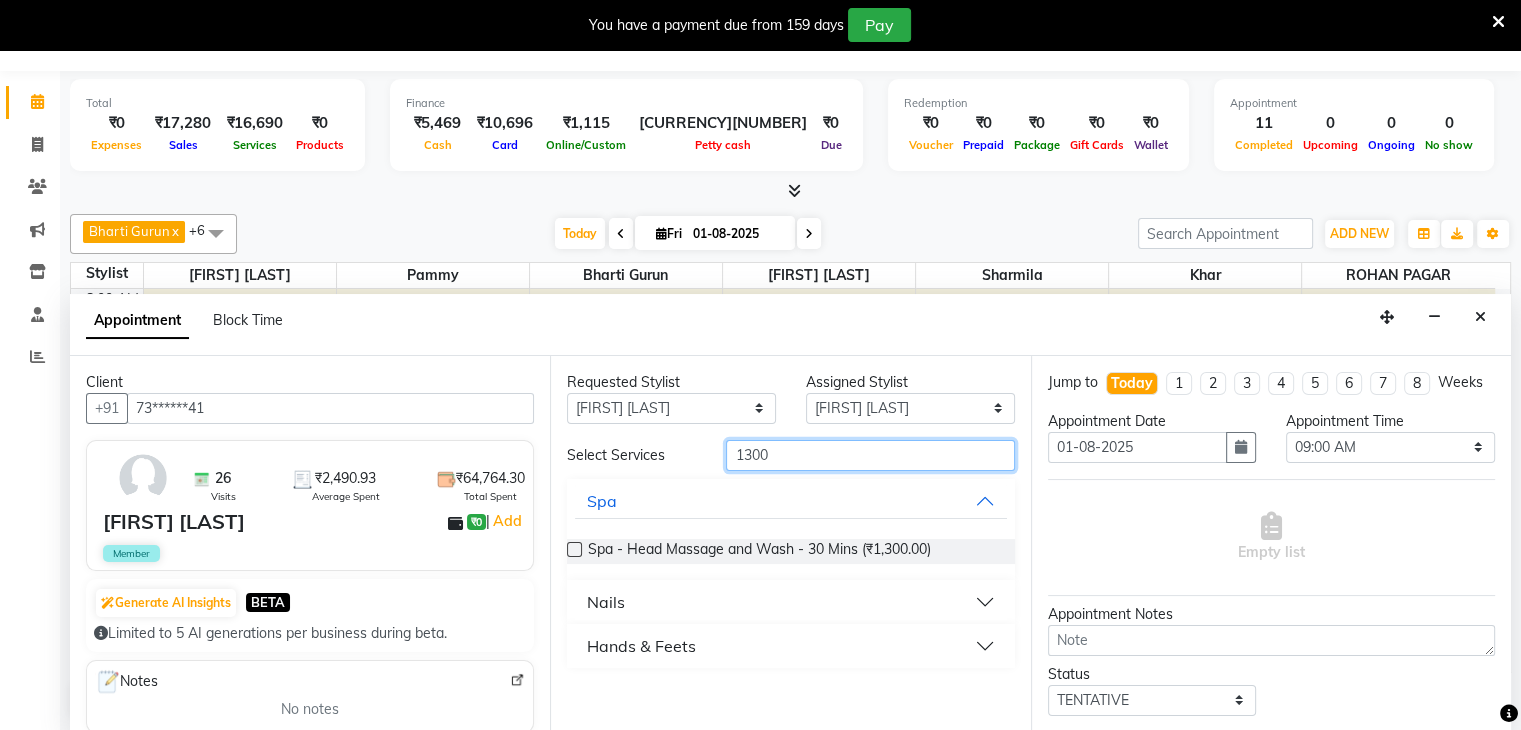 type on "1300" 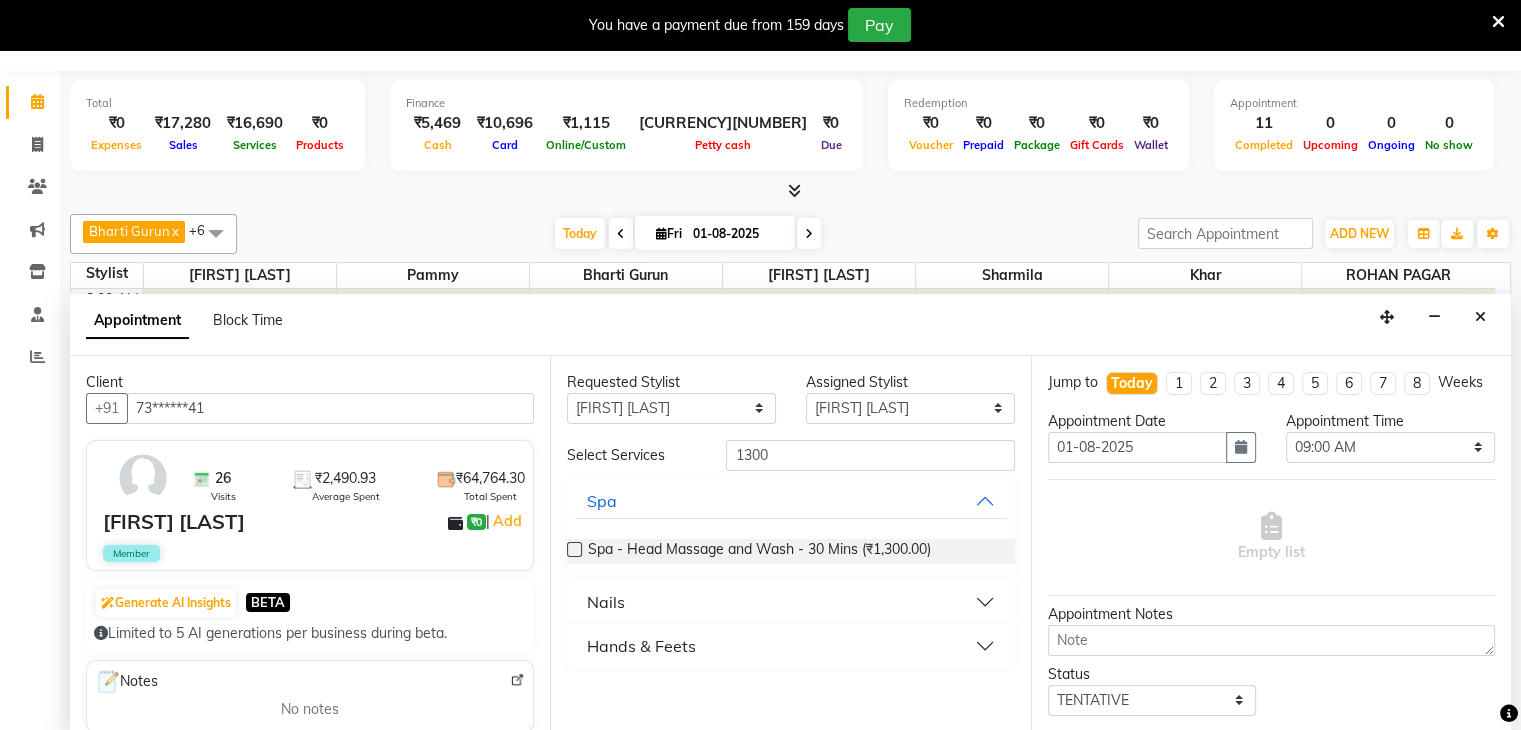 click on "Nails" at bounding box center (606, 602) 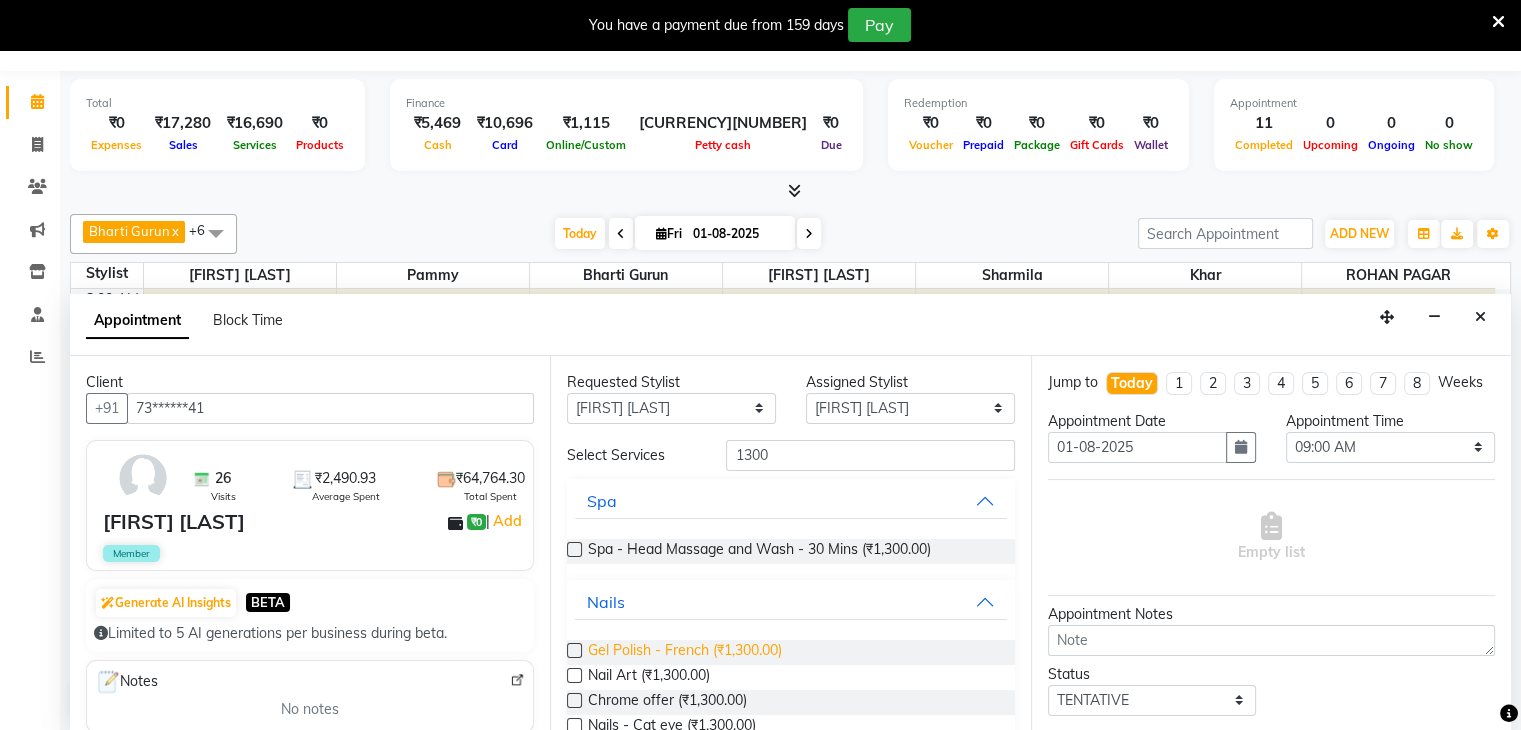 click on "Gel Polish - French (₹1,300.00)" at bounding box center [685, 652] 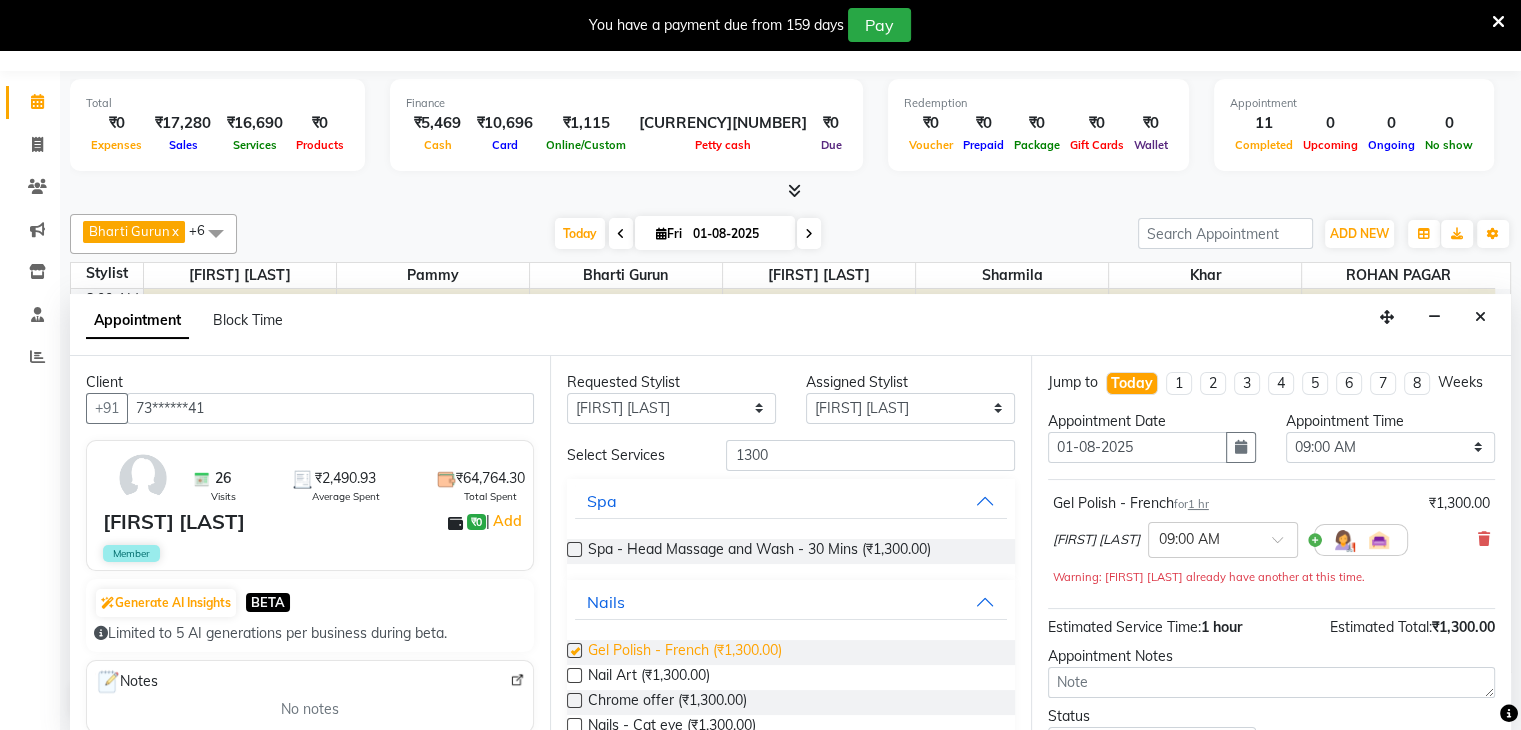 checkbox on "false" 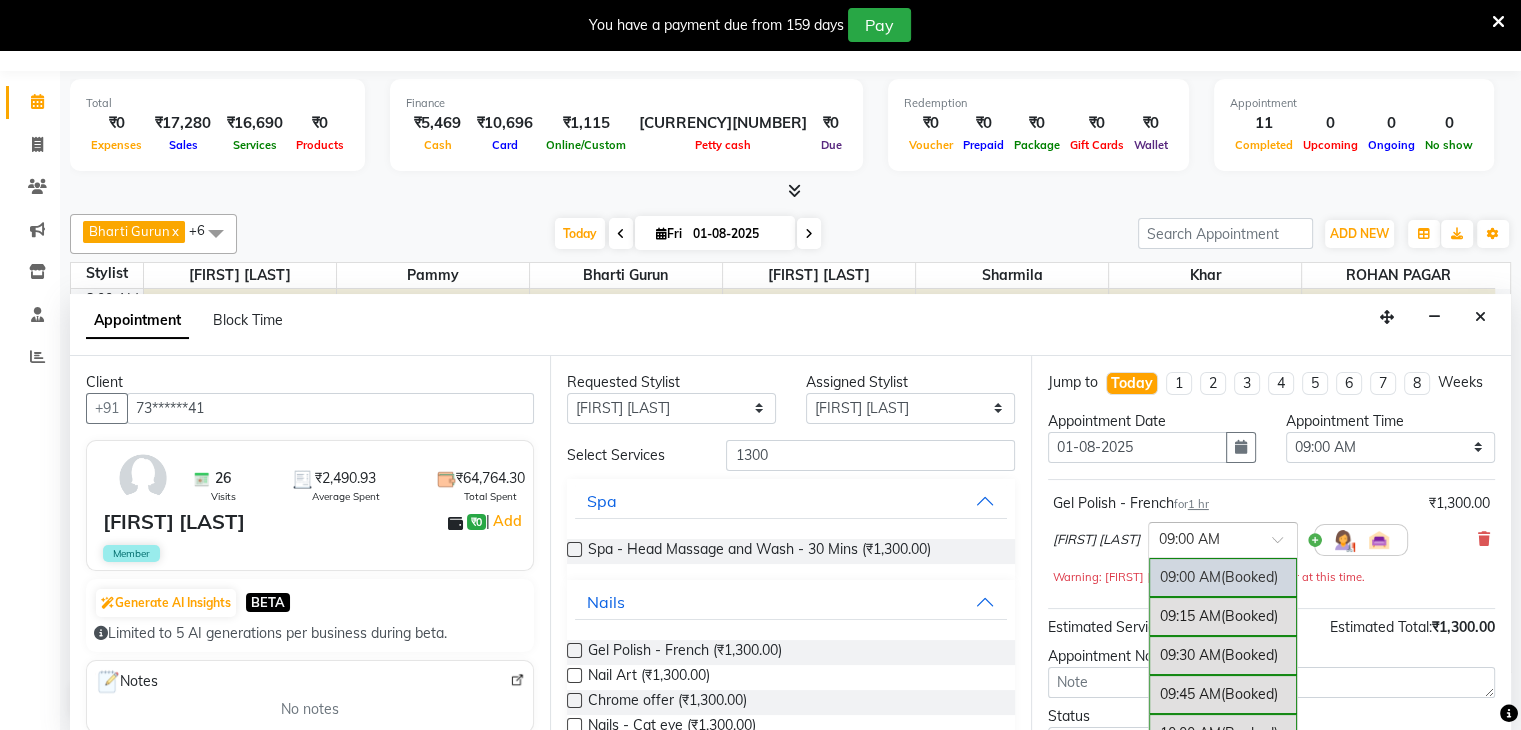 click at bounding box center (1223, 538) 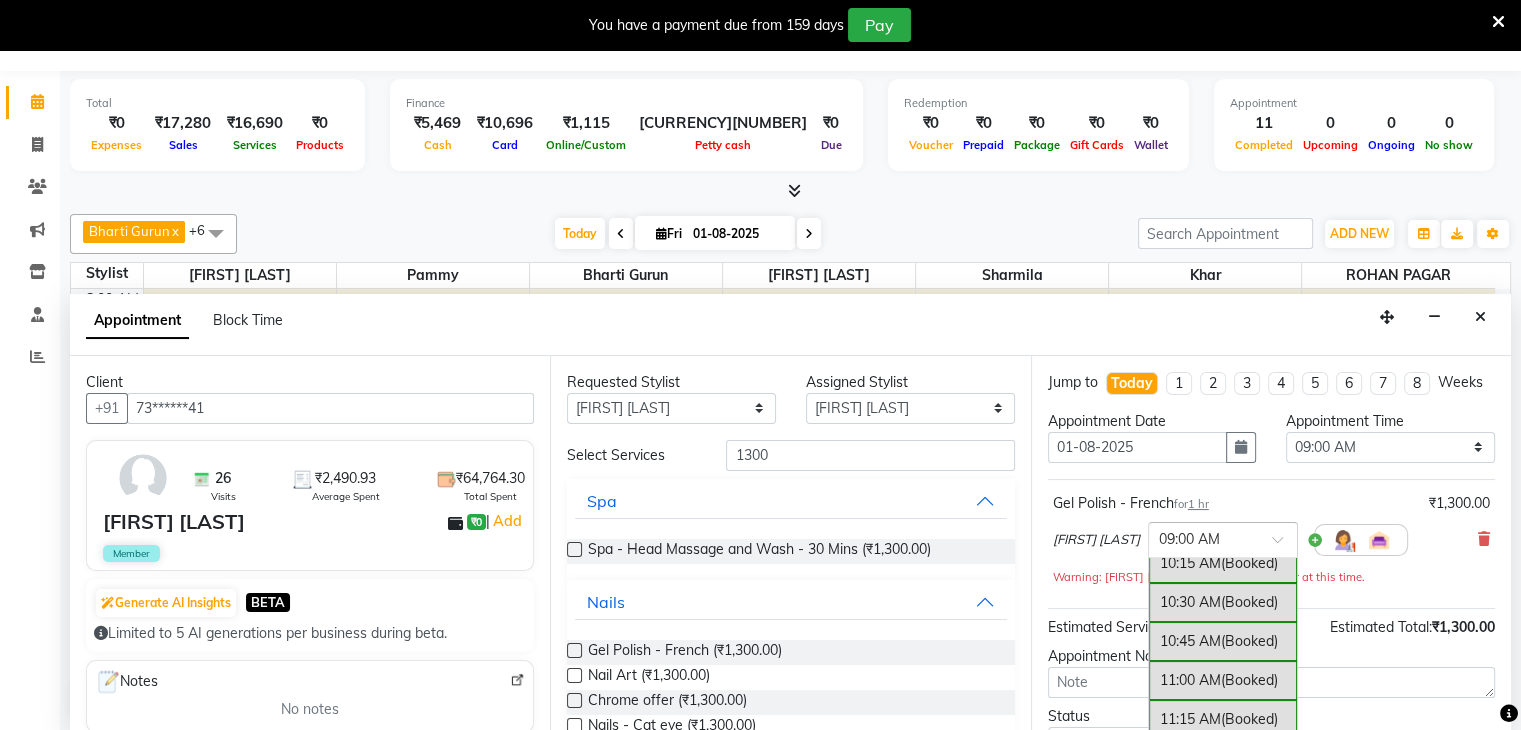 scroll, scrollTop: 419, scrollLeft: 0, axis: vertical 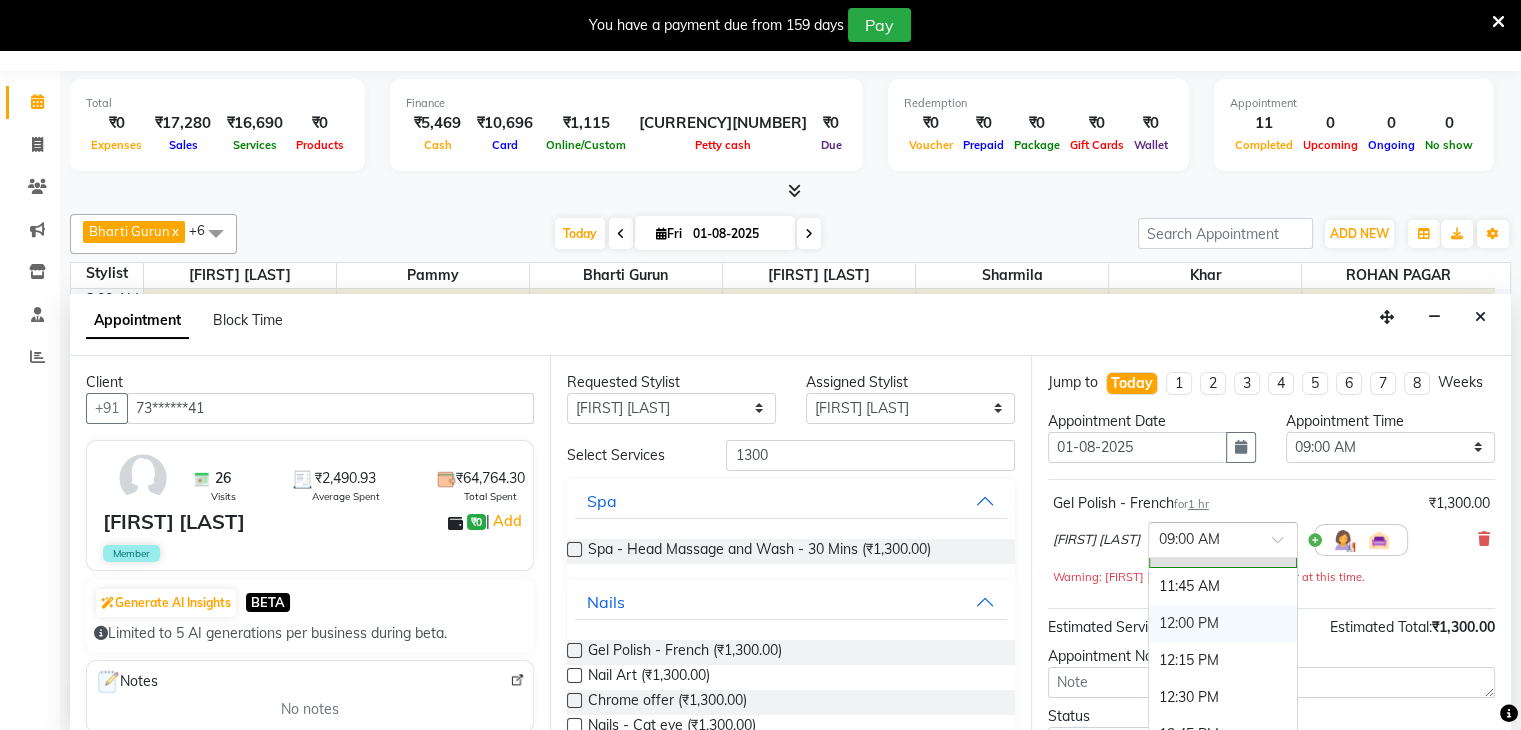 click on "12:00 PM" at bounding box center (1223, 623) 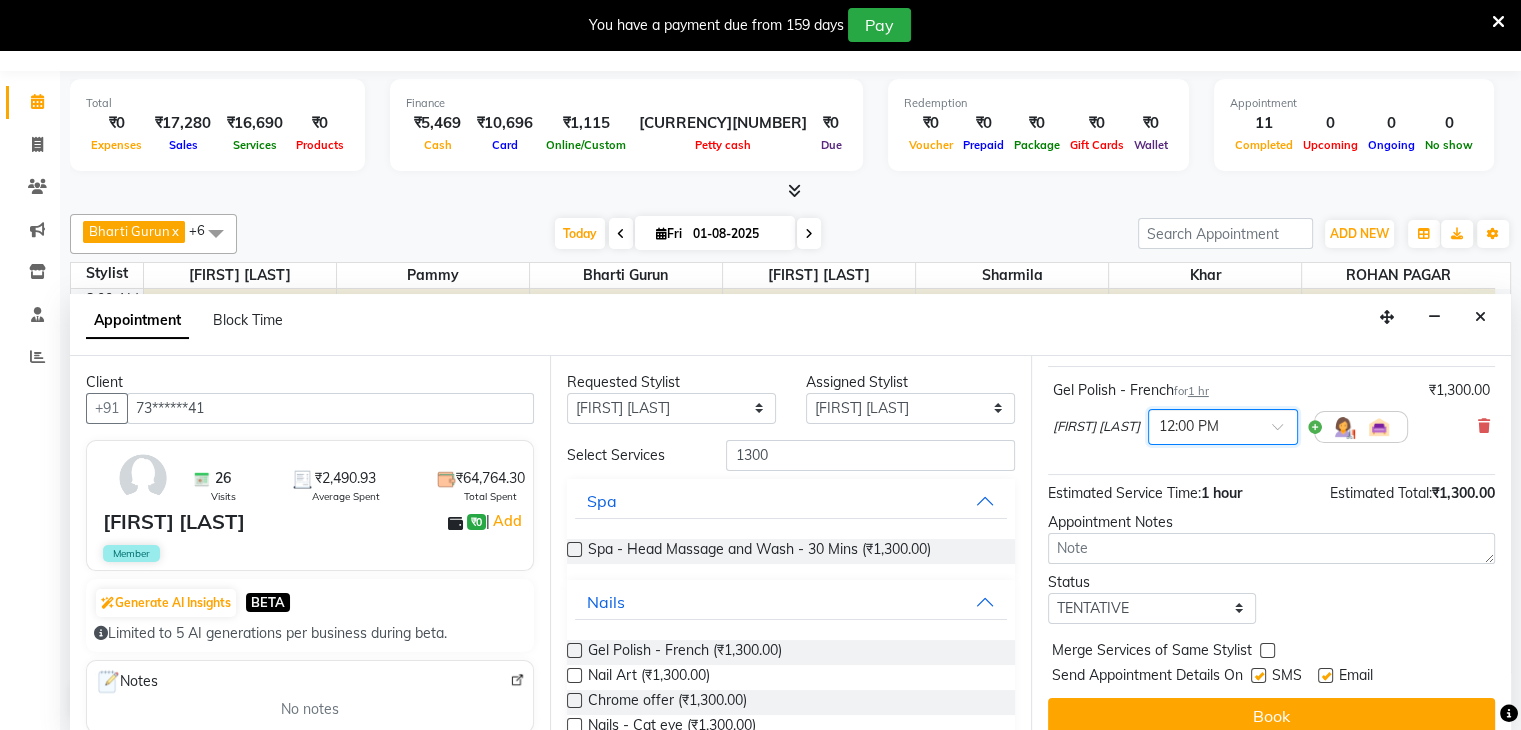 scroll, scrollTop: 149, scrollLeft: 0, axis: vertical 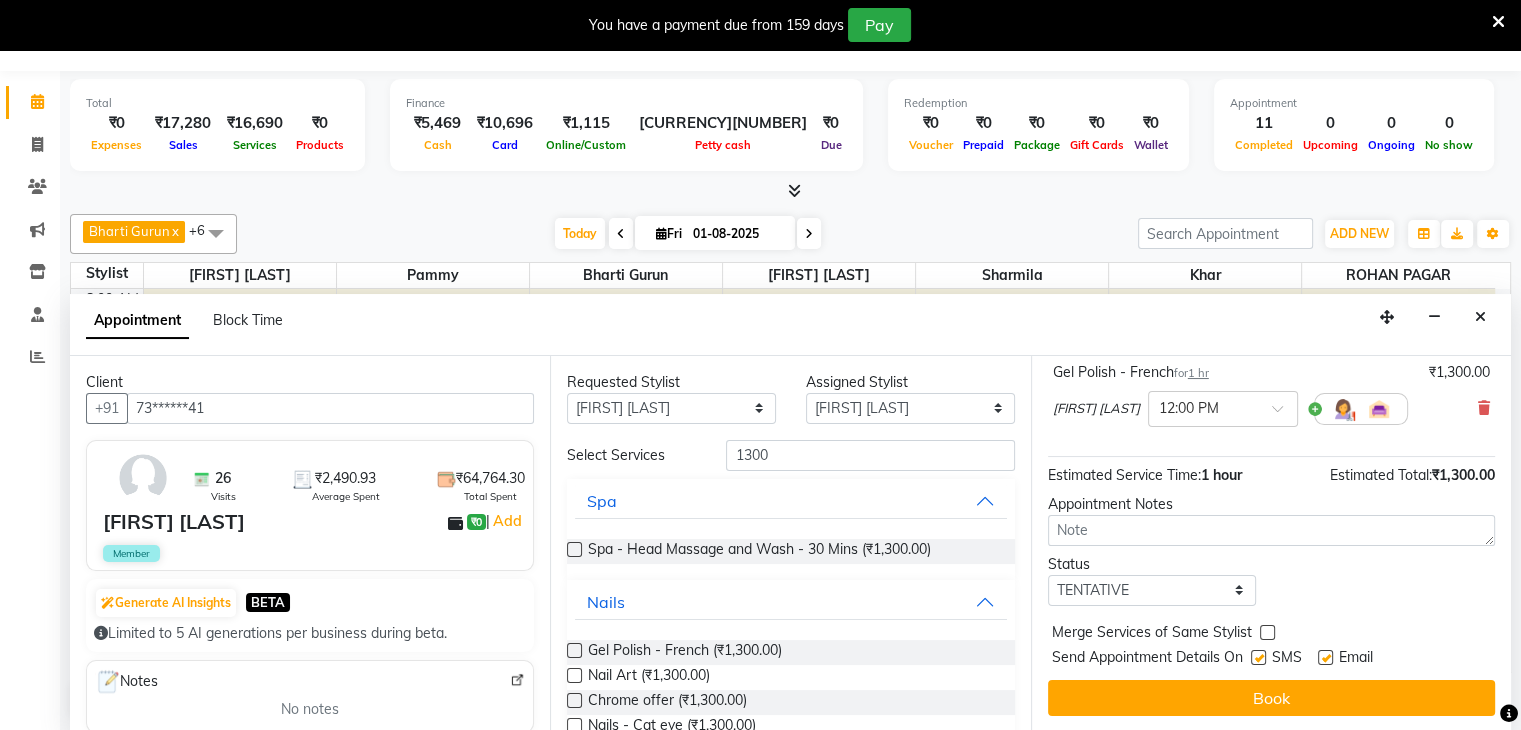 click at bounding box center (1258, 657) 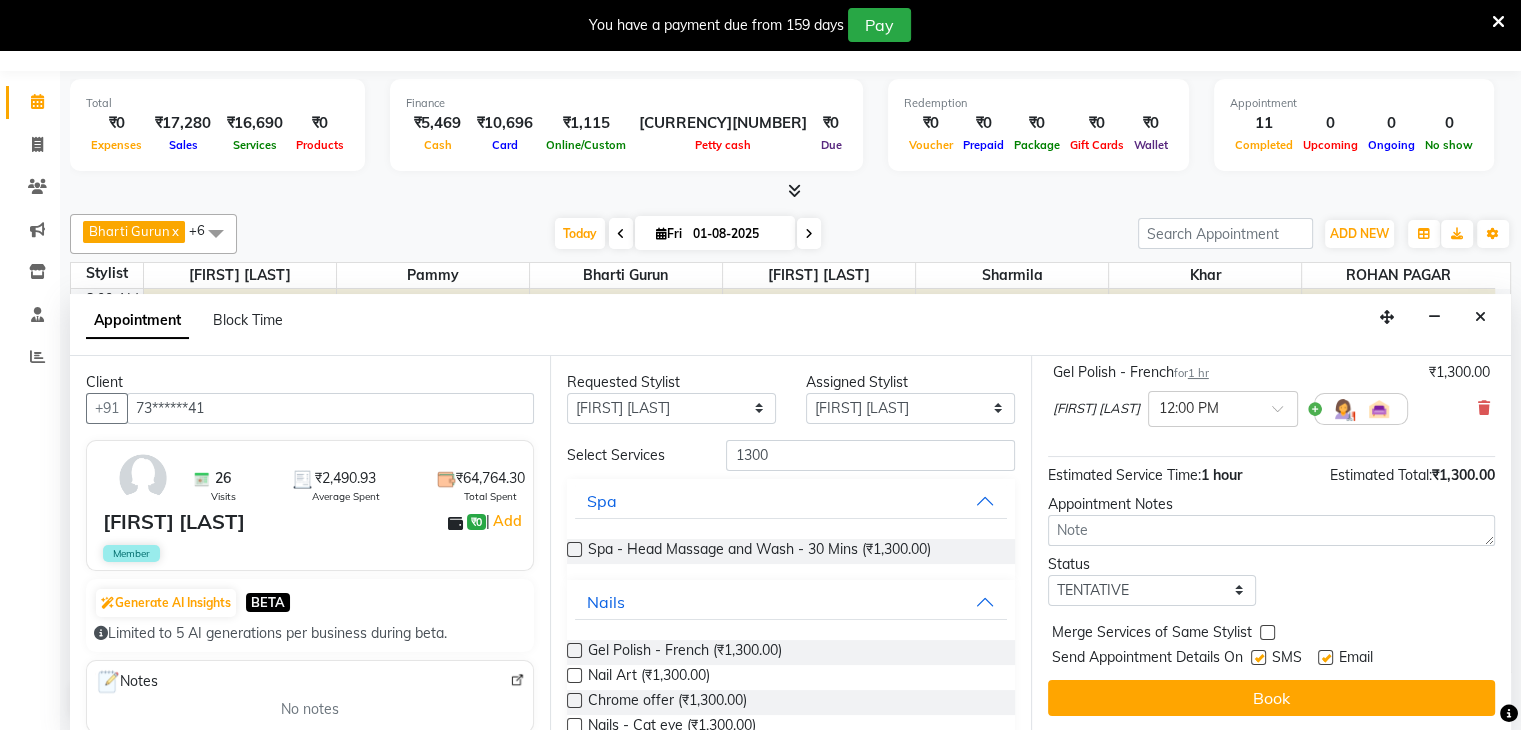 click at bounding box center (1257, 659) 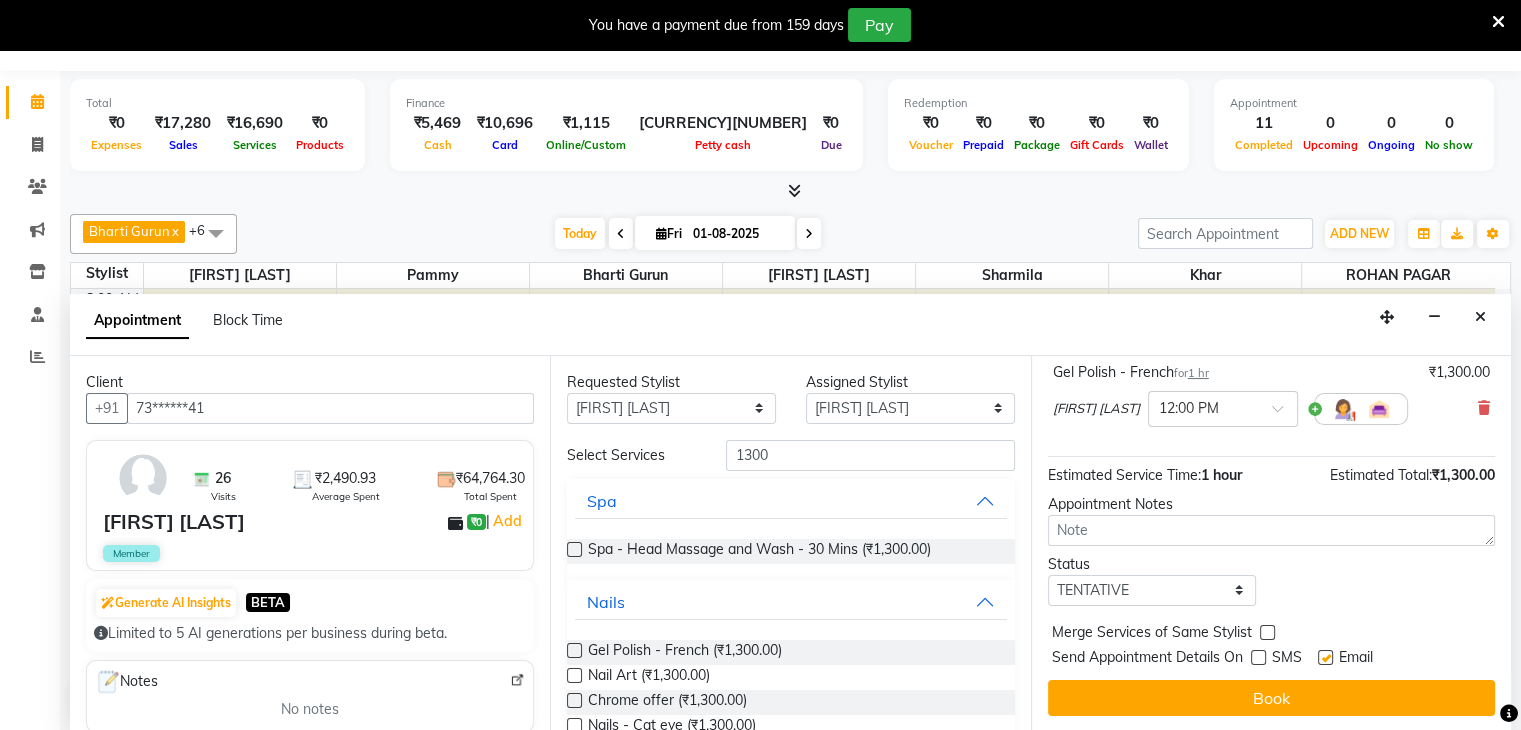 click at bounding box center (1325, 657) 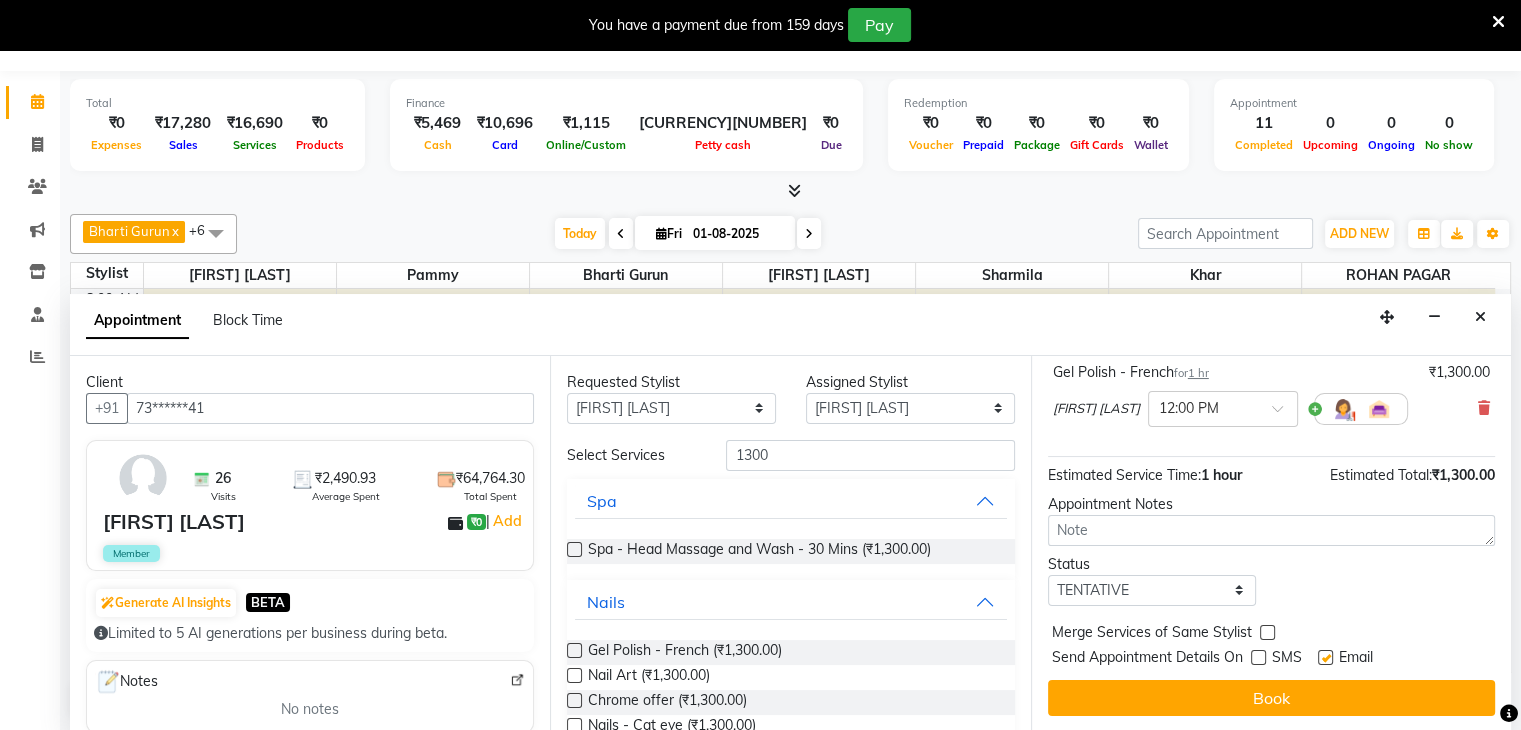 click at bounding box center (1324, 659) 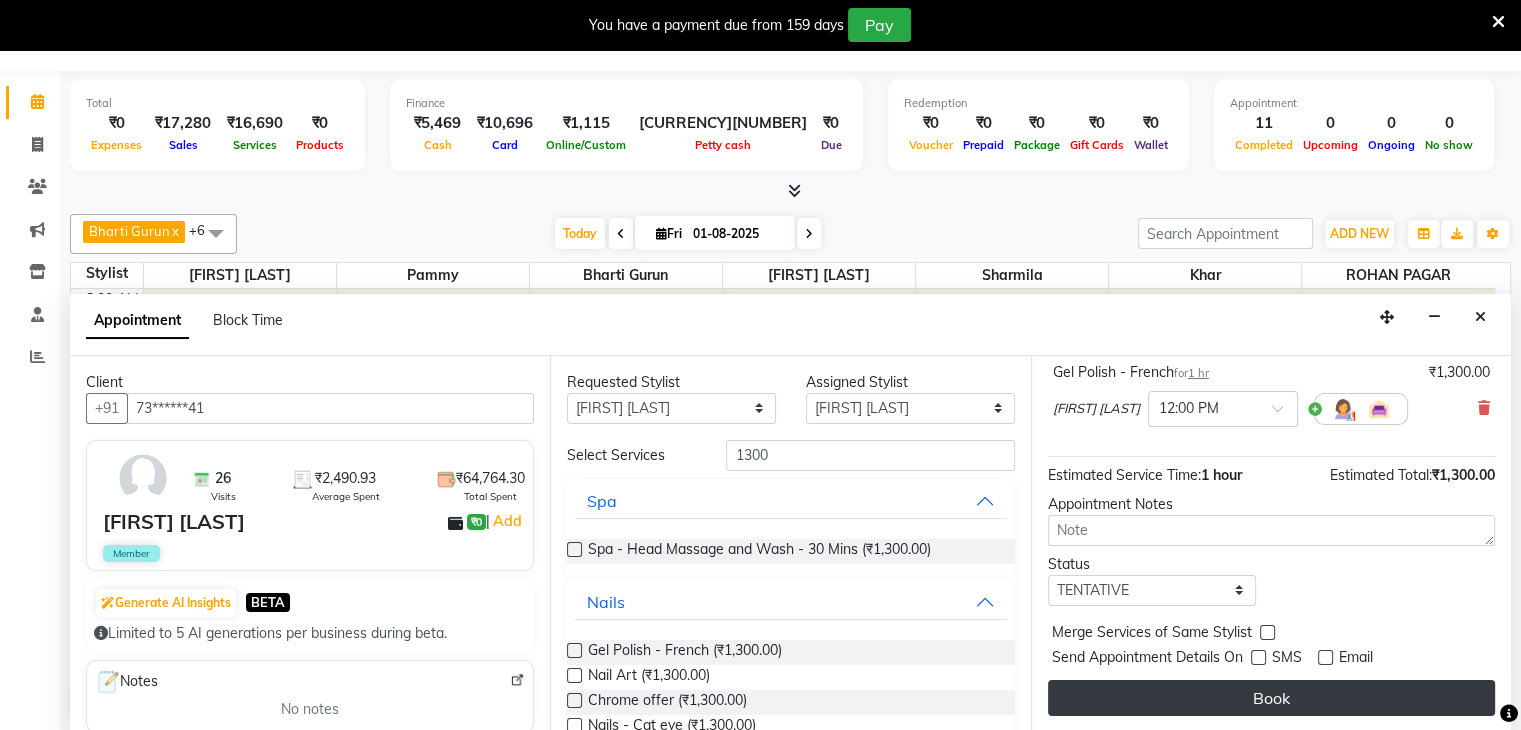 click on "Book" at bounding box center (1271, 698) 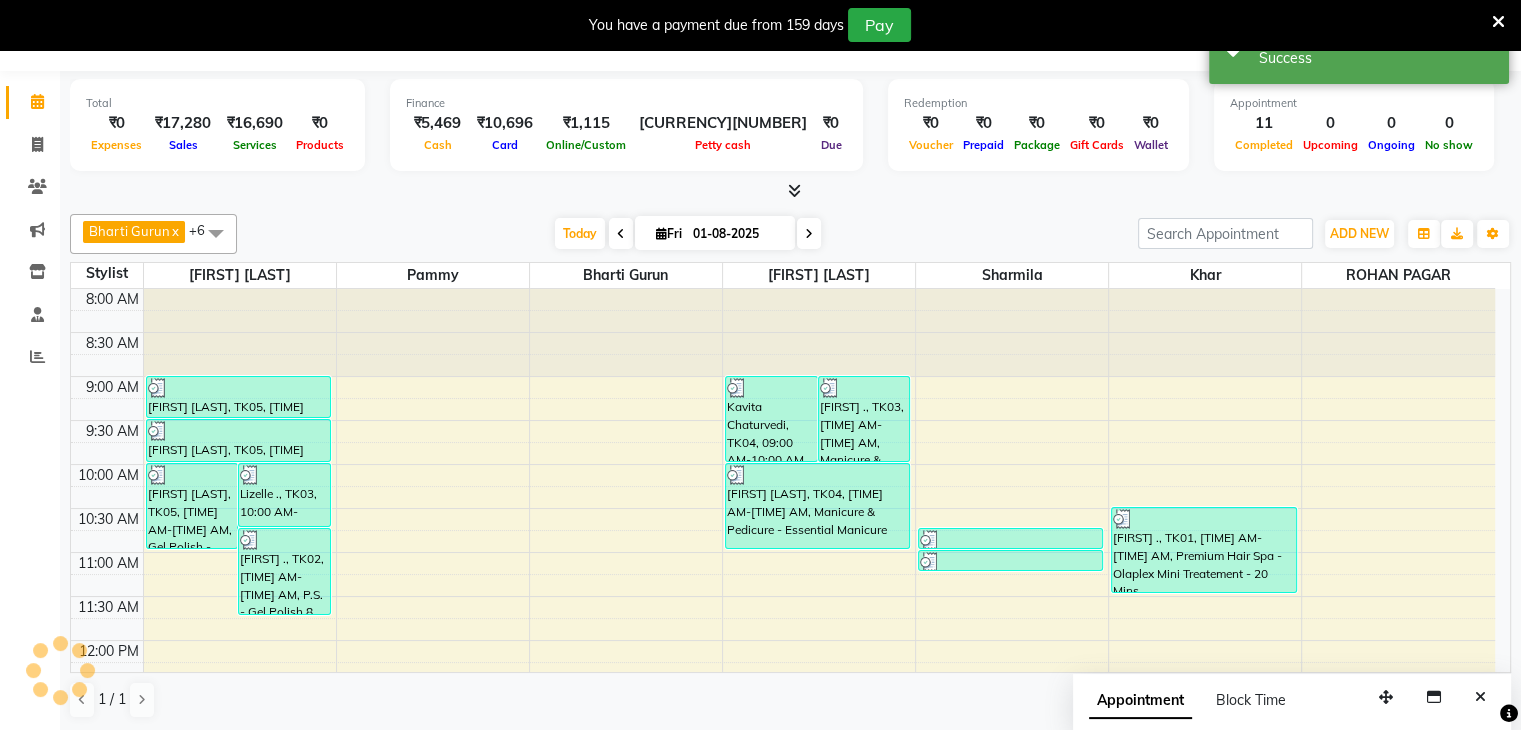 scroll, scrollTop: 0, scrollLeft: 0, axis: both 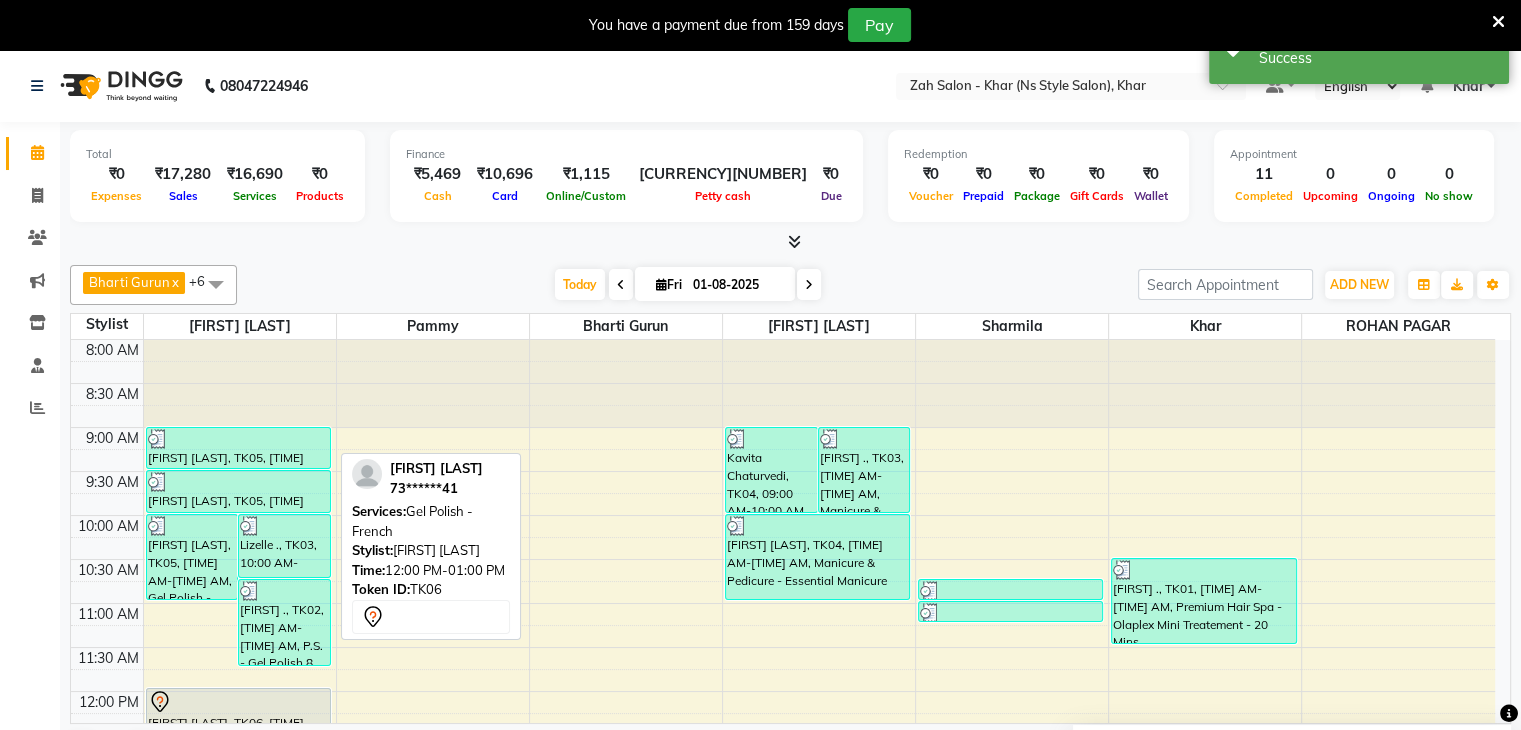 click at bounding box center [238, 702] 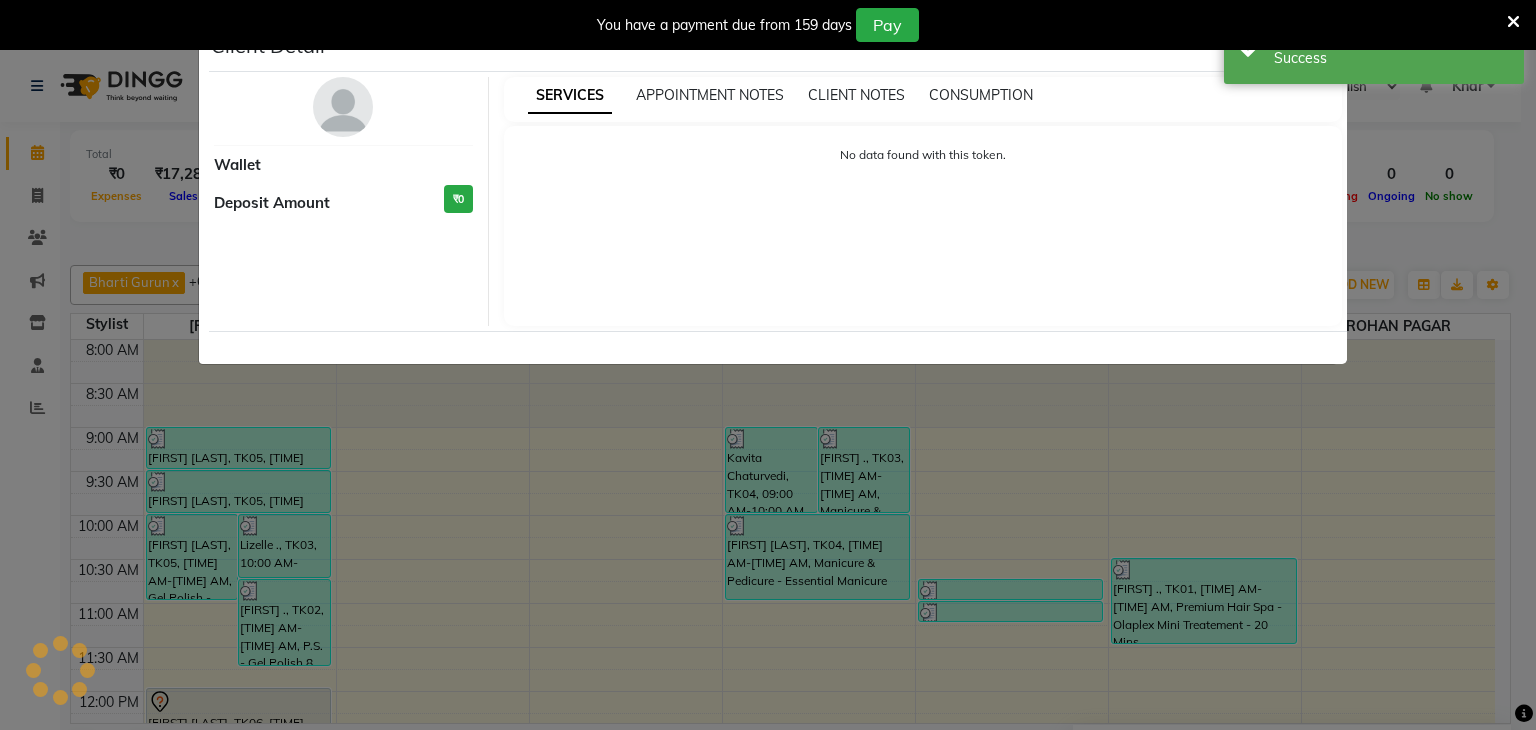 select on "7" 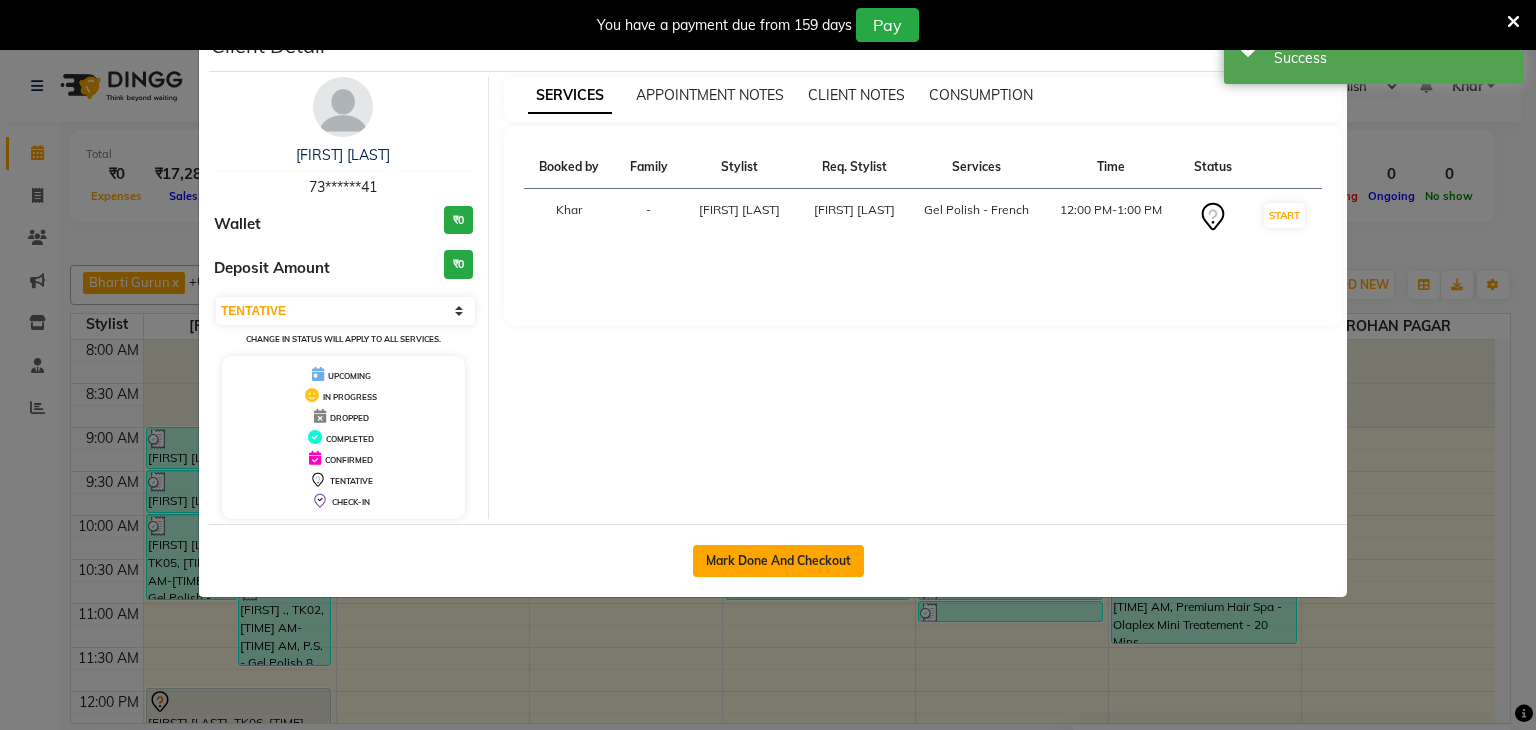 click on "Mark Done And Checkout" 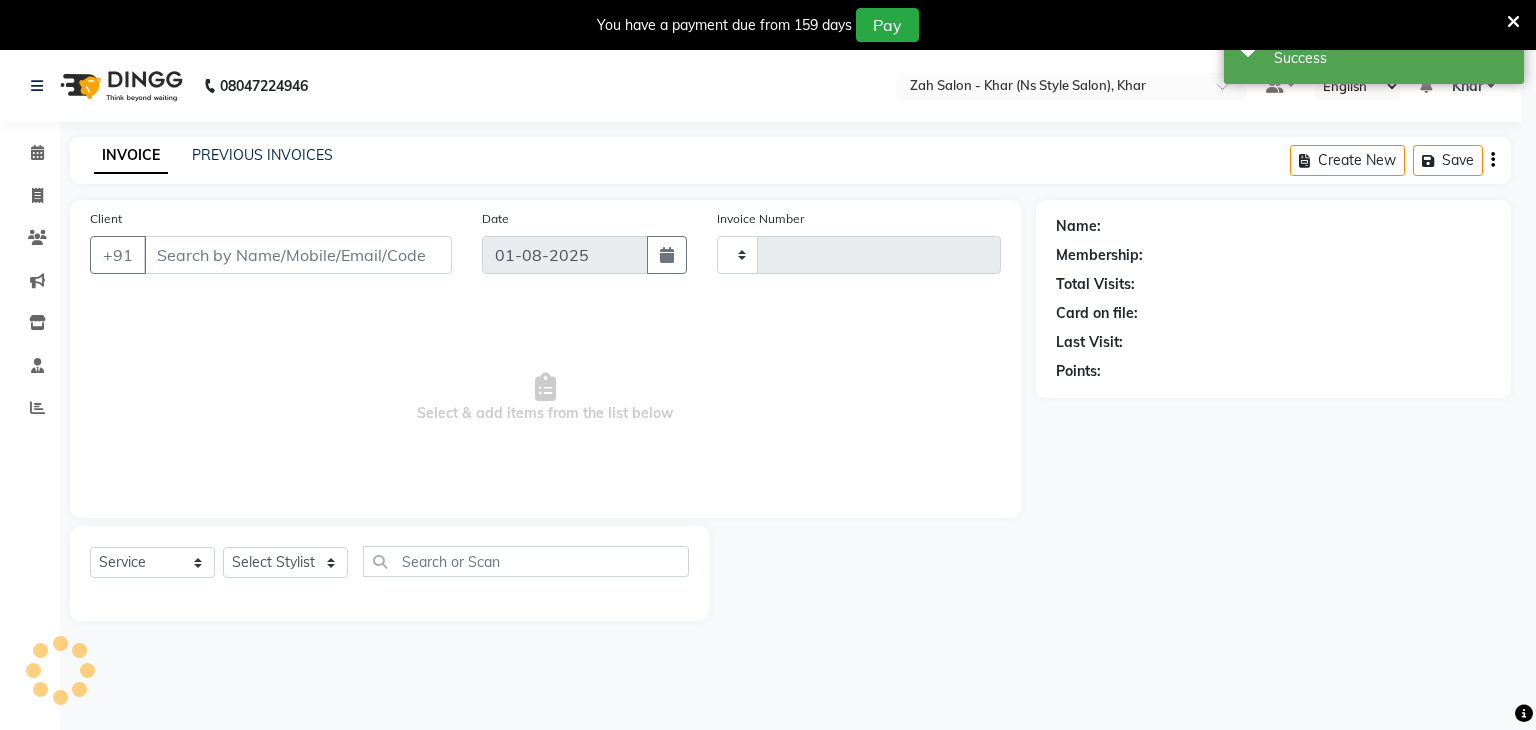 type on "0955" 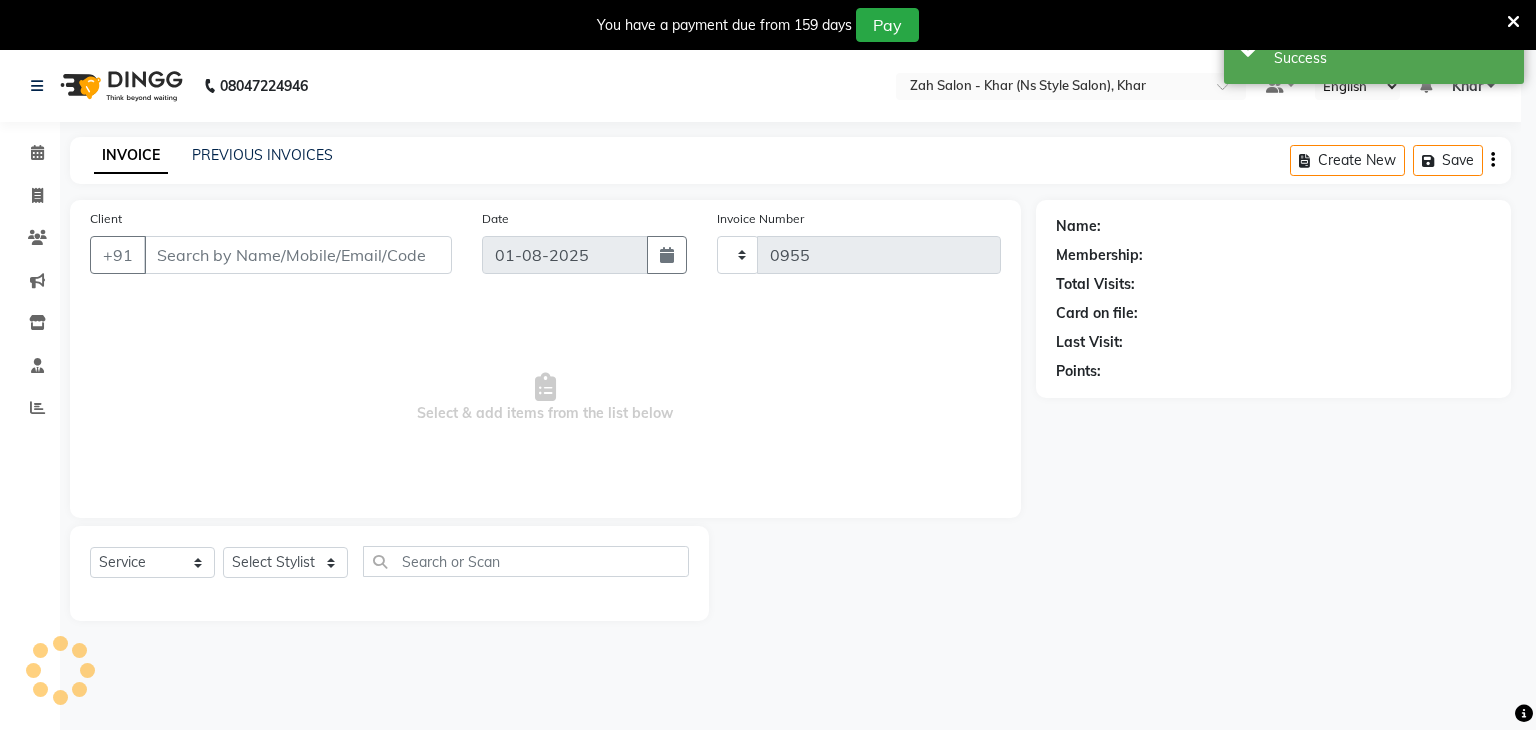 select on "5619" 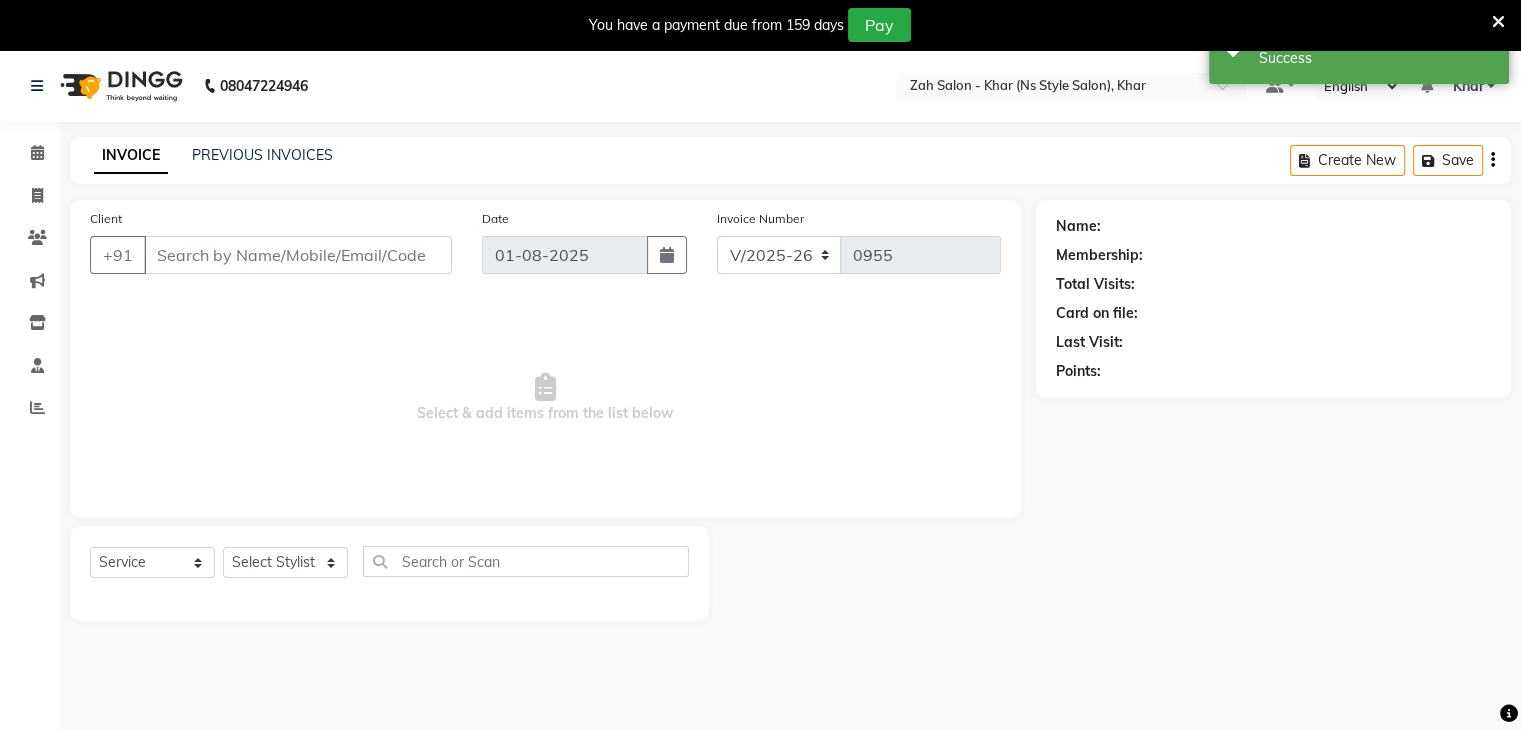 type on "73******41" 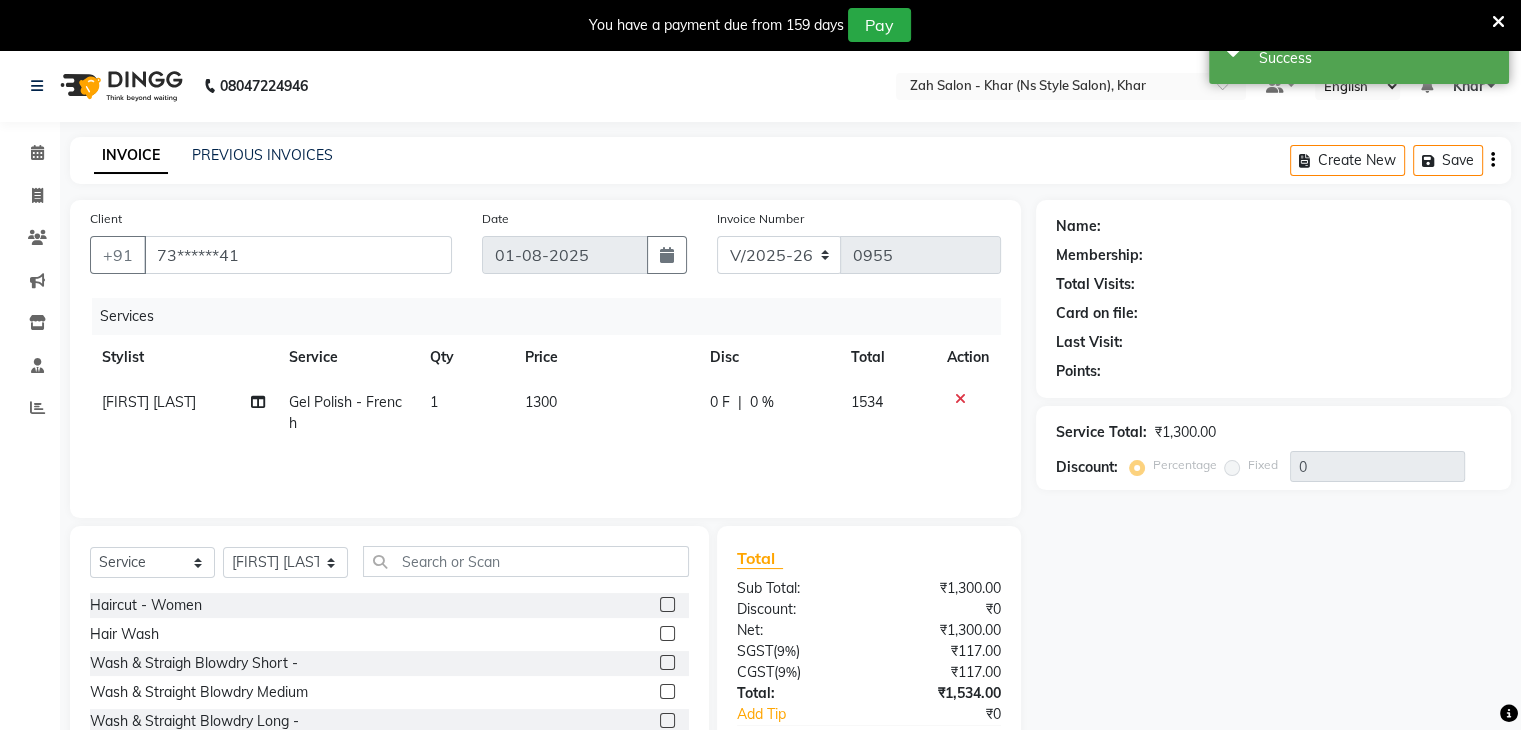 select on "1: Object" 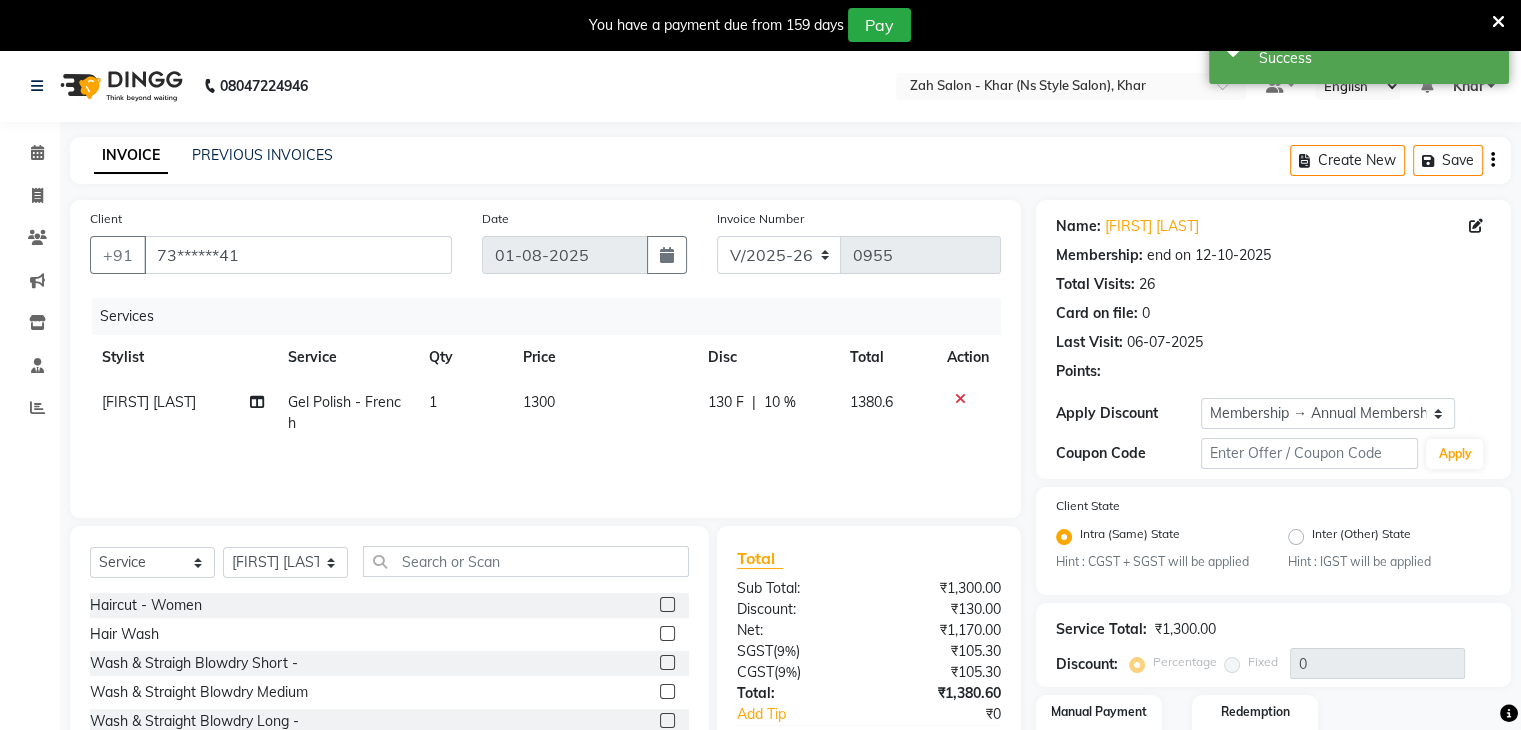 type on "10" 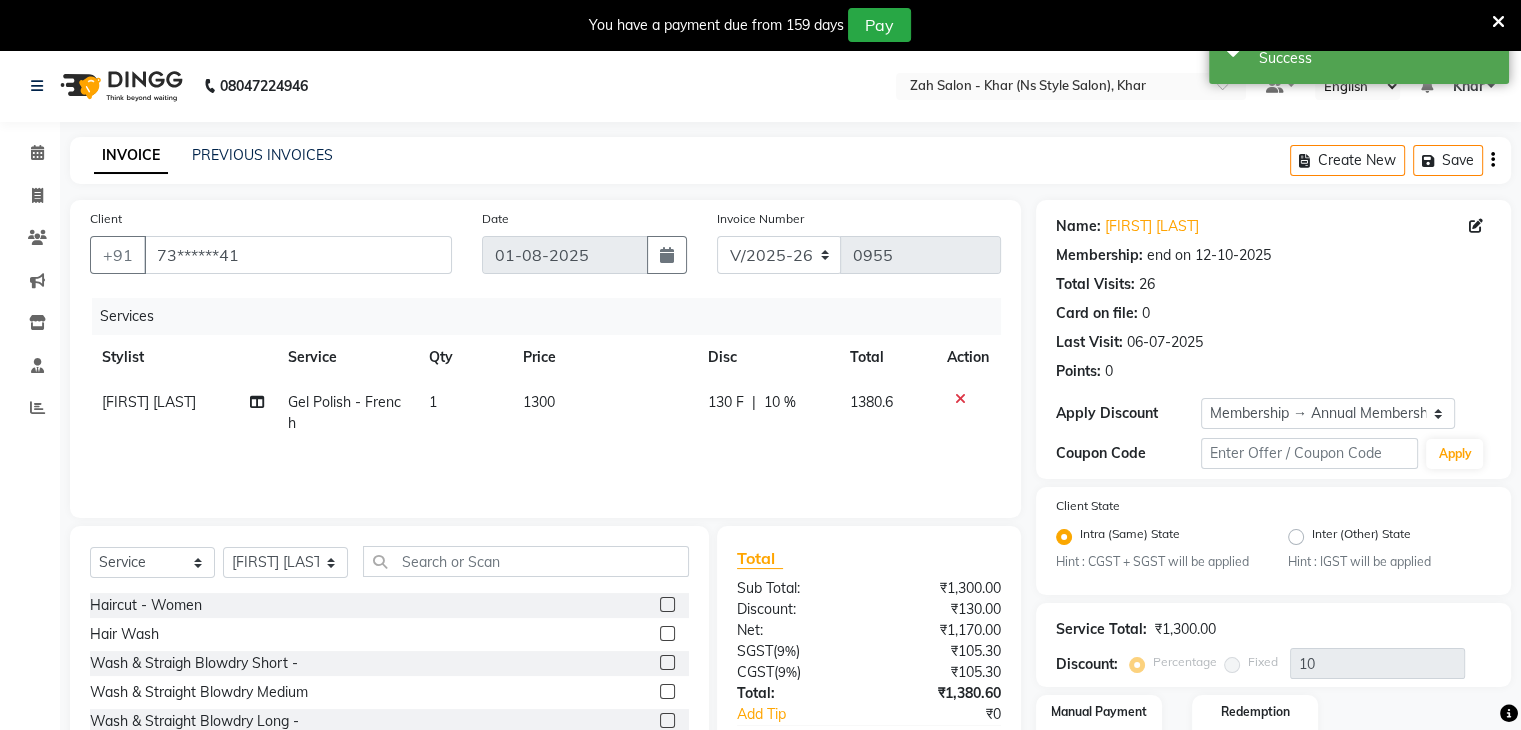 scroll, scrollTop: 138, scrollLeft: 0, axis: vertical 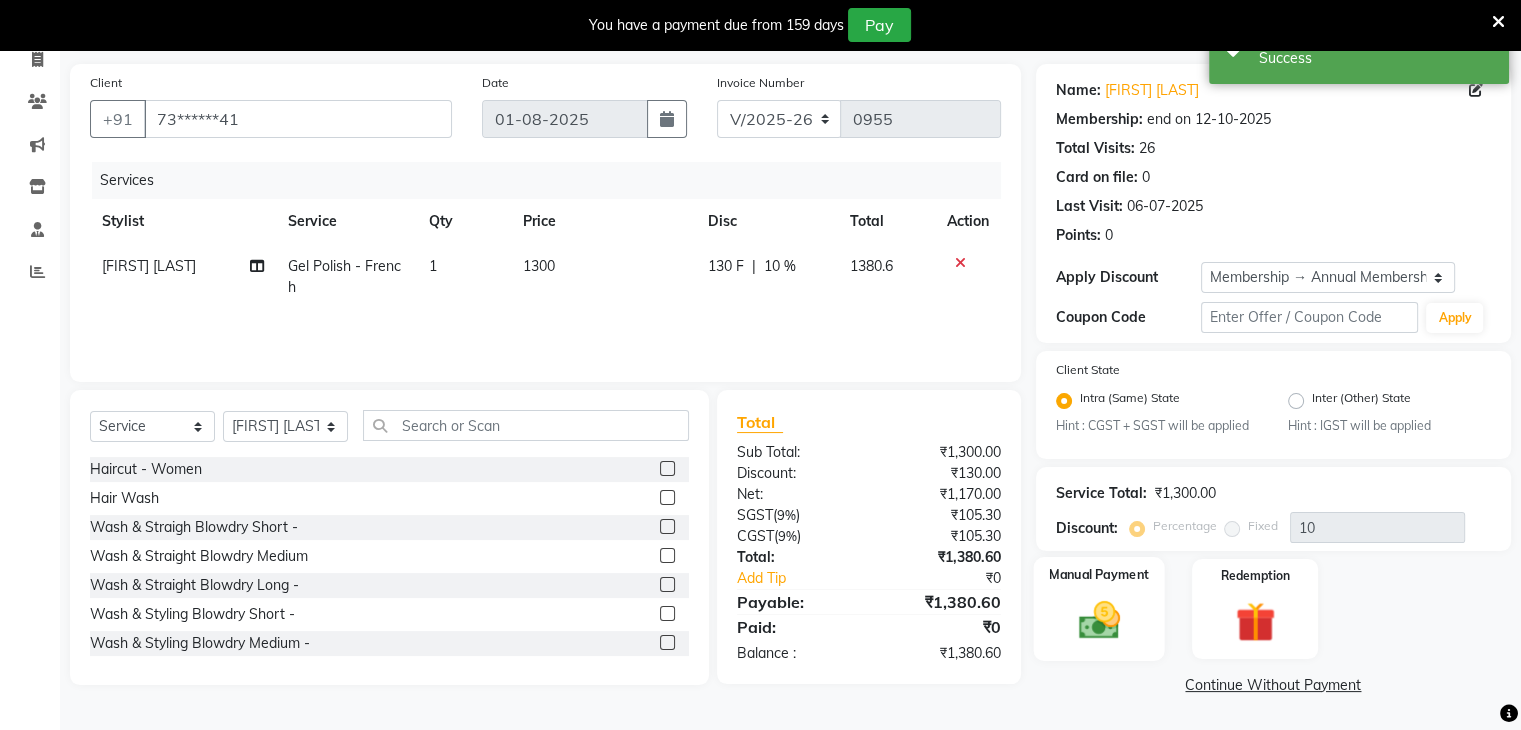 click 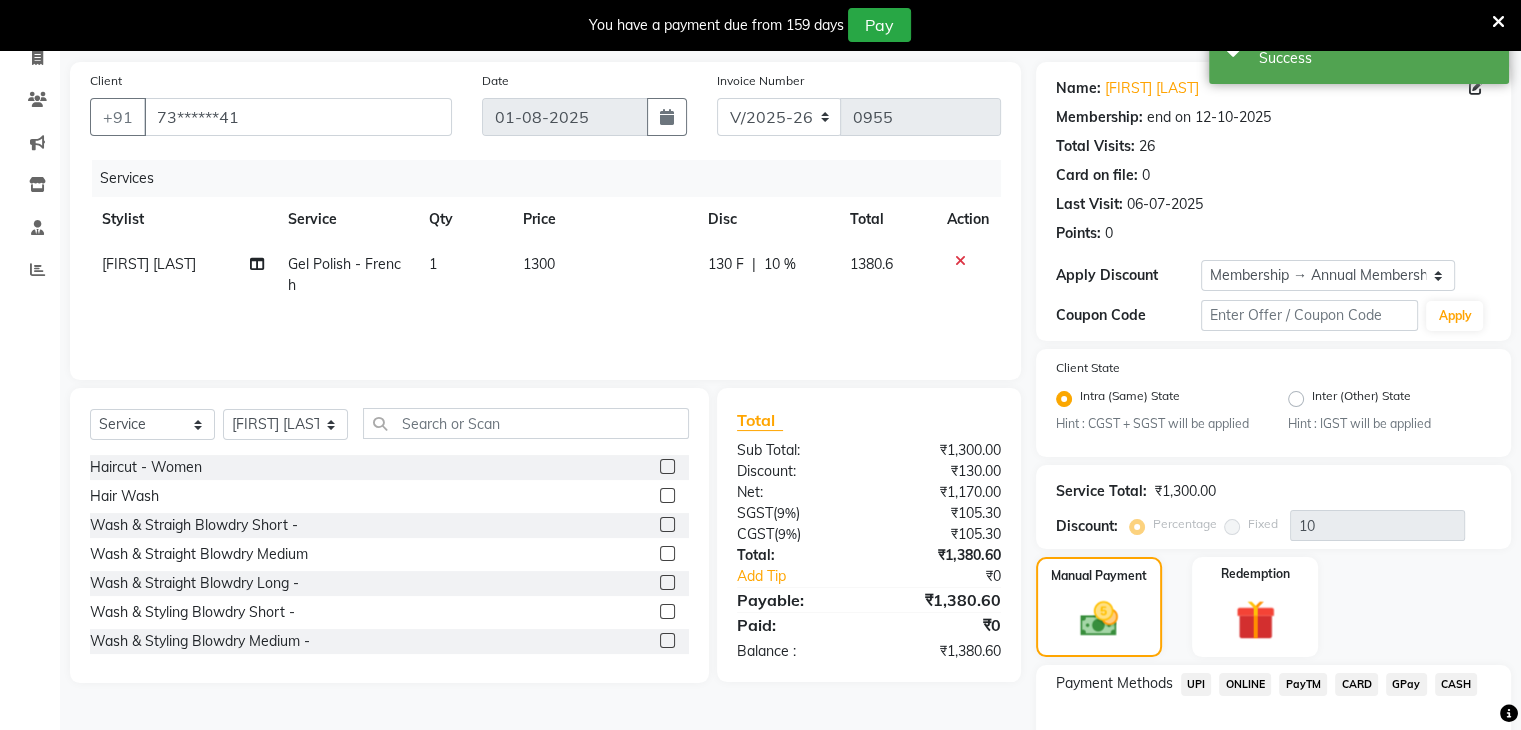 scroll, scrollTop: 266, scrollLeft: 0, axis: vertical 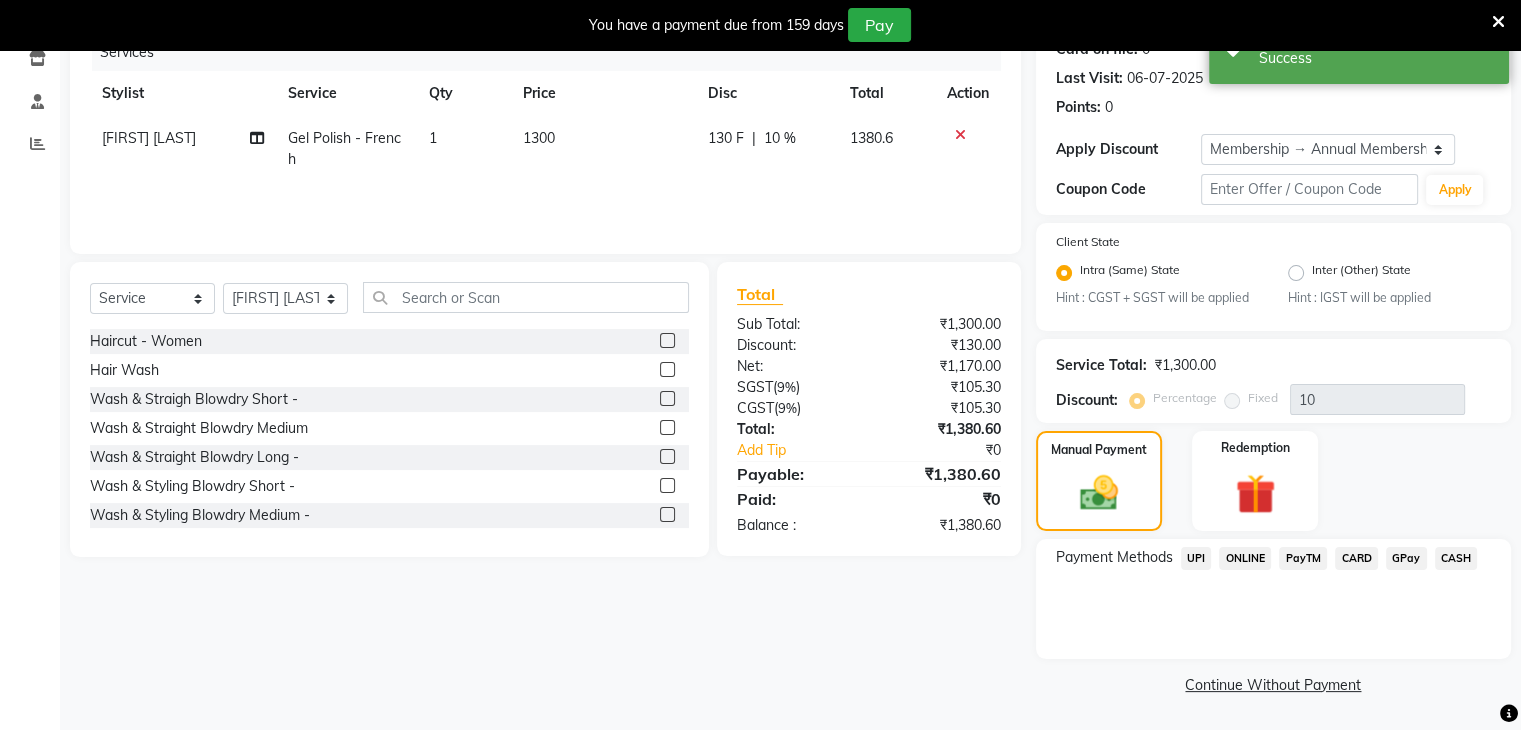 click on "CARD" 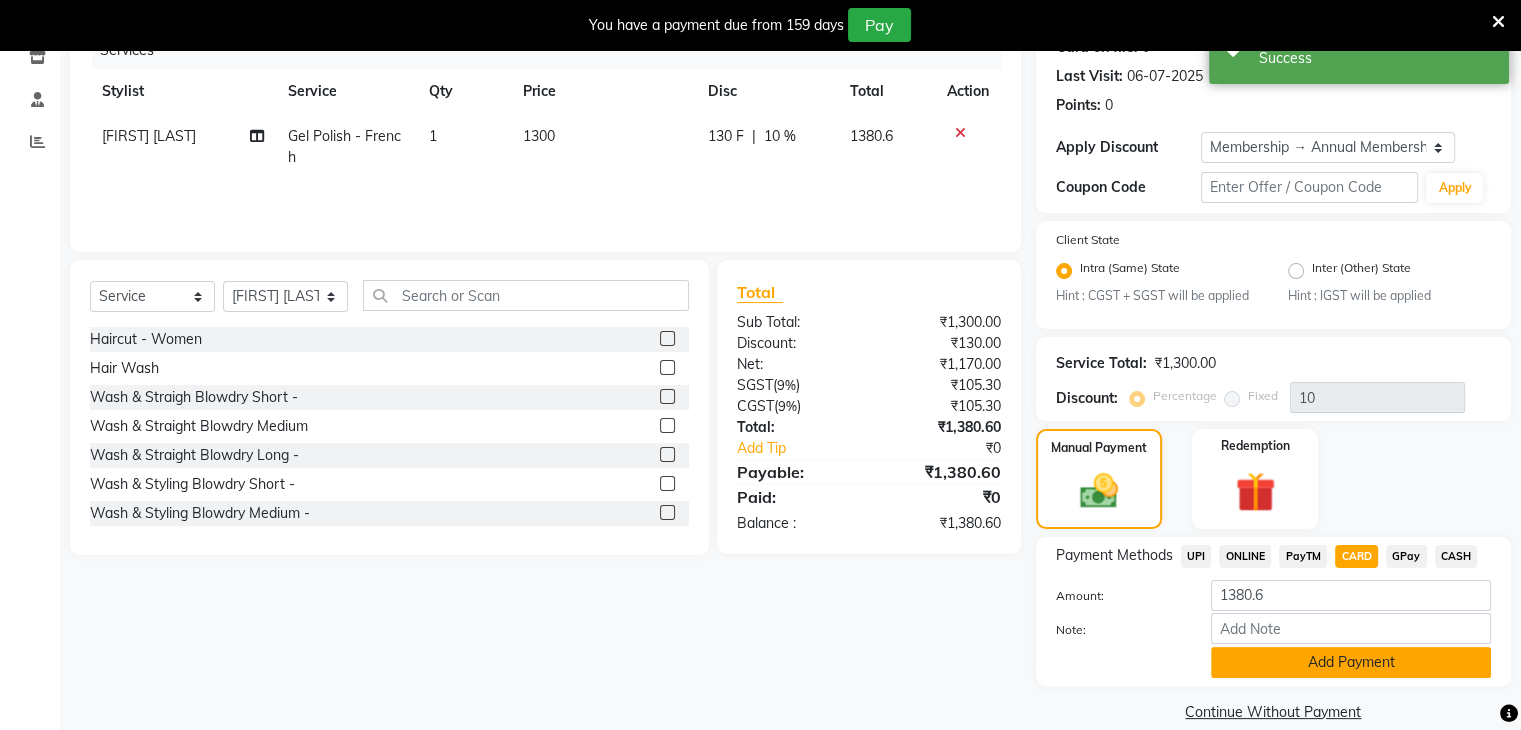 click on "Add Payment" 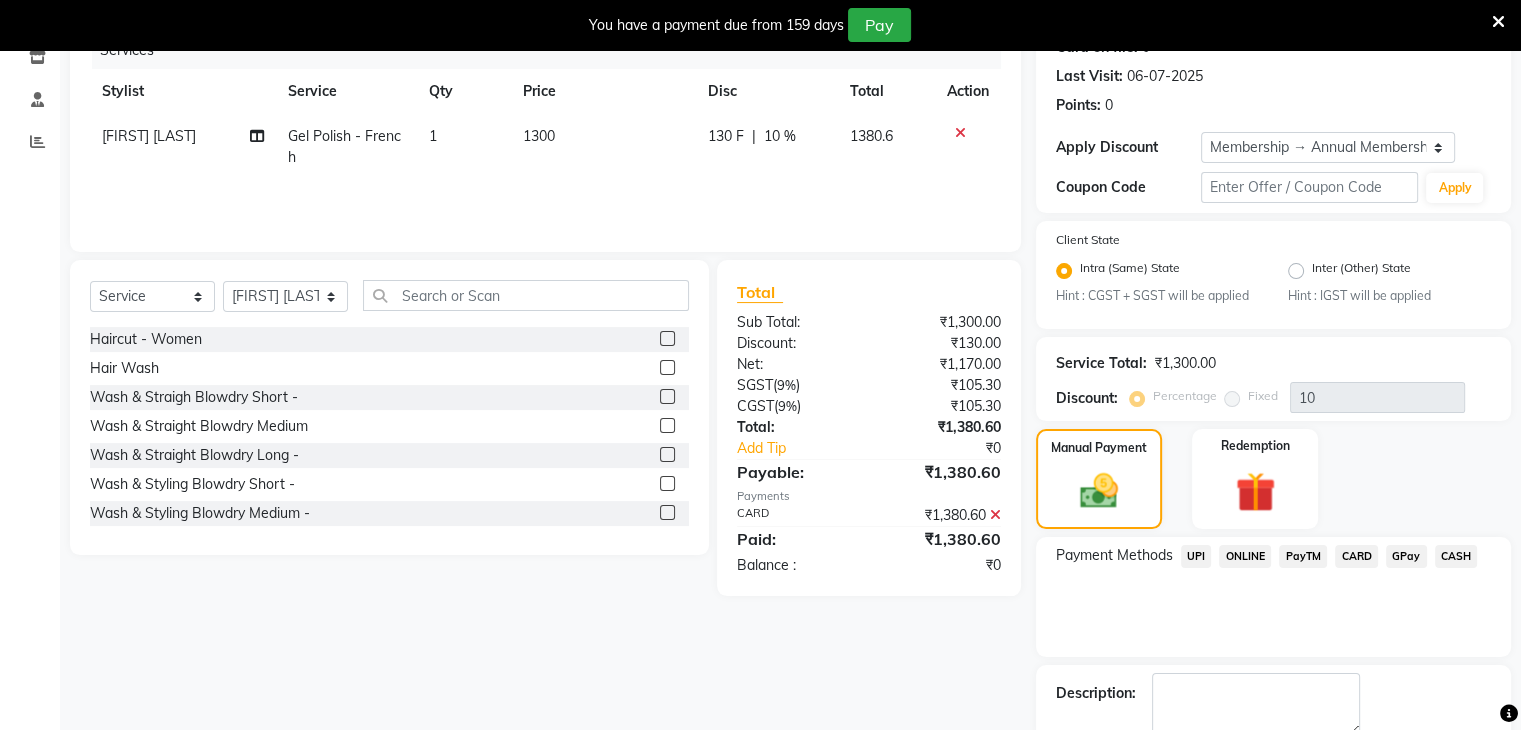 scroll, scrollTop: 378, scrollLeft: 0, axis: vertical 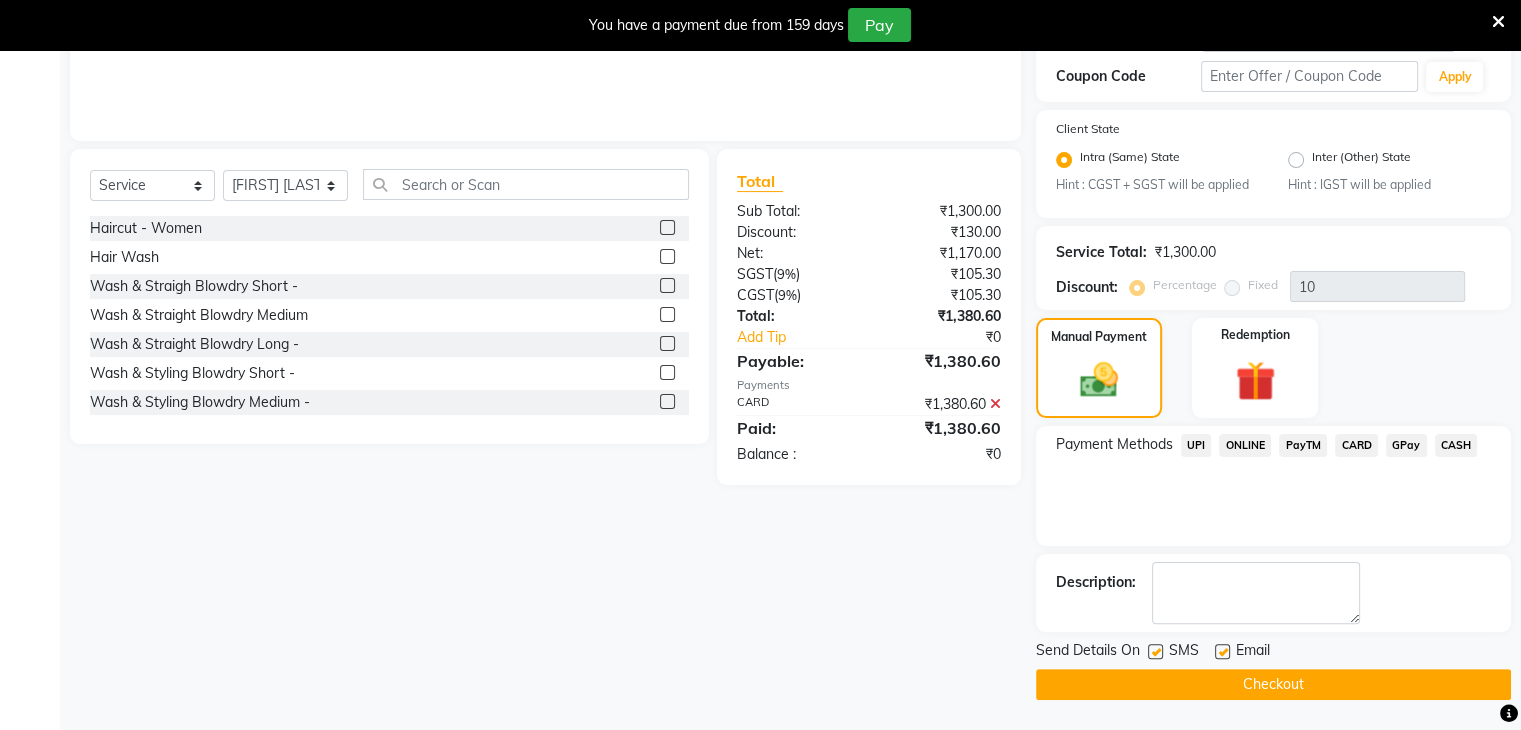 click on "Checkout" 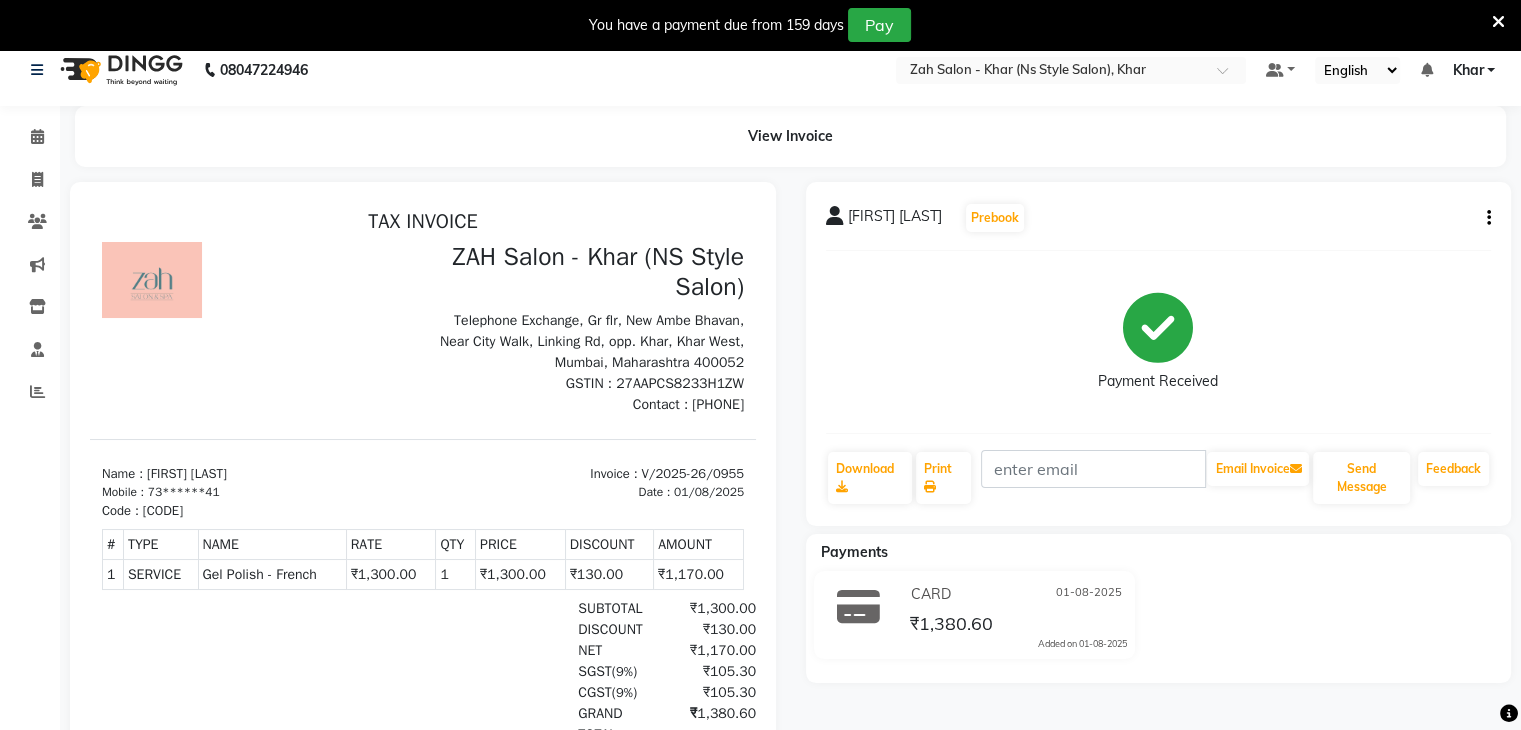scroll, scrollTop: 0, scrollLeft: 0, axis: both 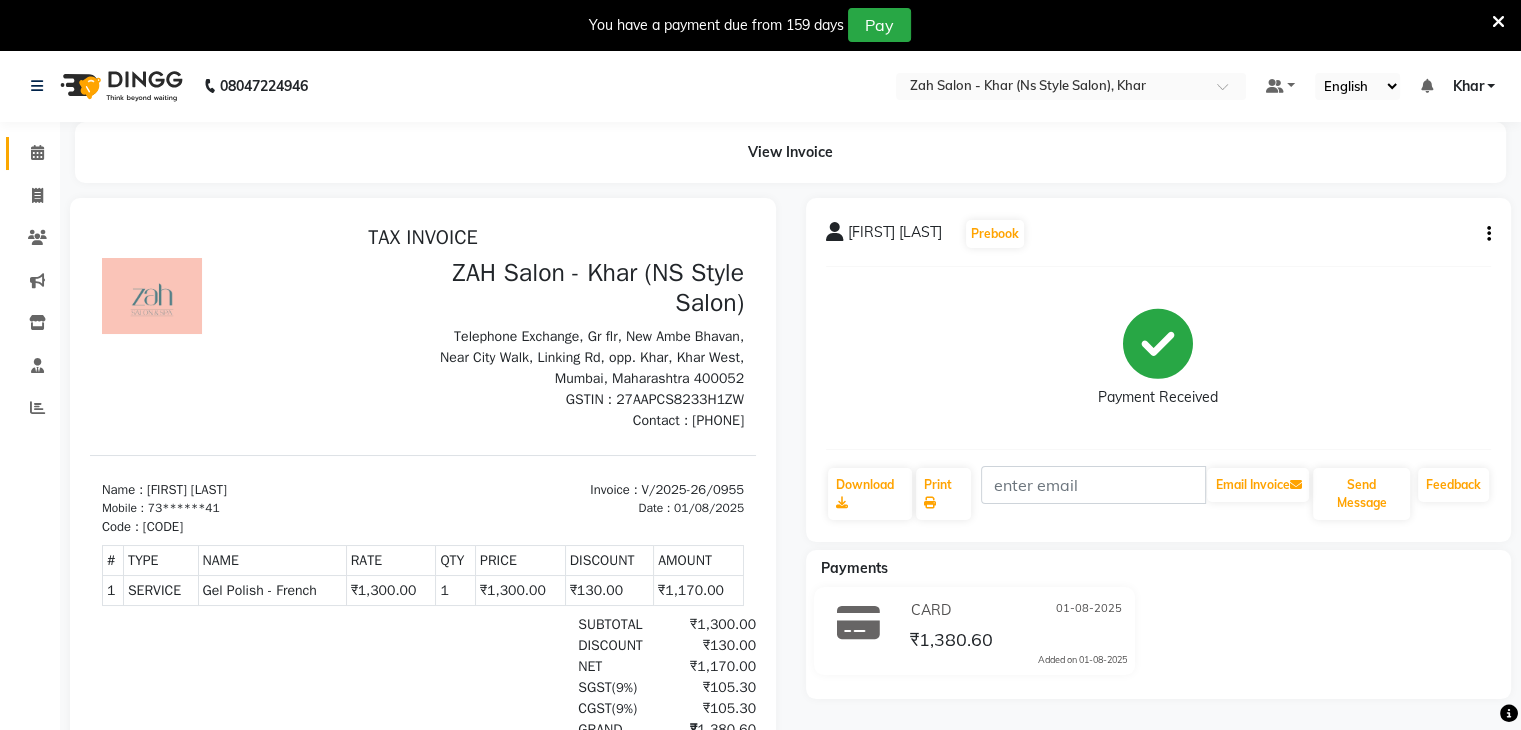 click on "Calendar" 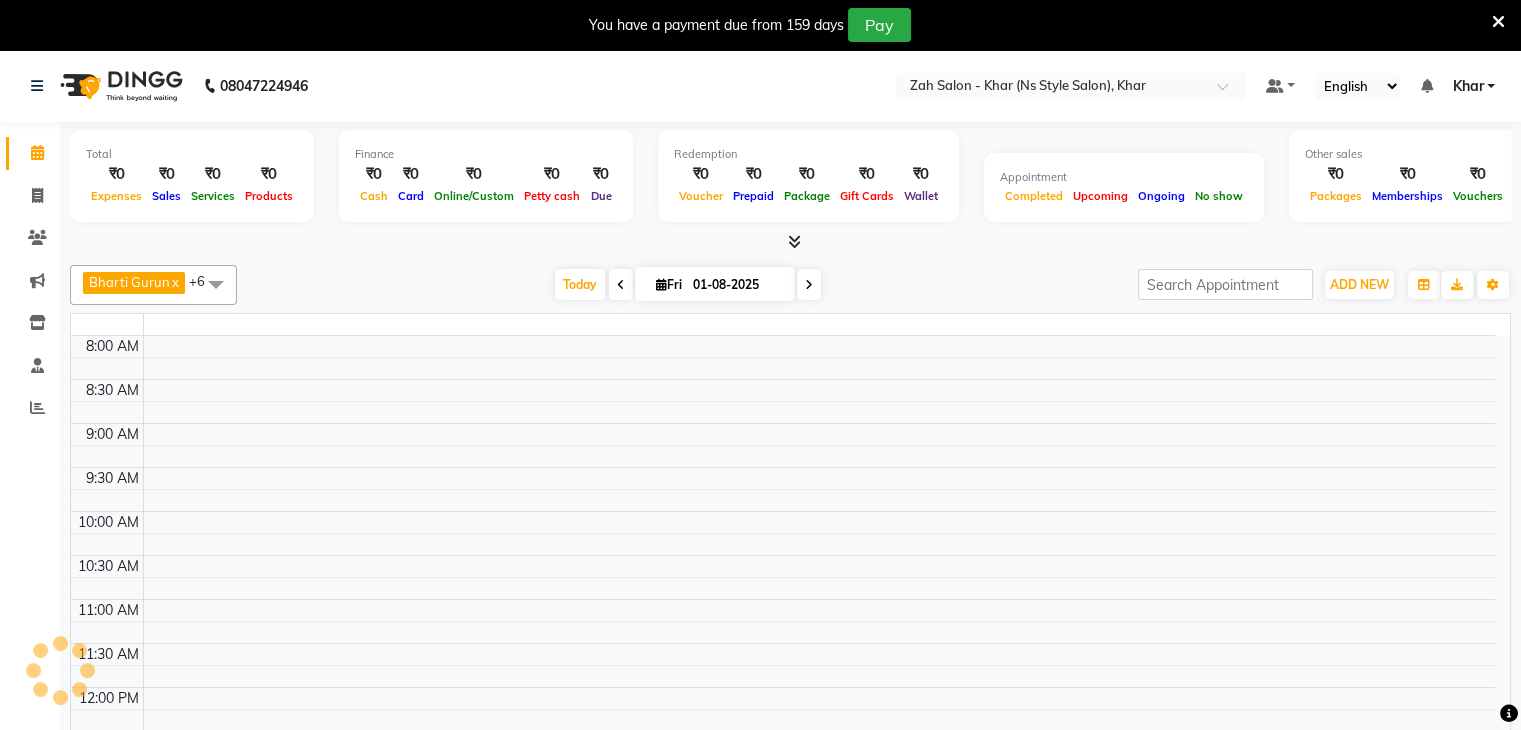 scroll, scrollTop: 711, scrollLeft: 0, axis: vertical 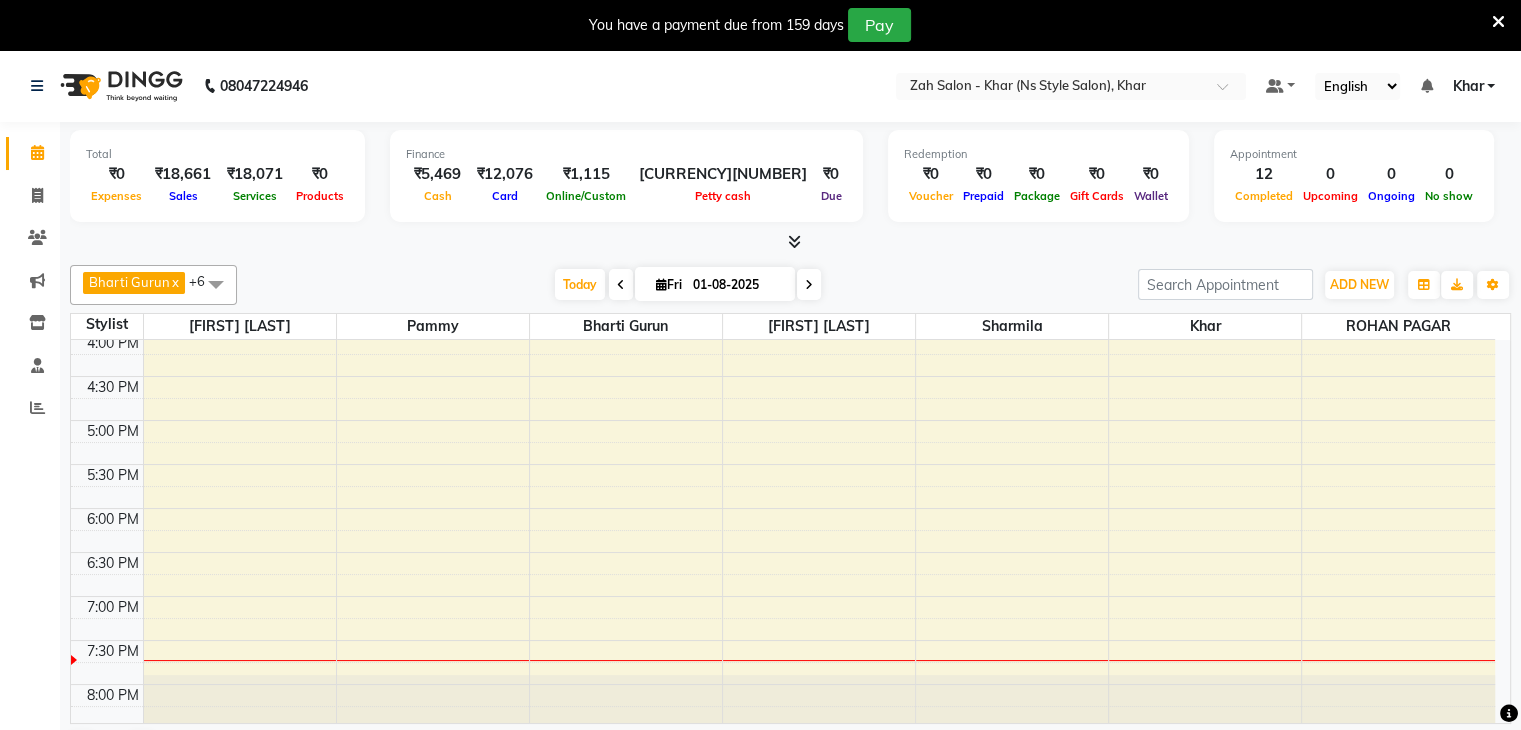 click on "ADD NEW Toggle Dropdown Add Appointment Add Invoice Add Attendance Add Client" at bounding box center [1359, 285] 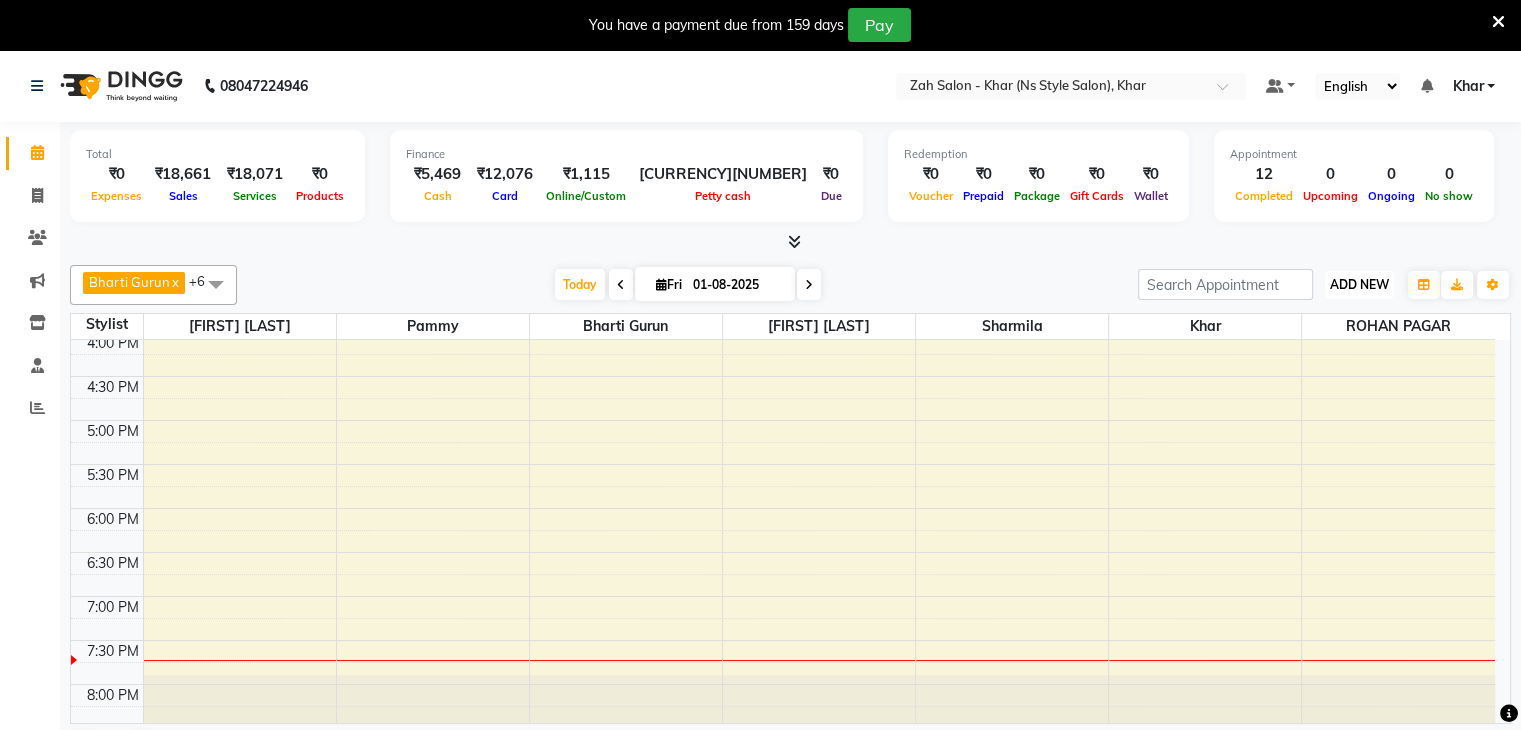 click on "ADD NEW" at bounding box center [1359, 284] 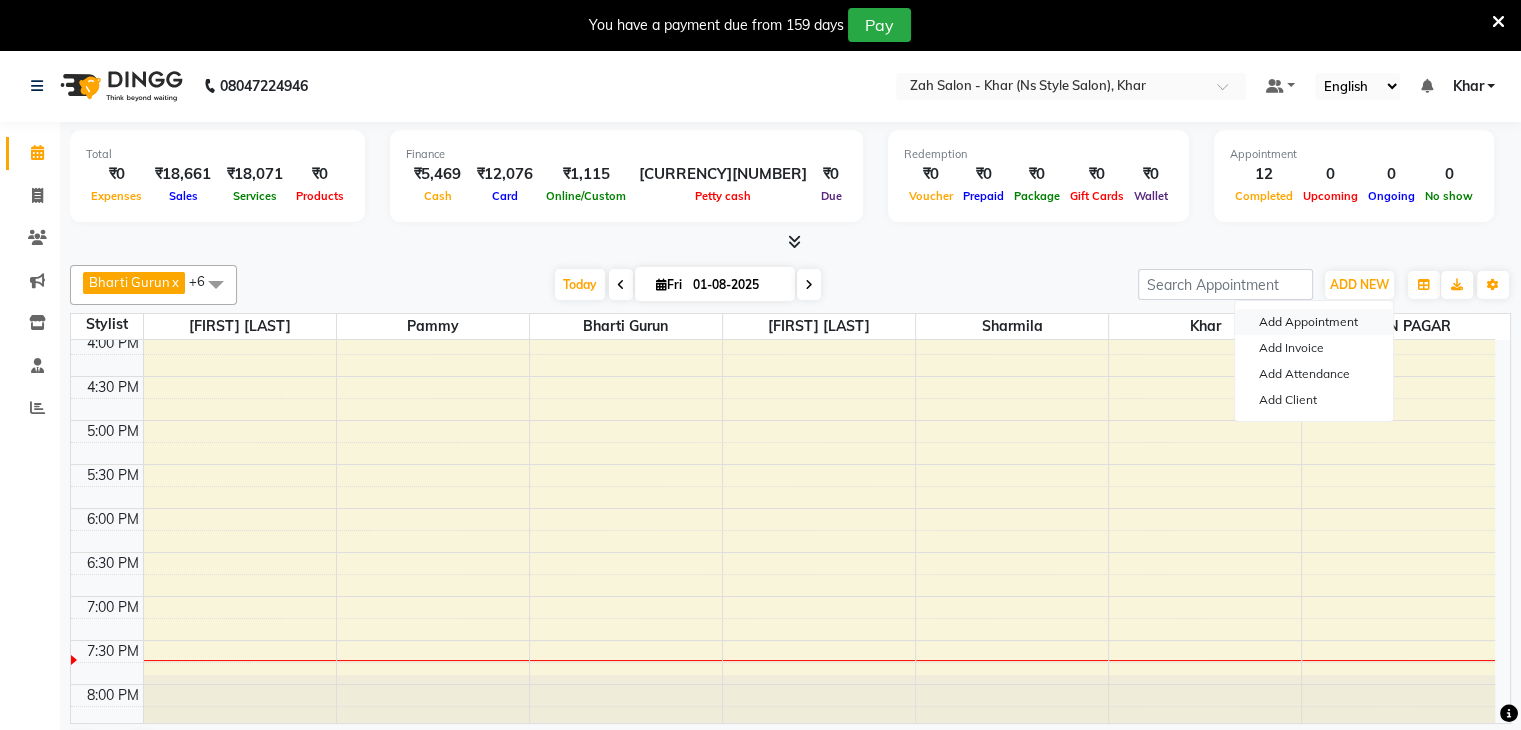 click on "Add Appointment" at bounding box center [1314, 322] 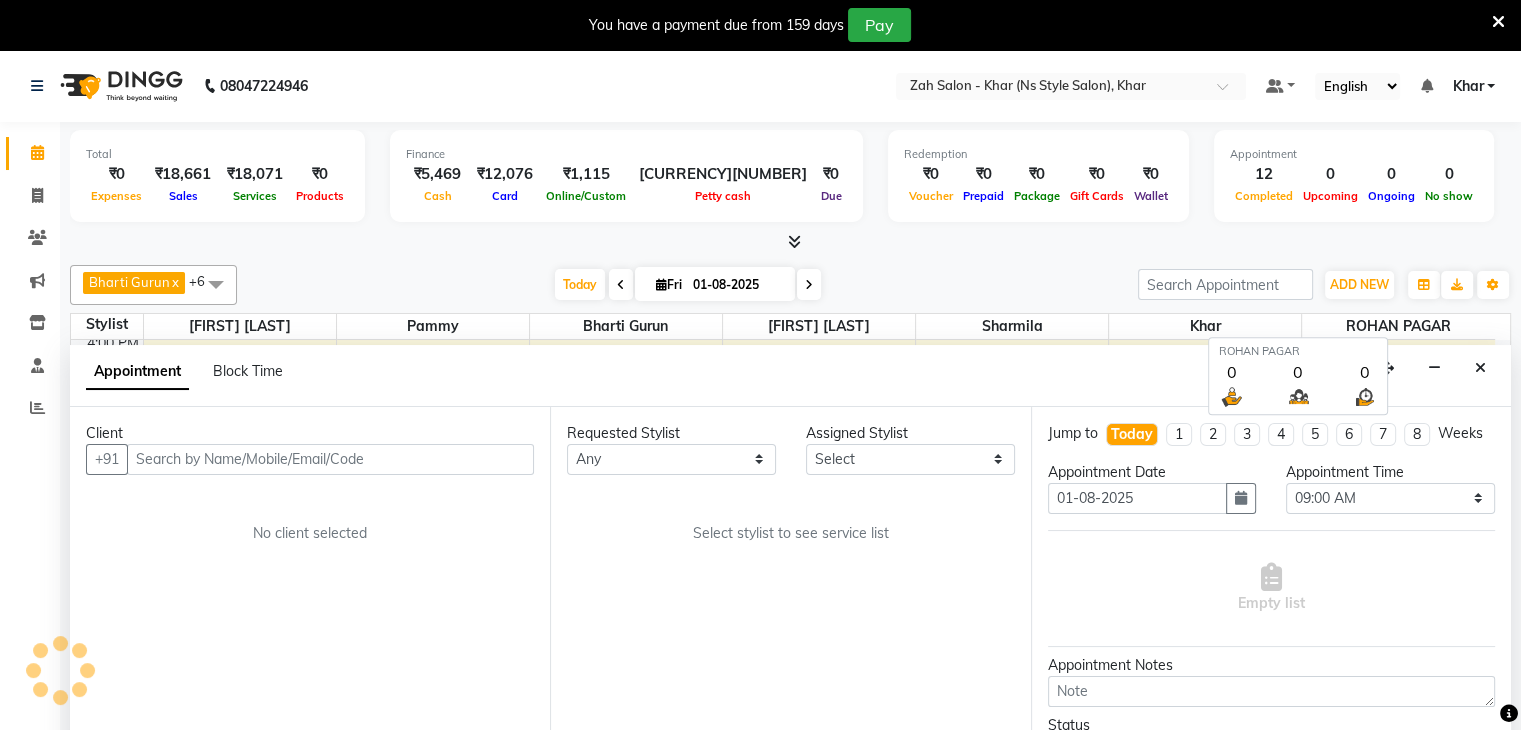scroll, scrollTop: 51, scrollLeft: 0, axis: vertical 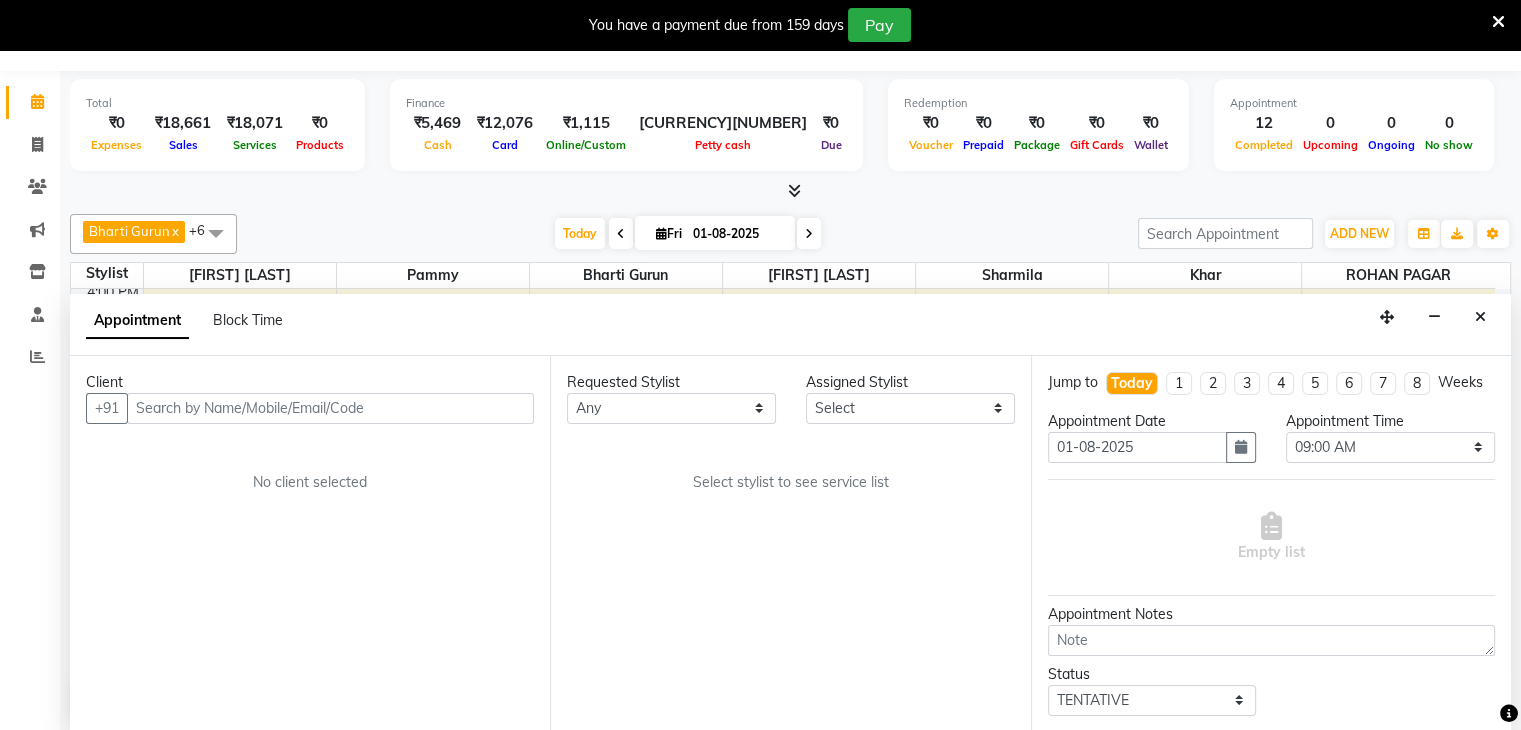 click at bounding box center (330, 408) 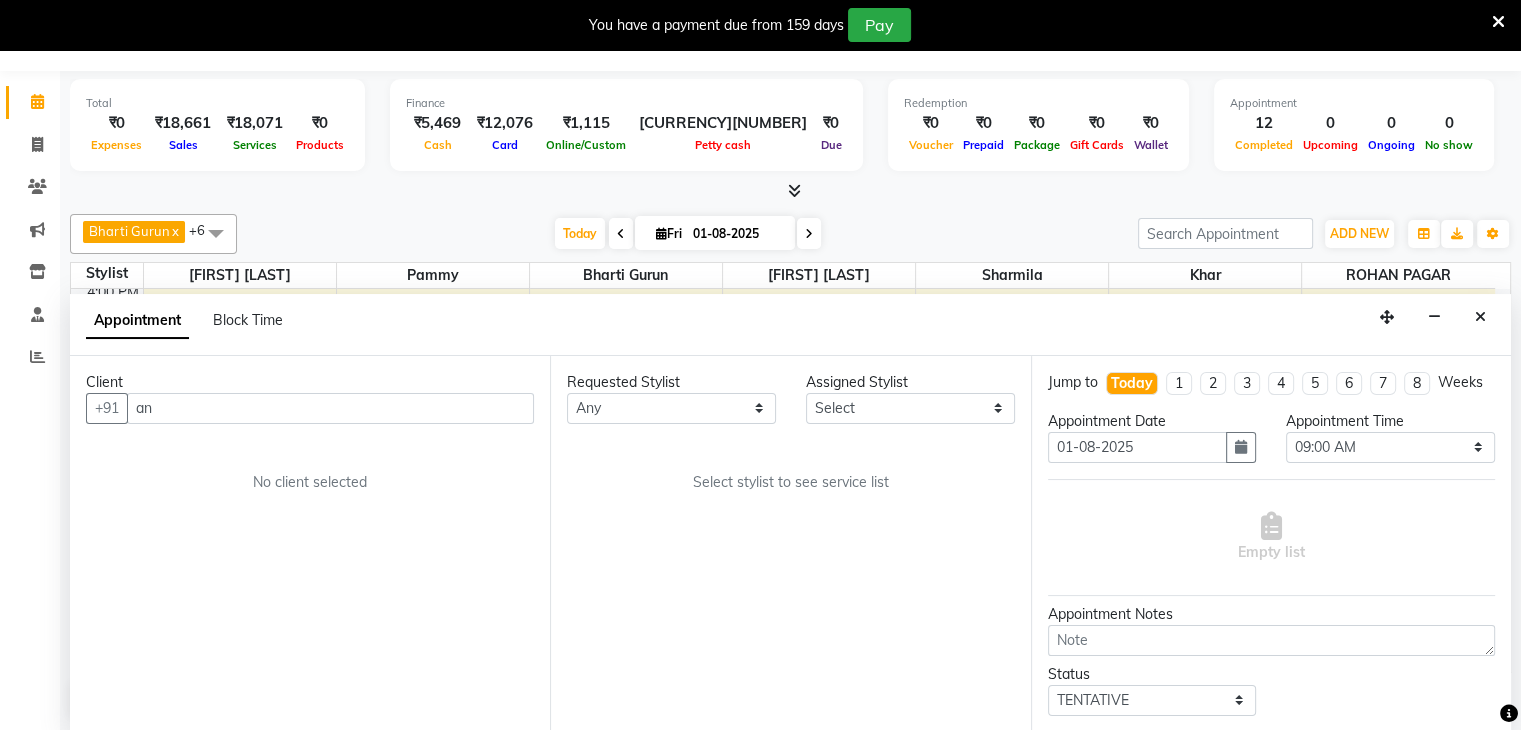 type on "a" 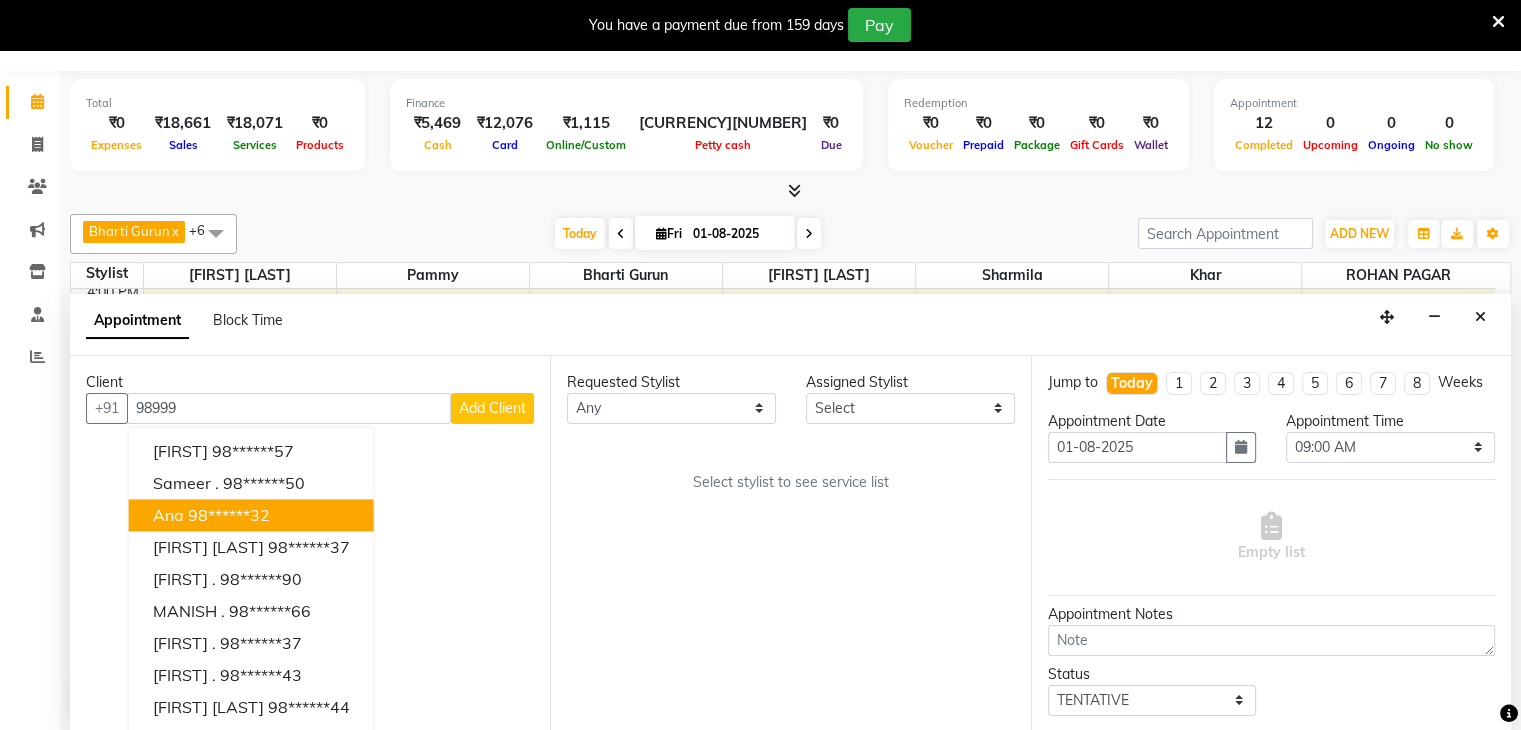 click on "Ana  98******32" at bounding box center (251, 515) 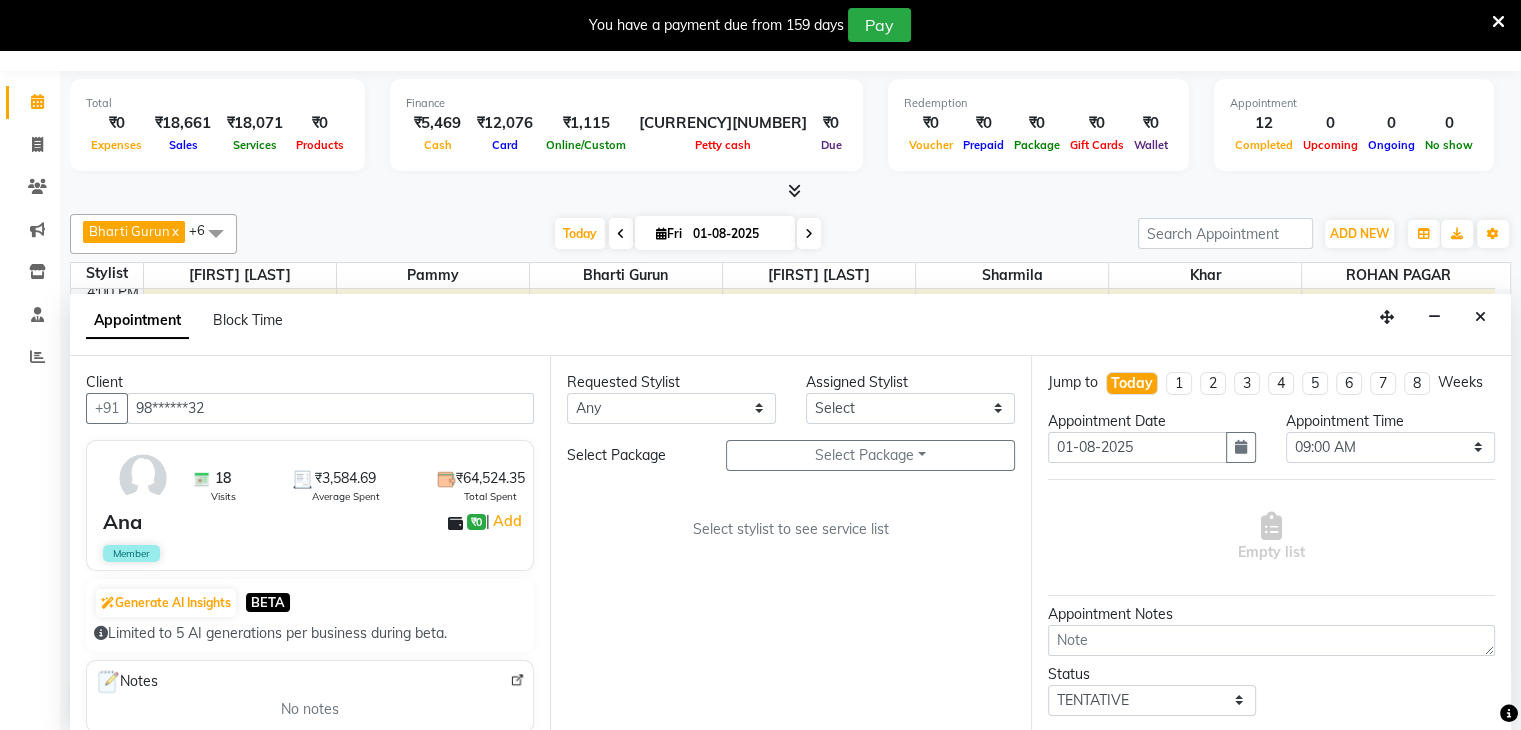 type on "98******32" 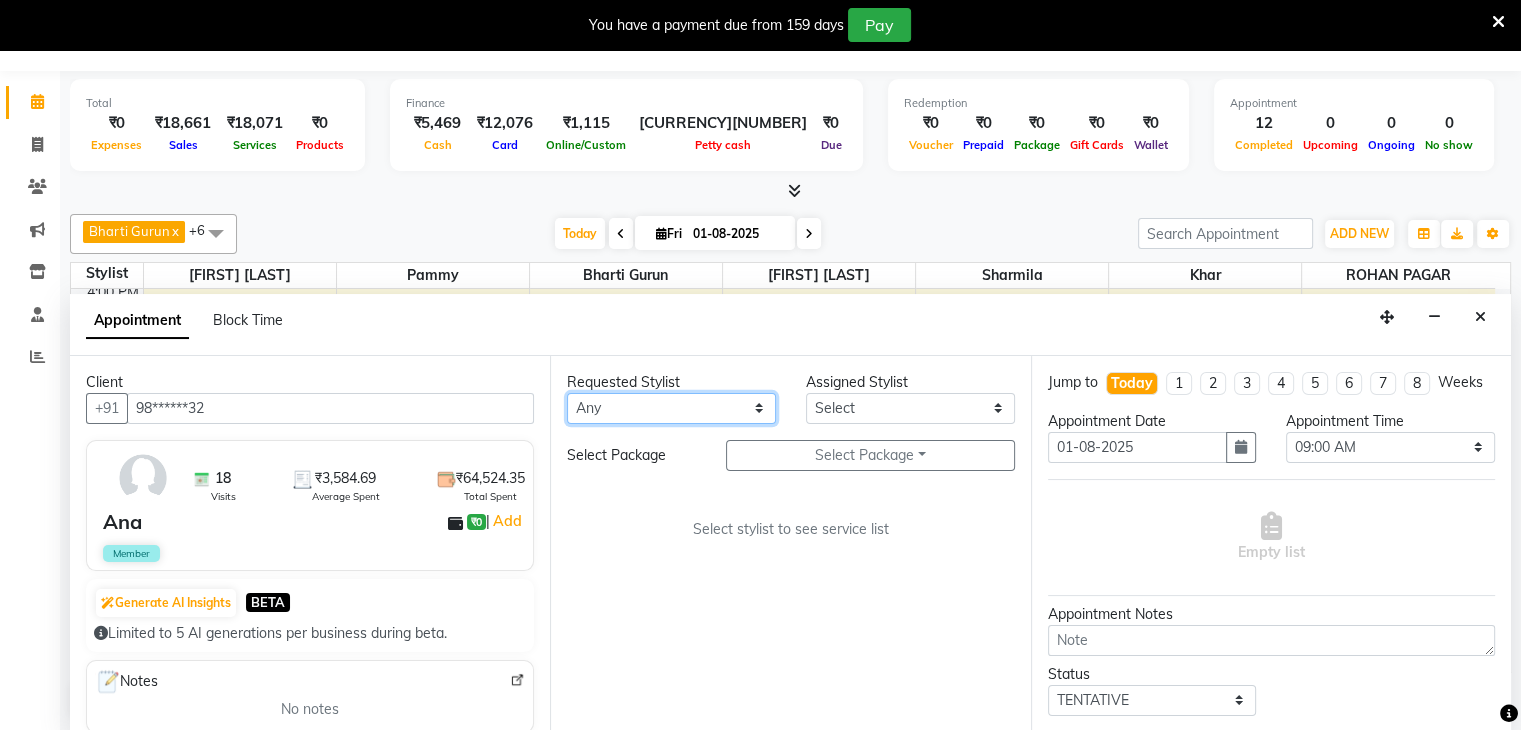 click on "Any [PERSON] [PERSON] [PERSON] [PERSON] [PERSON] [PERSON] [PERSON] [PERSON] [PERSON]" at bounding box center (671, 408) 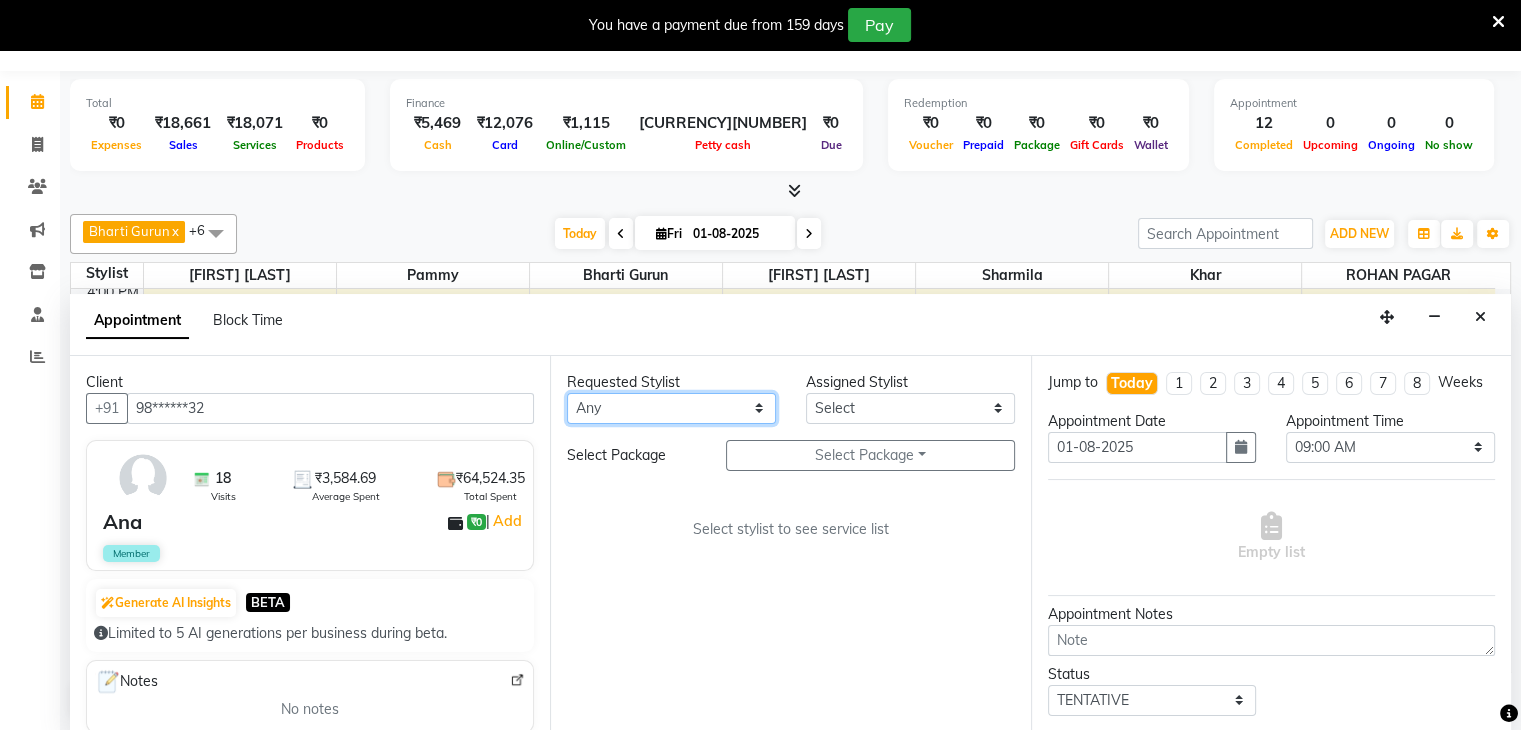 select on "38404" 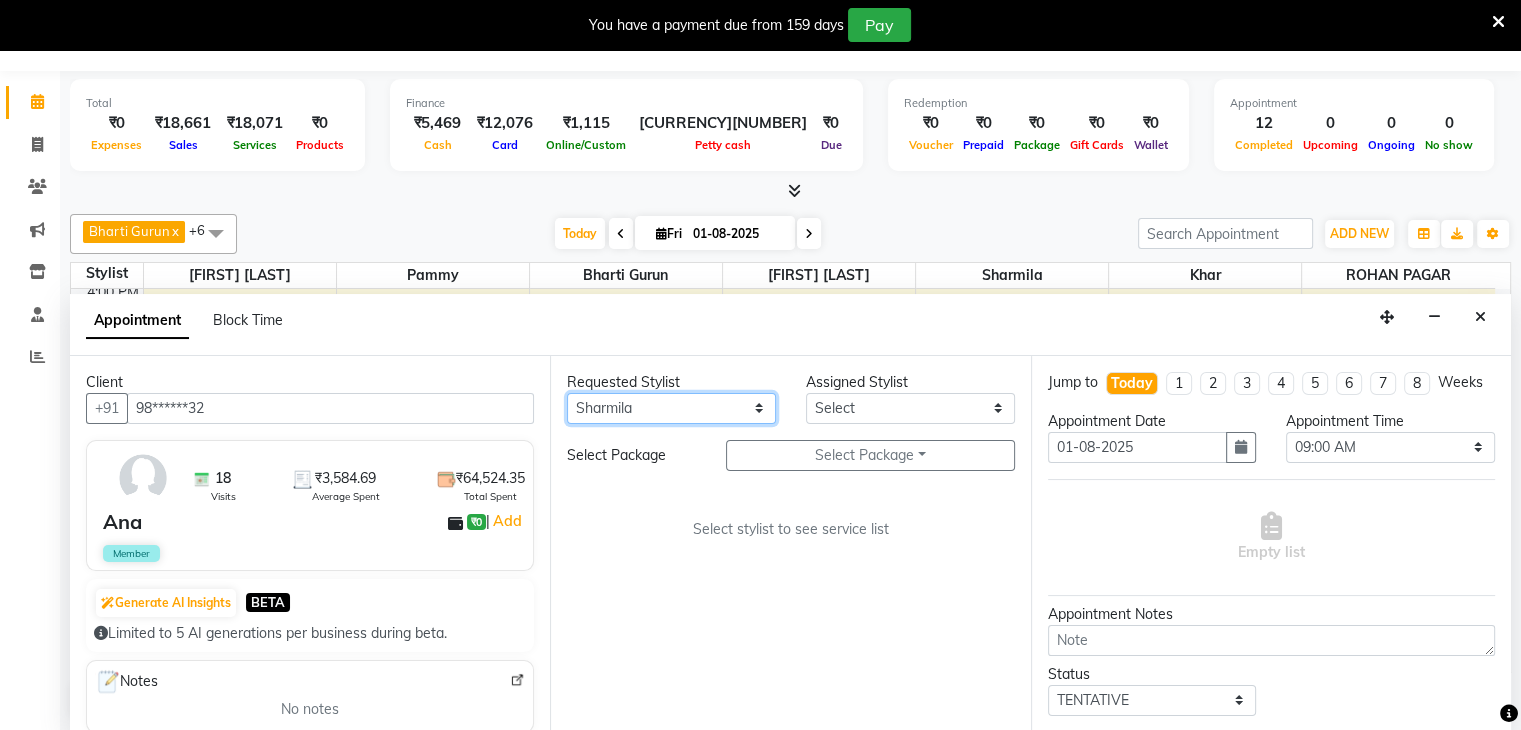 click on "Any [PERSON] [PERSON] [PERSON] [PERSON] [PERSON] [PERSON] [PERSON] [PERSON] [PERSON]" at bounding box center (671, 408) 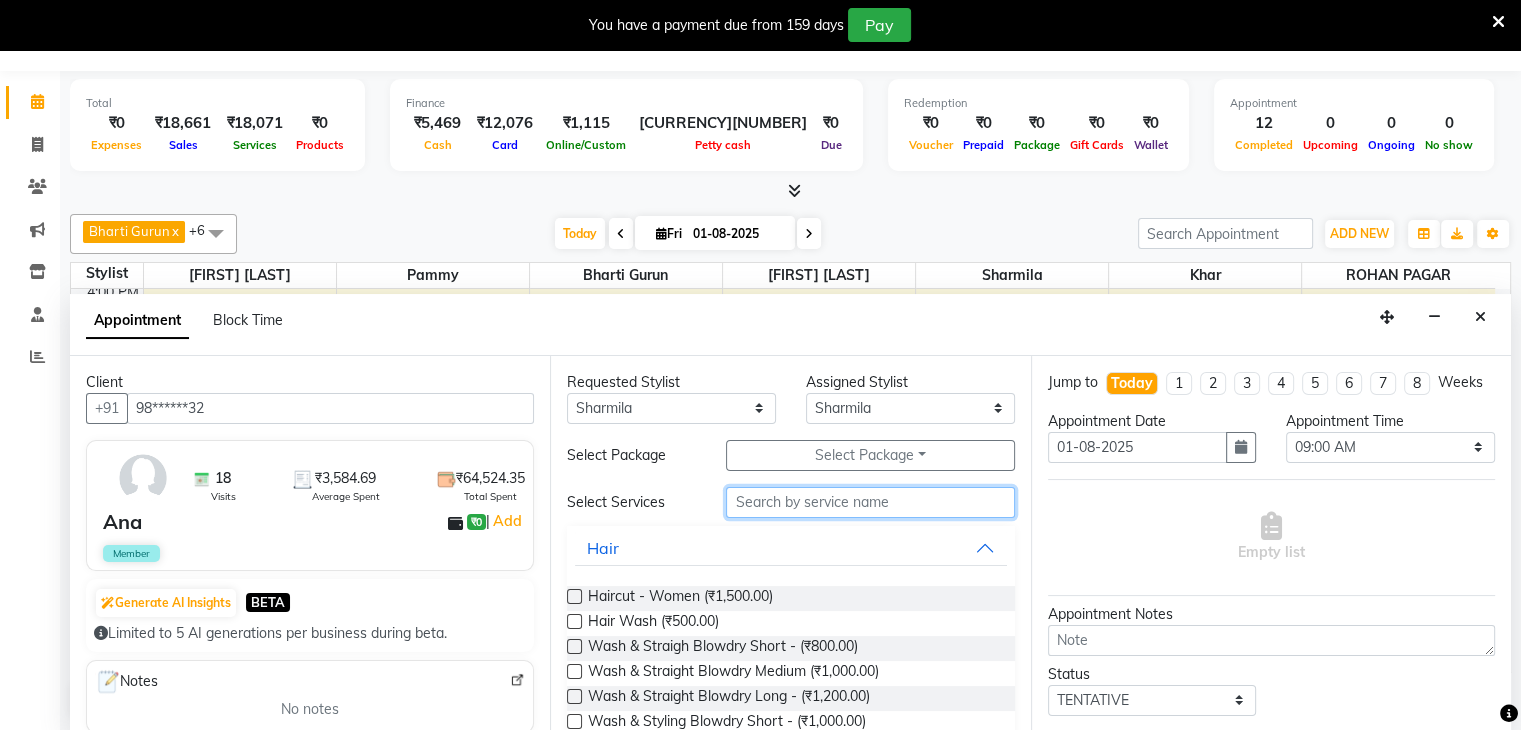 click at bounding box center (870, 502) 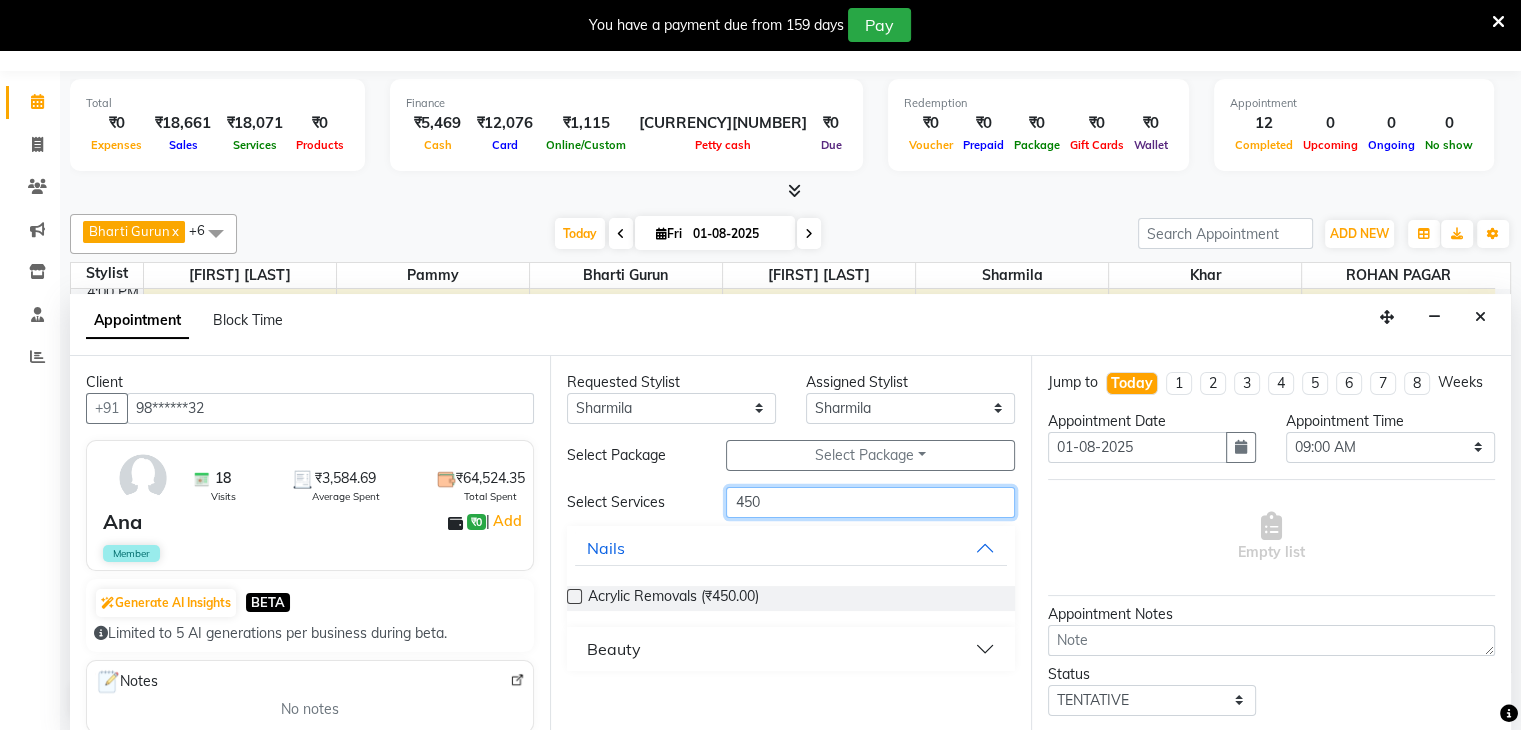 type on "450" 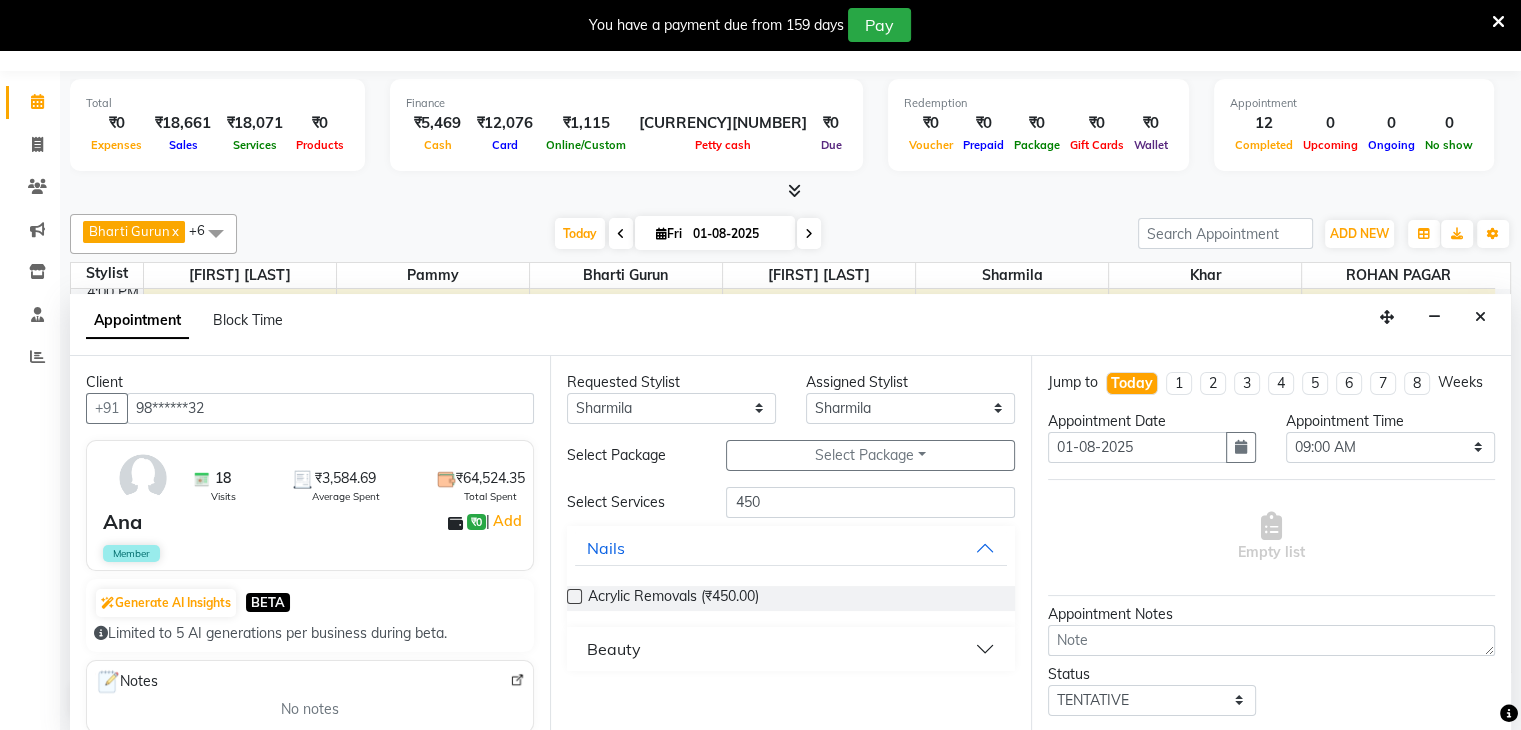 click on "Beauty" at bounding box center (790, 649) 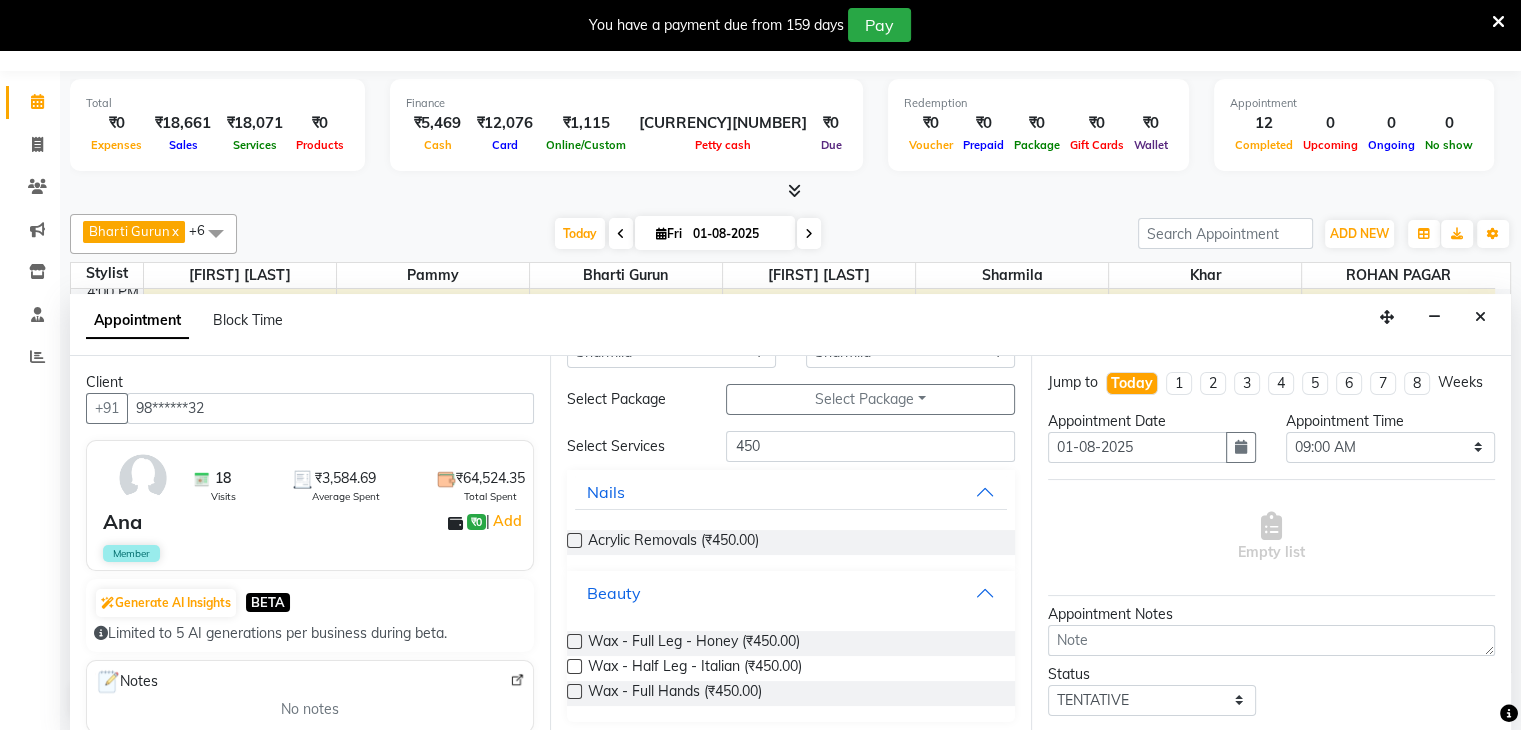 scroll, scrollTop: 61, scrollLeft: 0, axis: vertical 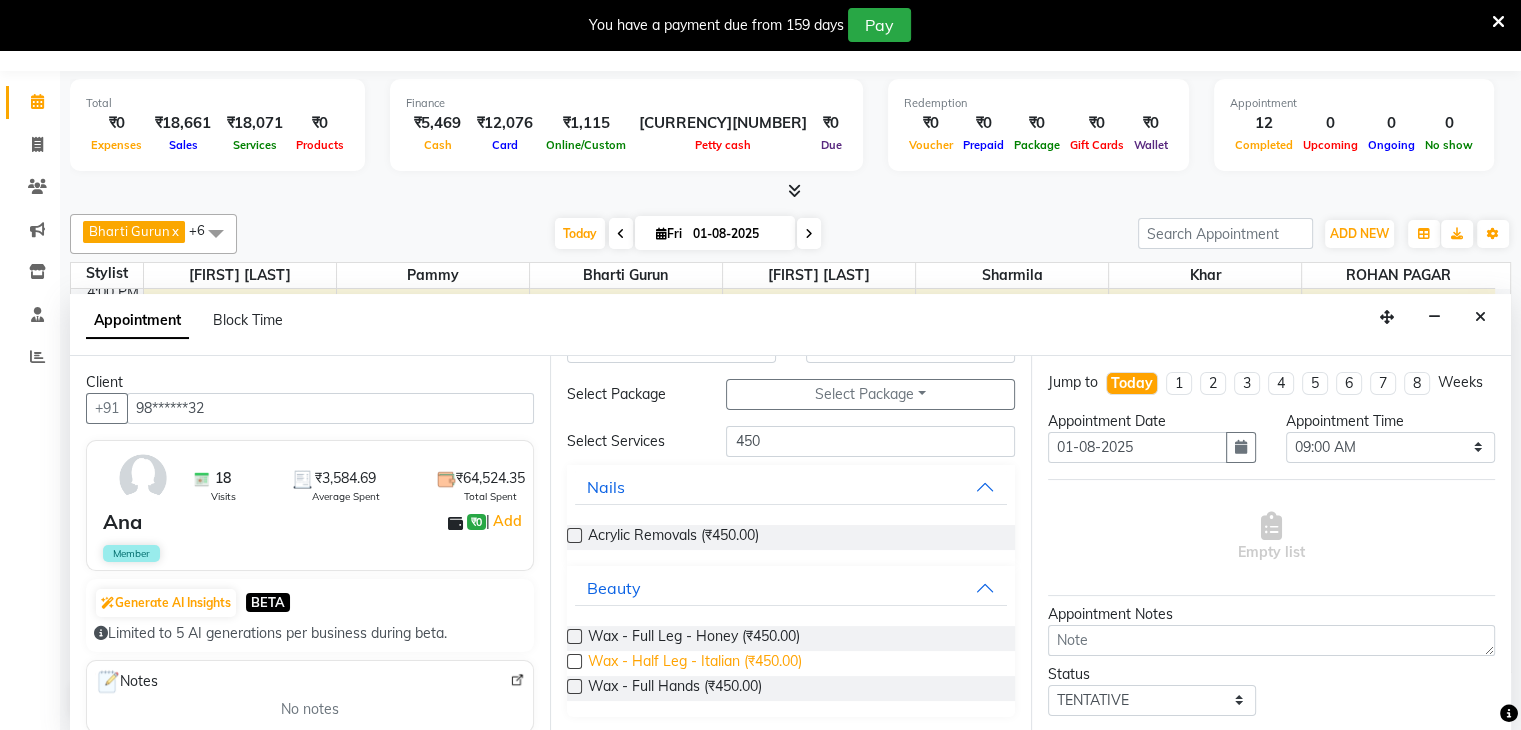 click on "Wax - Half Leg - Italian (₹450.00)" at bounding box center (695, 663) 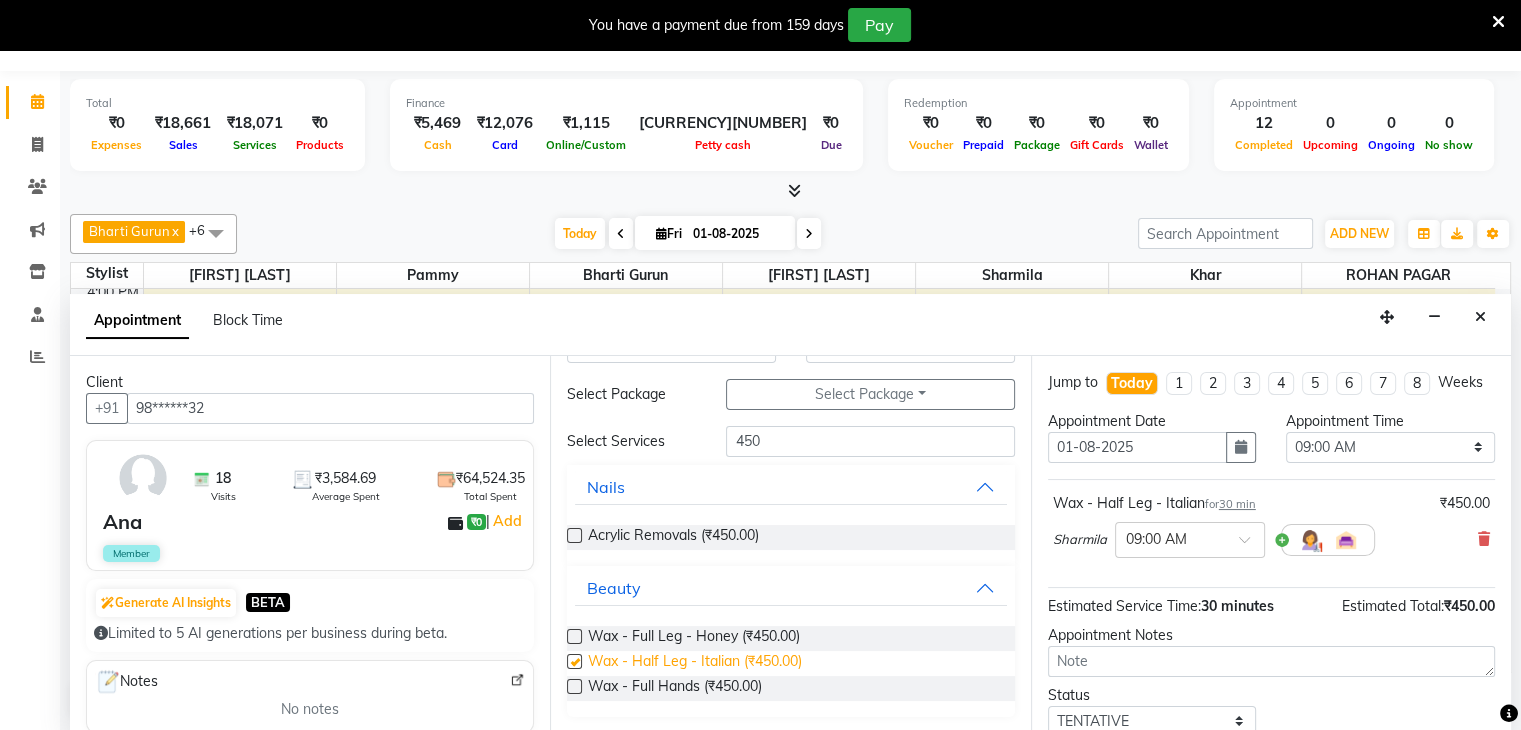 checkbox on "false" 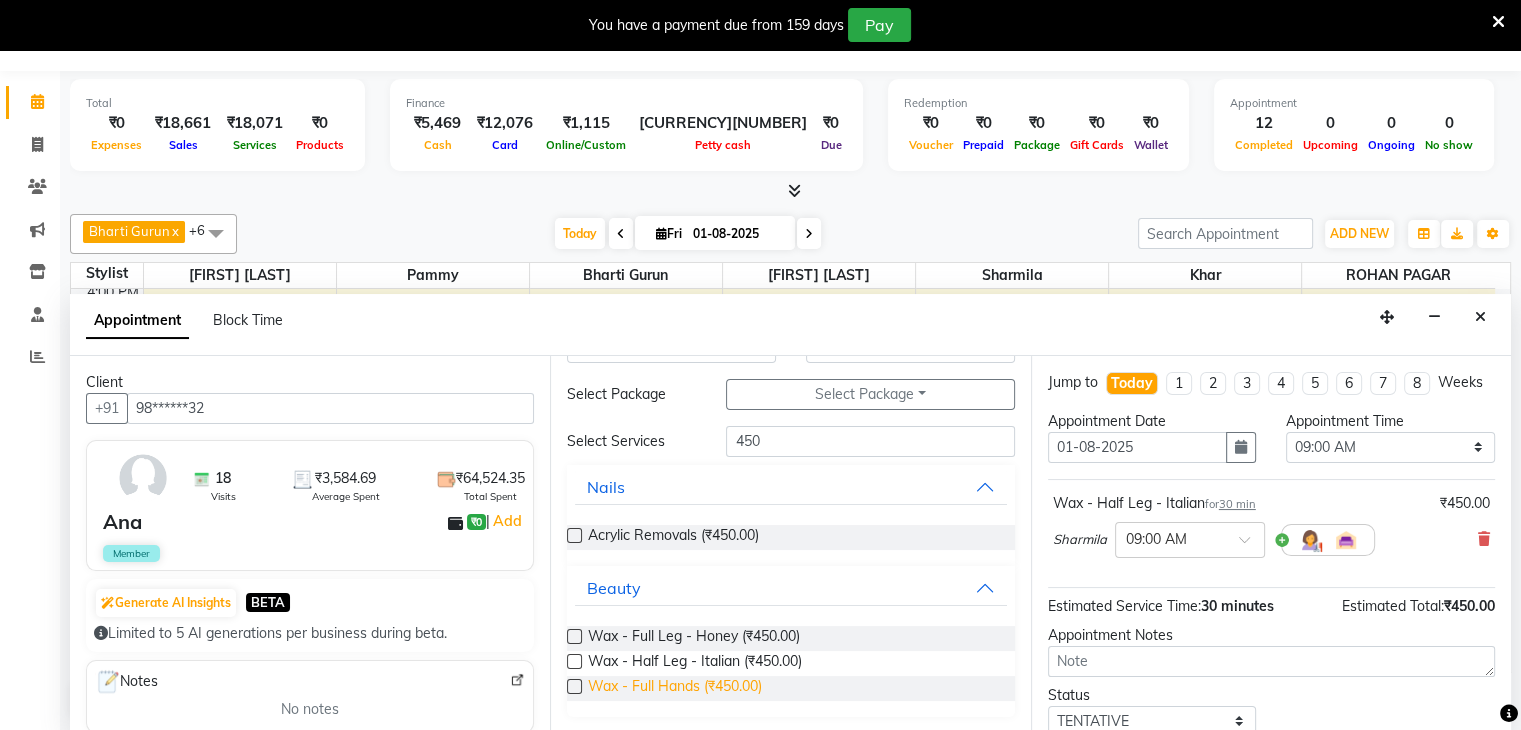 click on "Wax - Full Hands (₹450.00)" at bounding box center (675, 688) 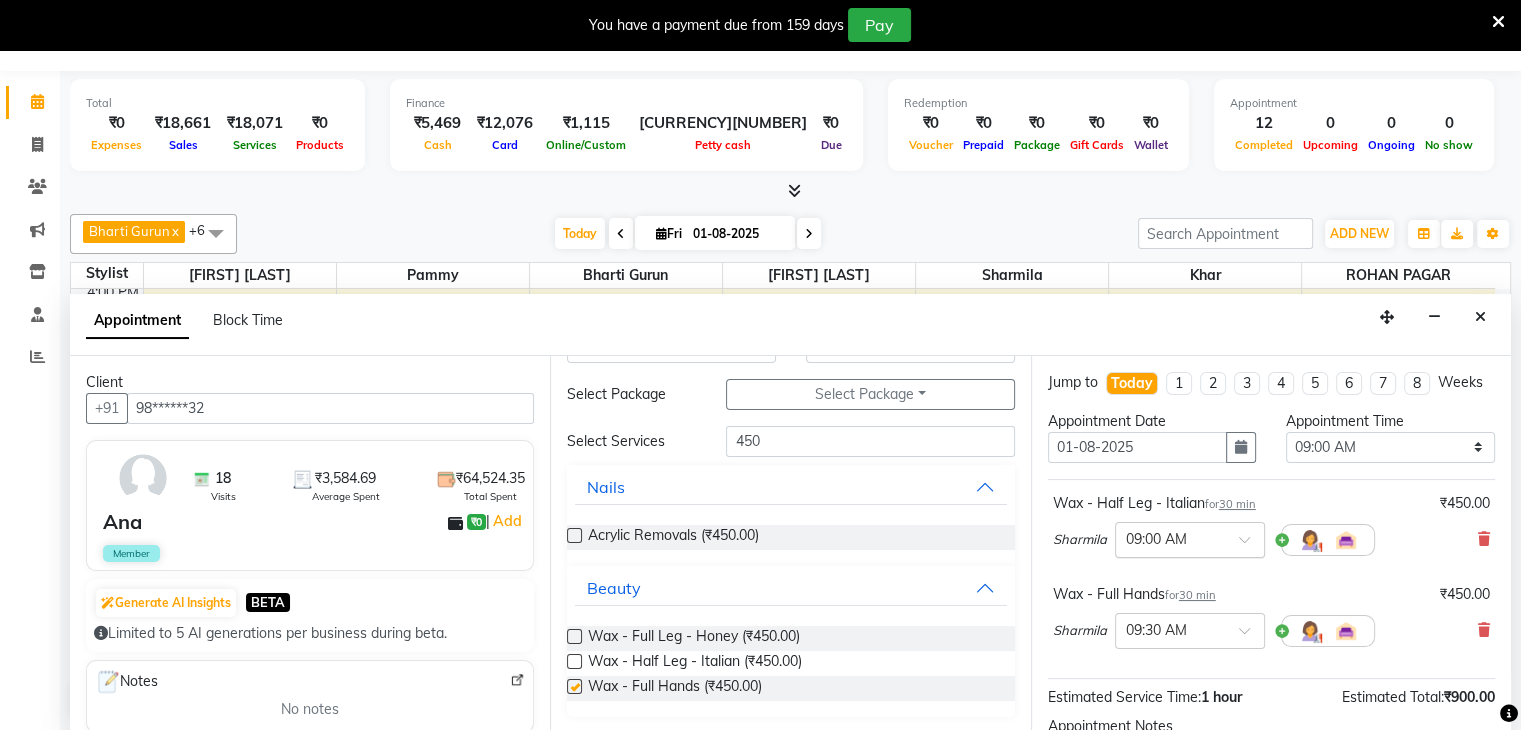 checkbox on "false" 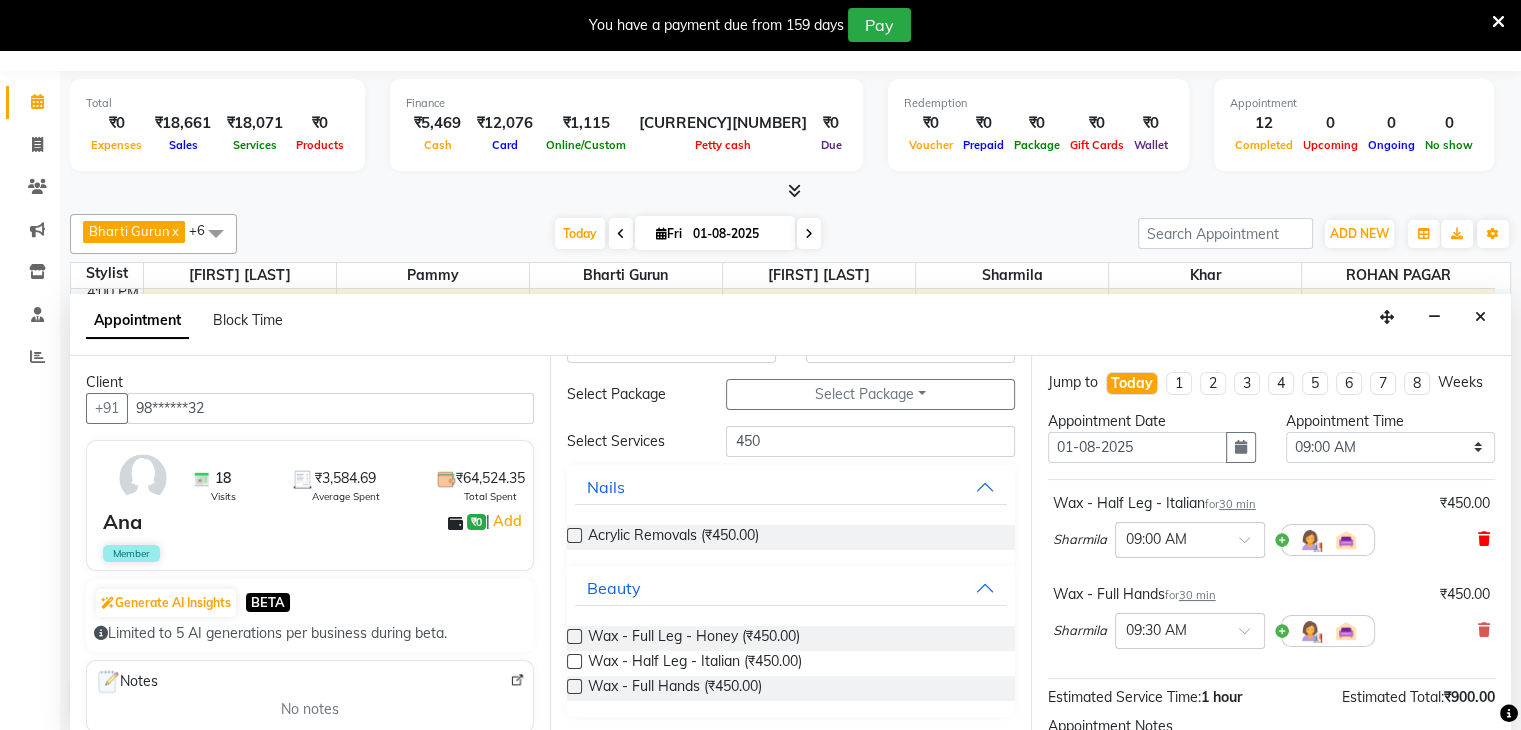click at bounding box center (1484, 539) 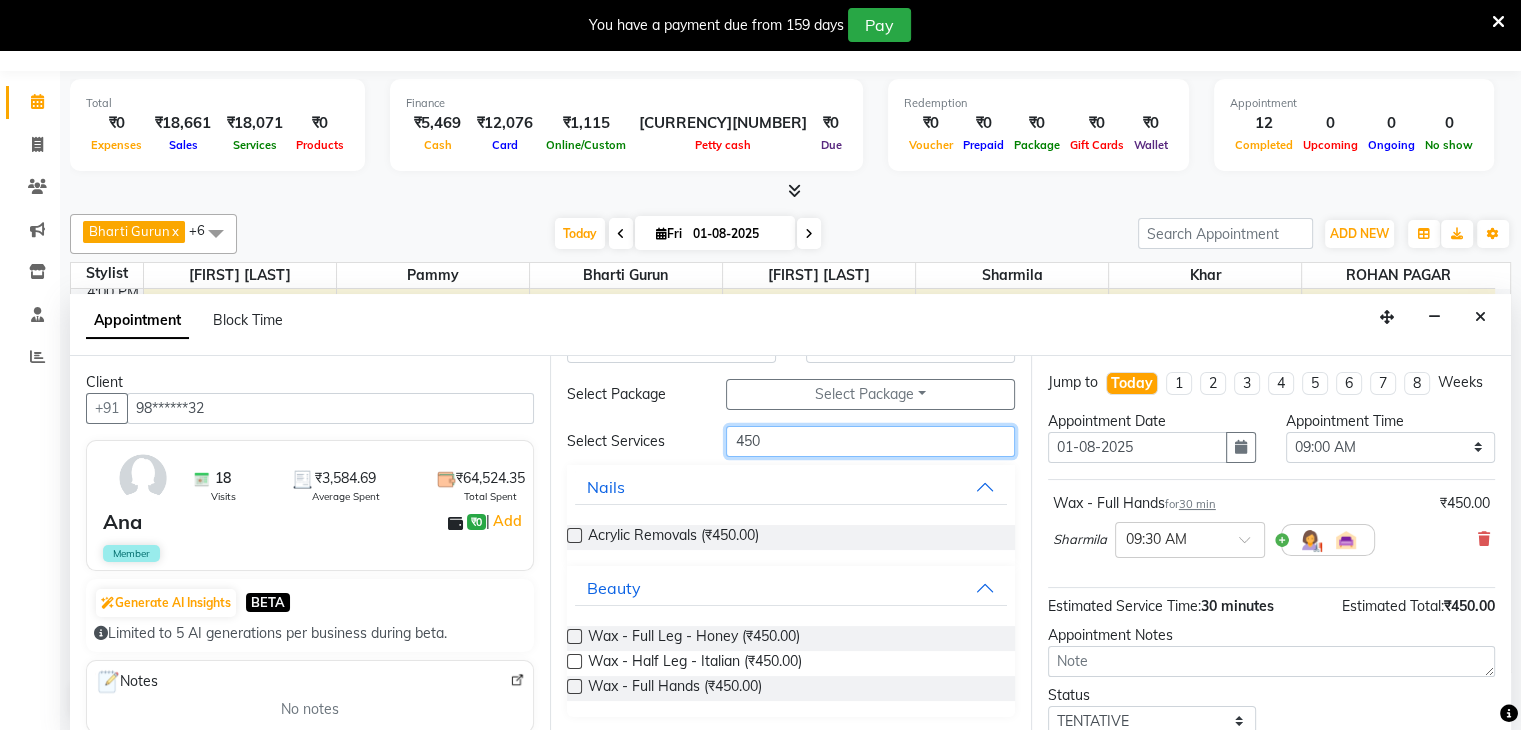 click on "450" at bounding box center [870, 441] 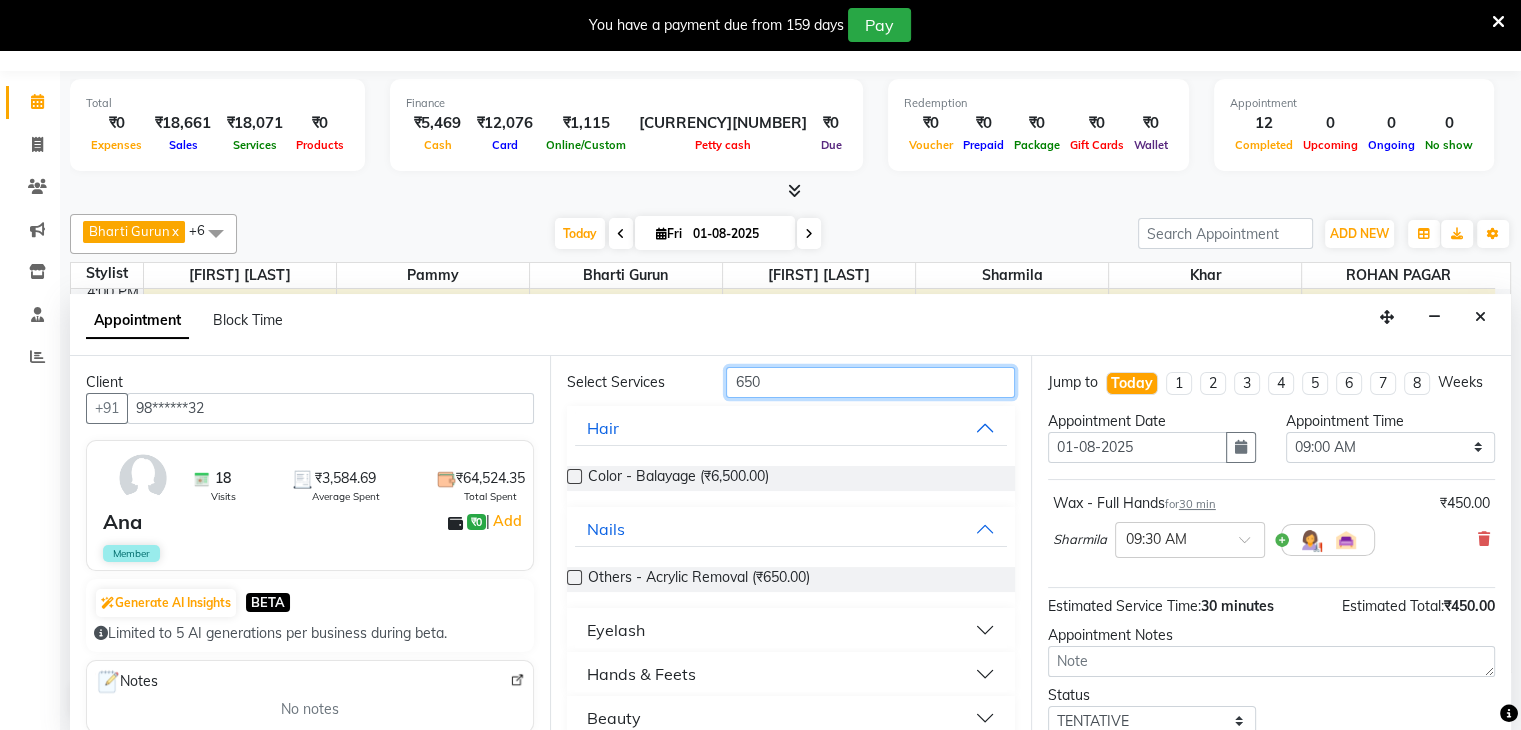 scroll, scrollTop: 144, scrollLeft: 0, axis: vertical 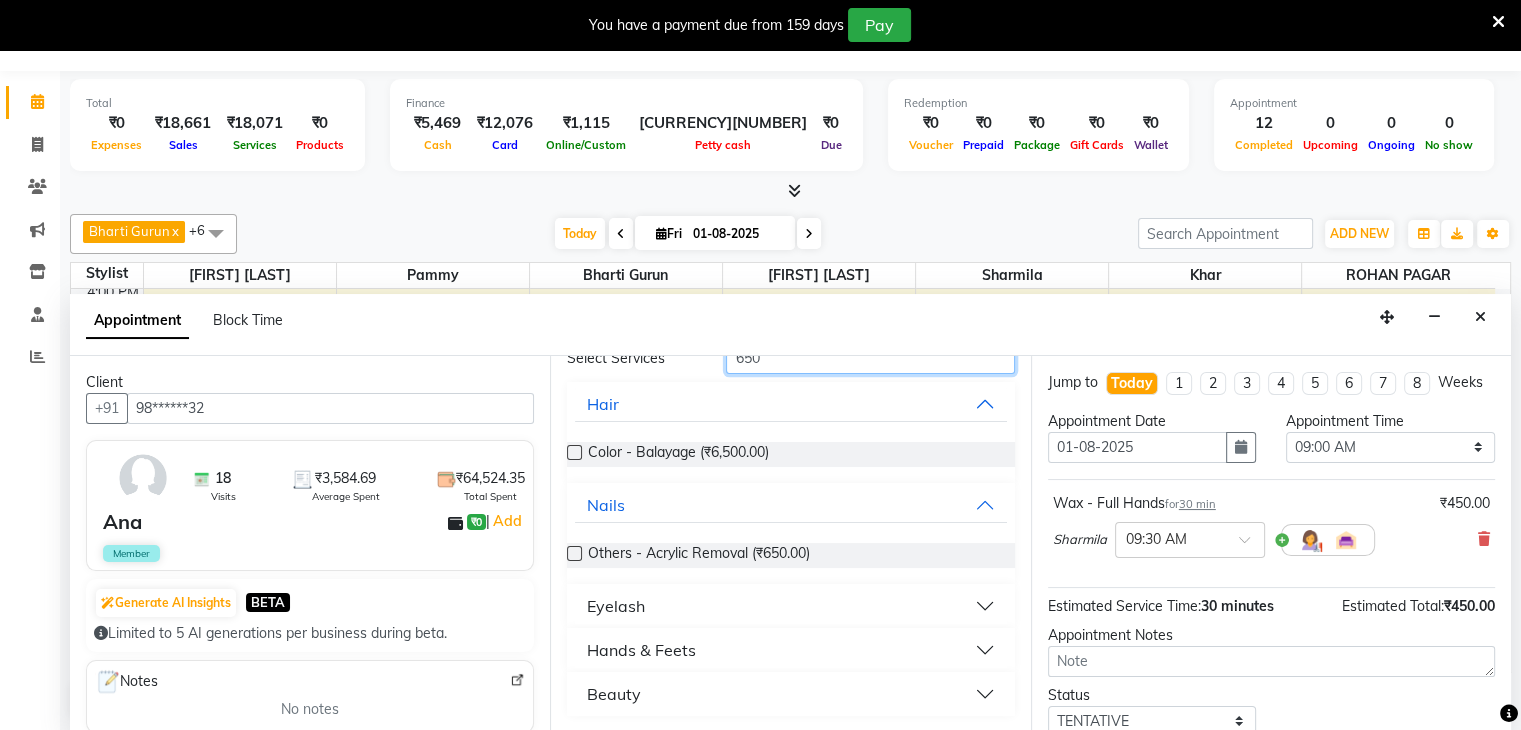 type on "650" 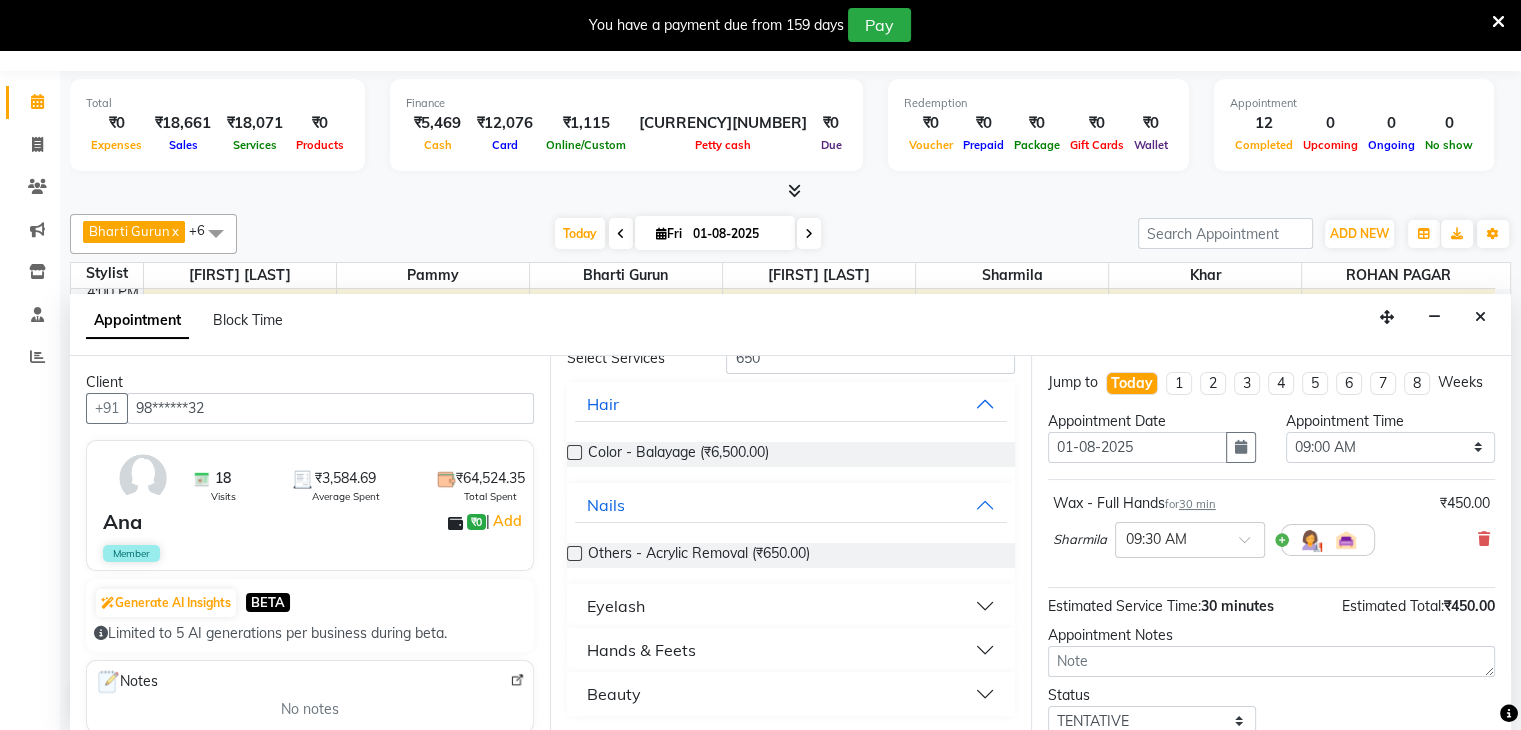 click on "Hands & Feets" at bounding box center [641, 650] 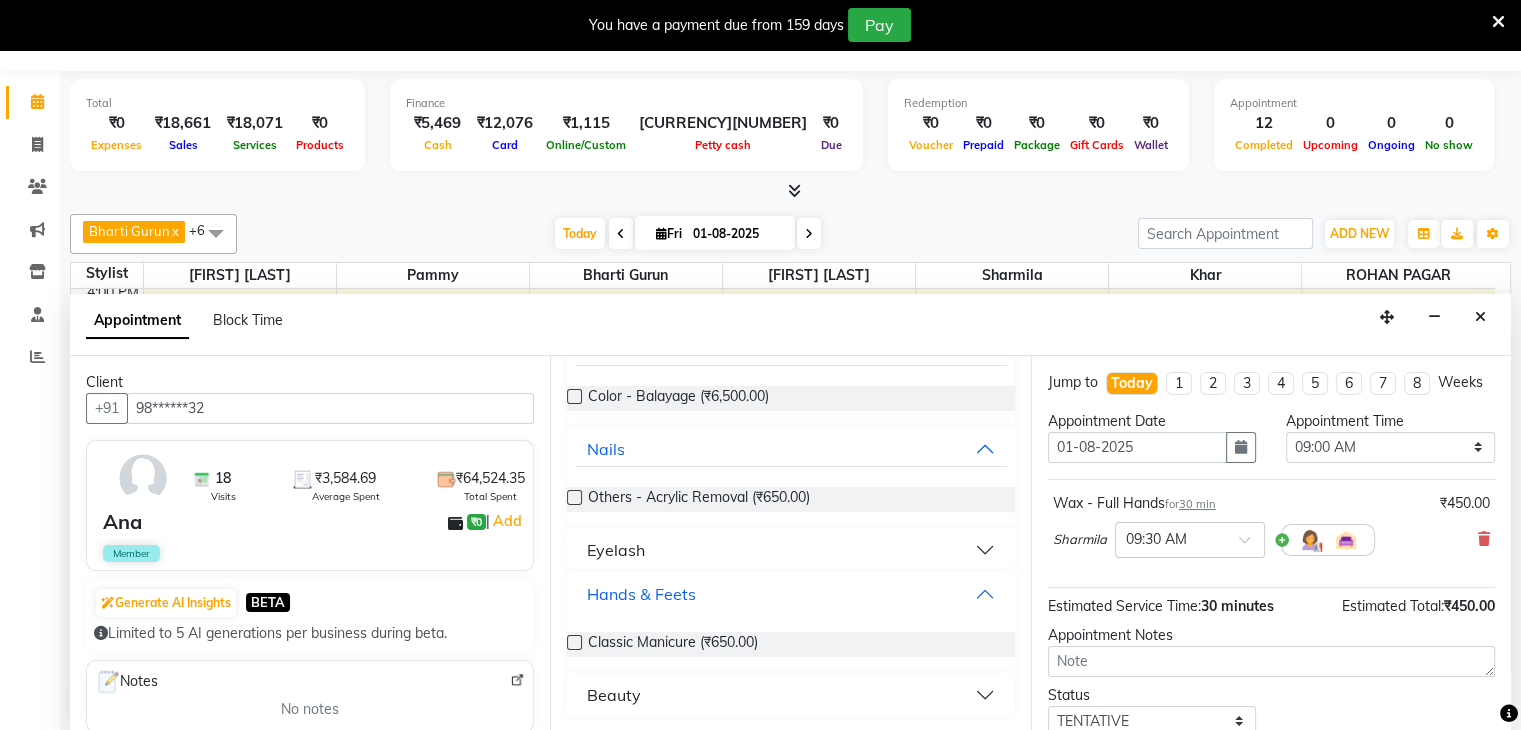scroll, scrollTop: 200, scrollLeft: 0, axis: vertical 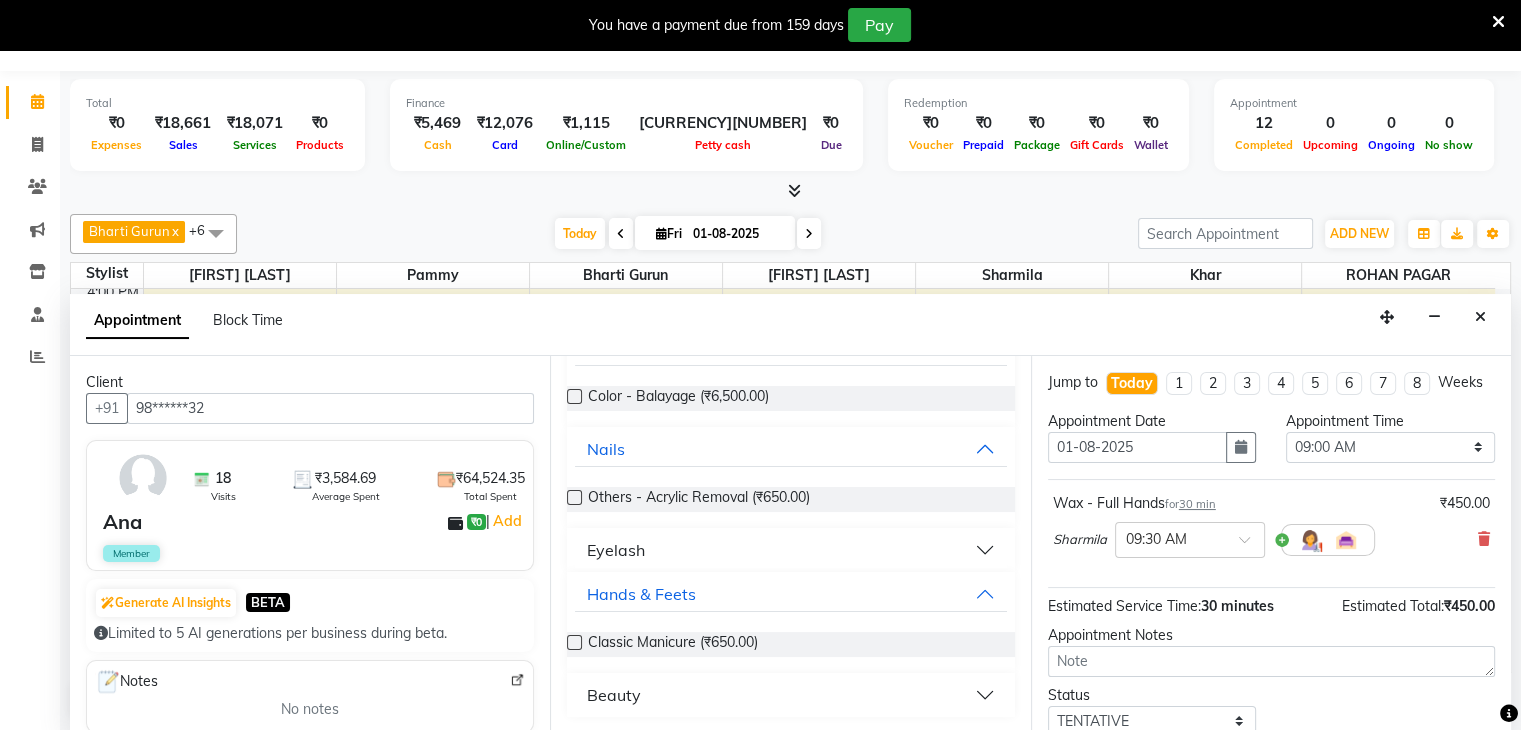 click on "Beauty" at bounding box center [614, 695] 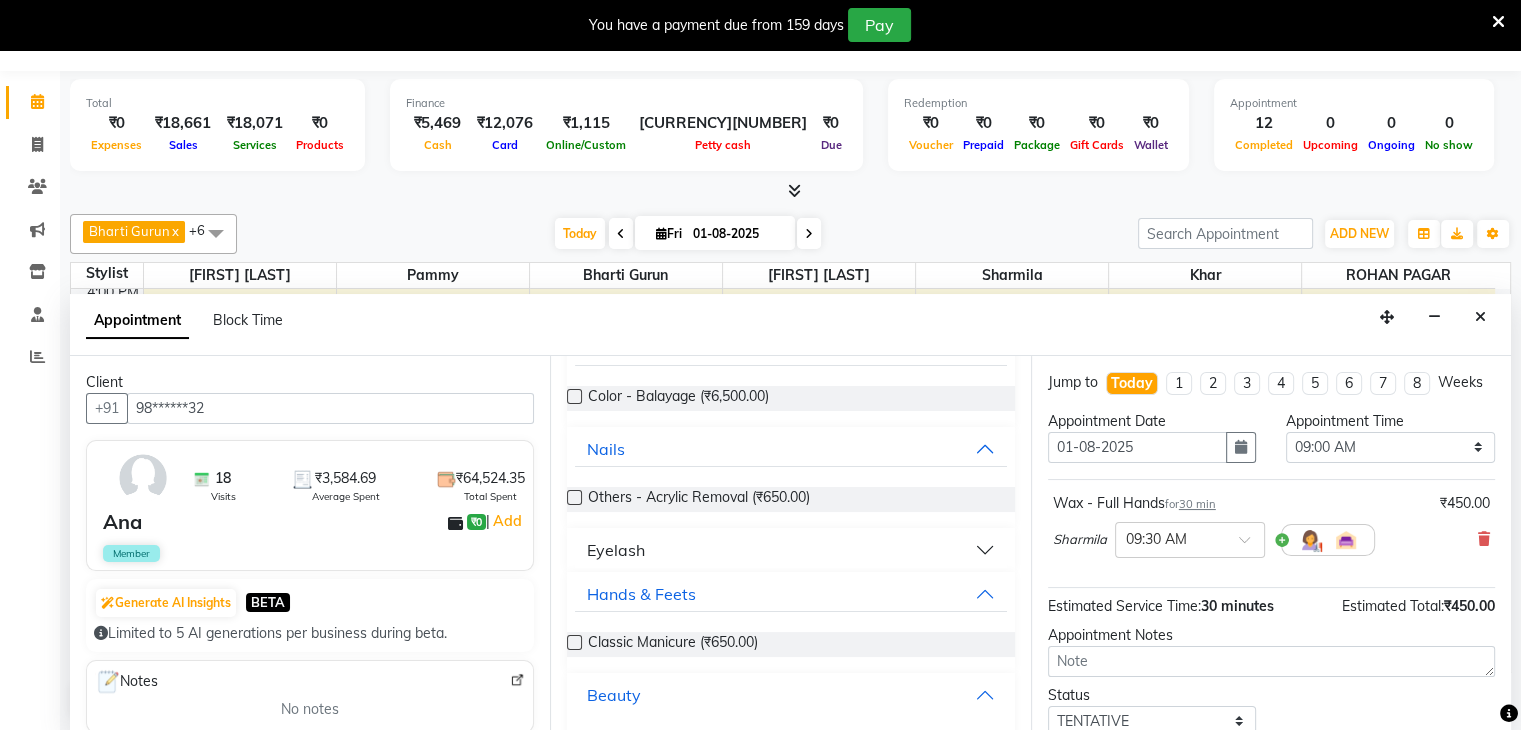 scroll, scrollTop: 257, scrollLeft: 0, axis: vertical 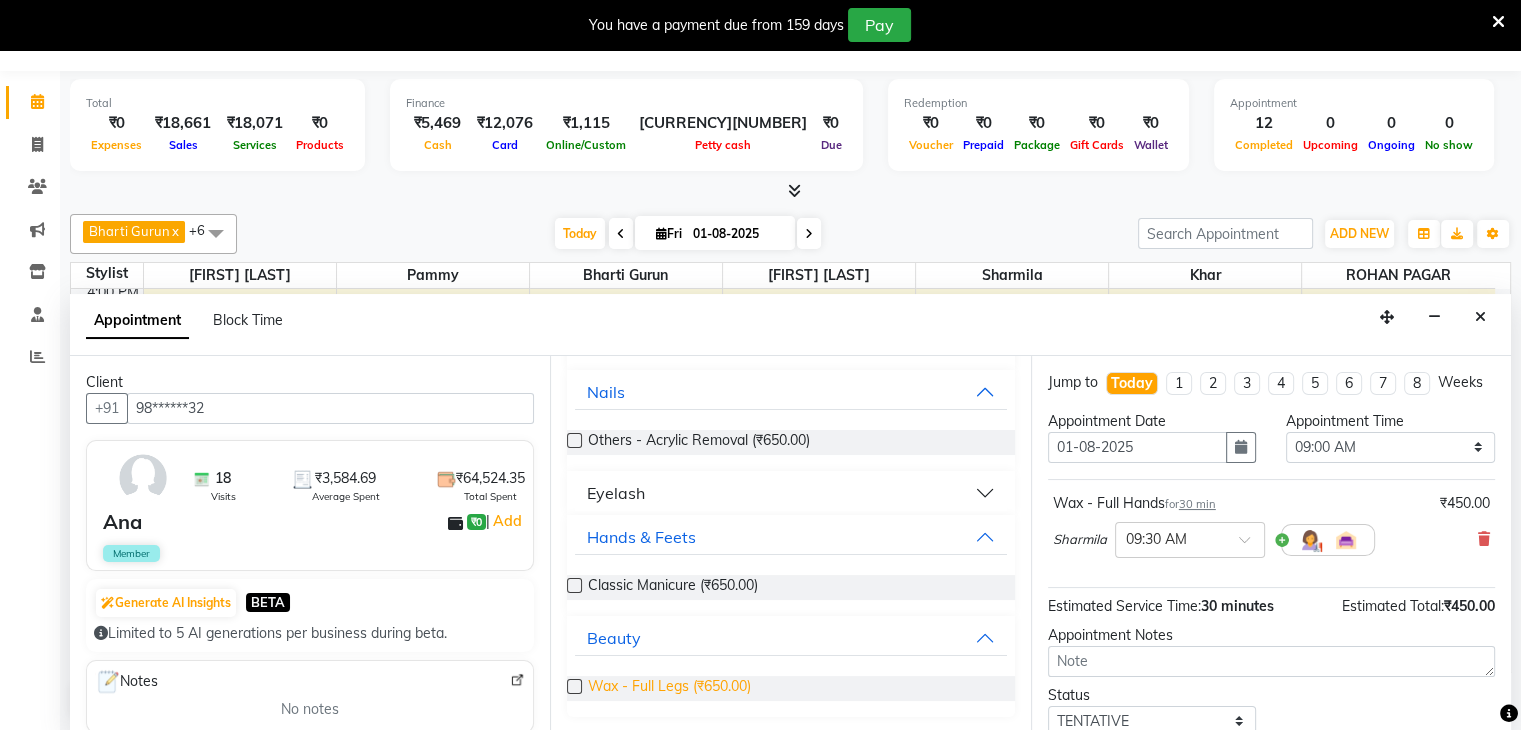 click on "Wax - Full Legs (₹650.00)" at bounding box center (669, 688) 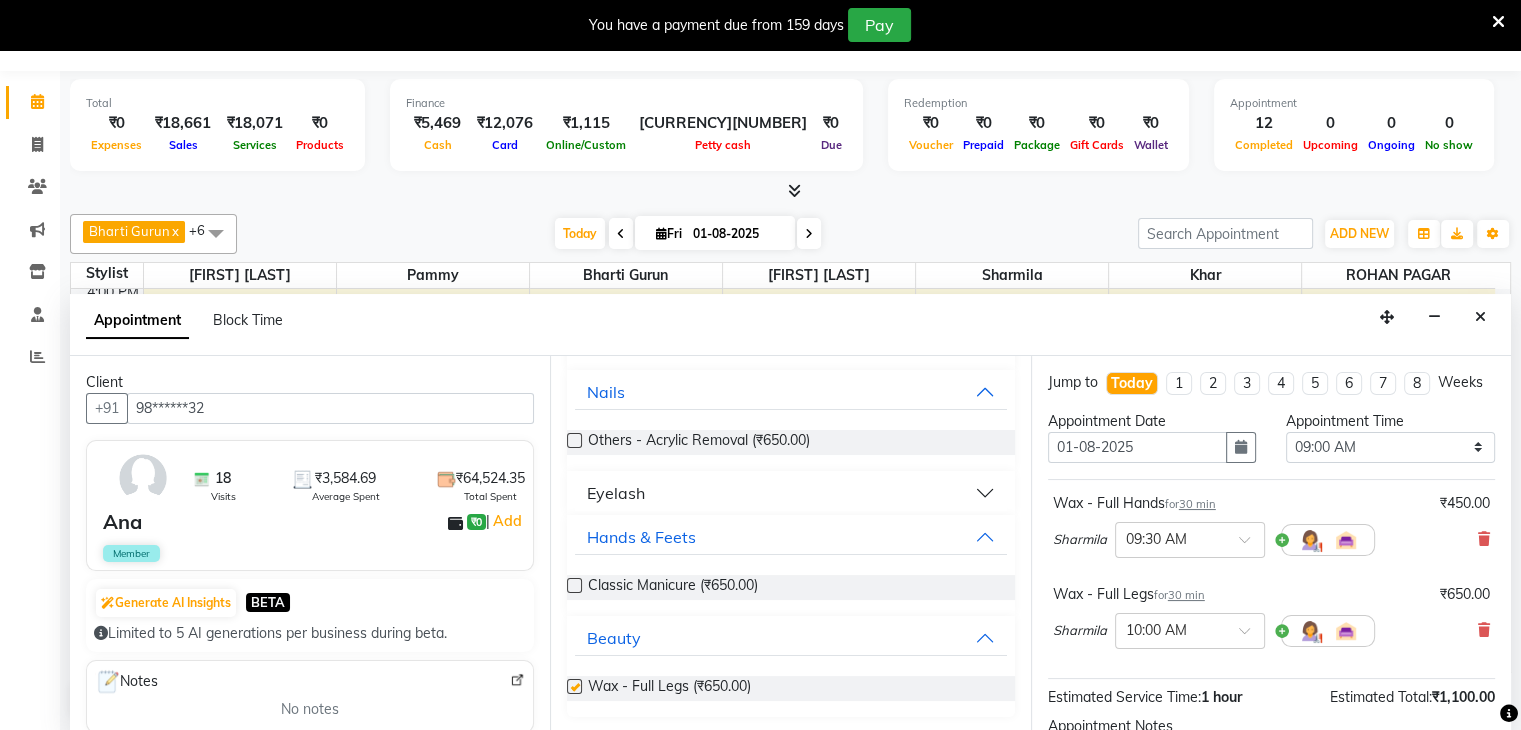 checkbox on "false" 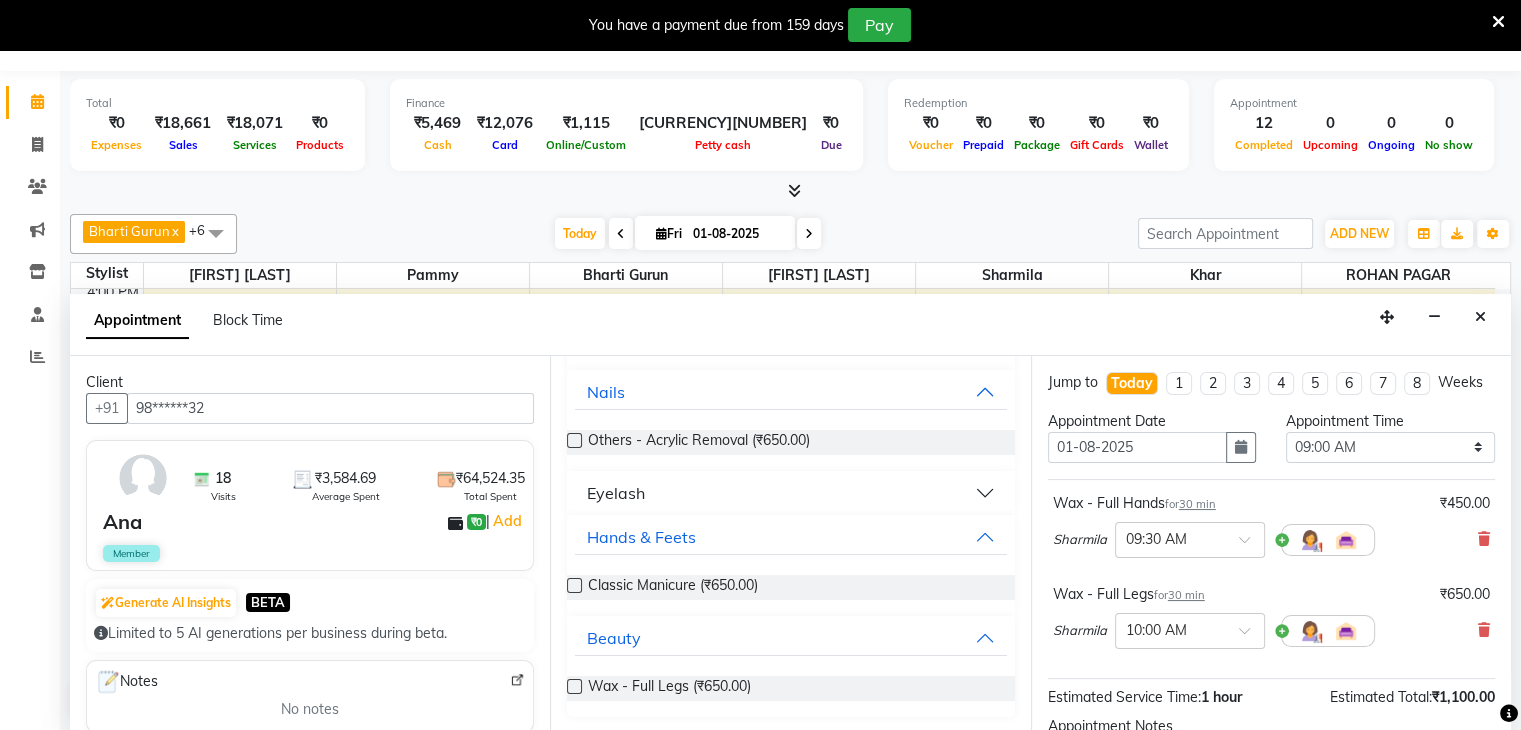 scroll, scrollTop: 0, scrollLeft: 0, axis: both 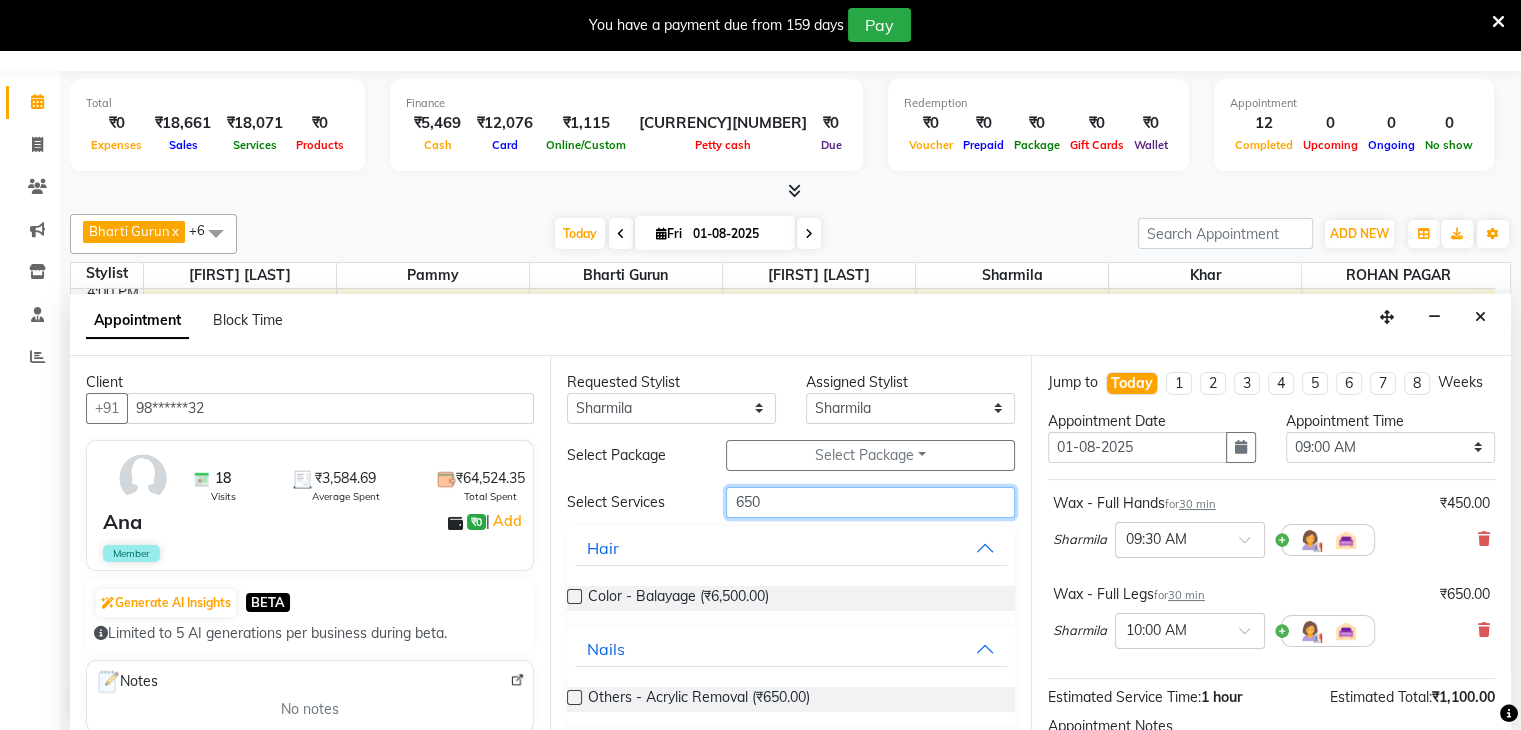 click on "650" at bounding box center [870, 502] 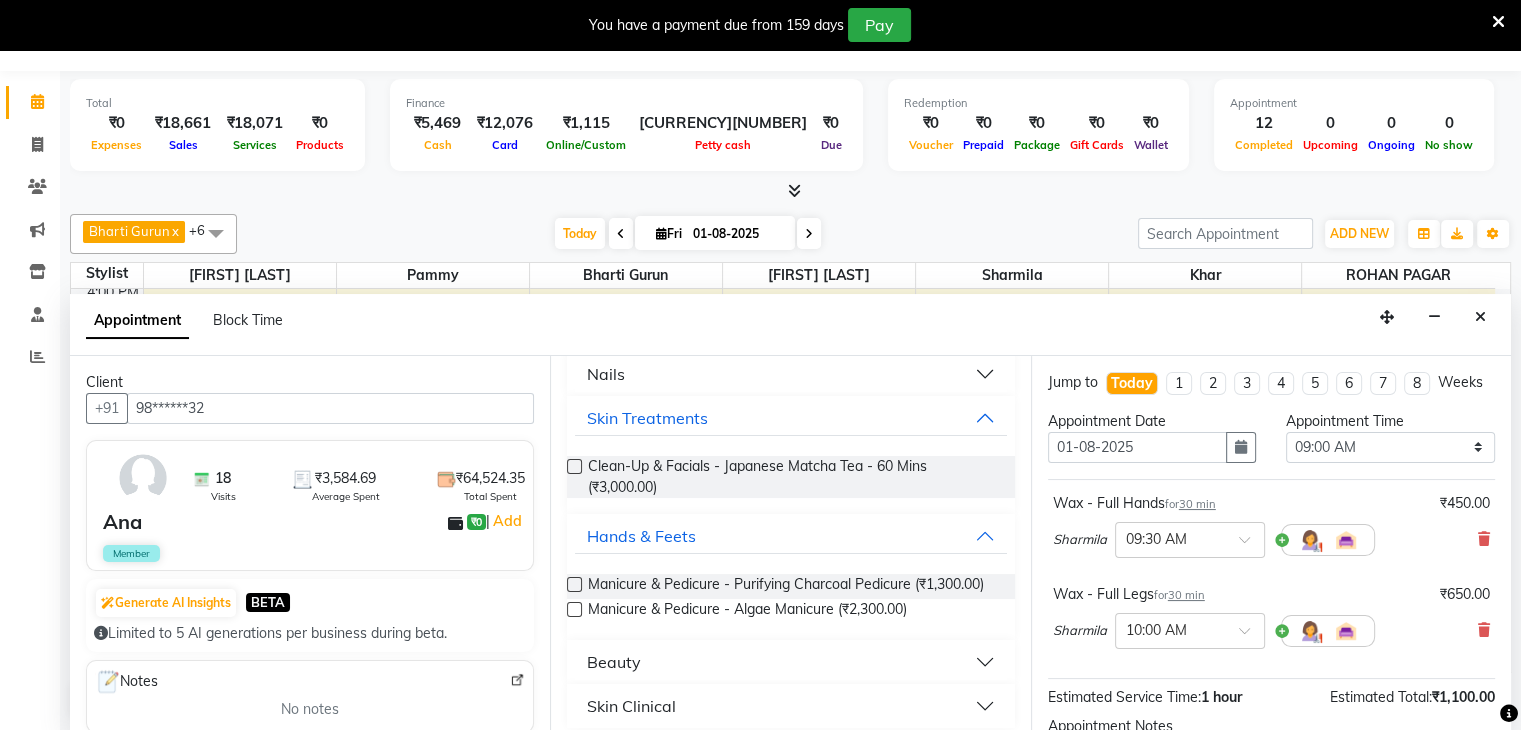 scroll, scrollTop: 496, scrollLeft: 0, axis: vertical 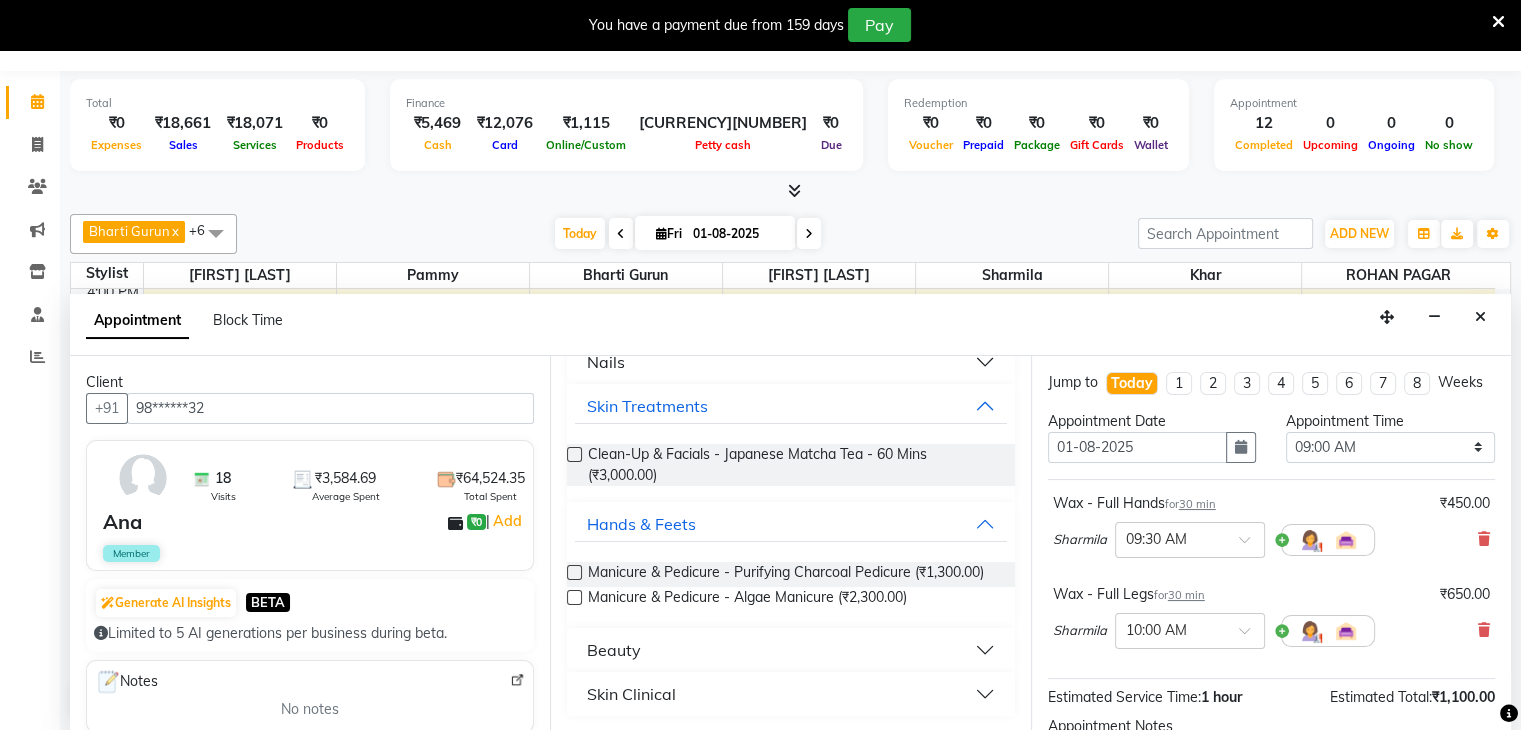 type on "300" 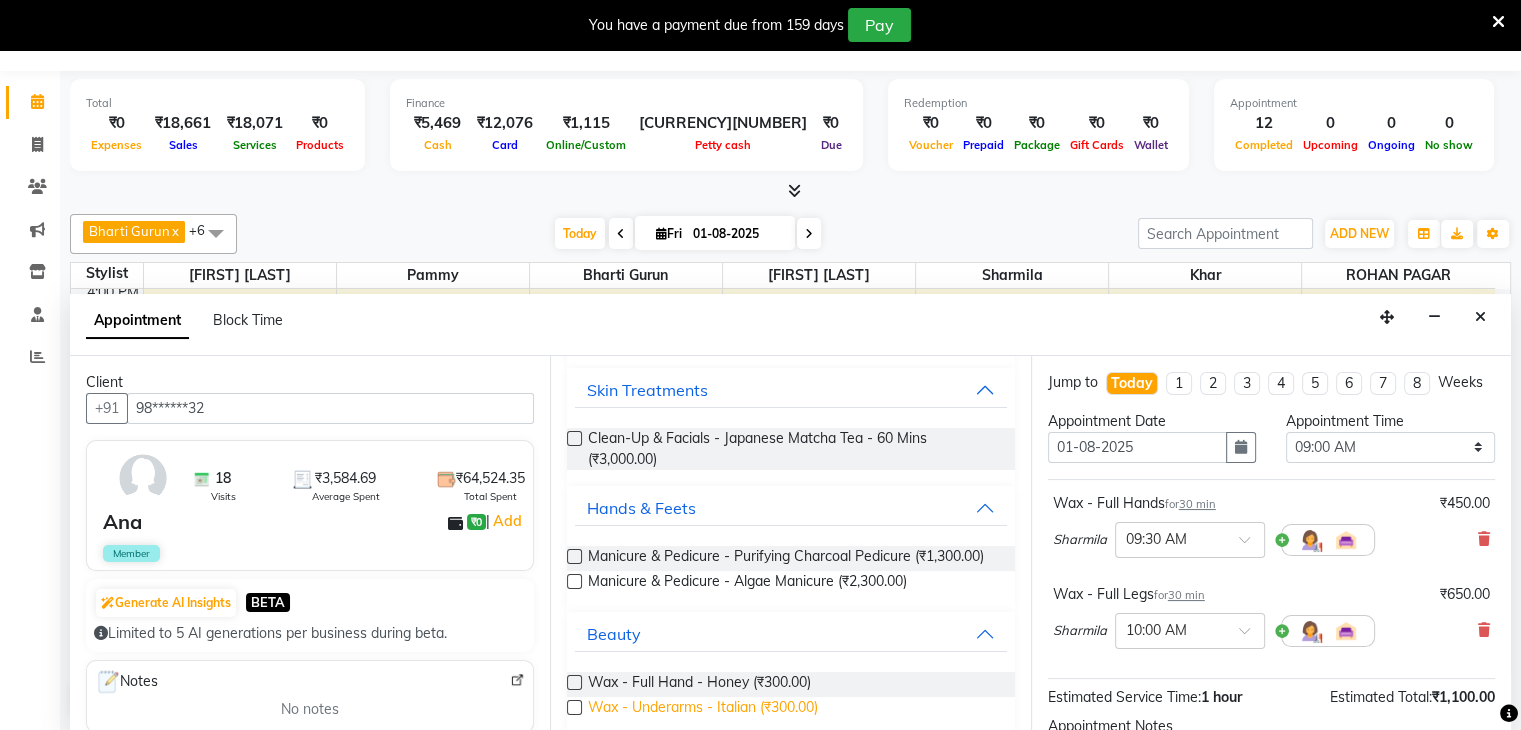 click on "Wax - Underarms - Italian (₹300.00)" at bounding box center [703, 709] 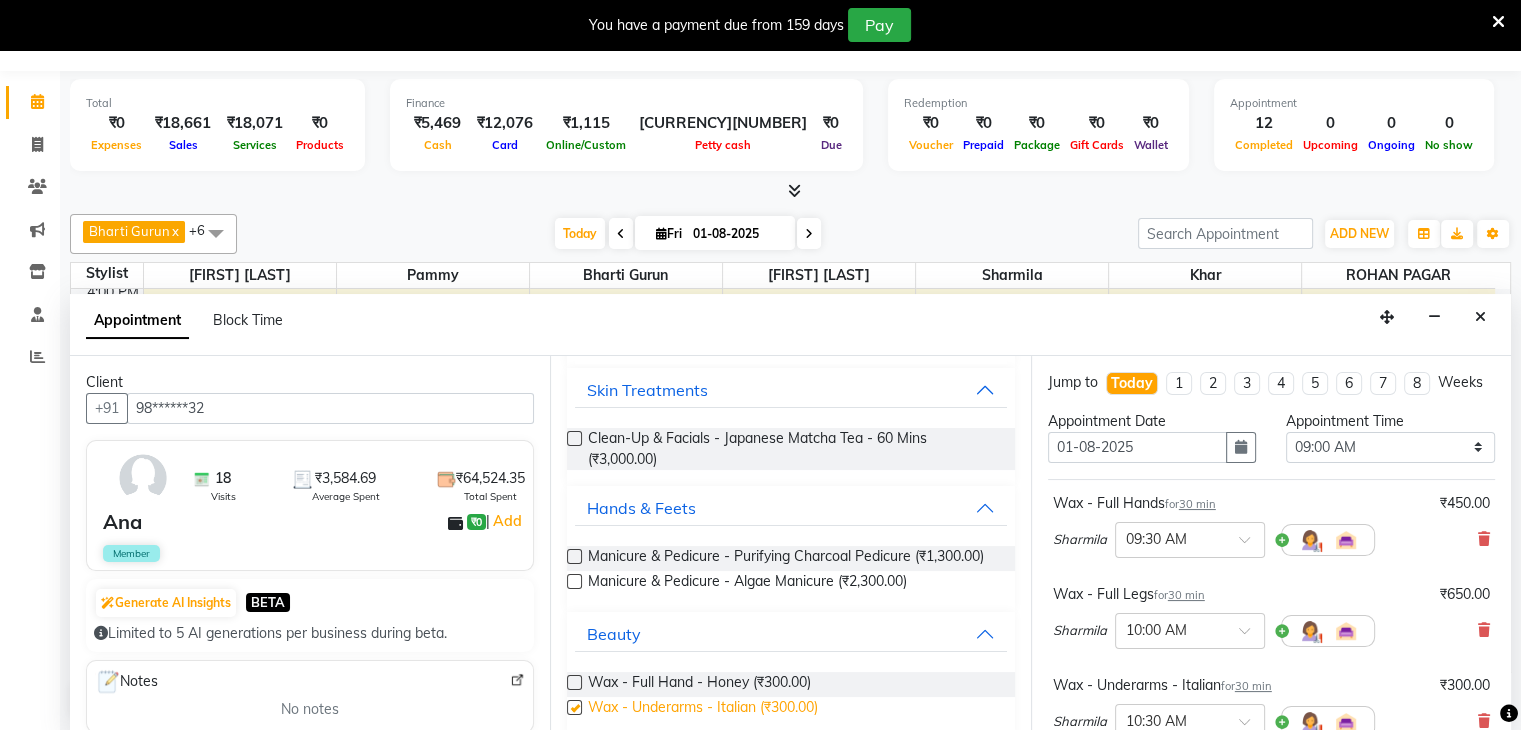 checkbox on "false" 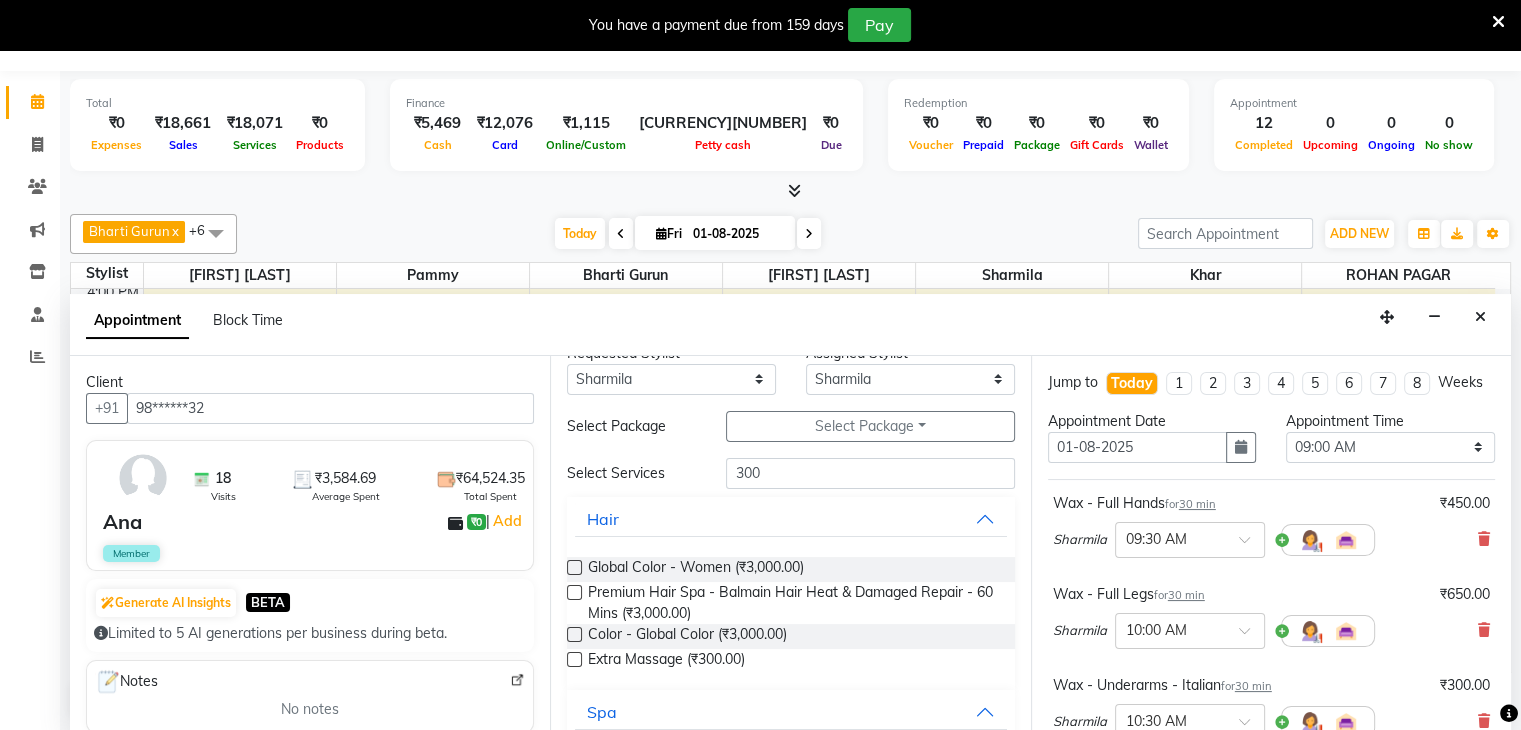 scroll, scrollTop: 0, scrollLeft: 0, axis: both 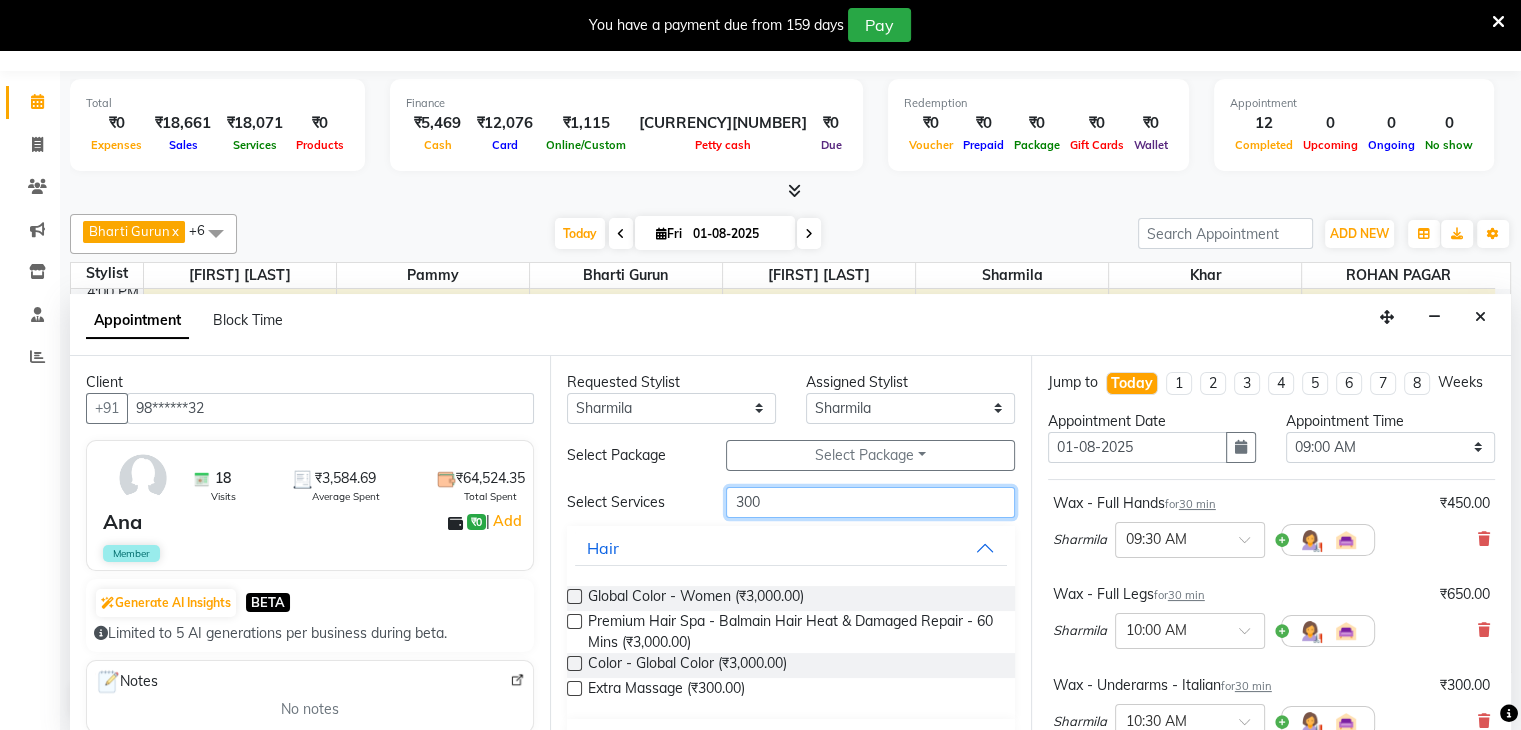 click on "300" at bounding box center (870, 502) 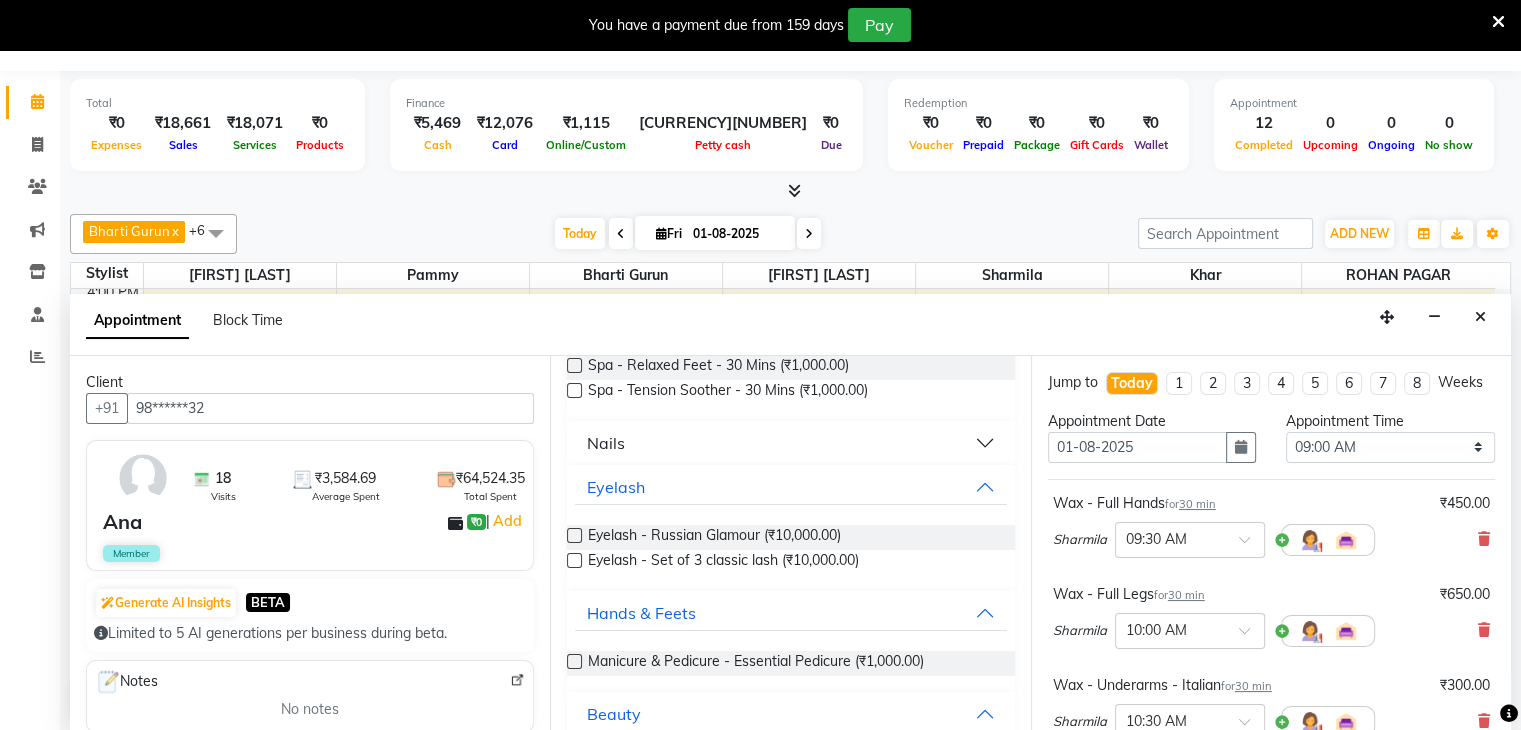 scroll, scrollTop: 986, scrollLeft: 0, axis: vertical 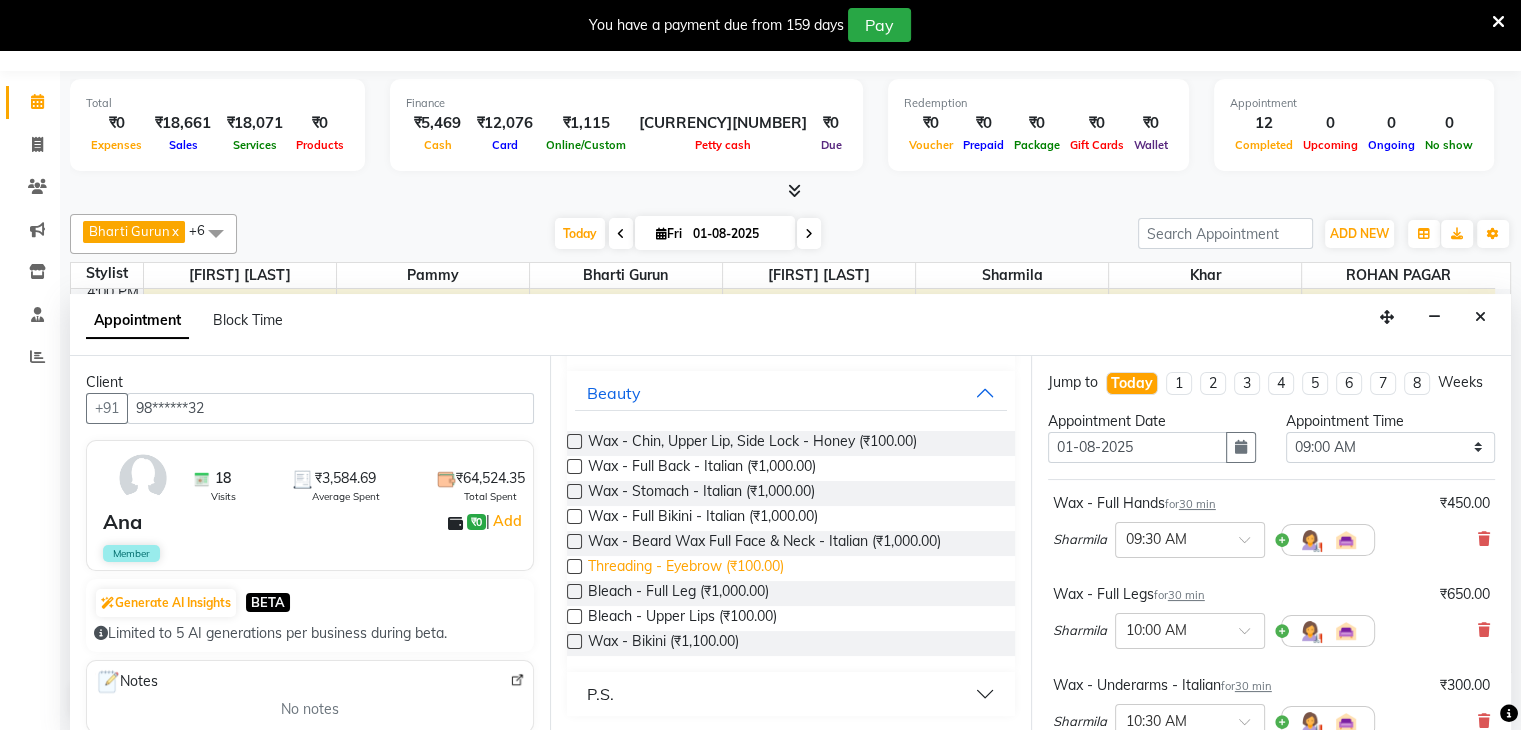 type on "100" 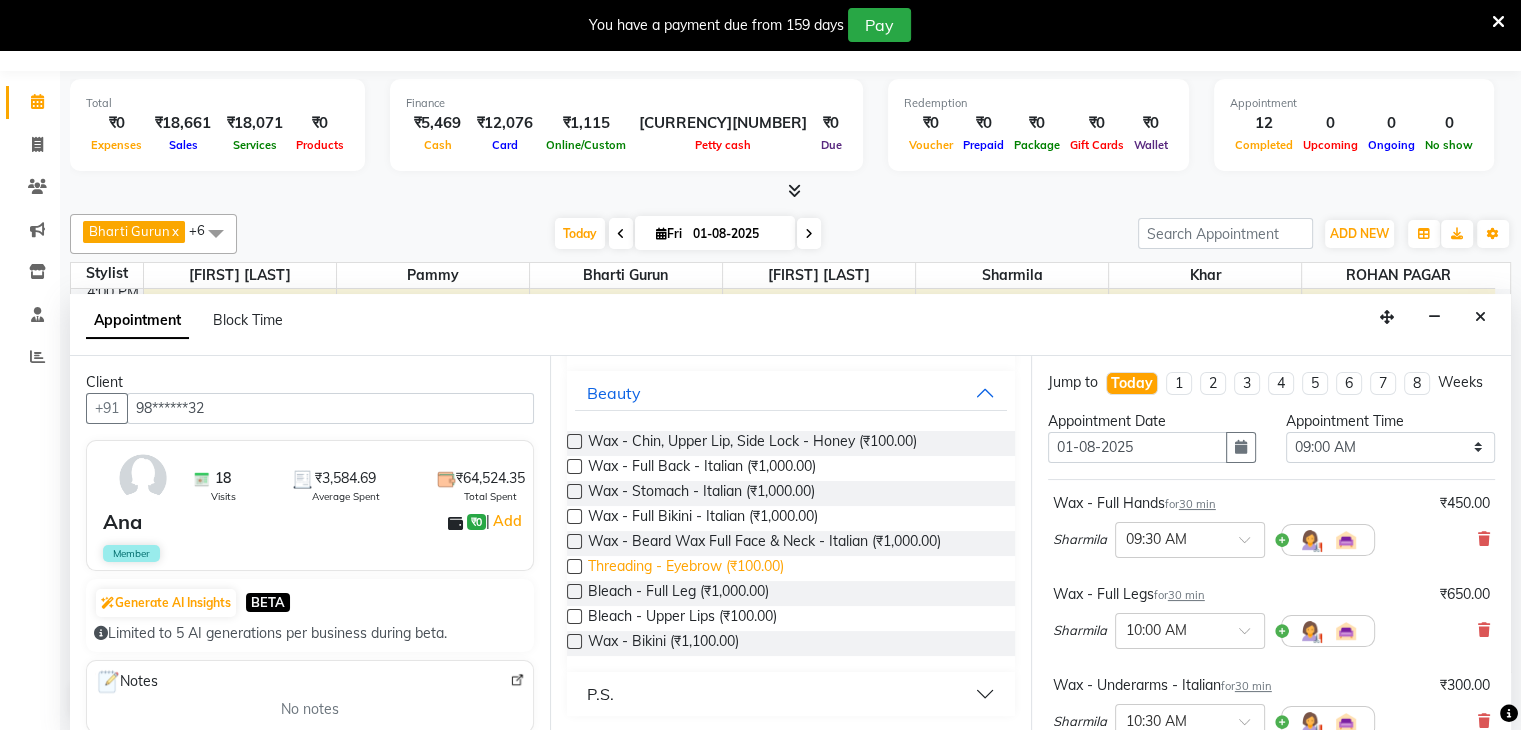 click on "Threading - Eyebrow (₹100.00)" at bounding box center (686, 568) 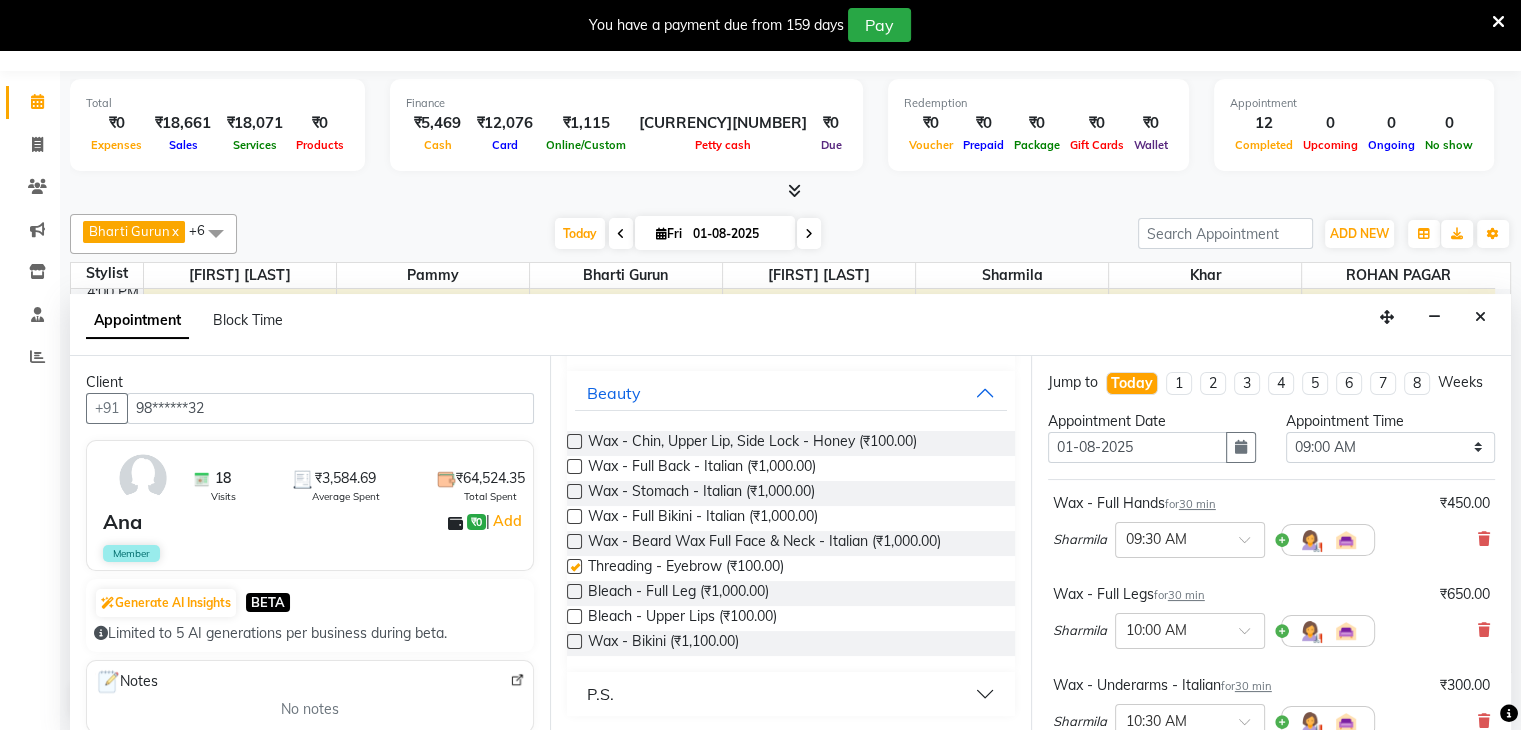 checkbox on "false" 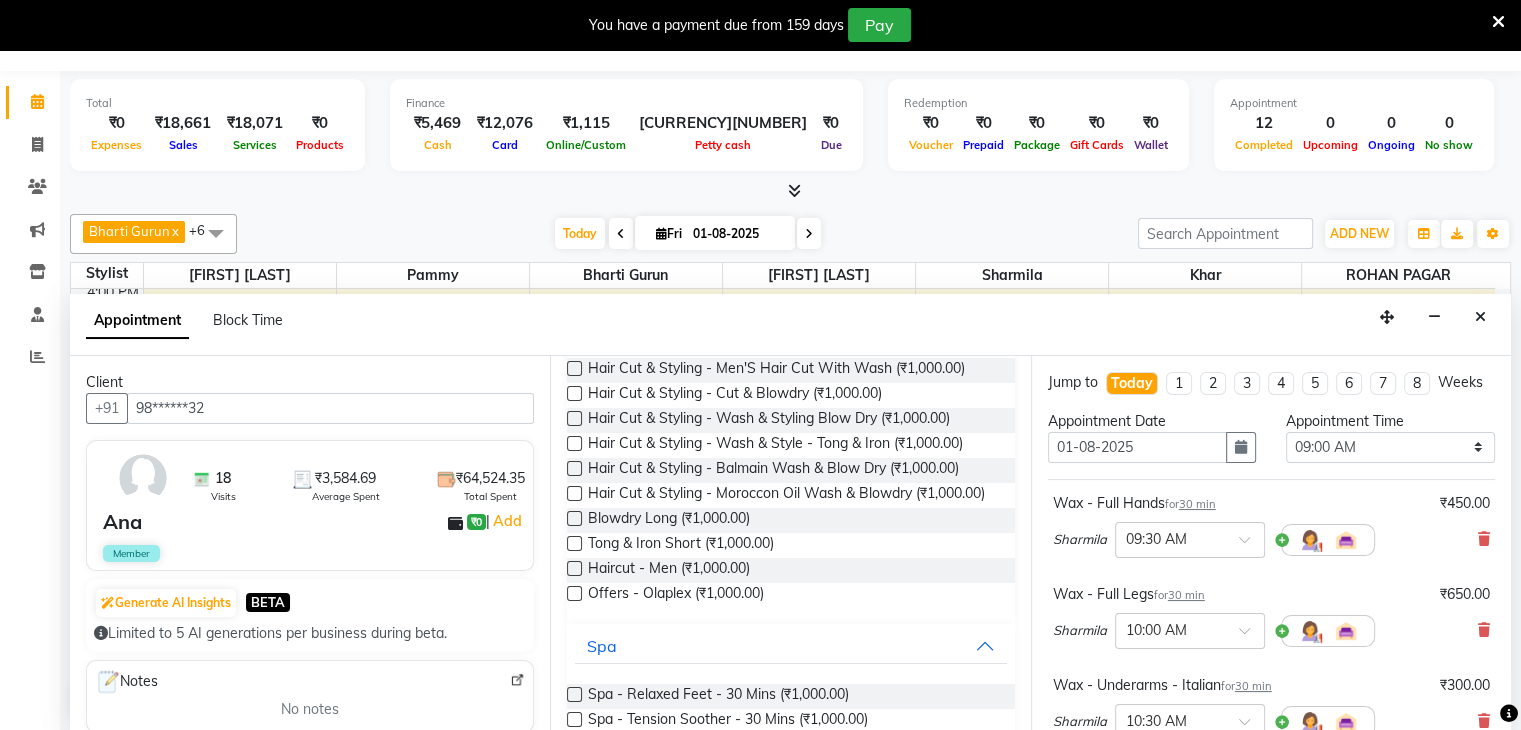 scroll, scrollTop: 0, scrollLeft: 0, axis: both 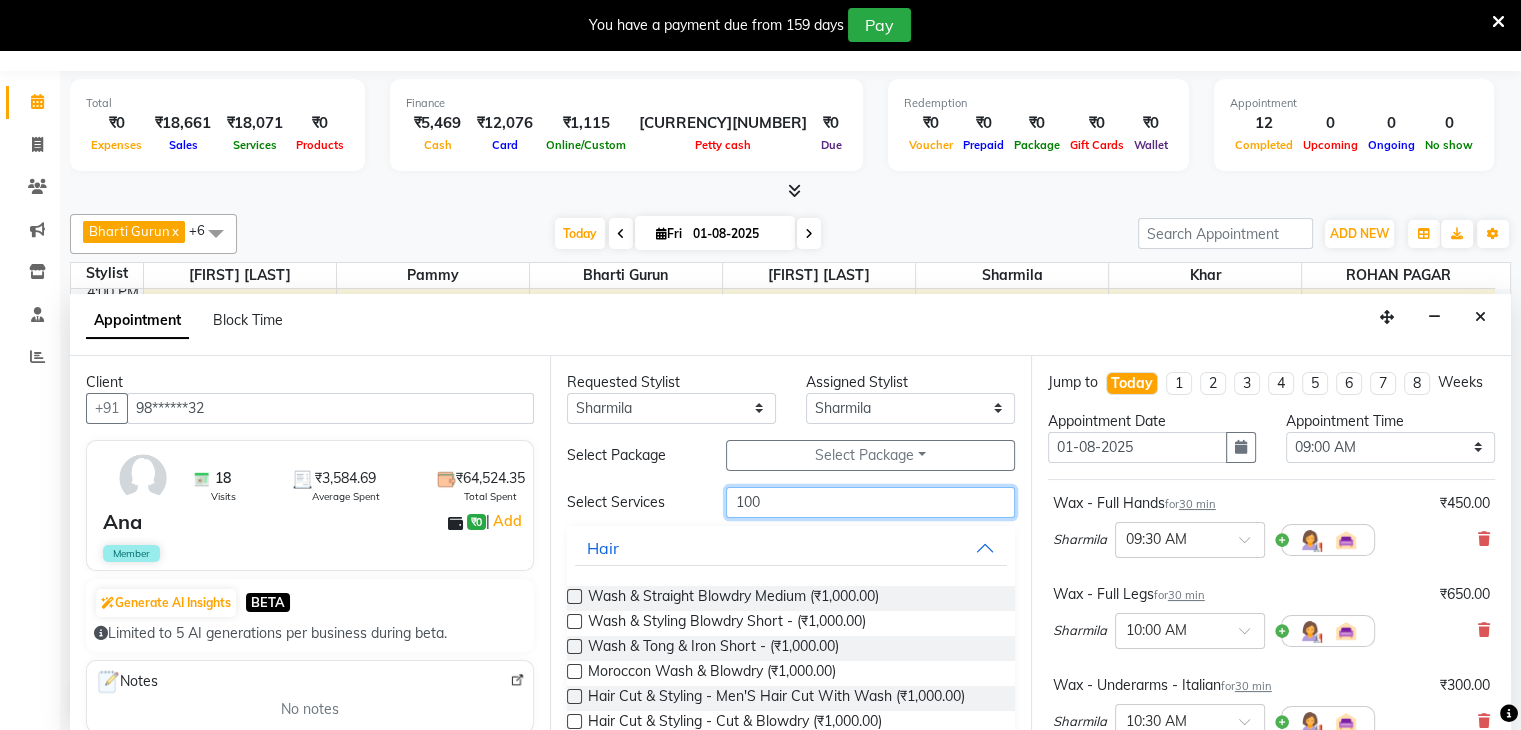 click on "100" at bounding box center [870, 502] 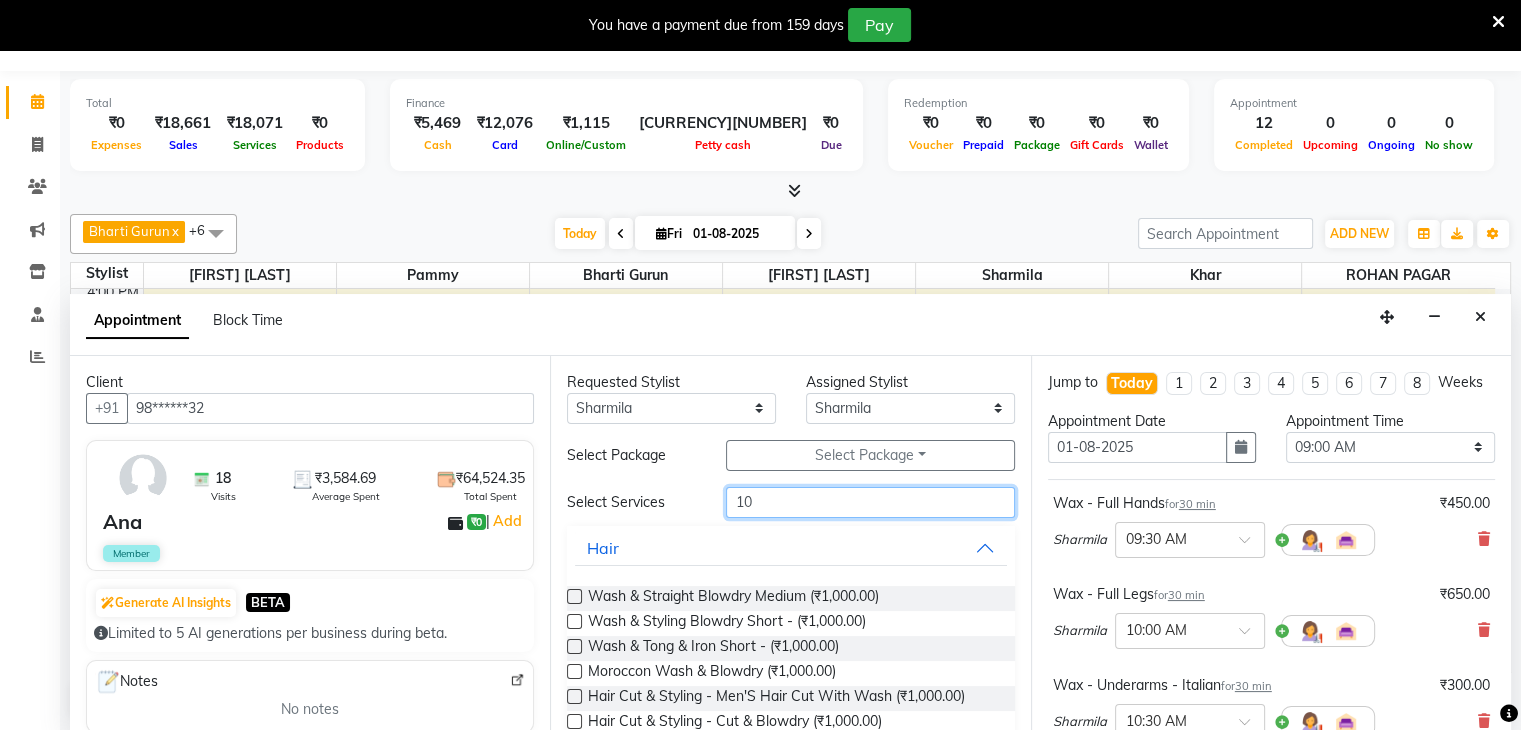 type on "1" 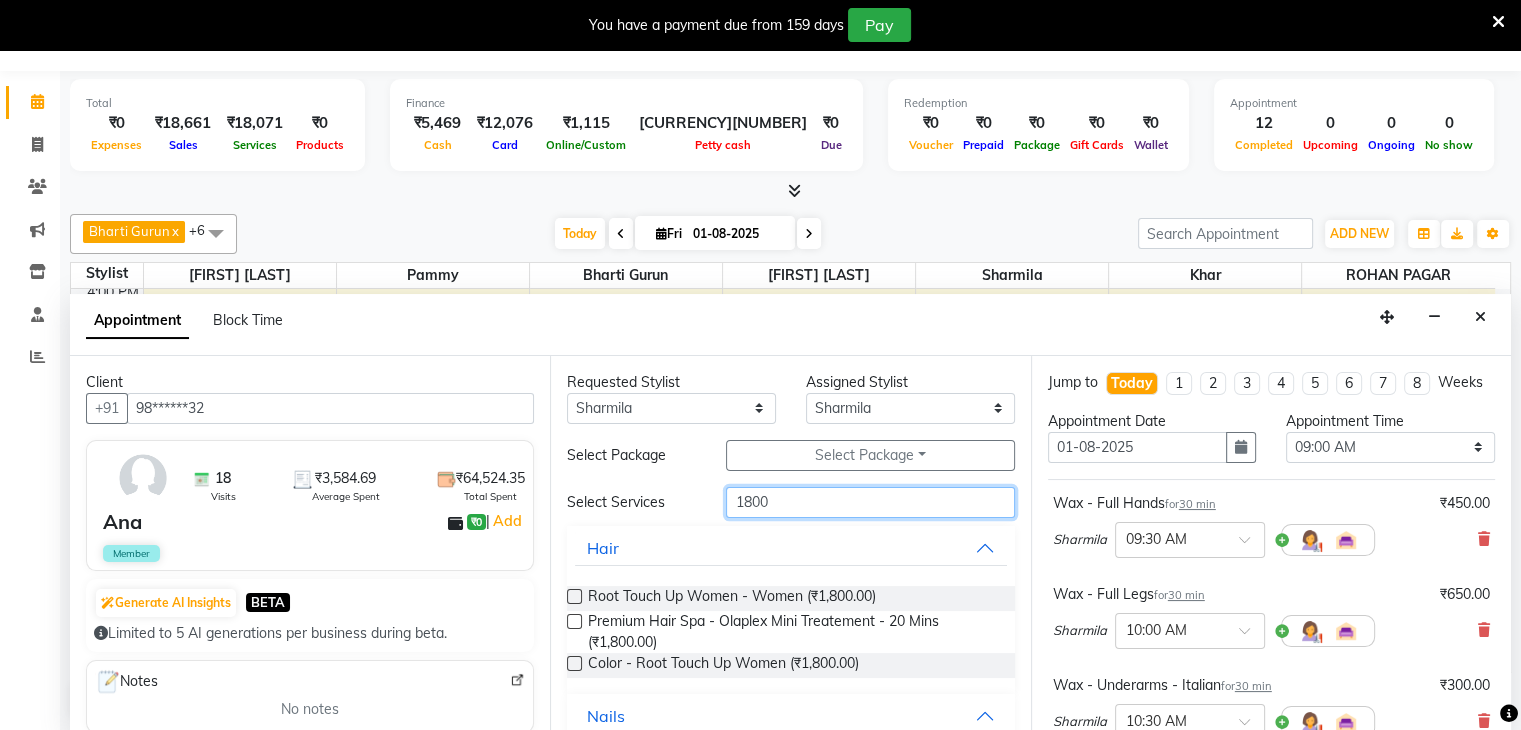 scroll, scrollTop: 328, scrollLeft: 0, axis: vertical 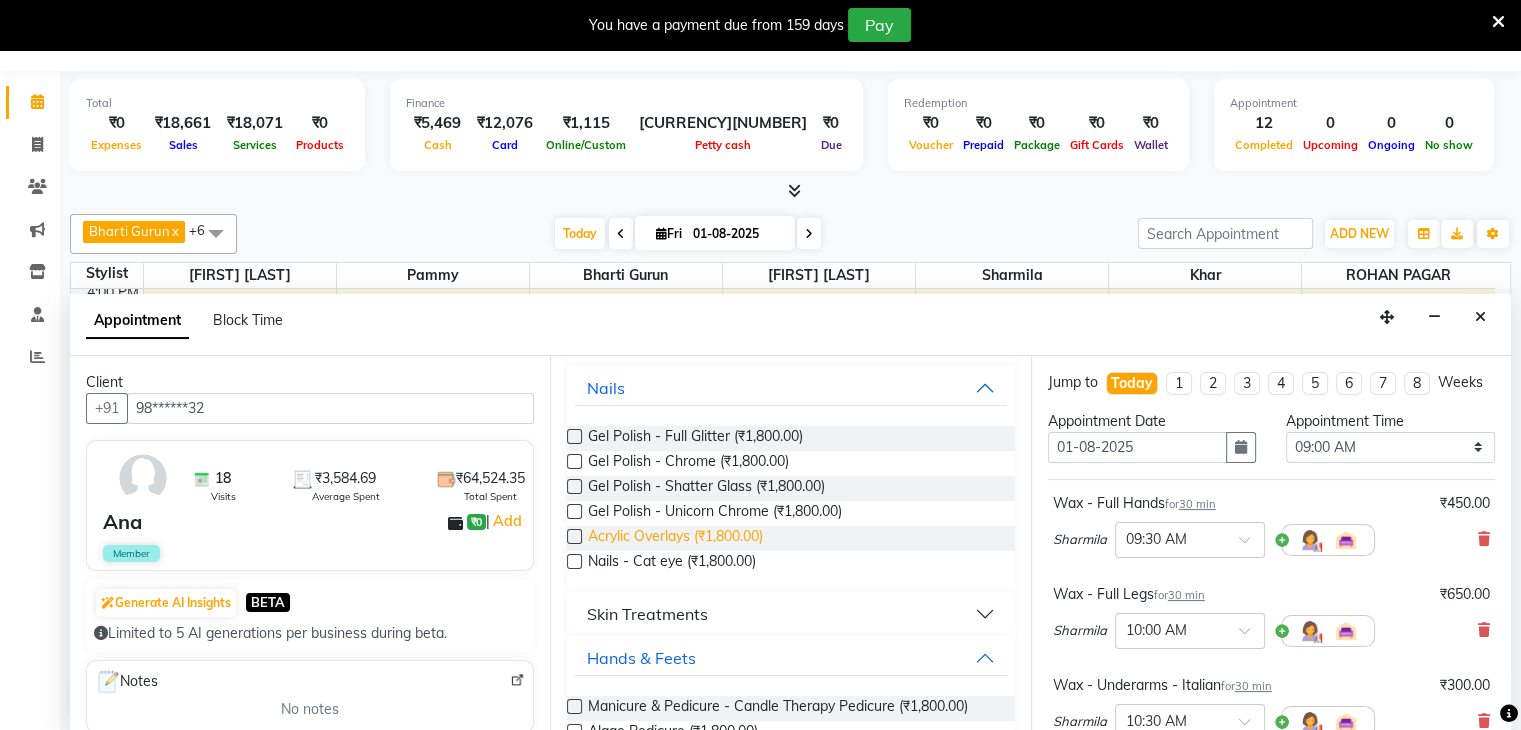 type on "1800" 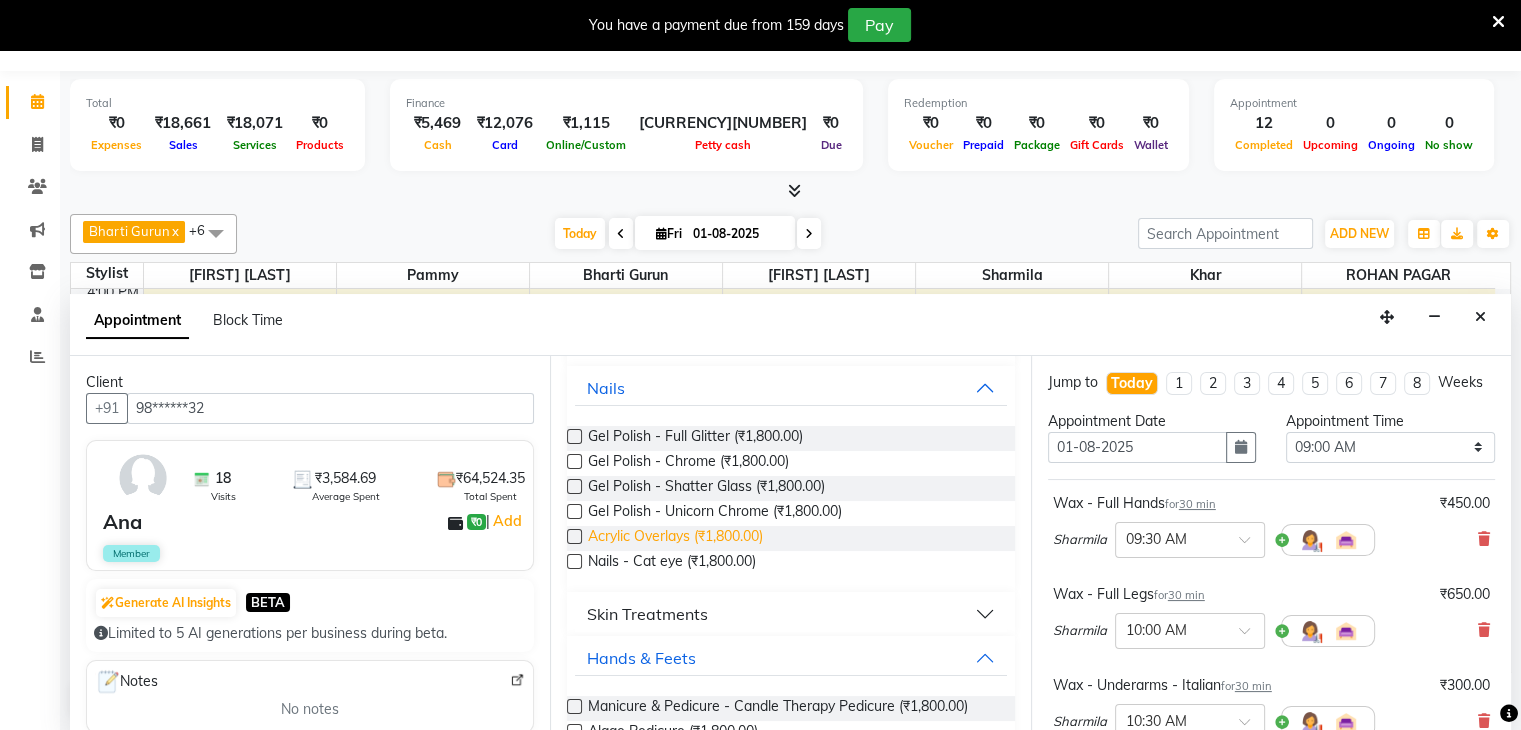 click on "Acrylic Overlays (₹1,800.00)" at bounding box center [675, 538] 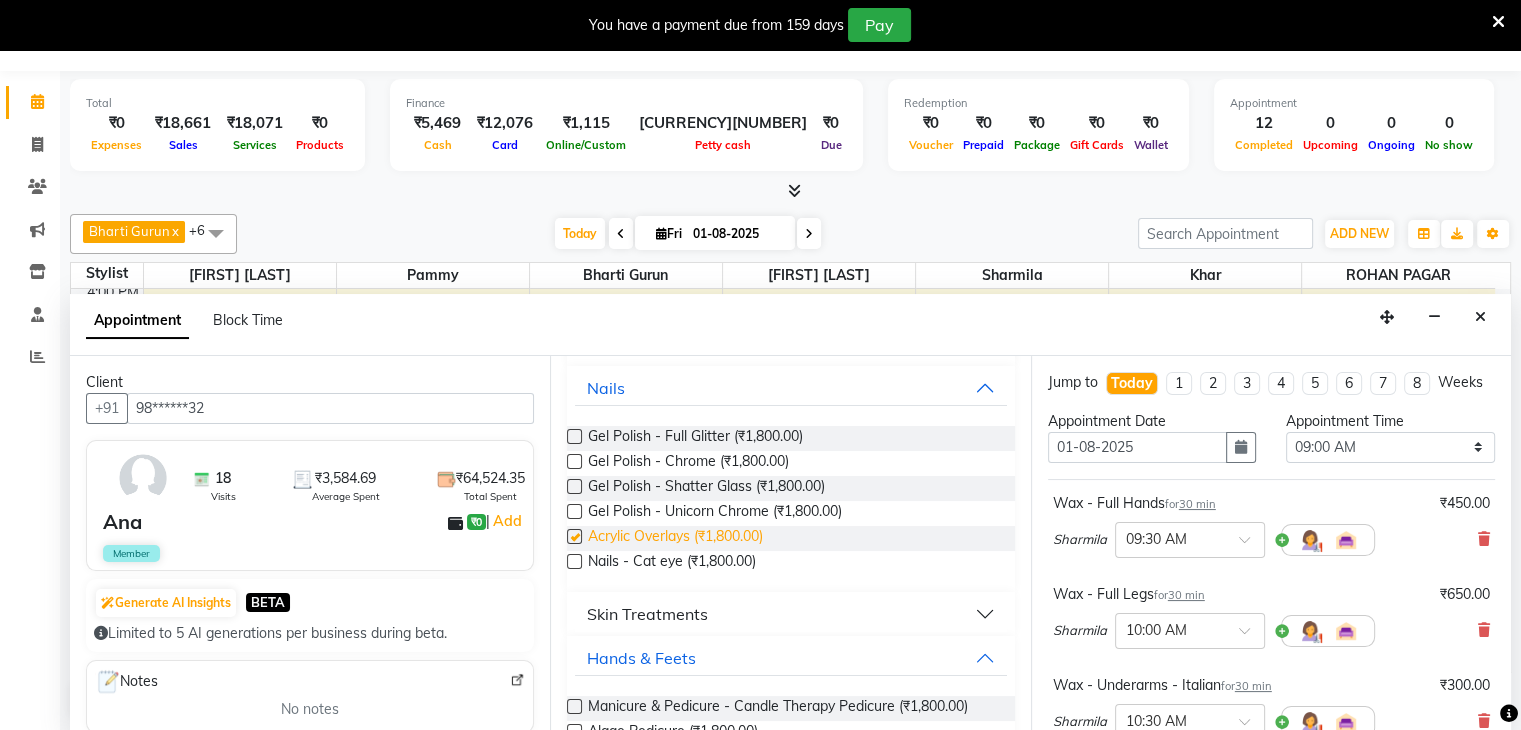 checkbox on "false" 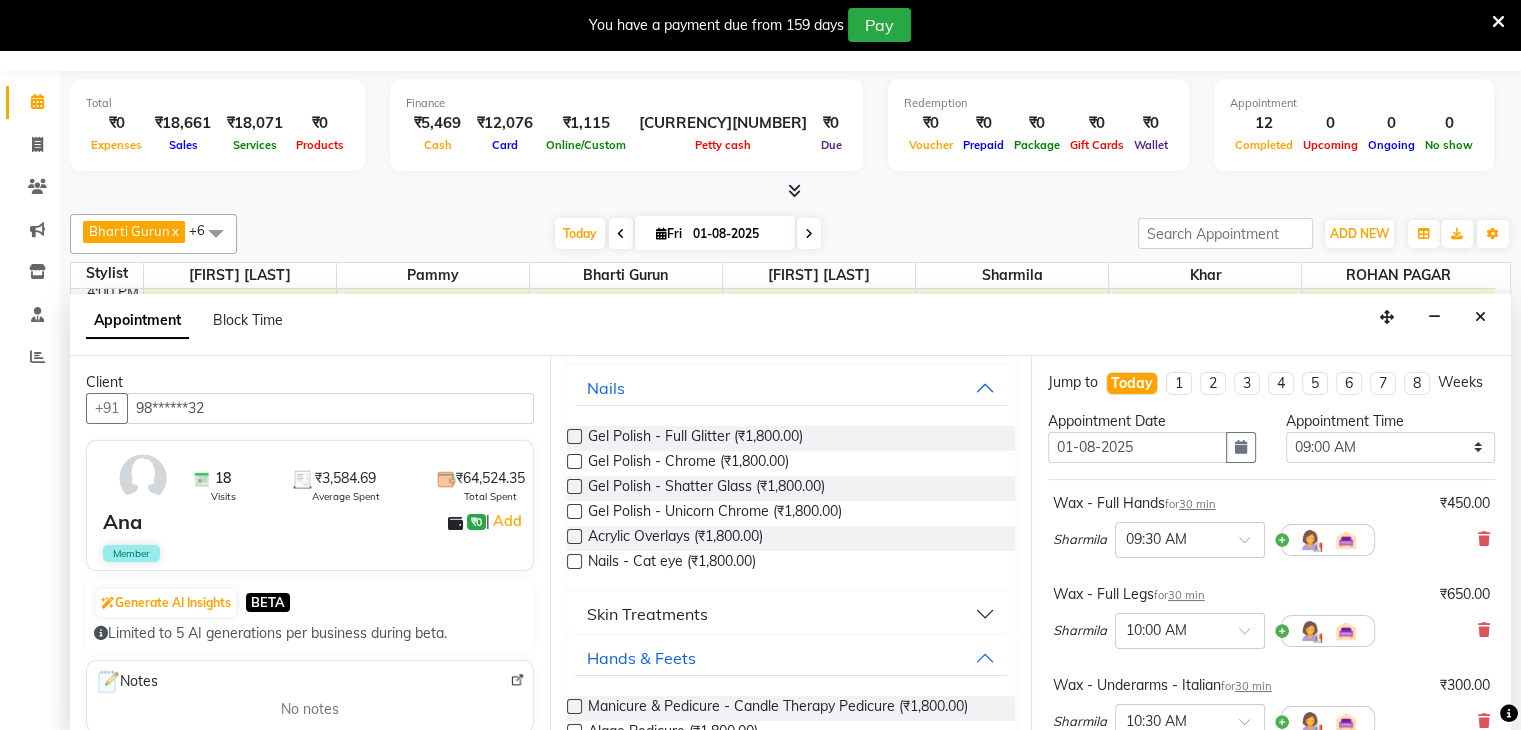 scroll, scrollTop: 0, scrollLeft: 0, axis: both 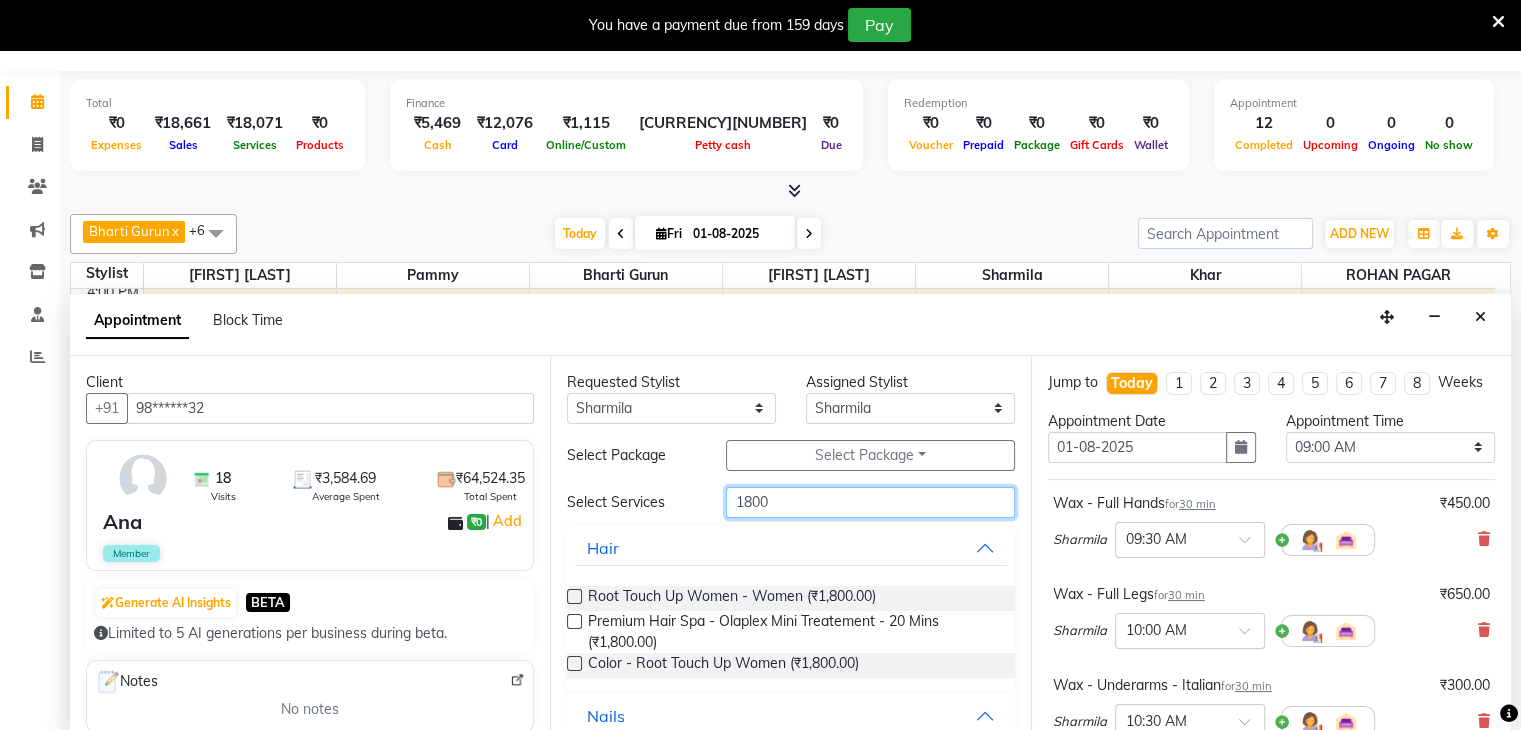 click on "1800" at bounding box center [870, 502] 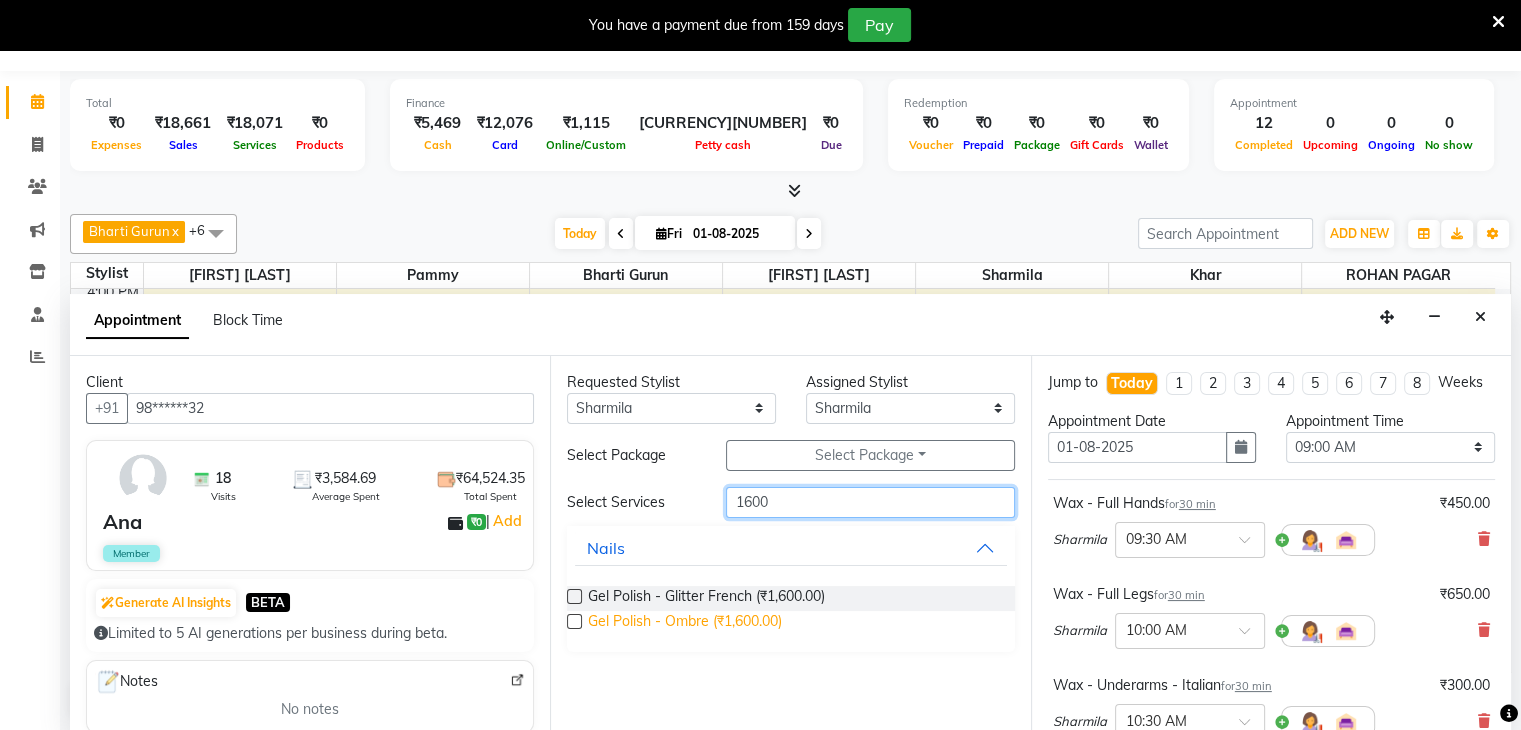 type on "1600" 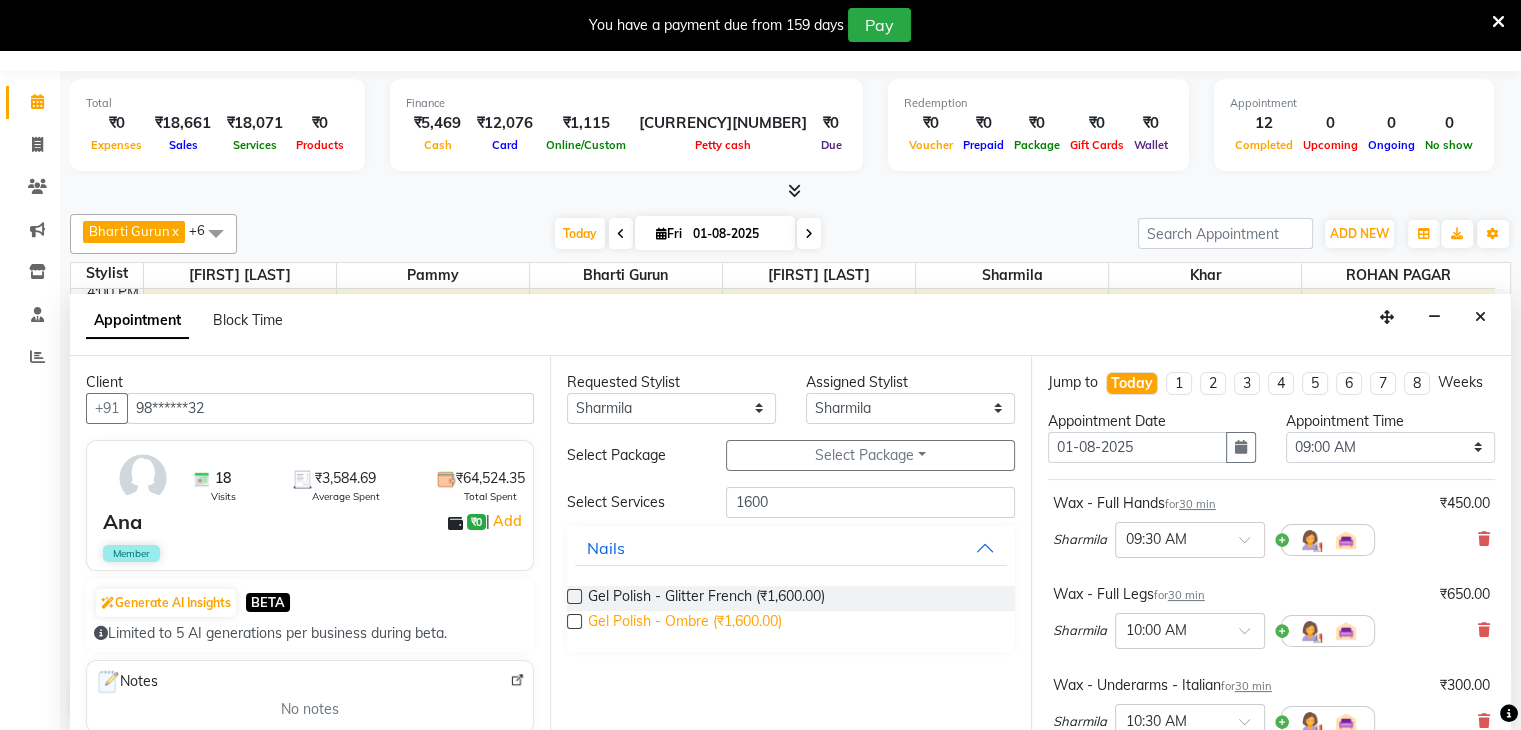 click on "Gel Polish - Ombre (₹1,600.00)" at bounding box center (685, 623) 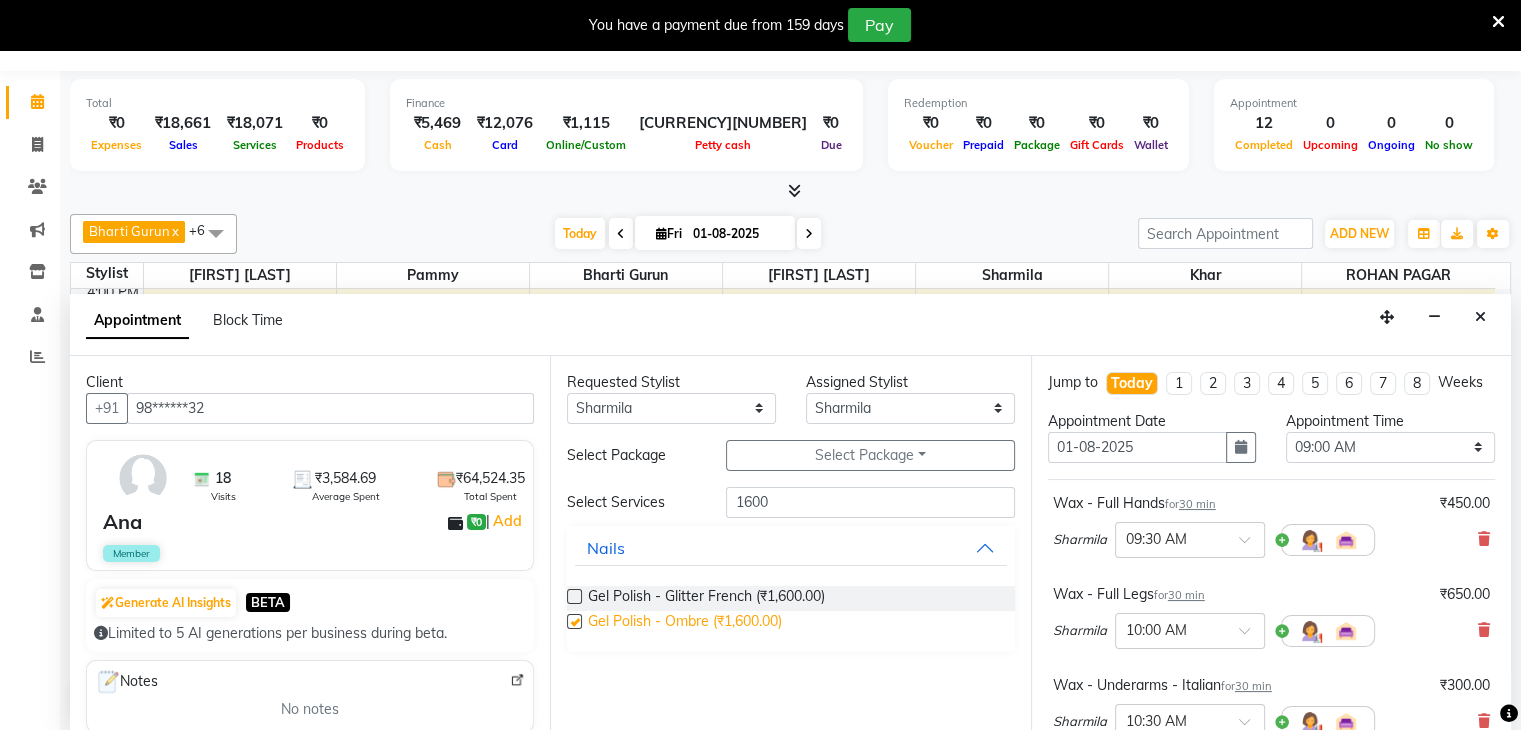 checkbox on "false" 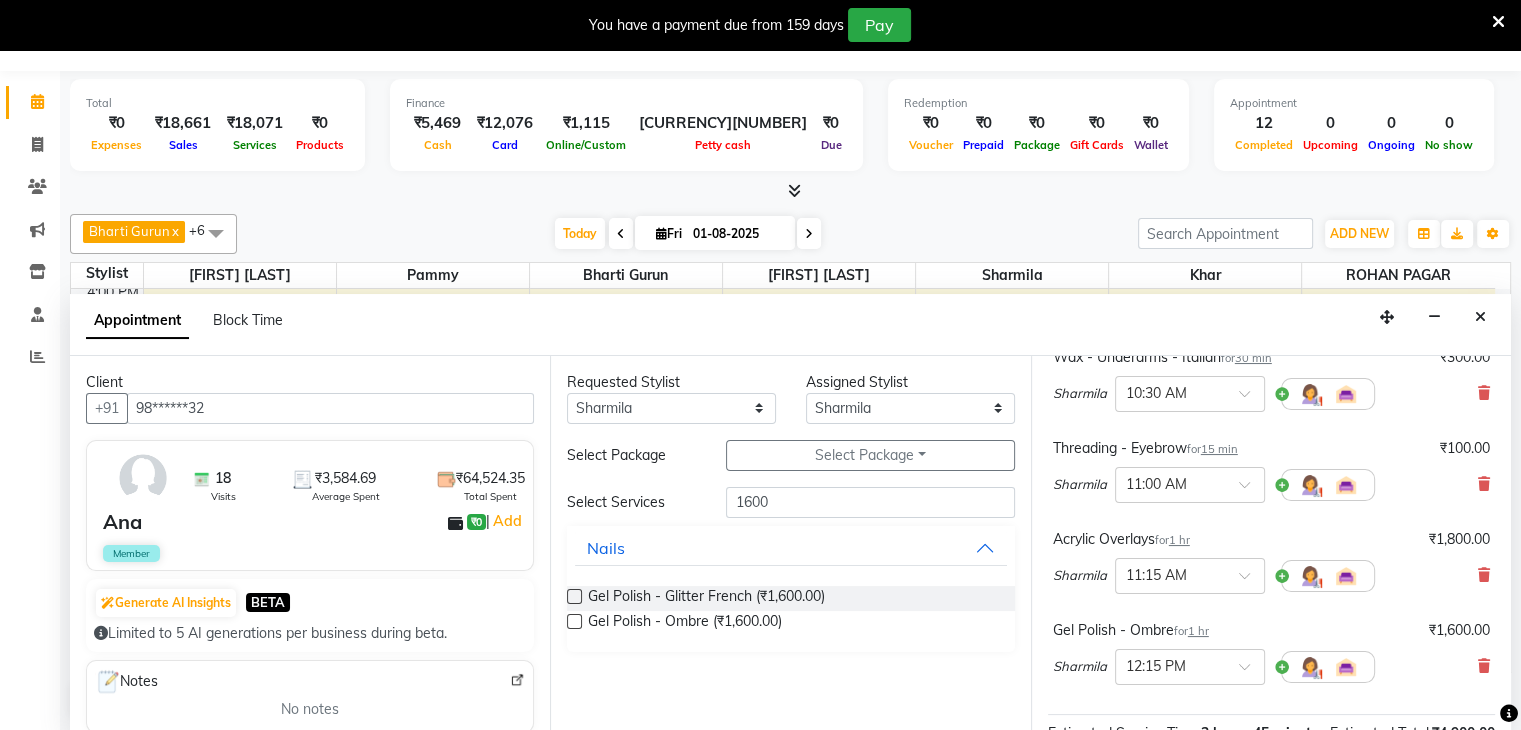 scroll, scrollTop: 625, scrollLeft: 0, axis: vertical 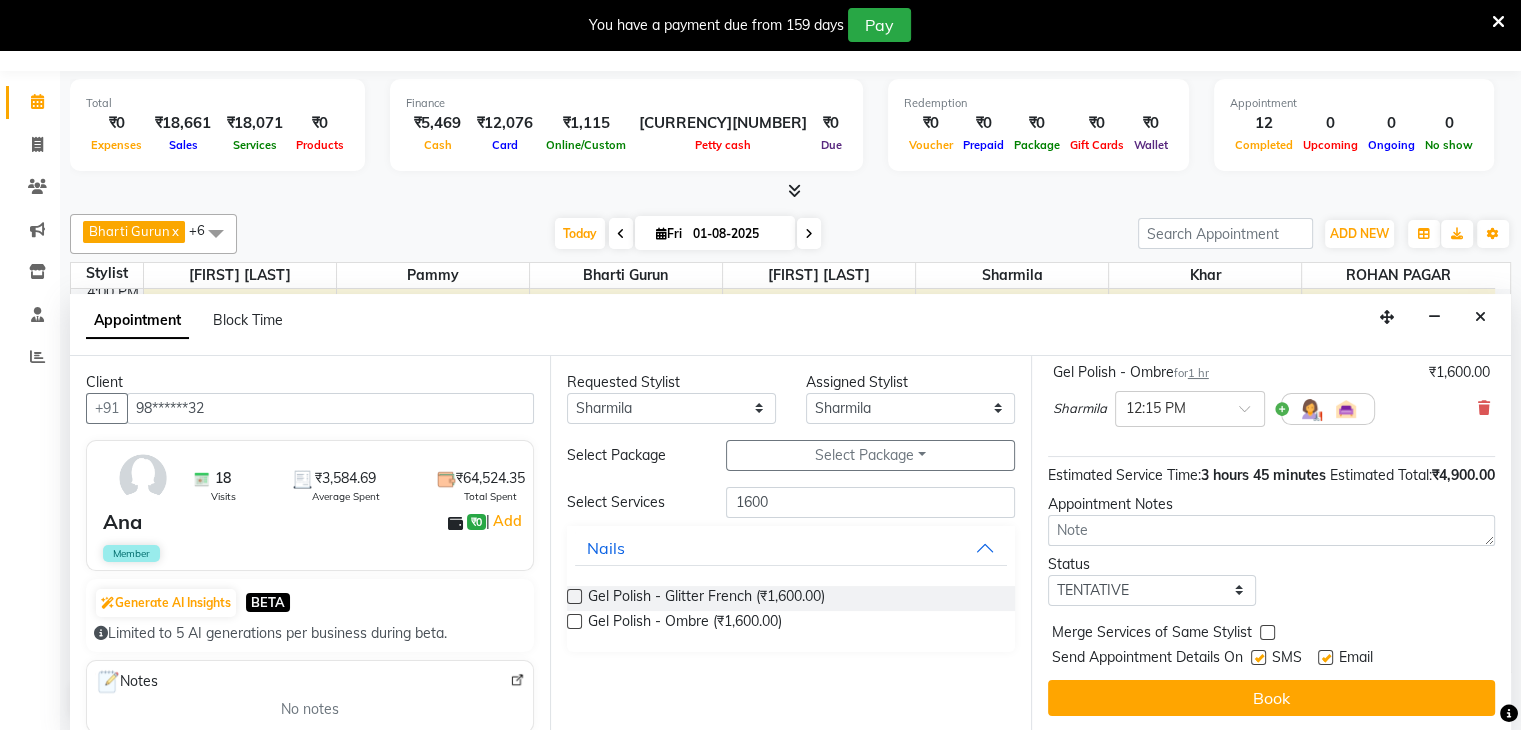 click at bounding box center (1258, 657) 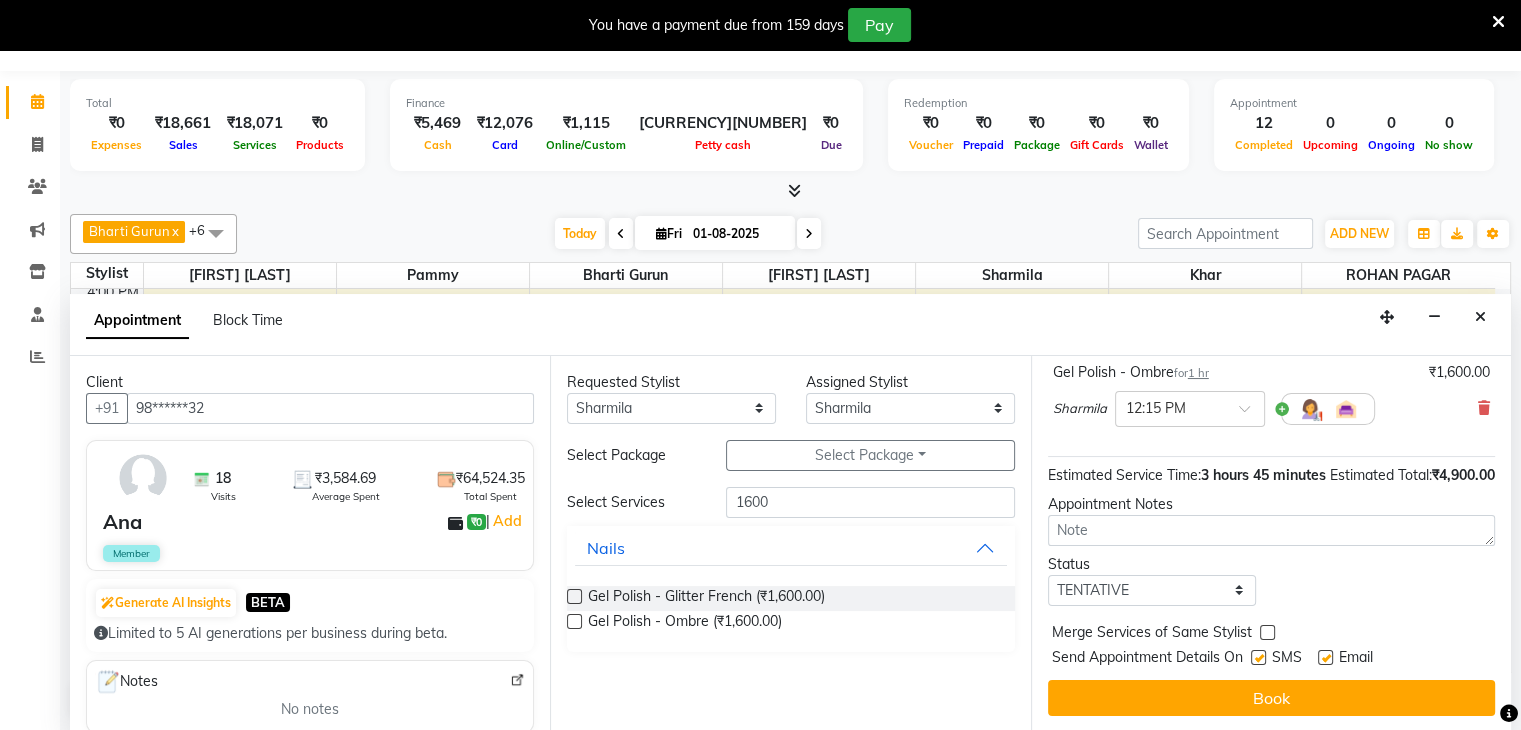 click at bounding box center (1257, 659) 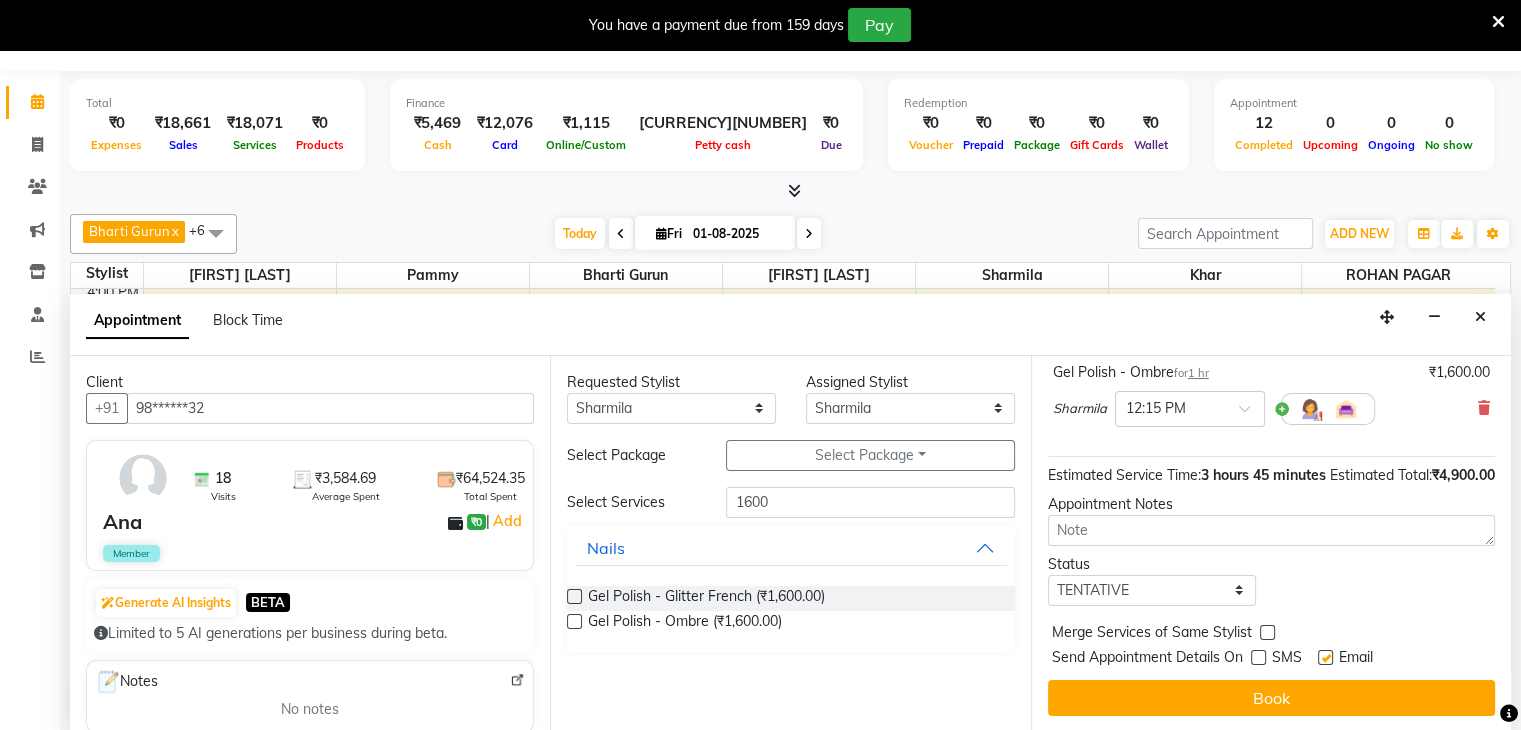 click at bounding box center [1325, 657] 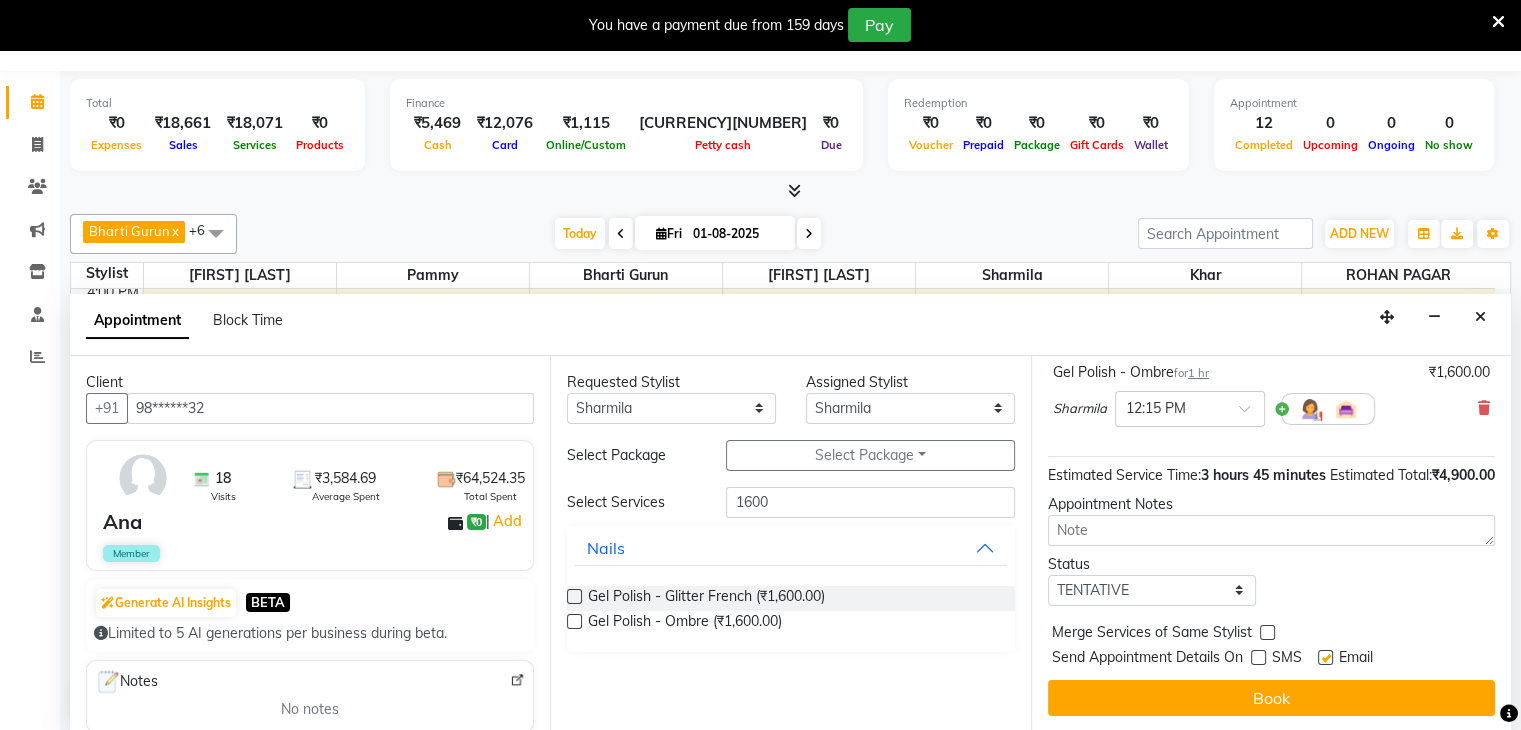 click at bounding box center (1324, 659) 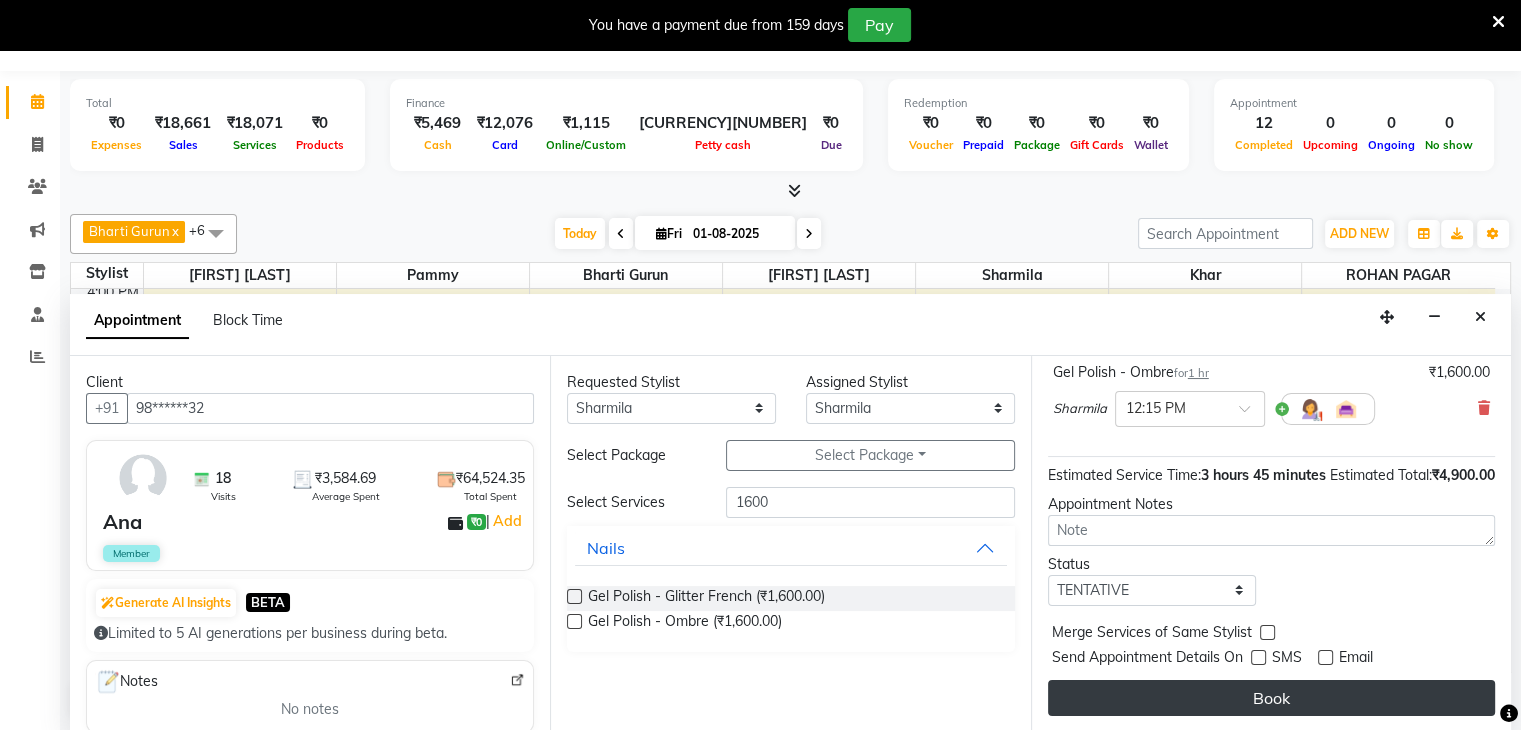 click on "Book" at bounding box center (1271, 698) 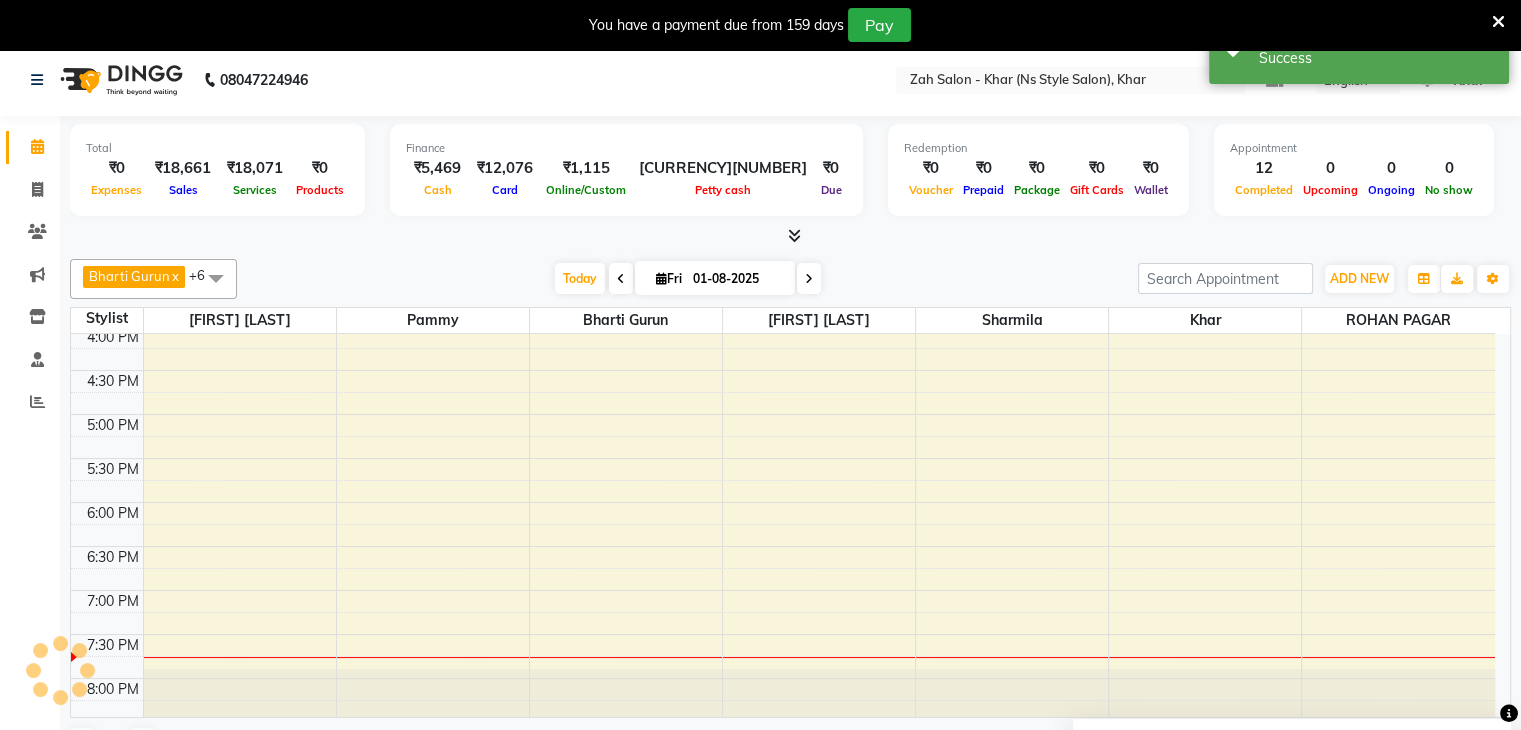 scroll, scrollTop: 0, scrollLeft: 0, axis: both 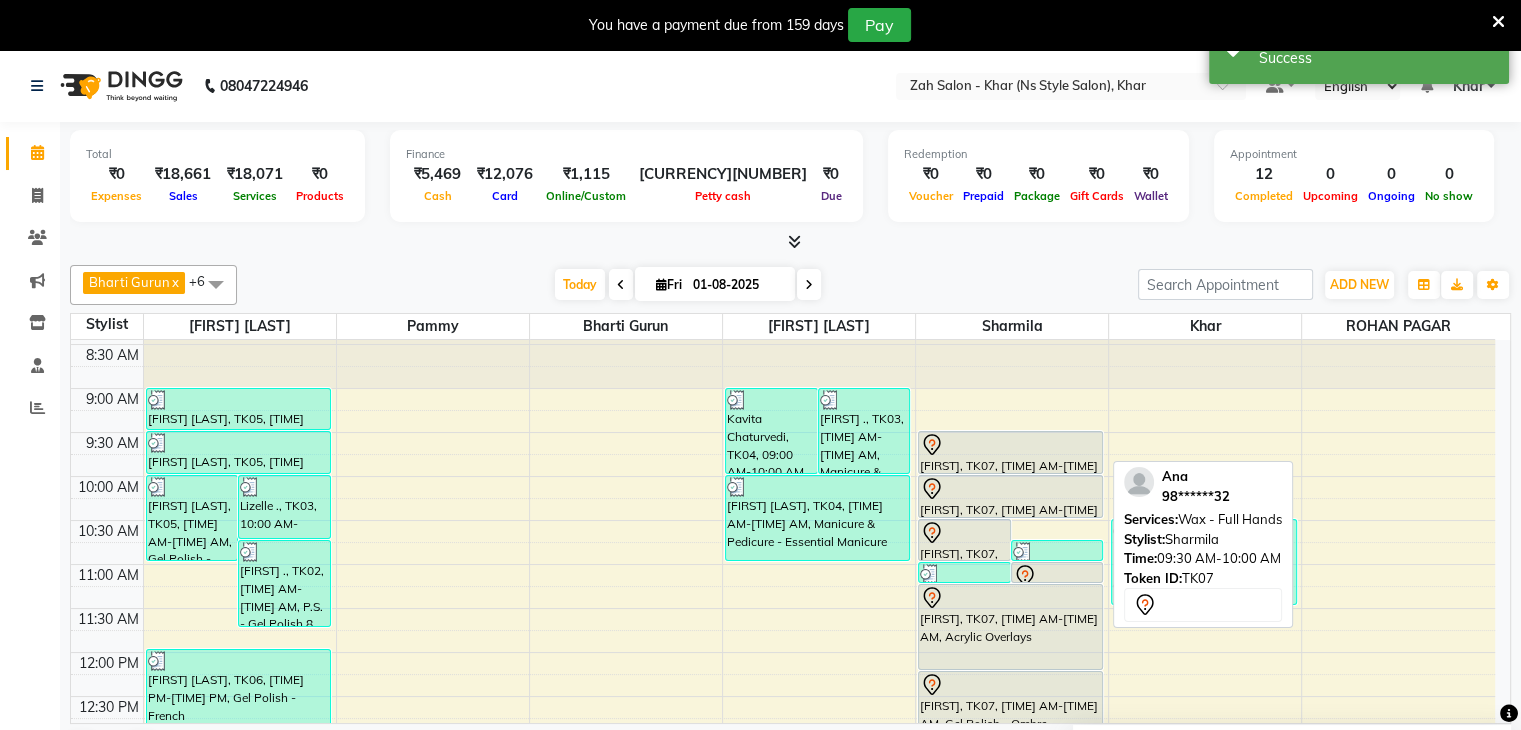 click at bounding box center (1010, 473) 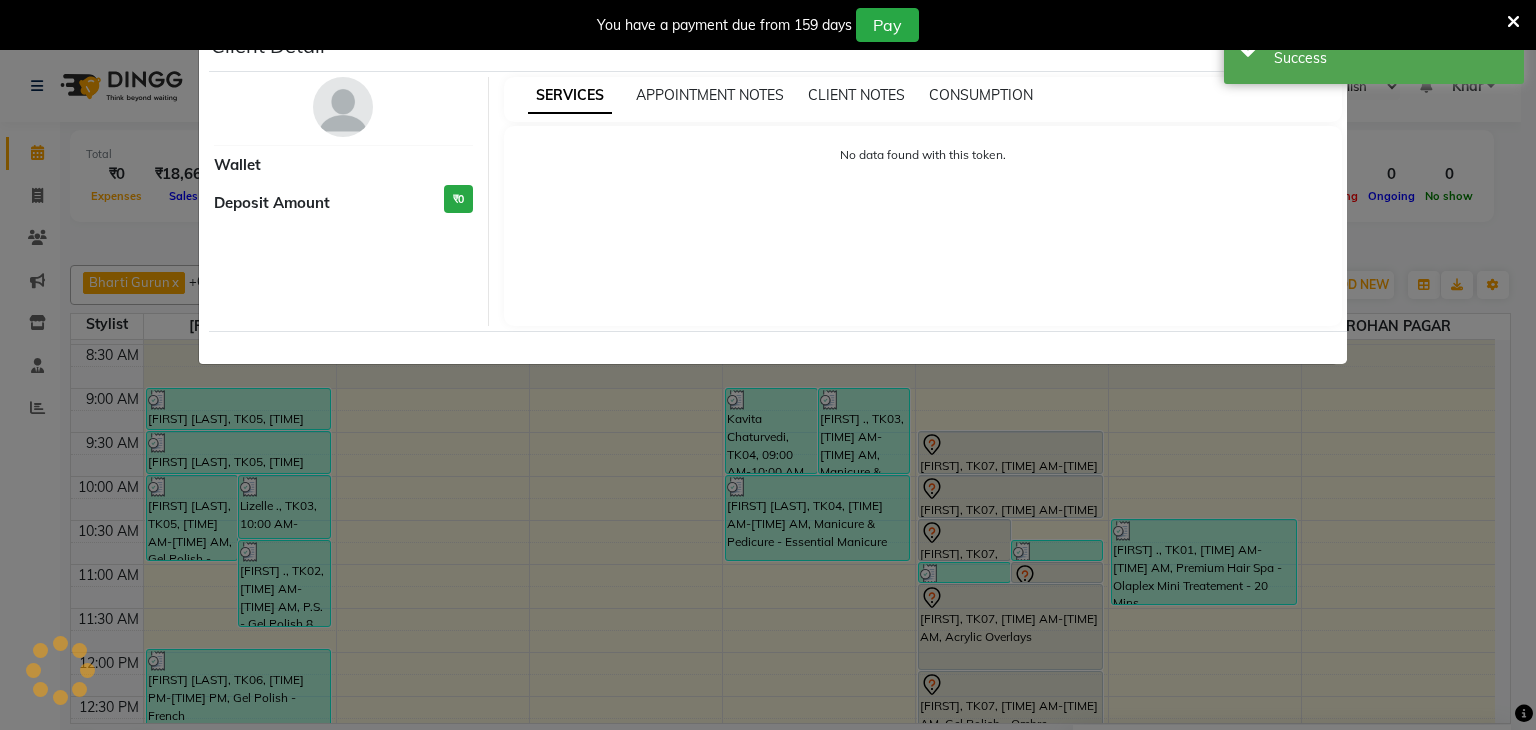 select on "7" 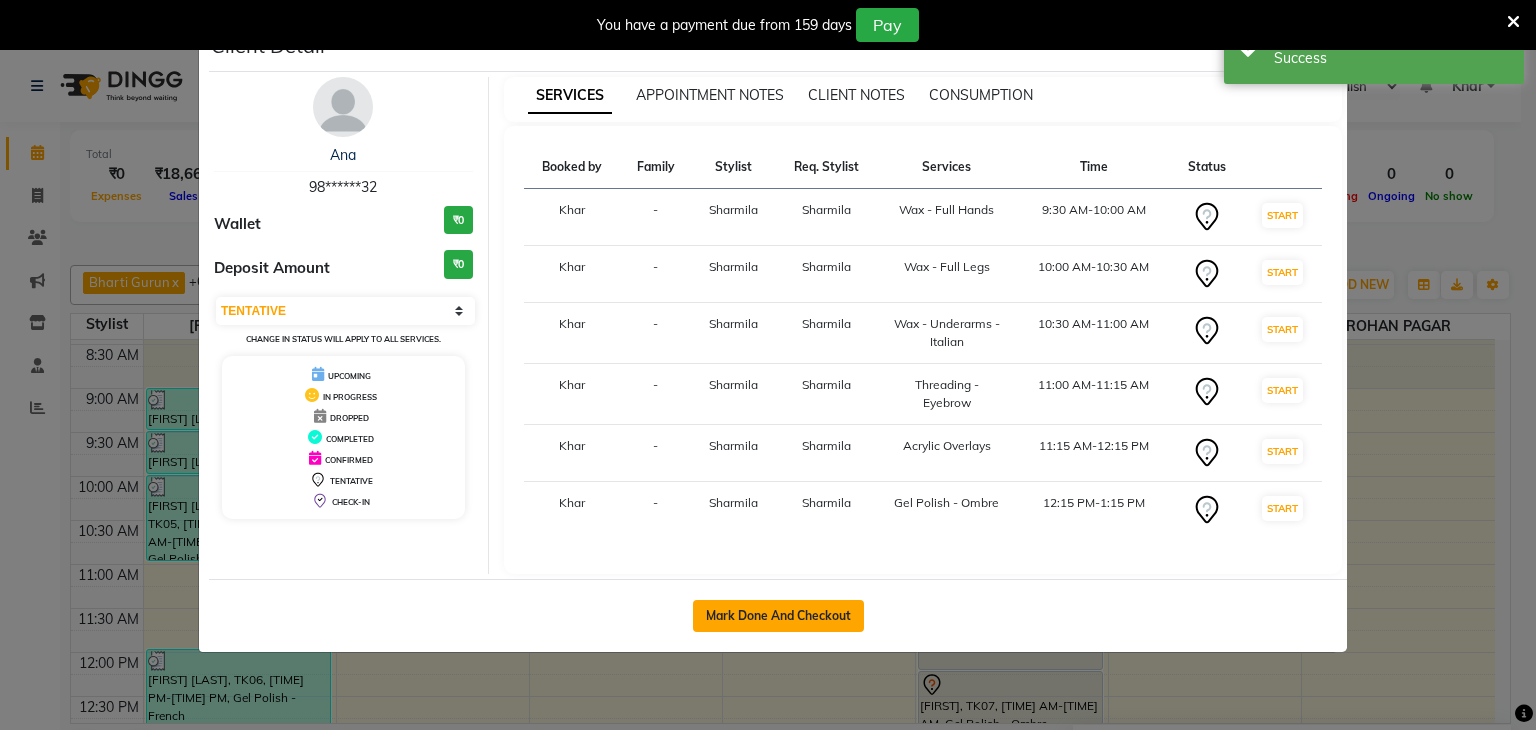 click on "Mark Done And Checkout" 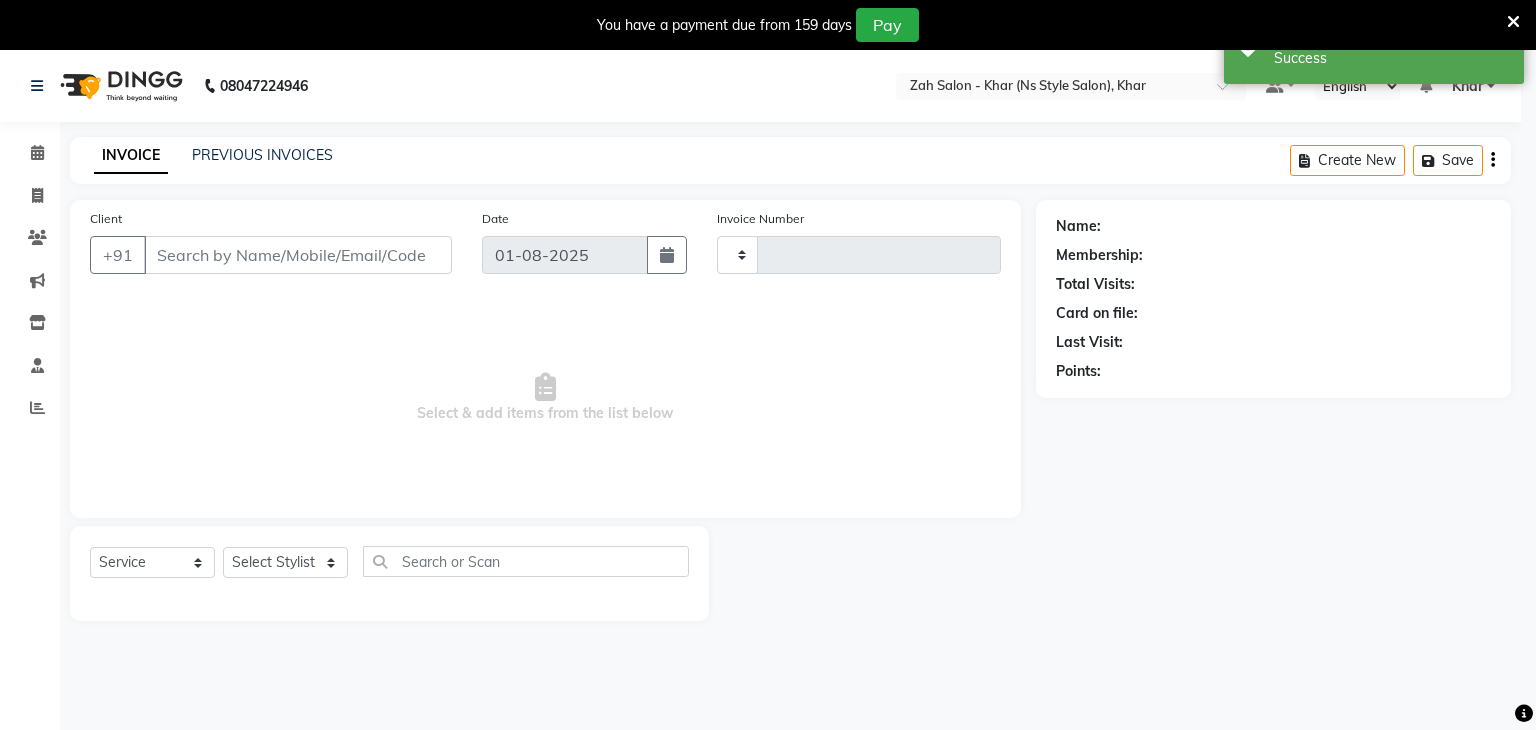 type on "0956" 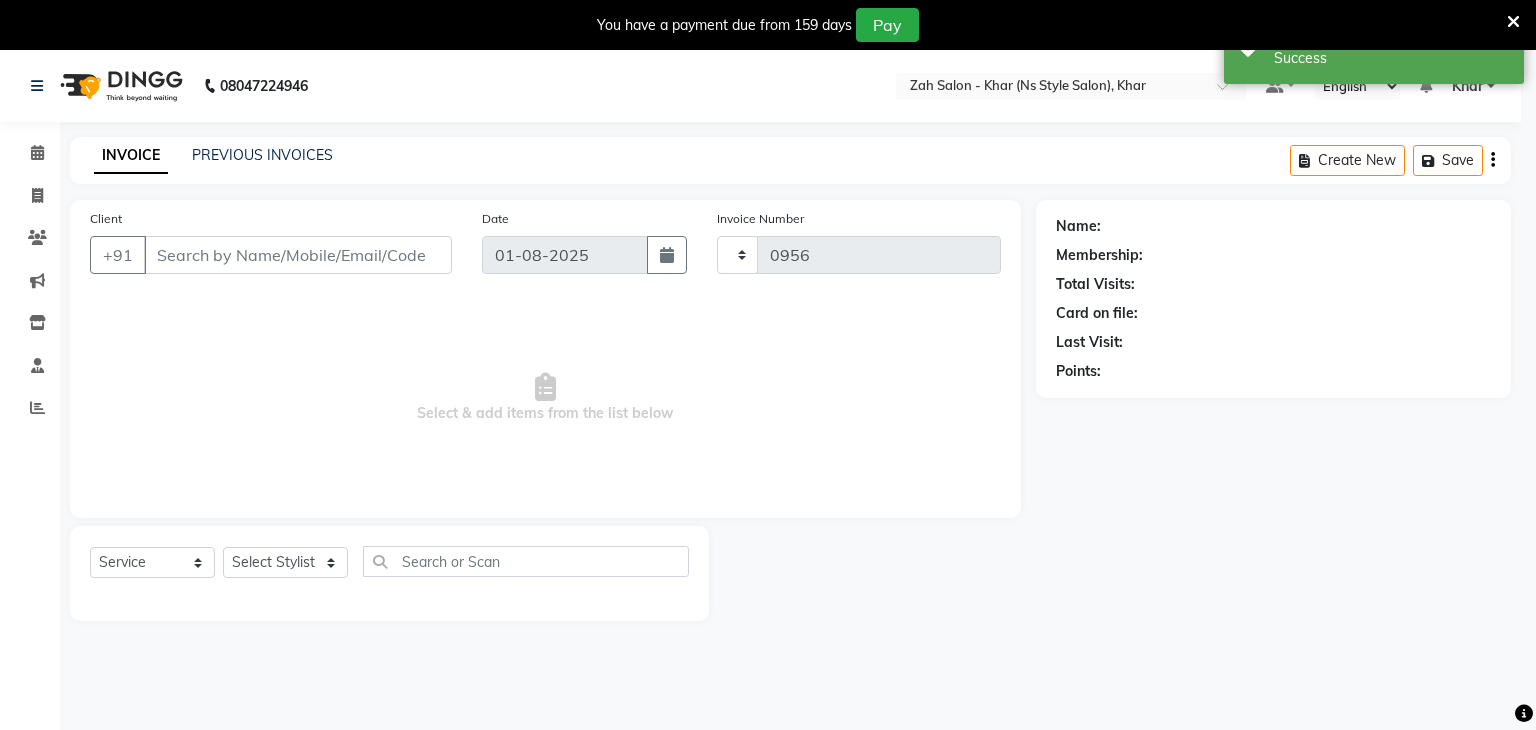 select on "5619" 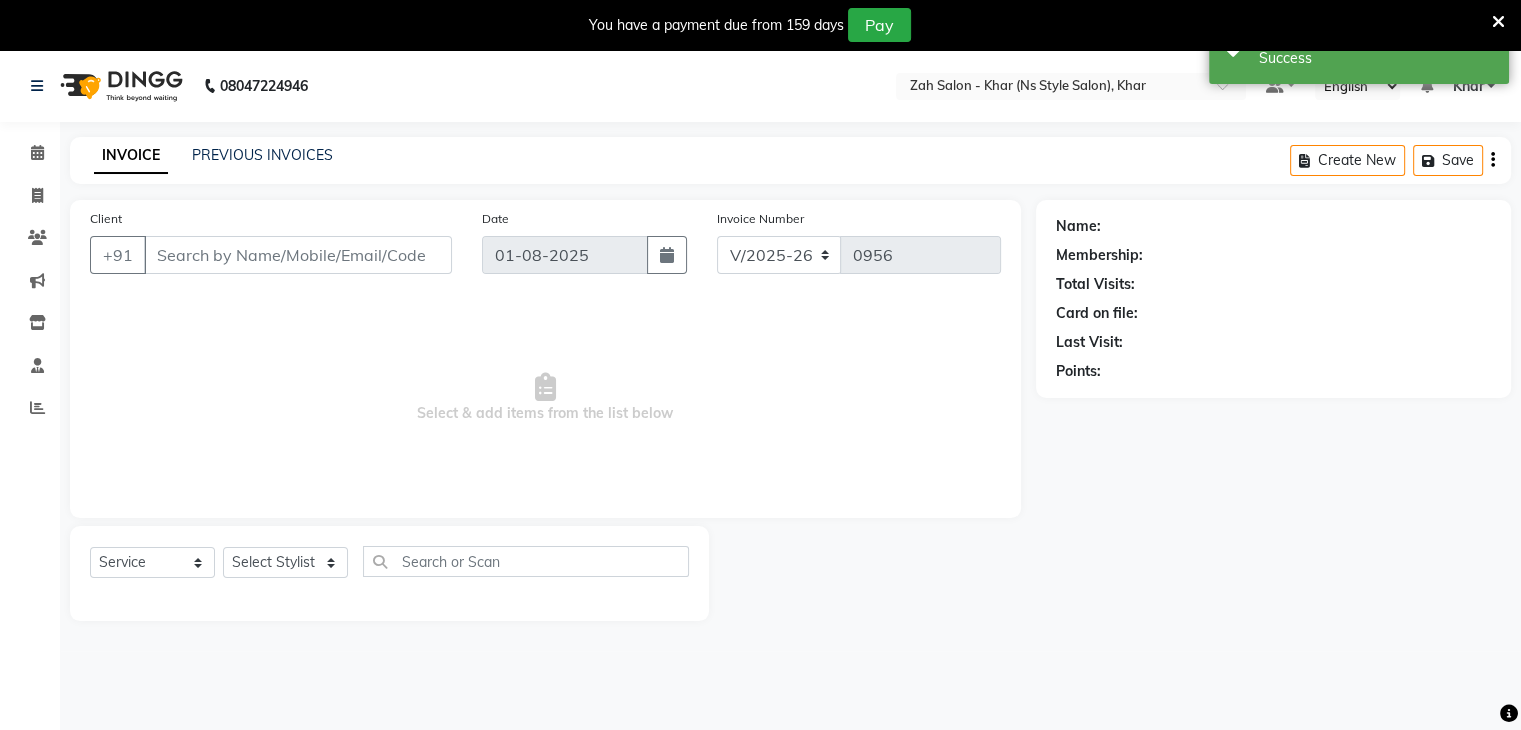 type on "98******32" 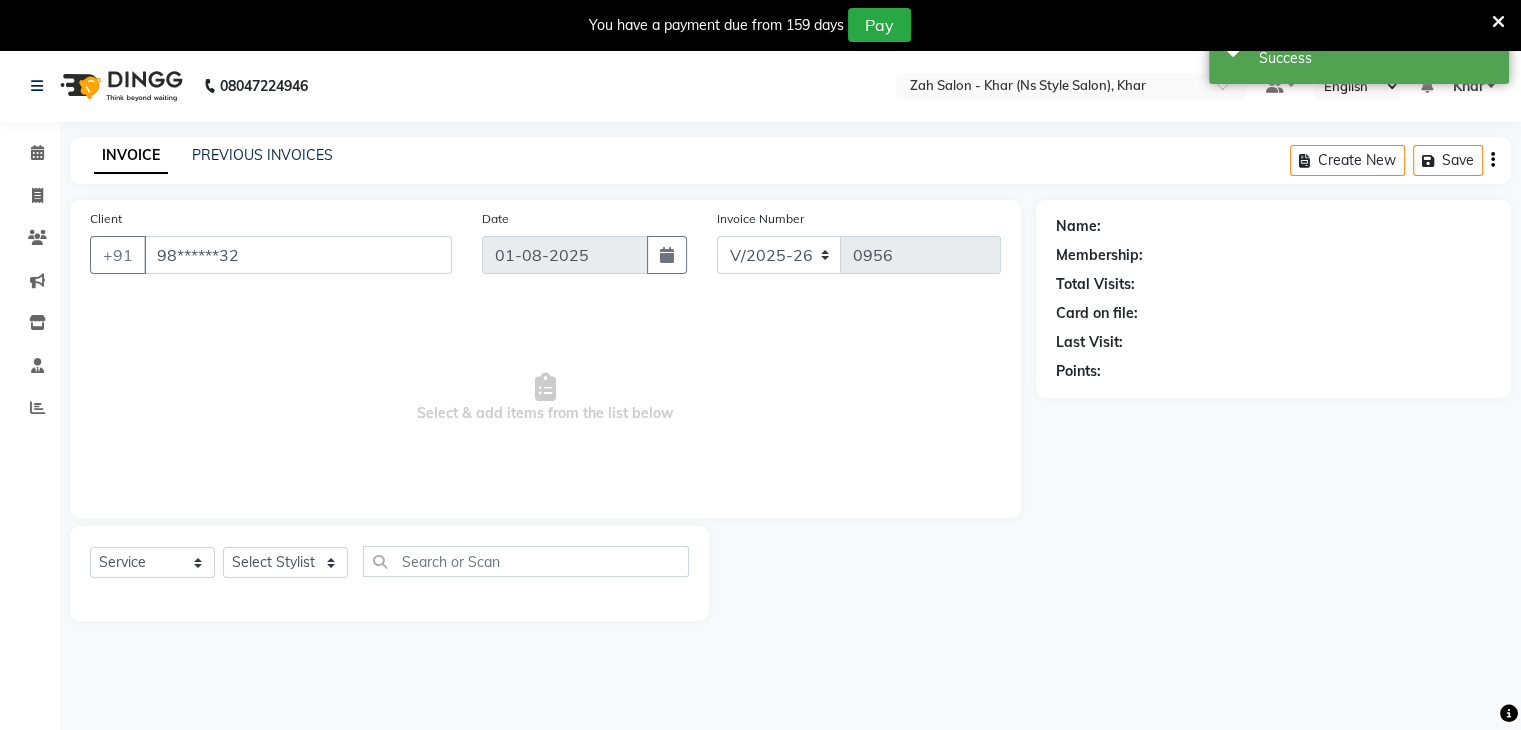 select on "38404" 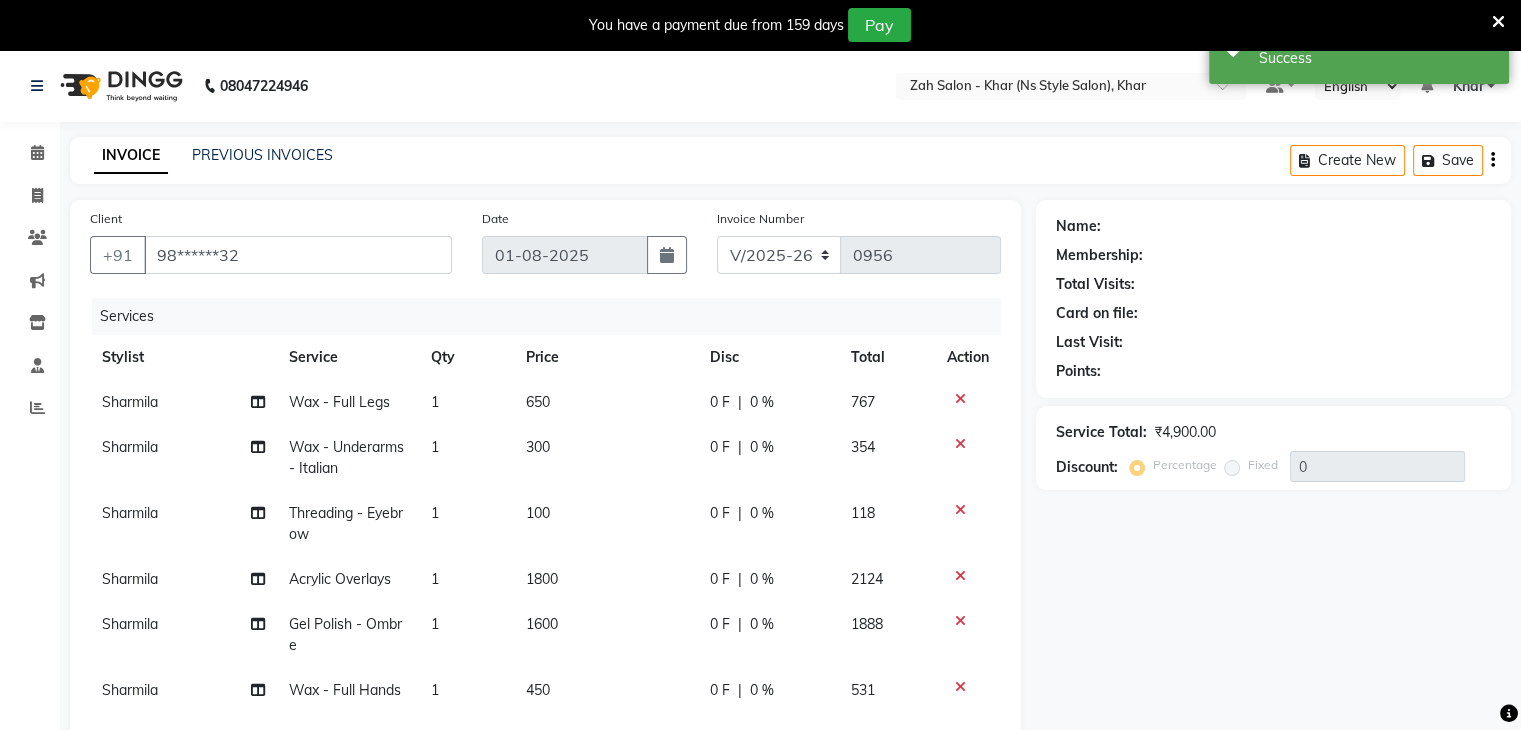 select on "1: Object" 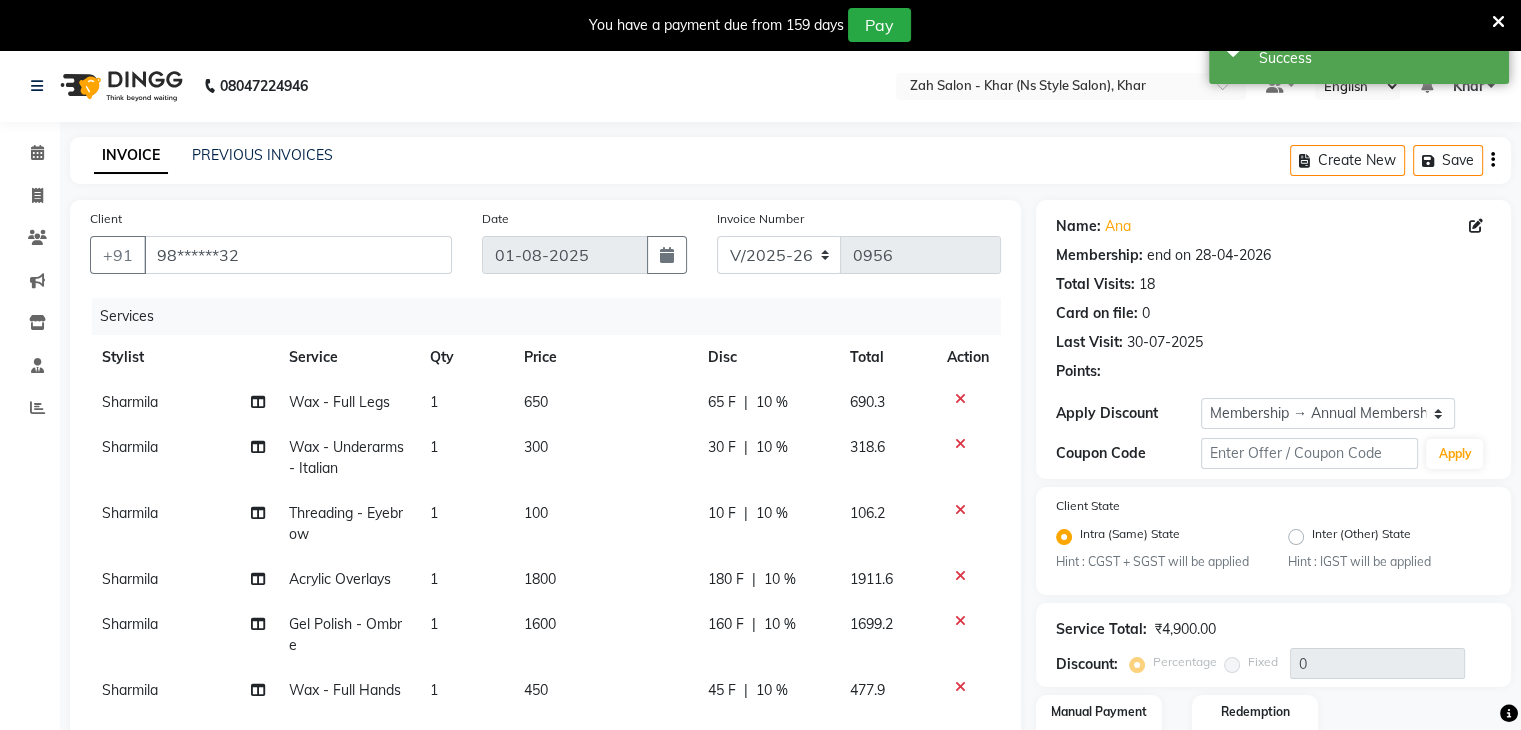 type on "10" 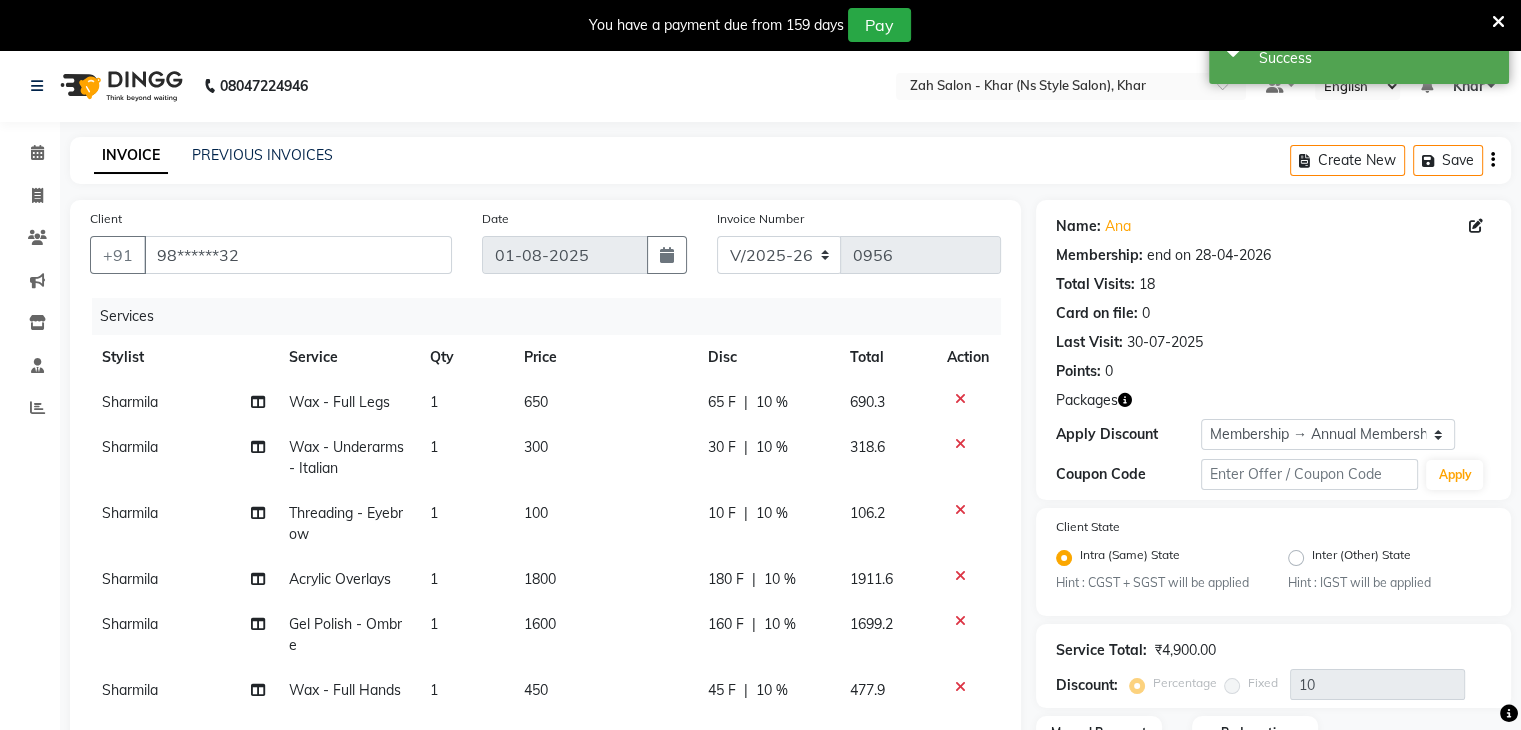 scroll, scrollTop: 436, scrollLeft: 0, axis: vertical 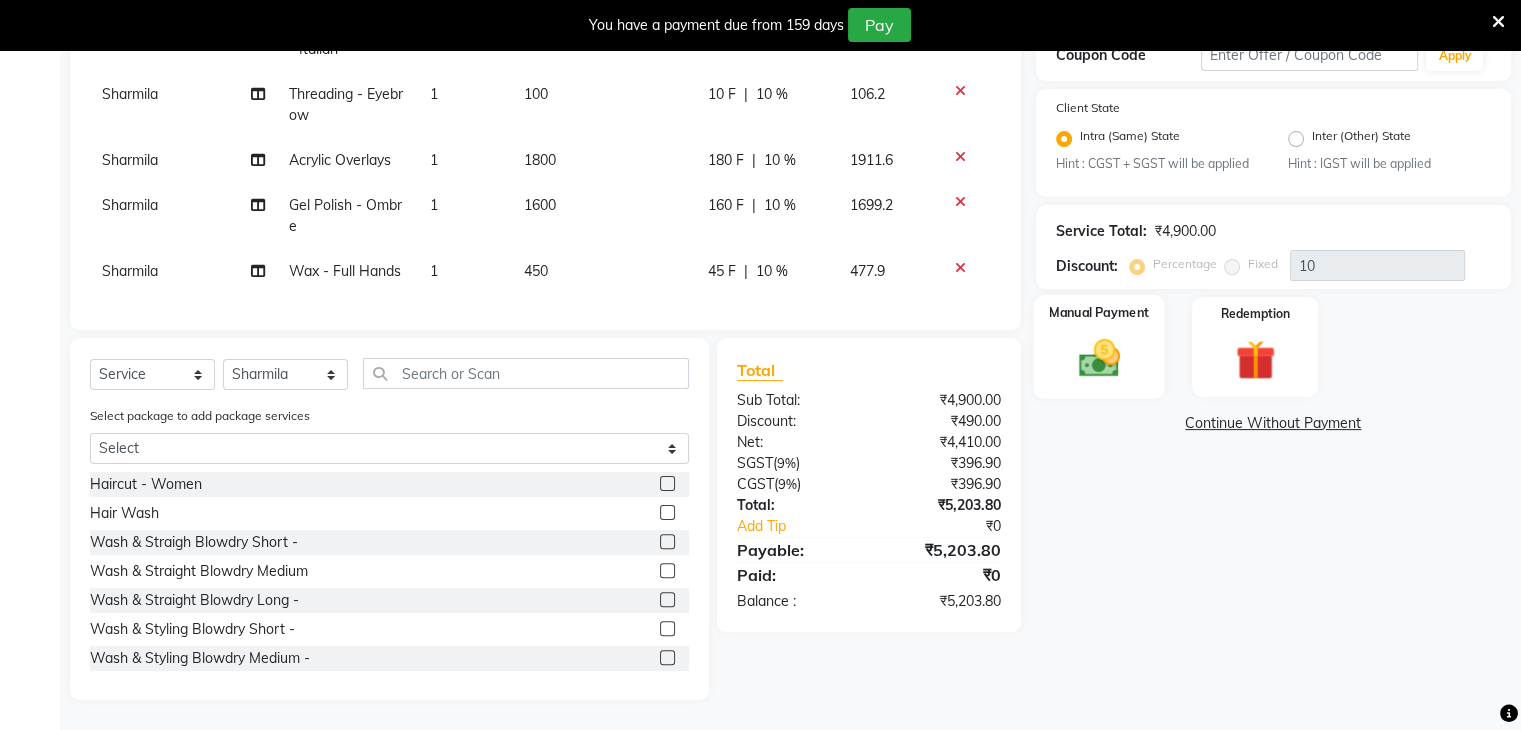 click 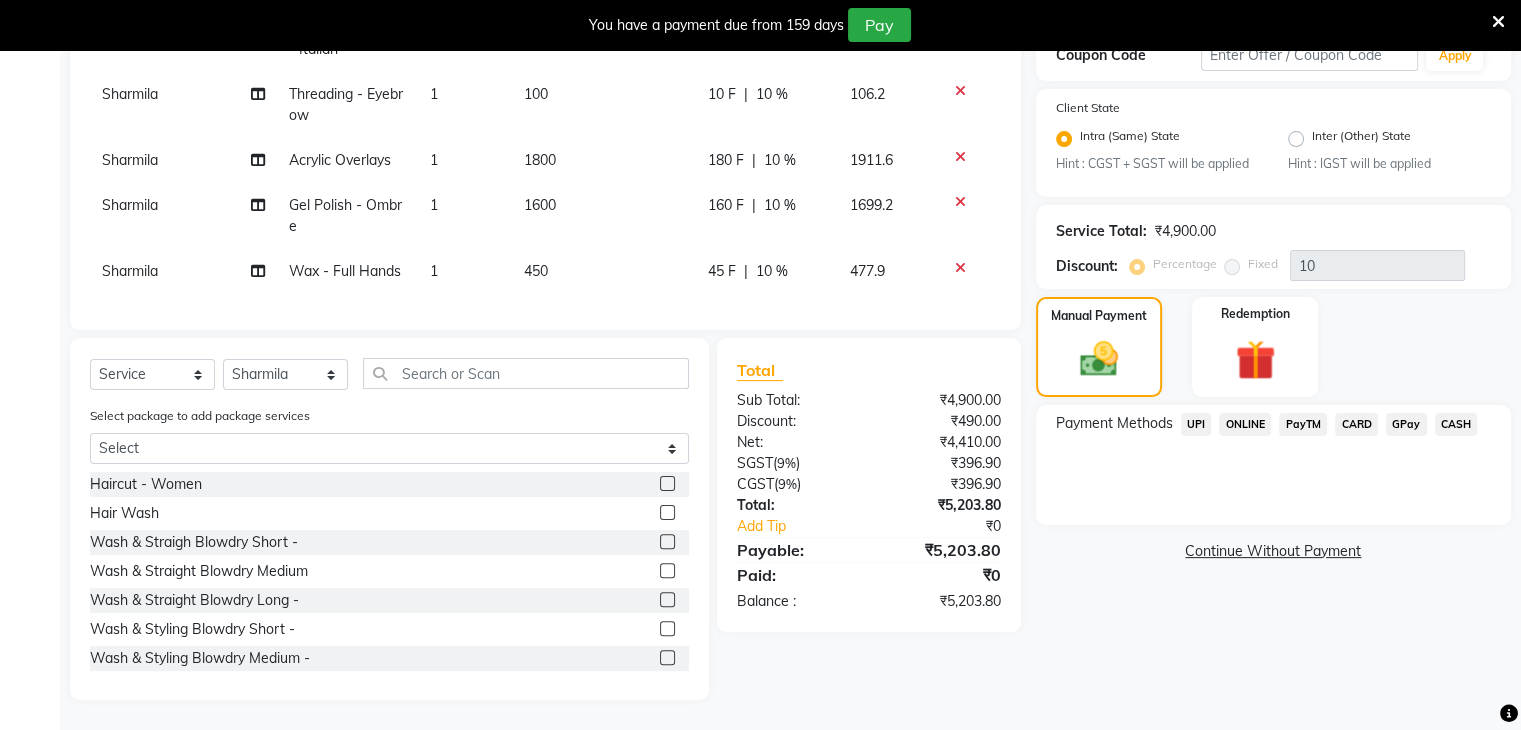 click on "Payment Methods  UPI   ONLINE   PayTM   CARD   GPay   CASH" 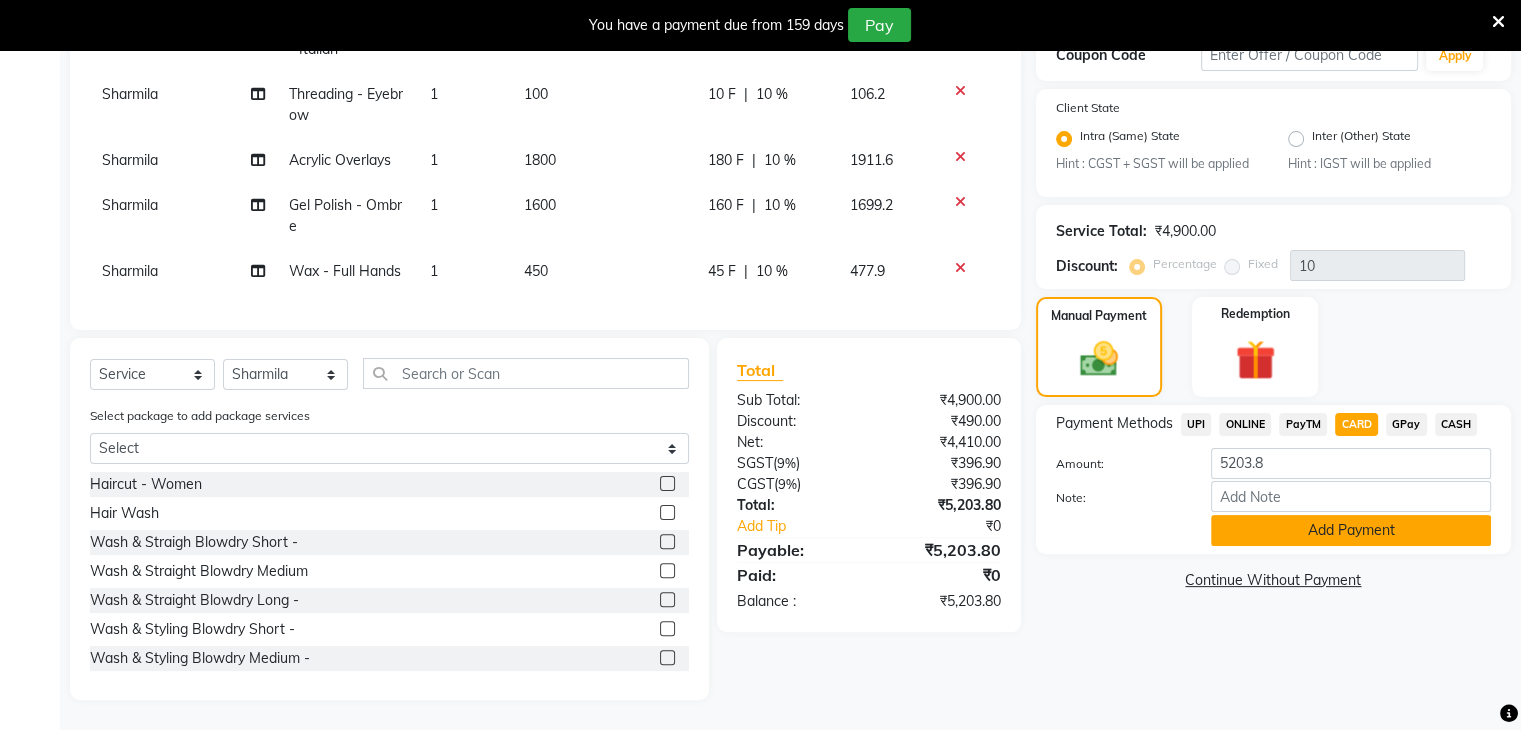 click on "Add Payment" 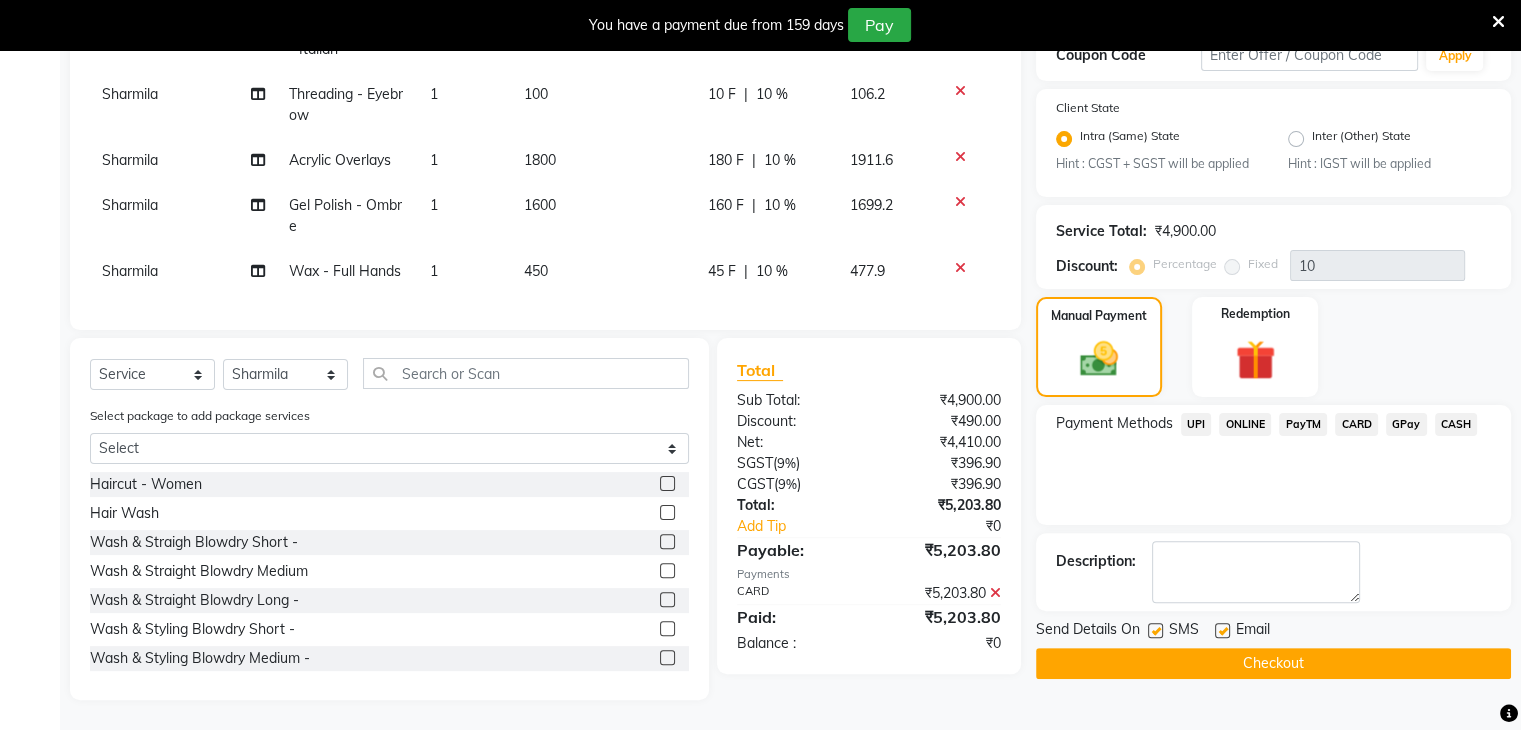 click on "Checkout" 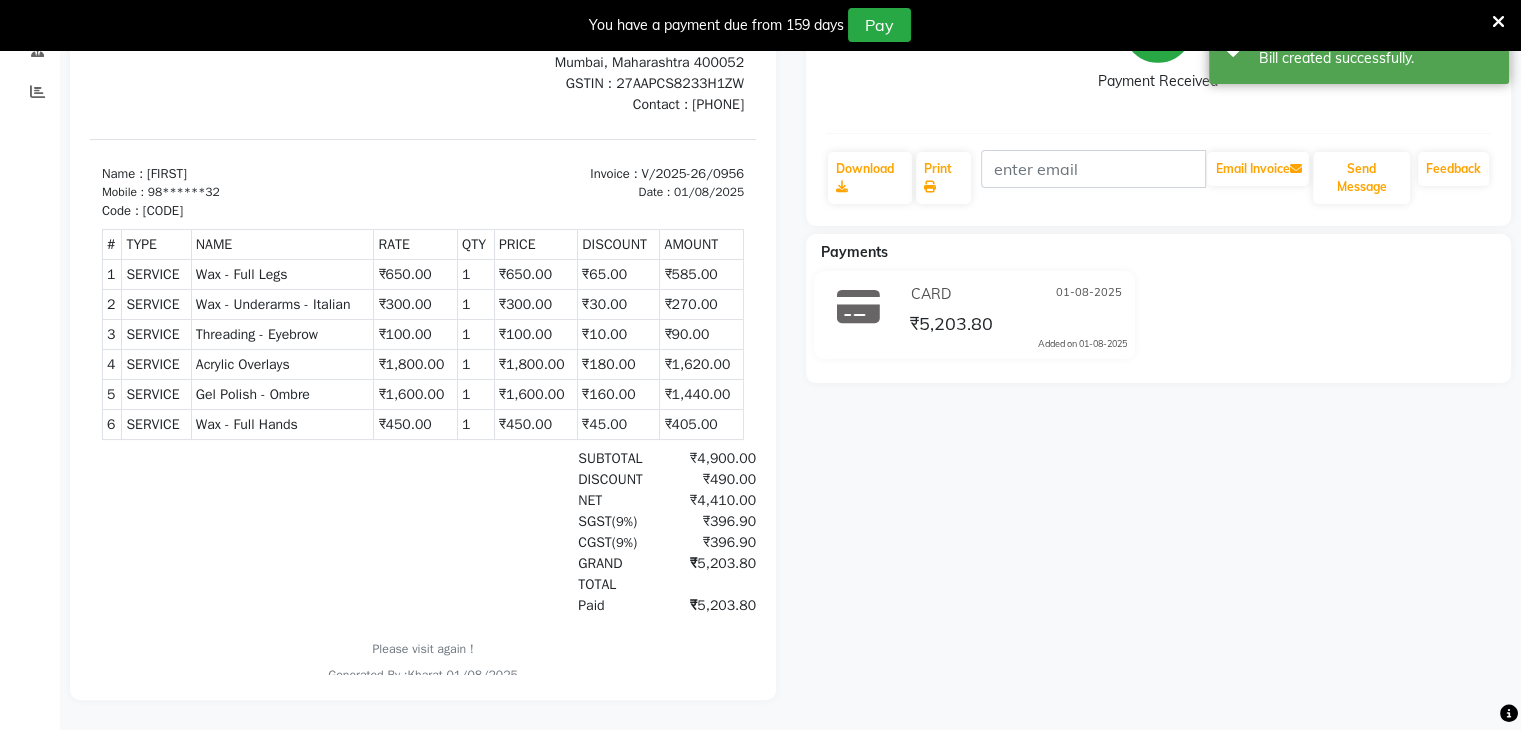 scroll, scrollTop: 0, scrollLeft: 0, axis: both 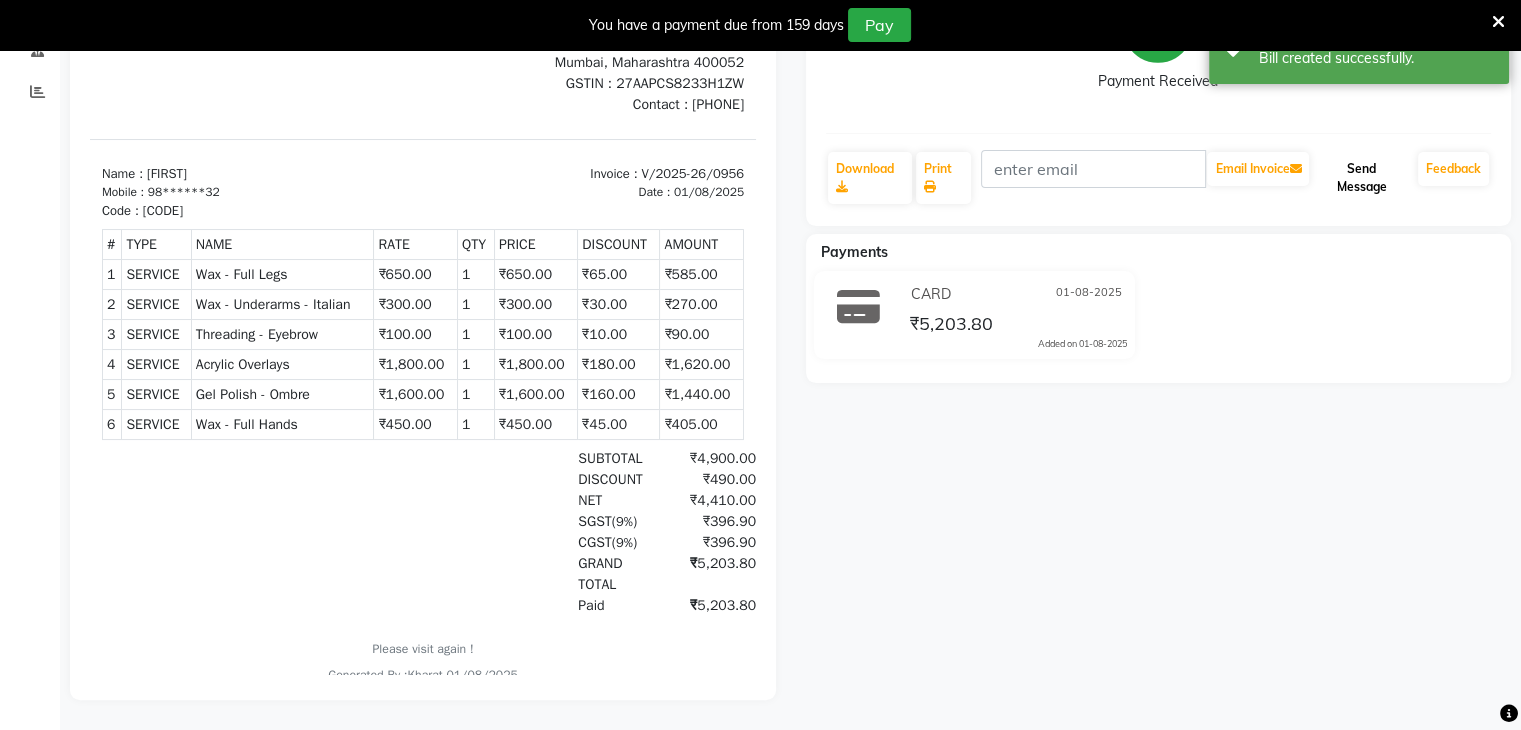 click on "Send Message" 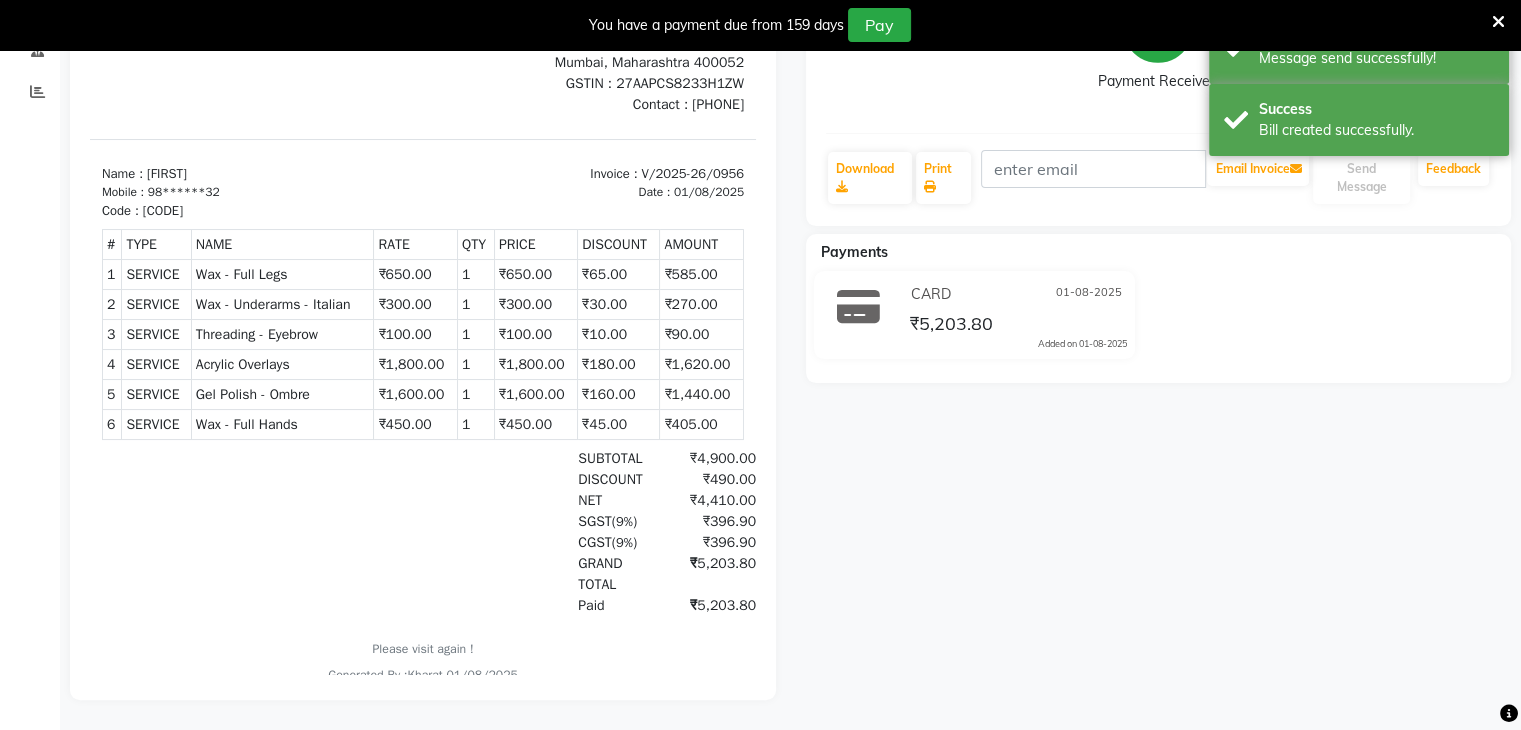 scroll, scrollTop: 0, scrollLeft: 0, axis: both 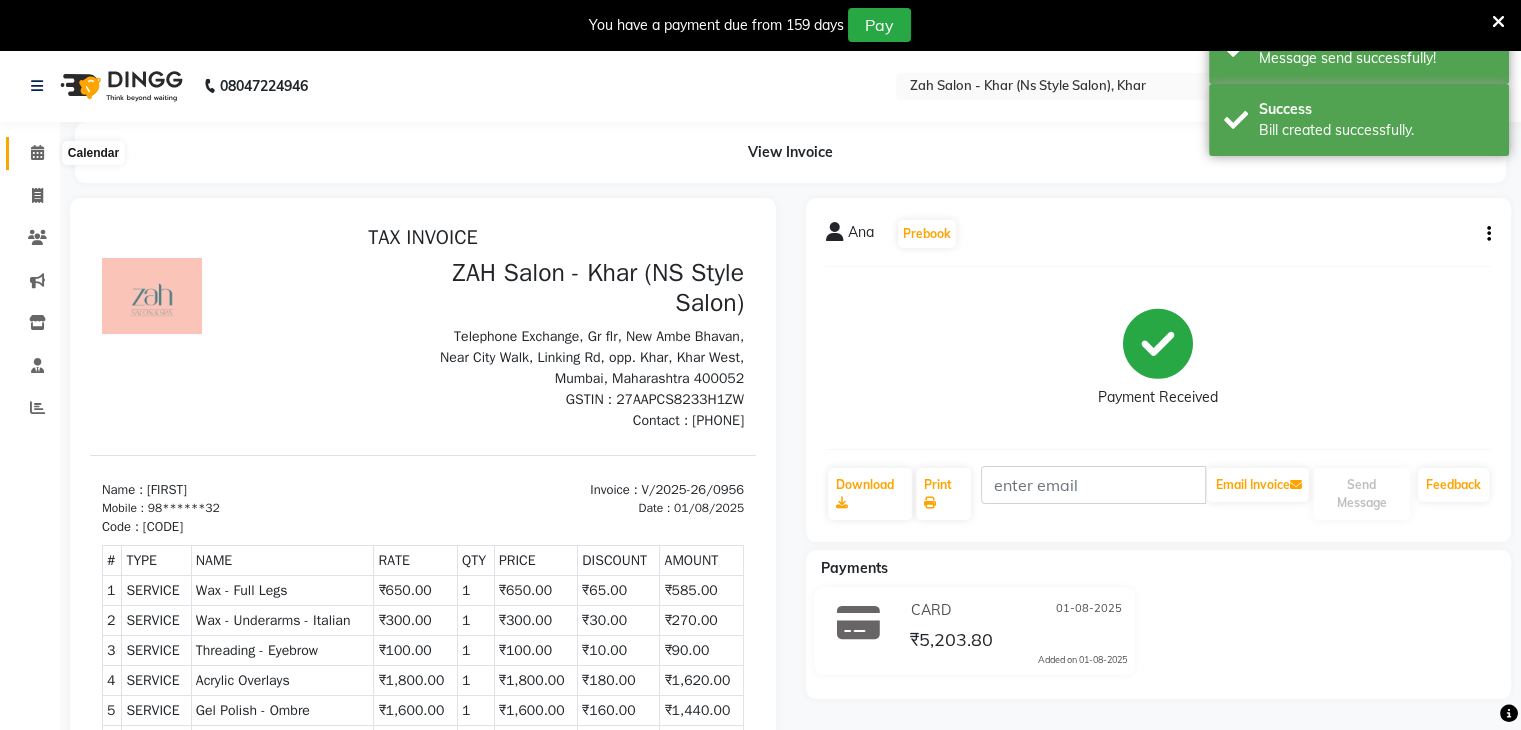 click 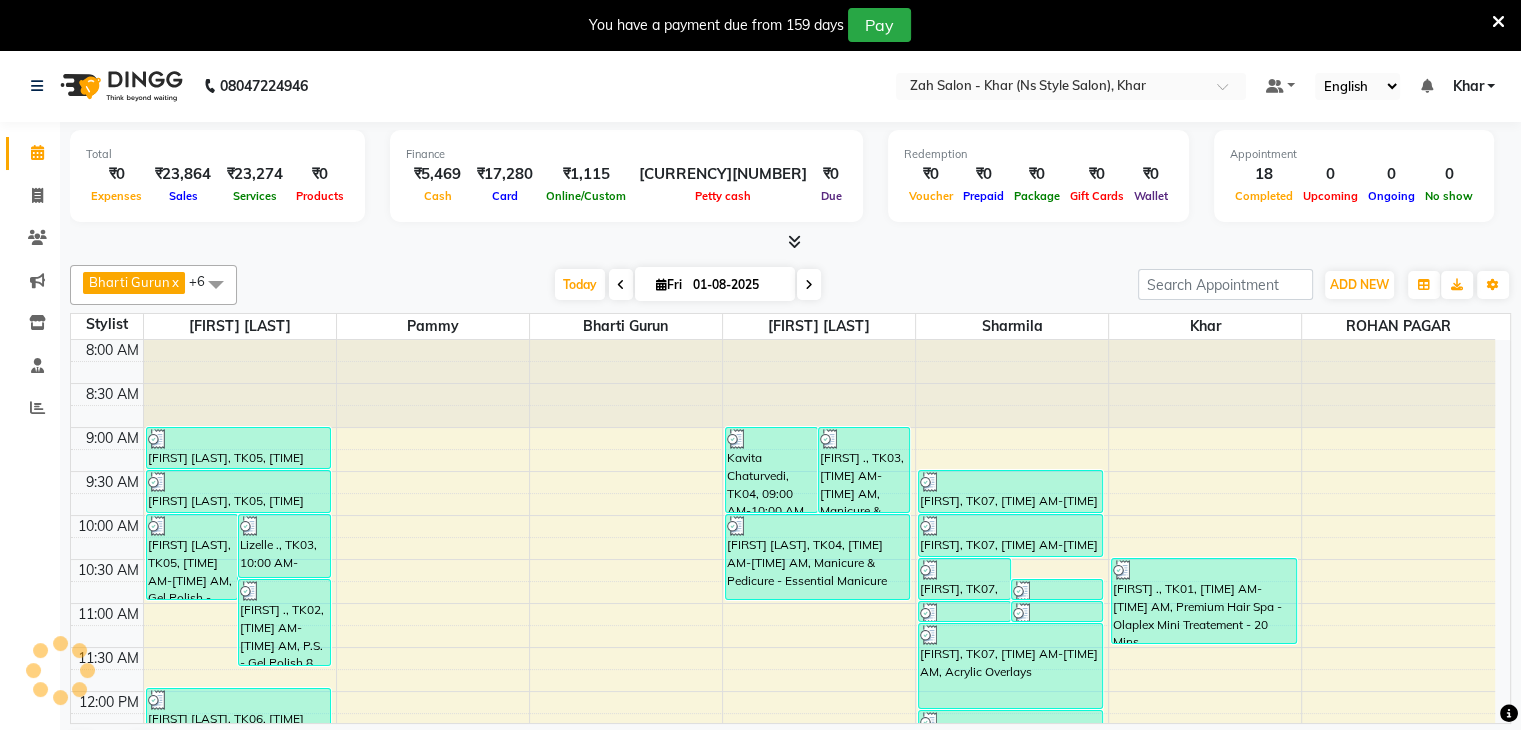 scroll, scrollTop: 0, scrollLeft: 0, axis: both 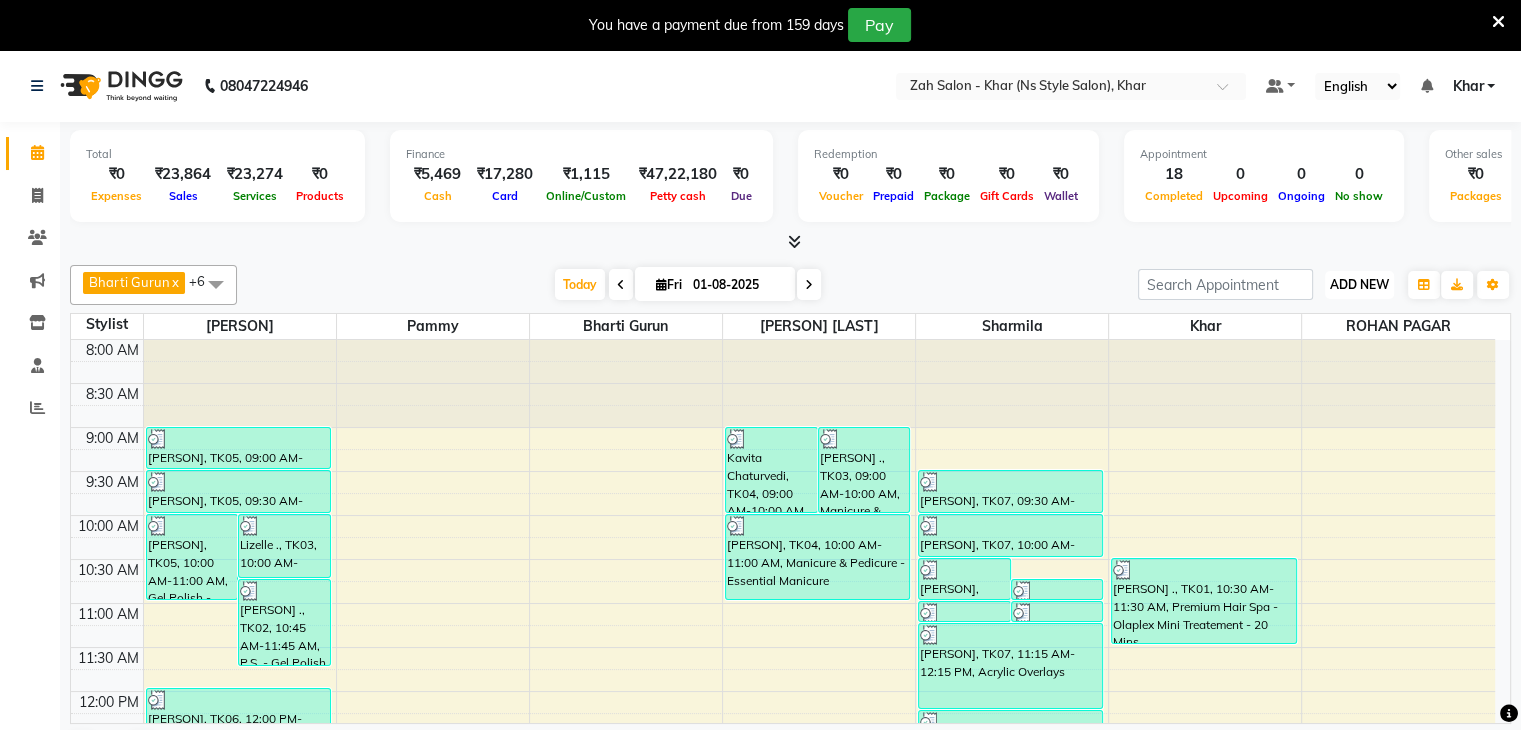 click on "ADD NEW" at bounding box center [1359, 284] 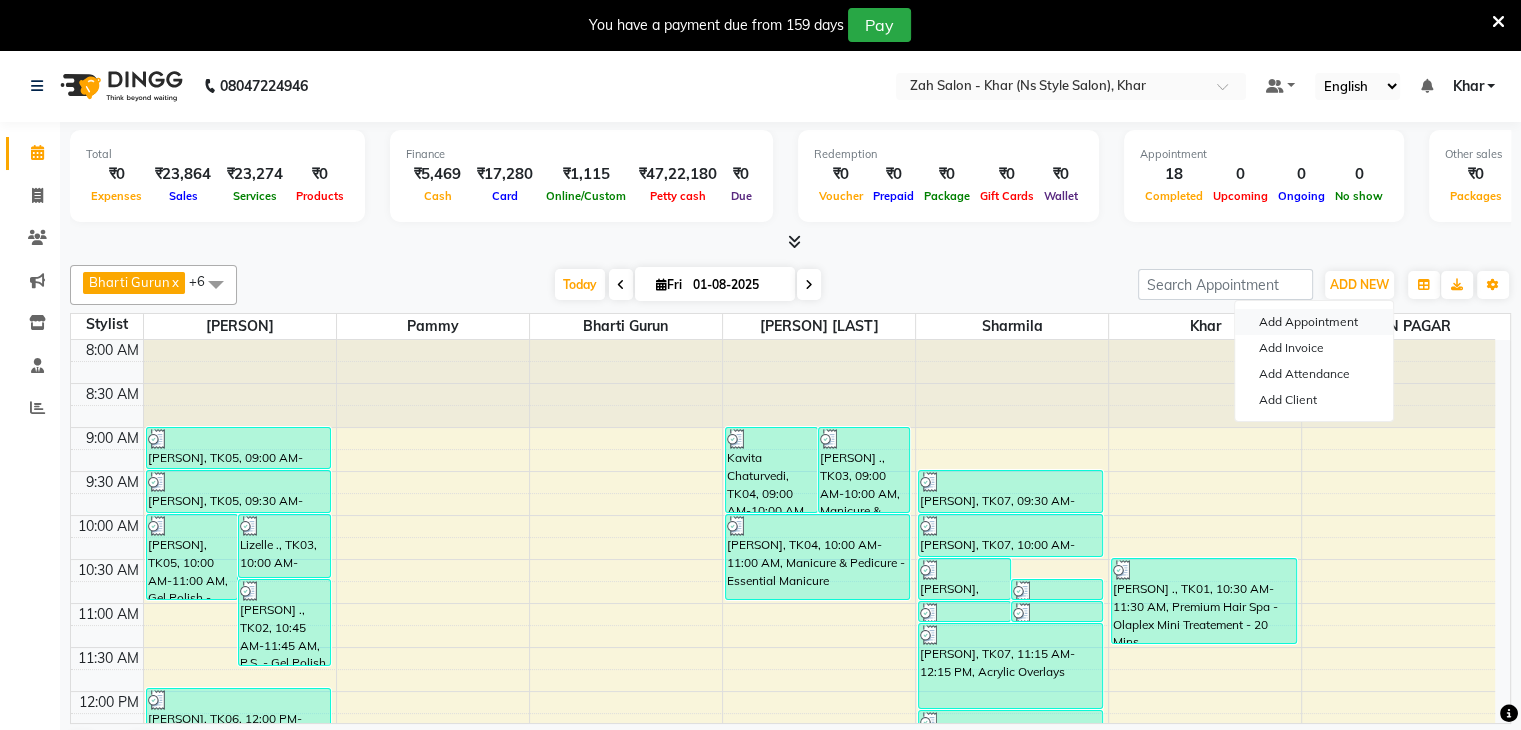 click on "Add Appointment" at bounding box center (1314, 322) 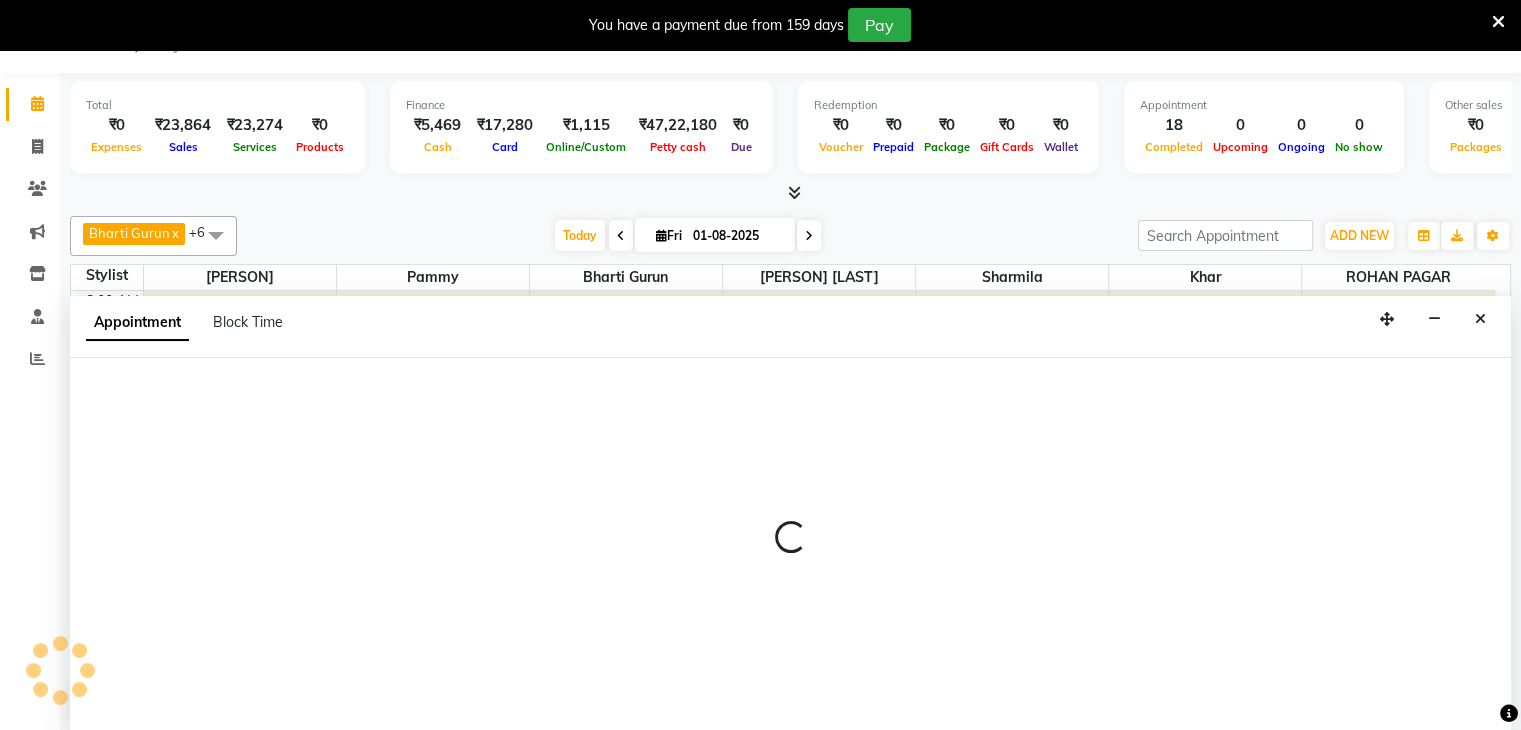 scroll, scrollTop: 51, scrollLeft: 0, axis: vertical 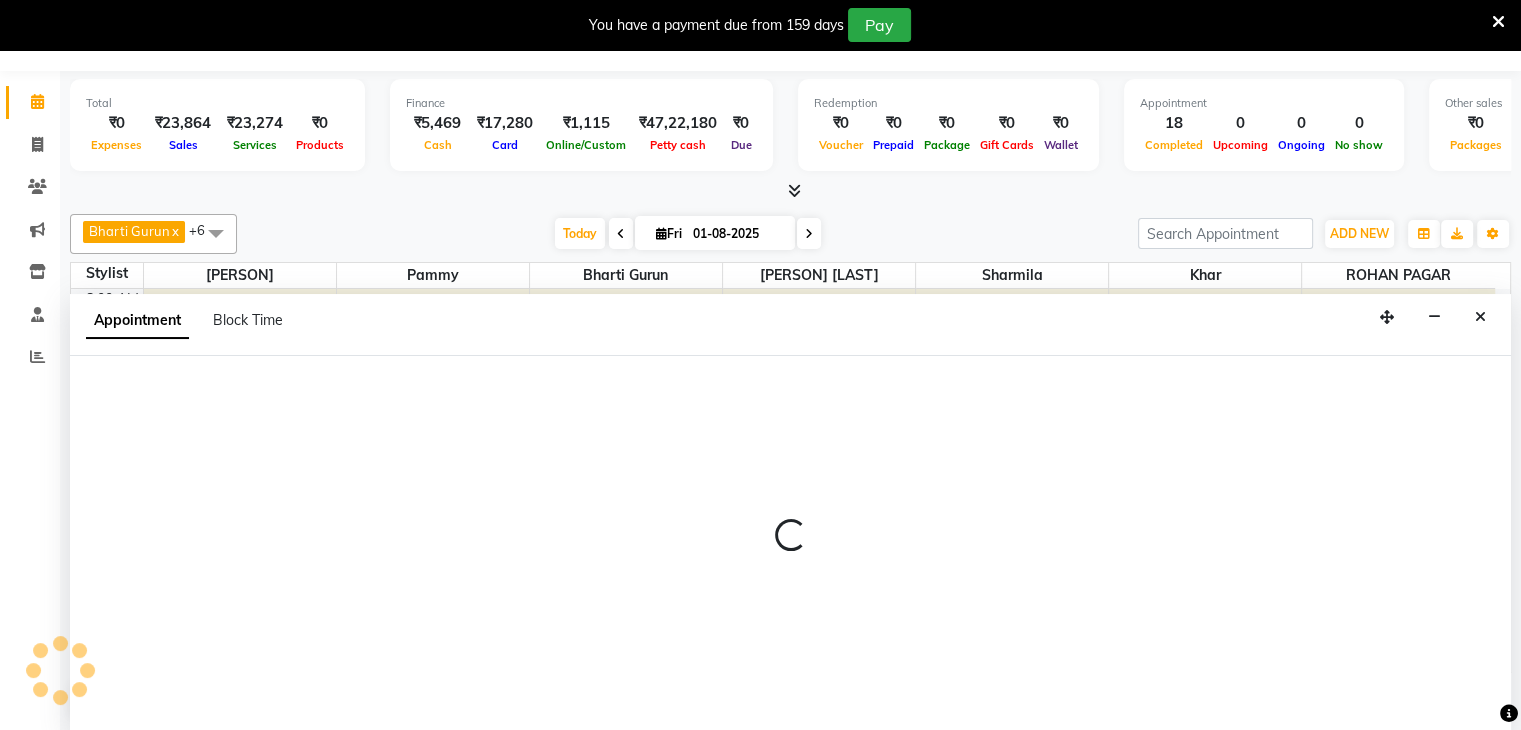 select on "540" 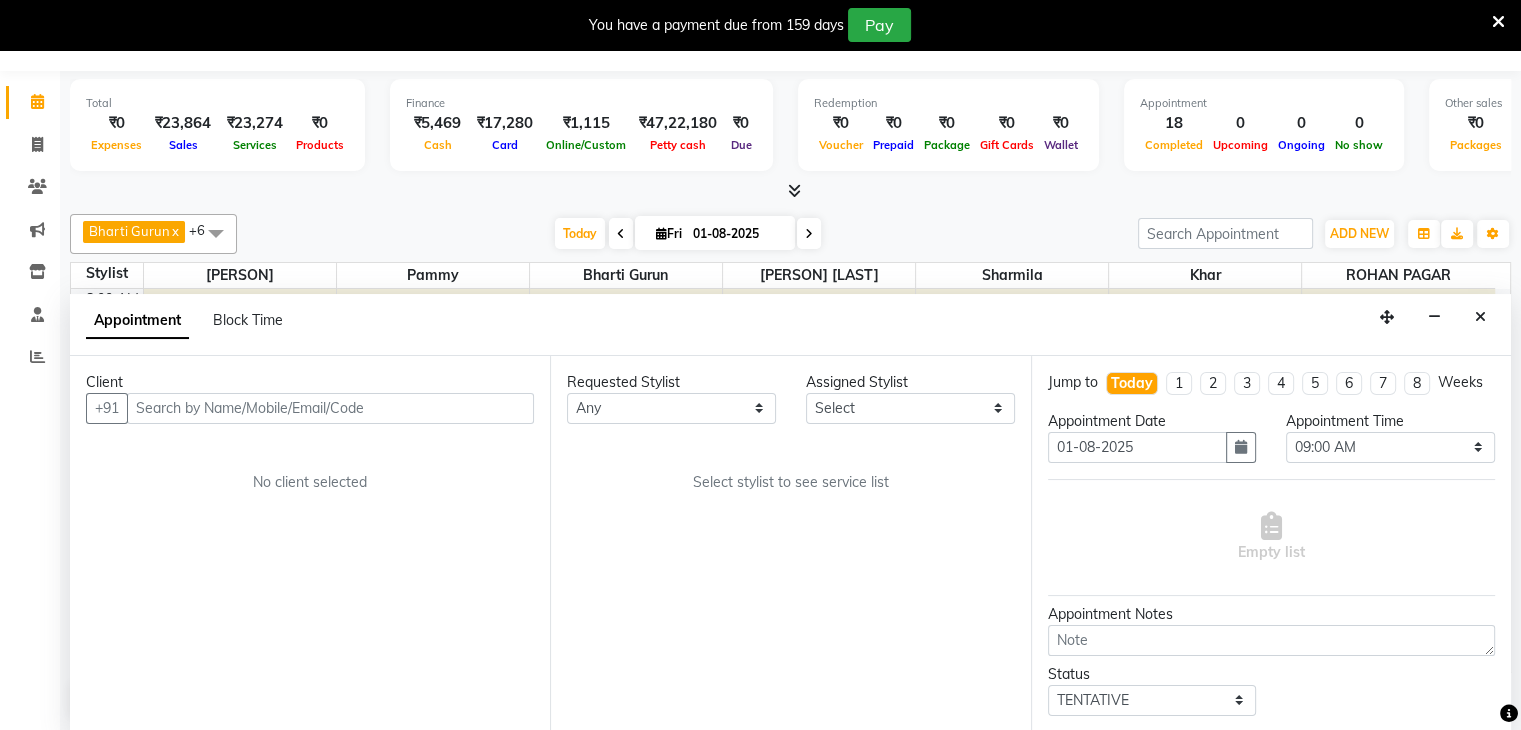 click at bounding box center (330, 408) 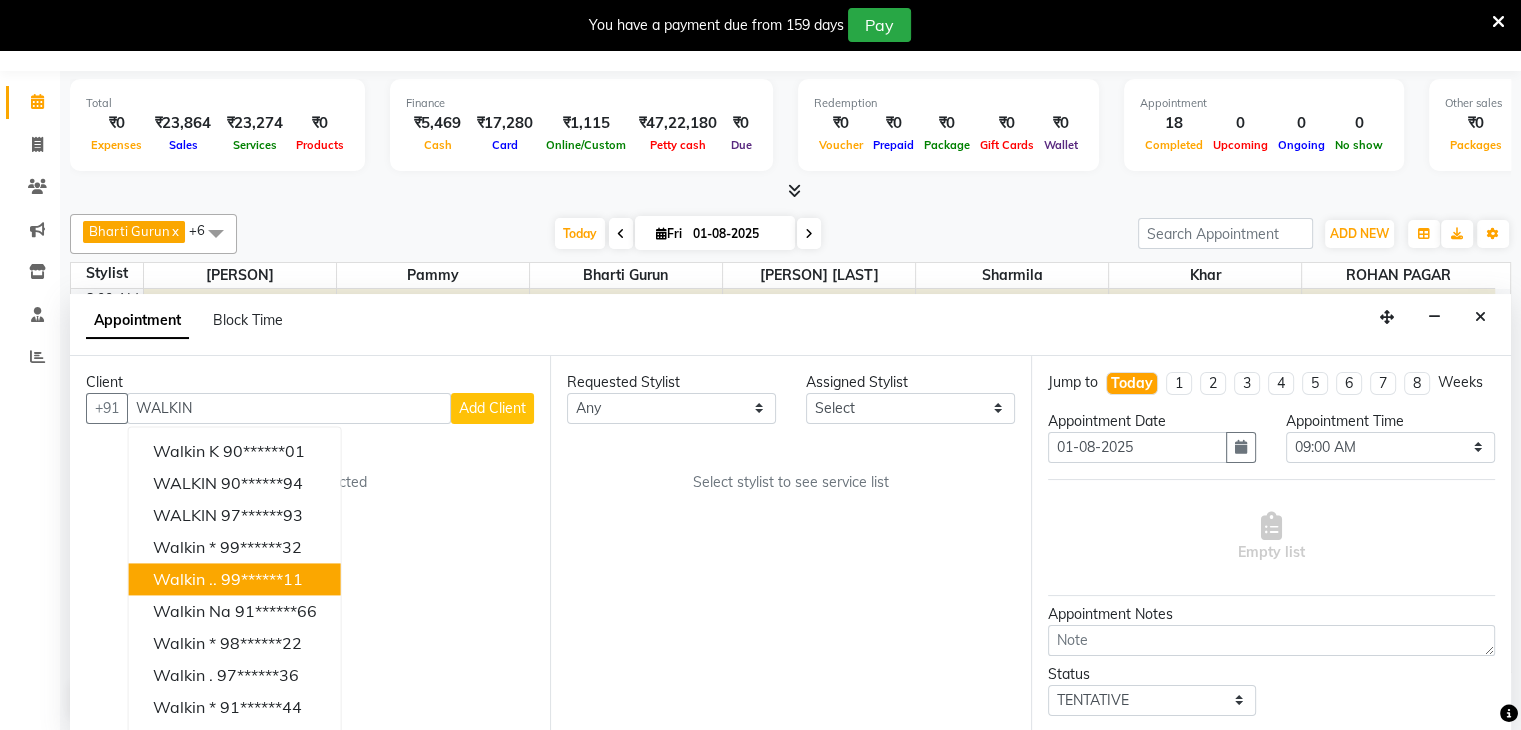 click on "99******11" at bounding box center (262, 579) 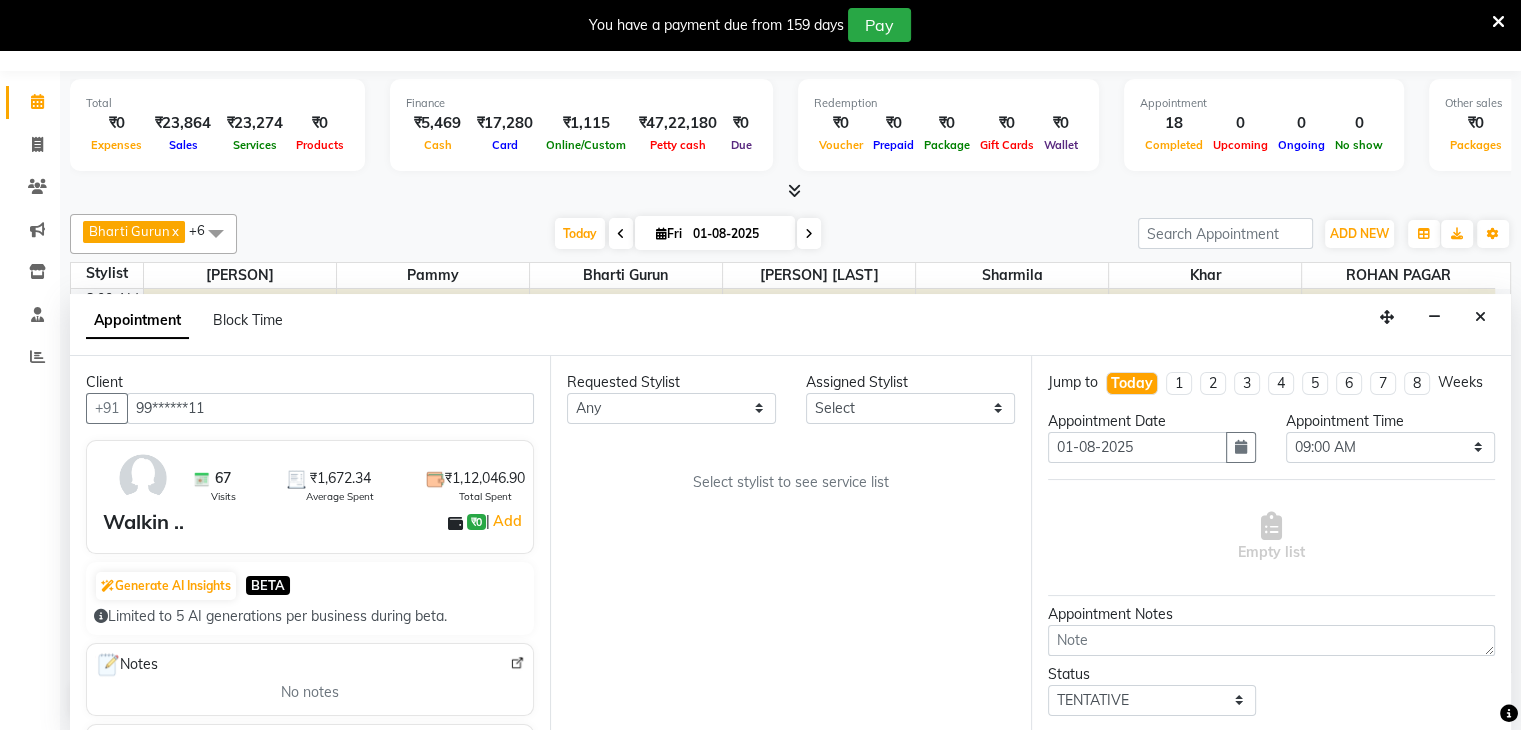 type on "99******11" 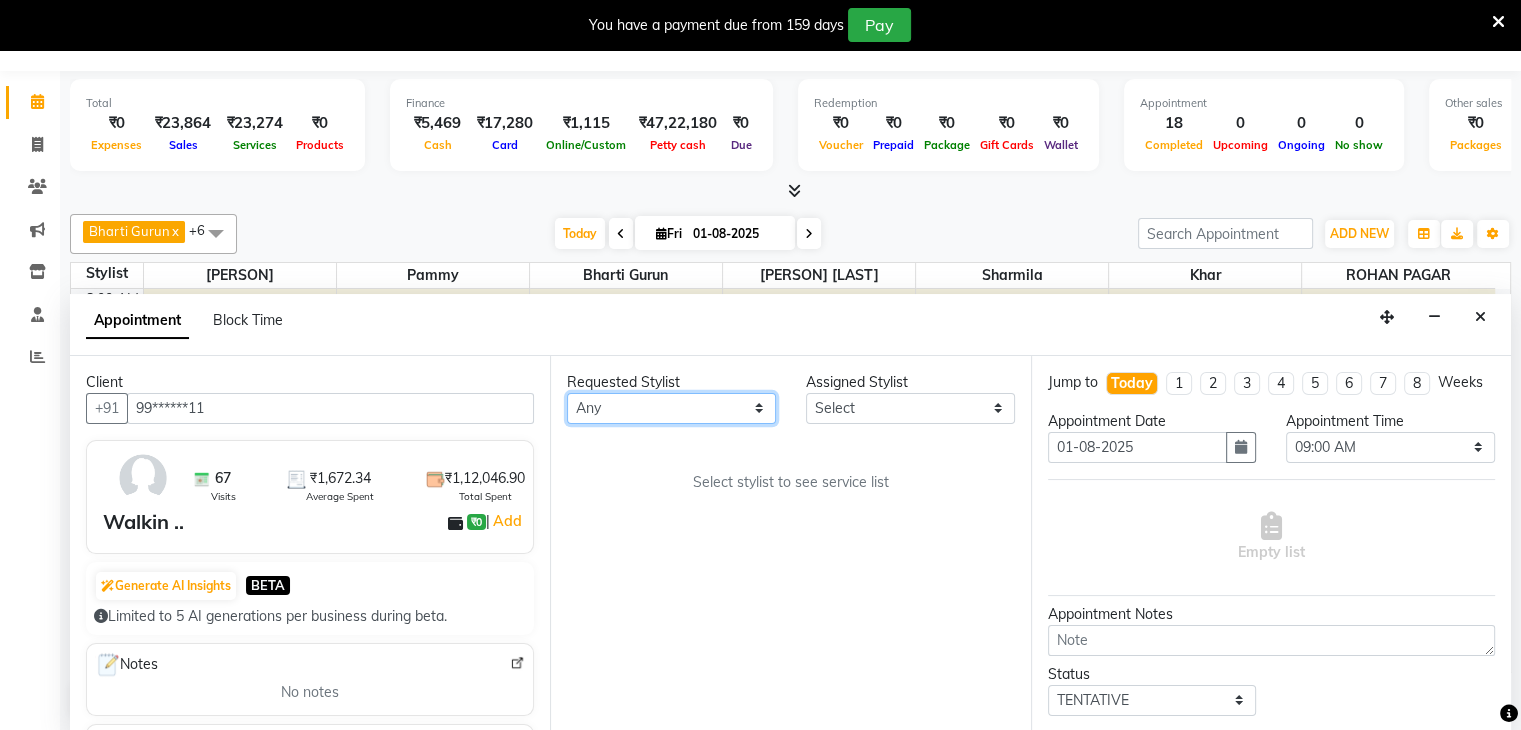 click on "Any [PERSON] [PERSON] [PERSON] [PERSON] [PERSON] [PERSON] [PERSON] [PERSON] [PERSON]" at bounding box center (671, 408) 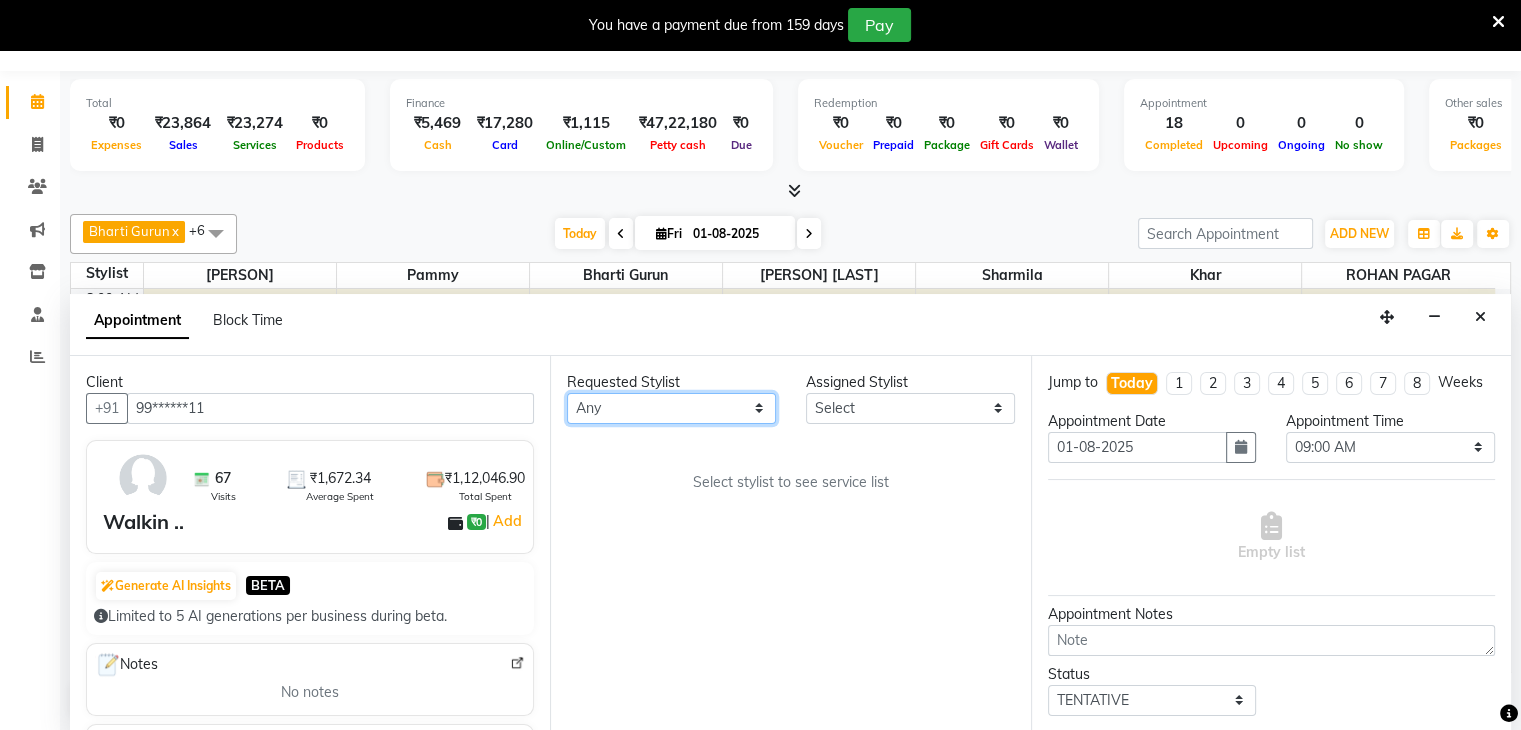 select on "38404" 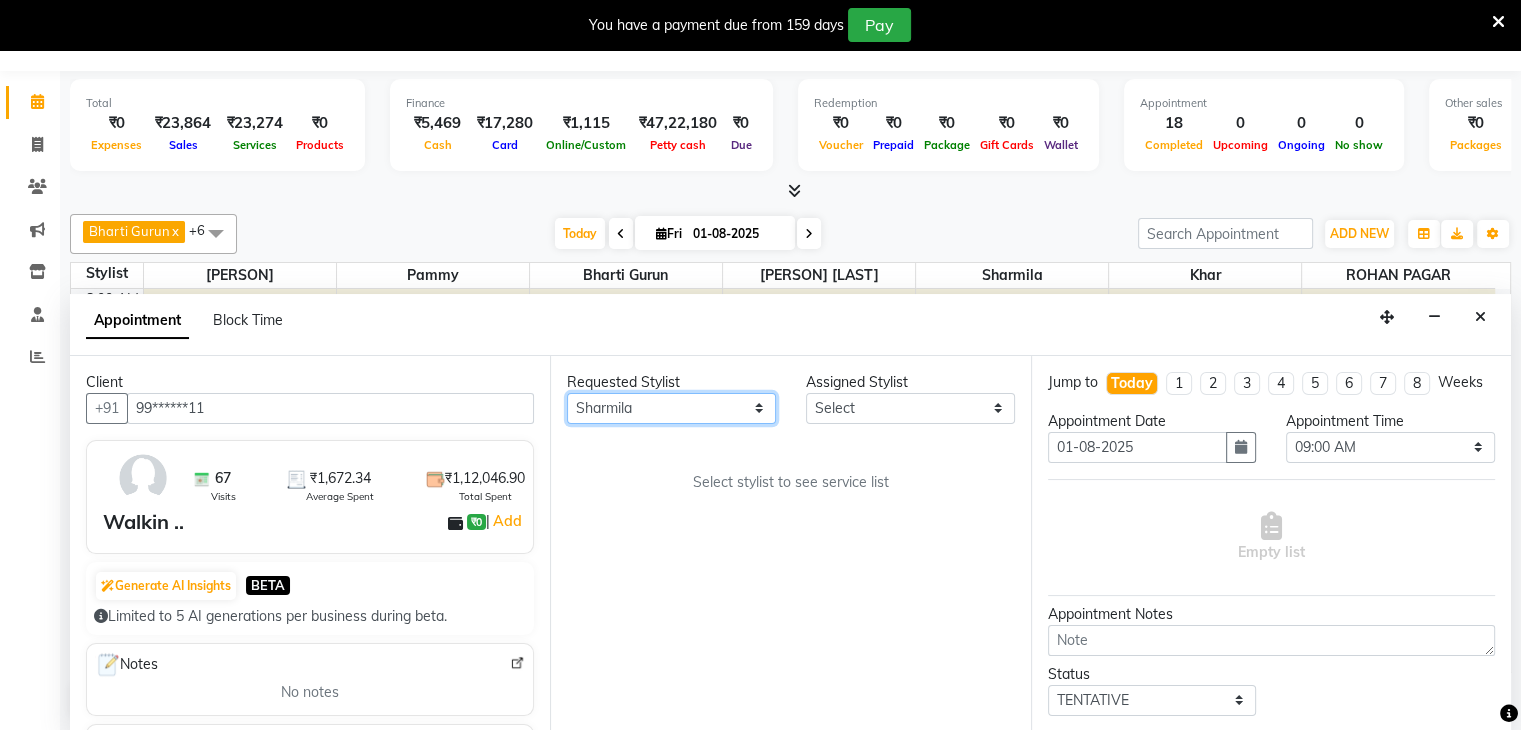 click on "Any [PERSON] [PERSON] [PERSON] [PERSON] [PERSON] [PERSON] [PERSON] [PERSON] [PERSON]" at bounding box center (671, 408) 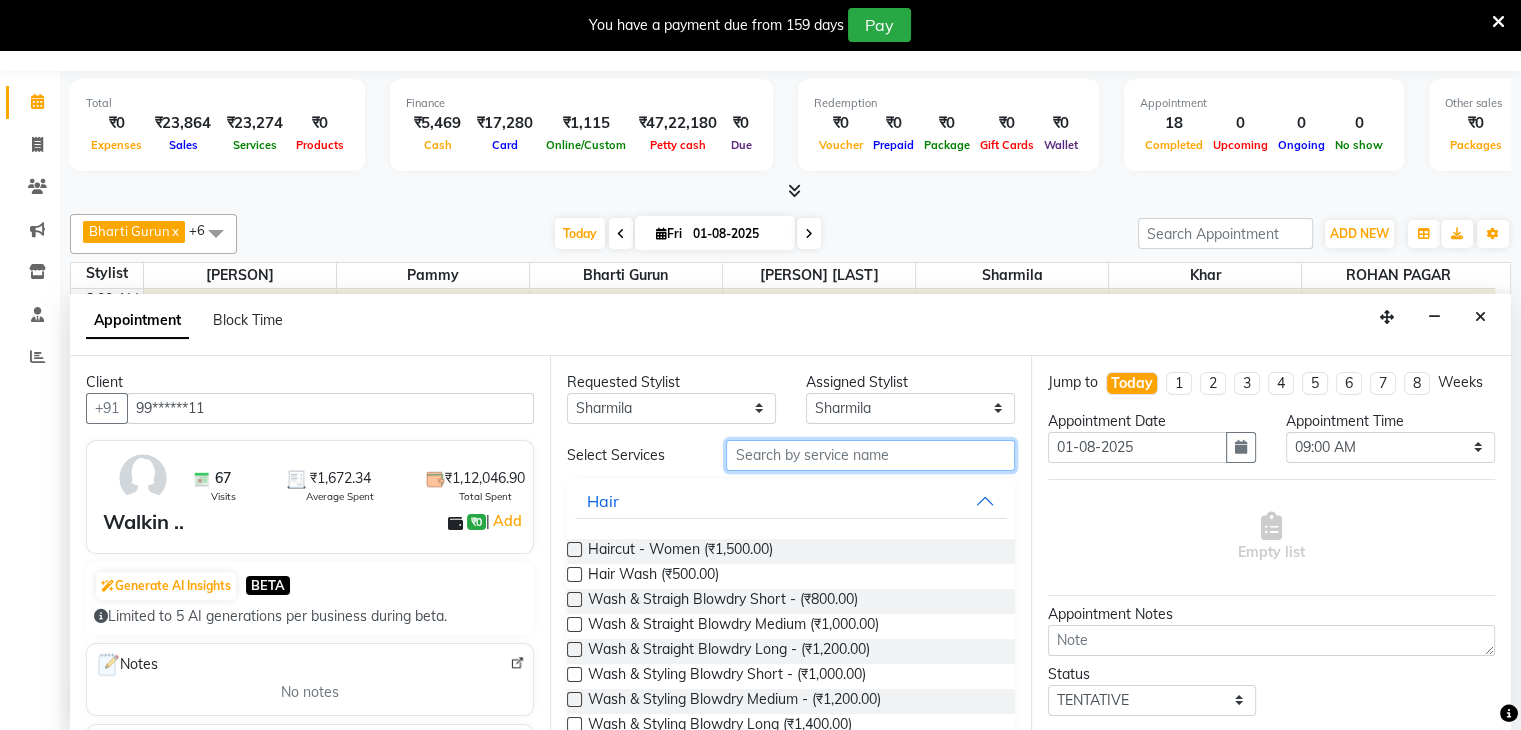 click at bounding box center [870, 455] 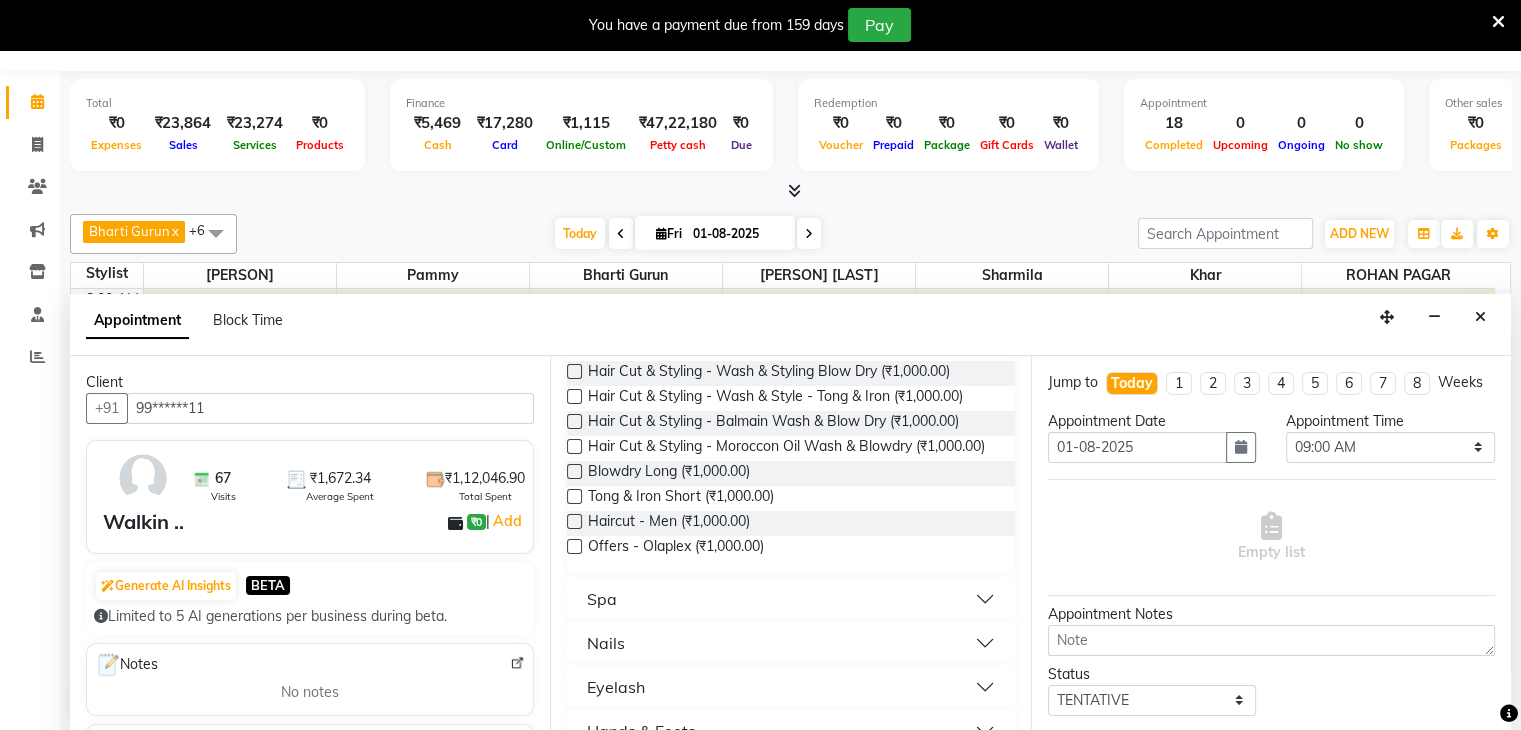 scroll, scrollTop: 470, scrollLeft: 0, axis: vertical 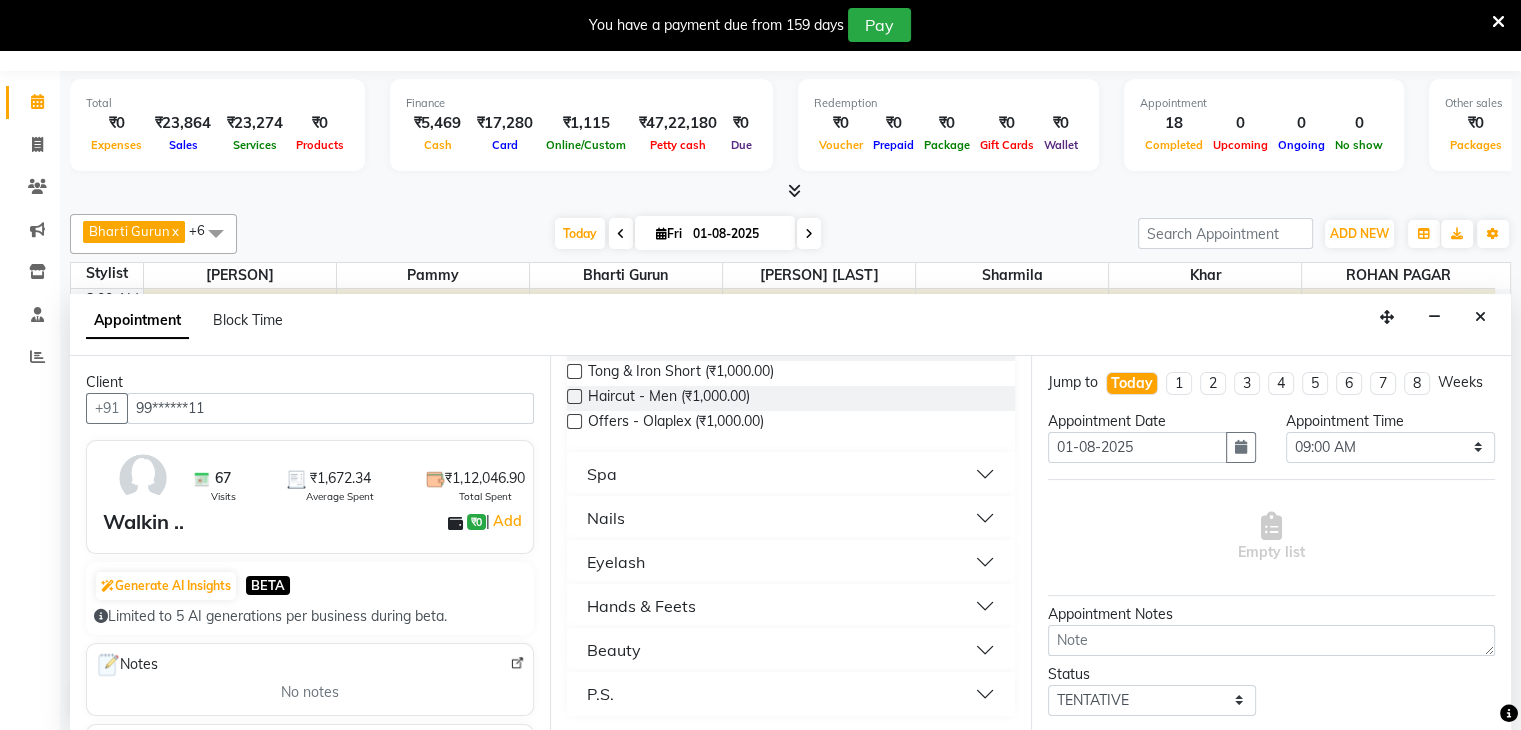 type on "100" 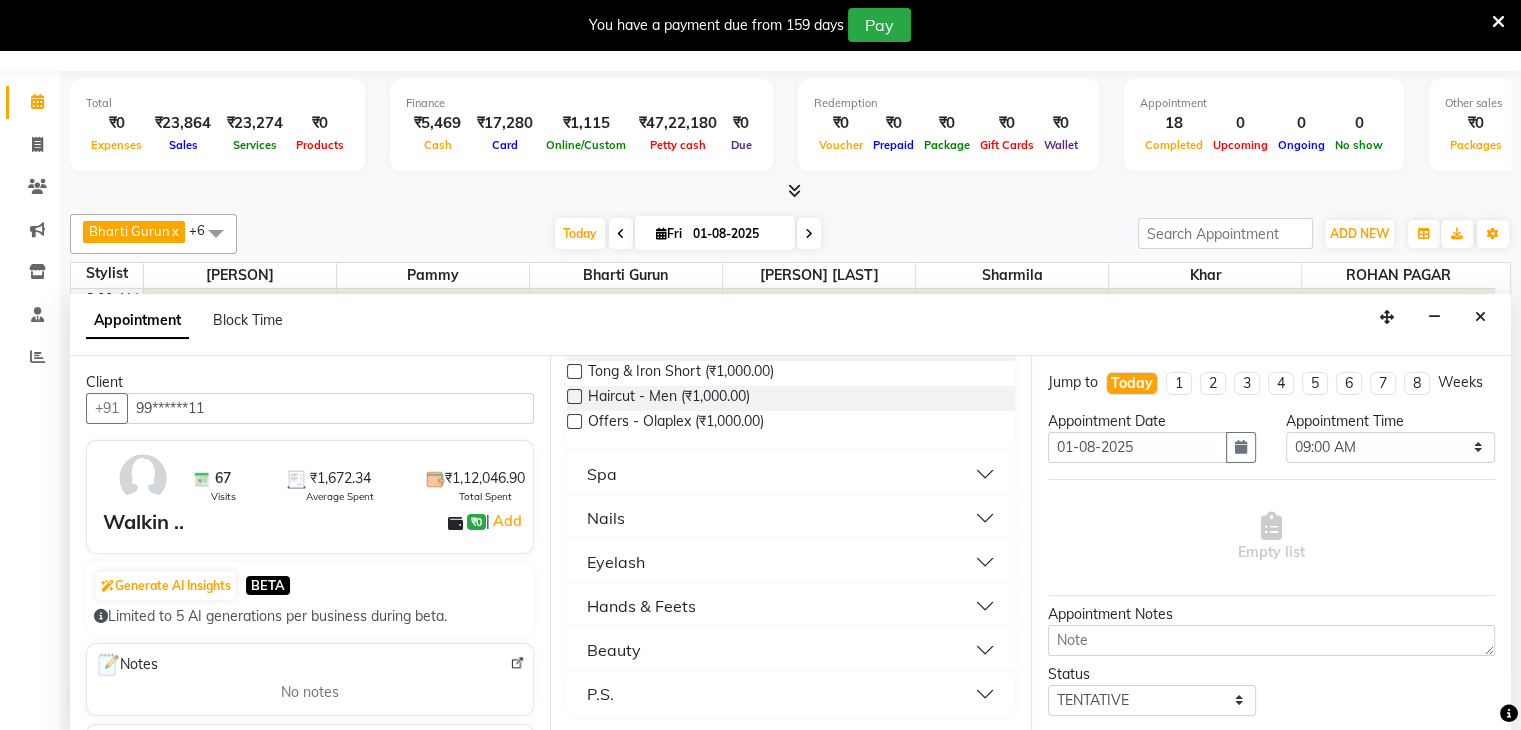 click on "P.S." at bounding box center [790, 694] 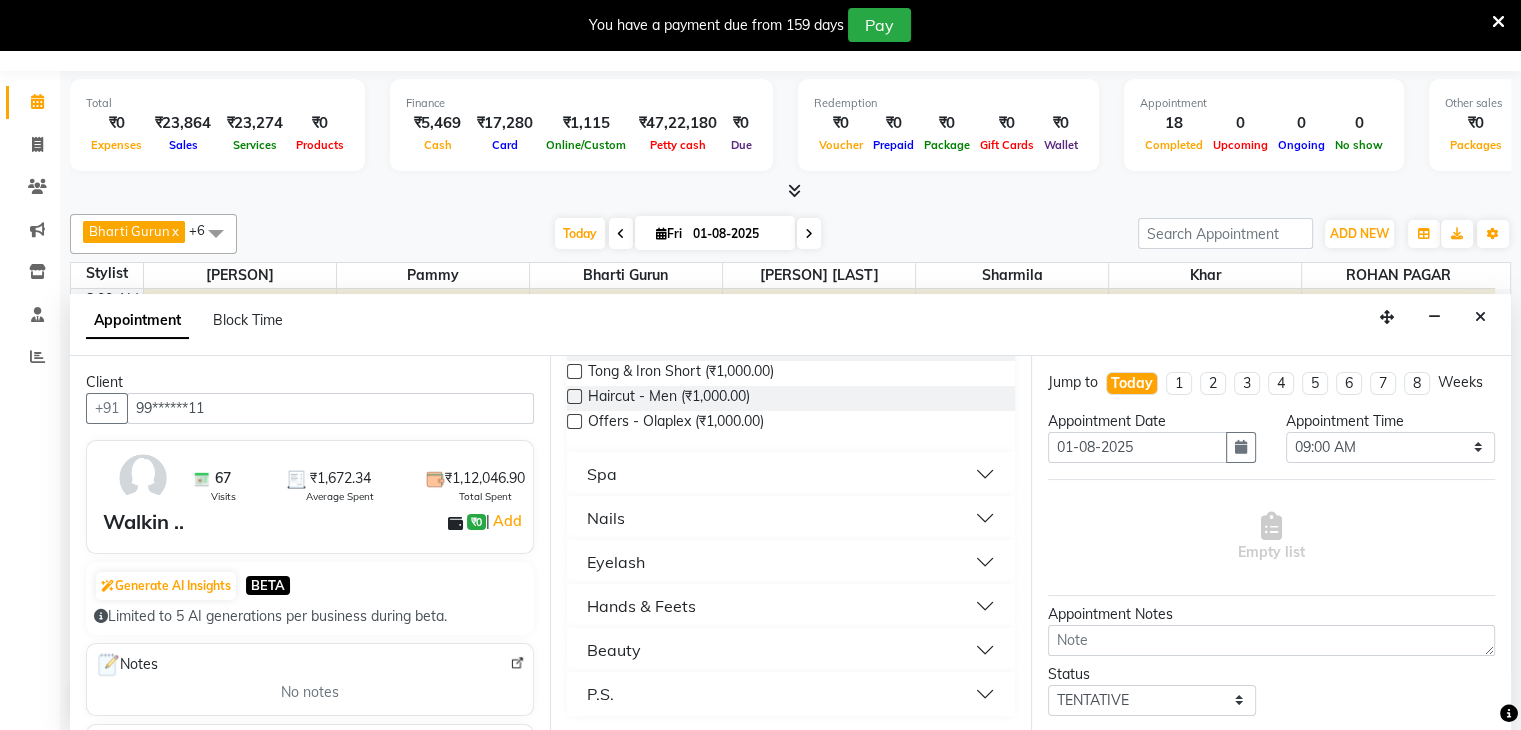 click on "Beauty" at bounding box center (614, 650) 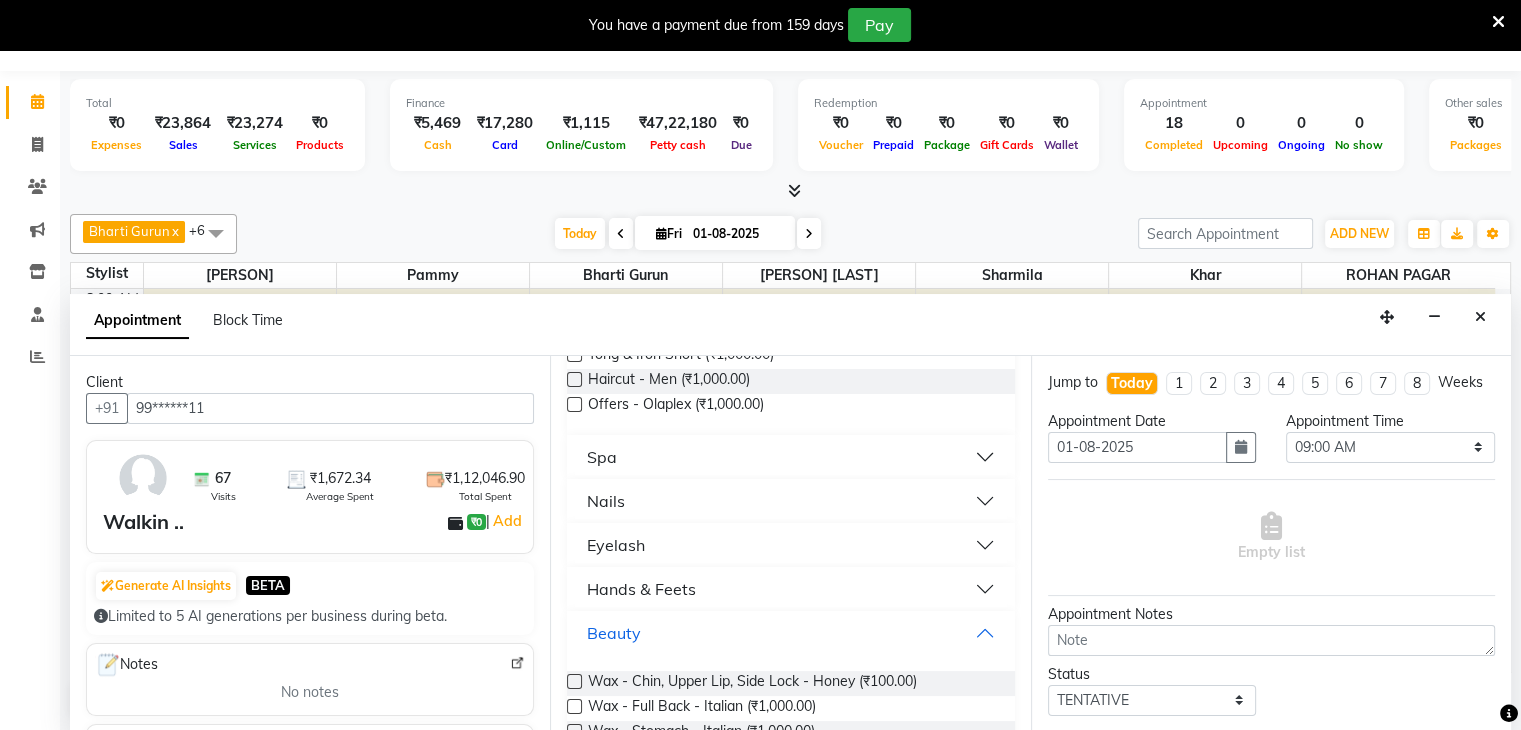 scroll, scrollTop: 727, scrollLeft: 0, axis: vertical 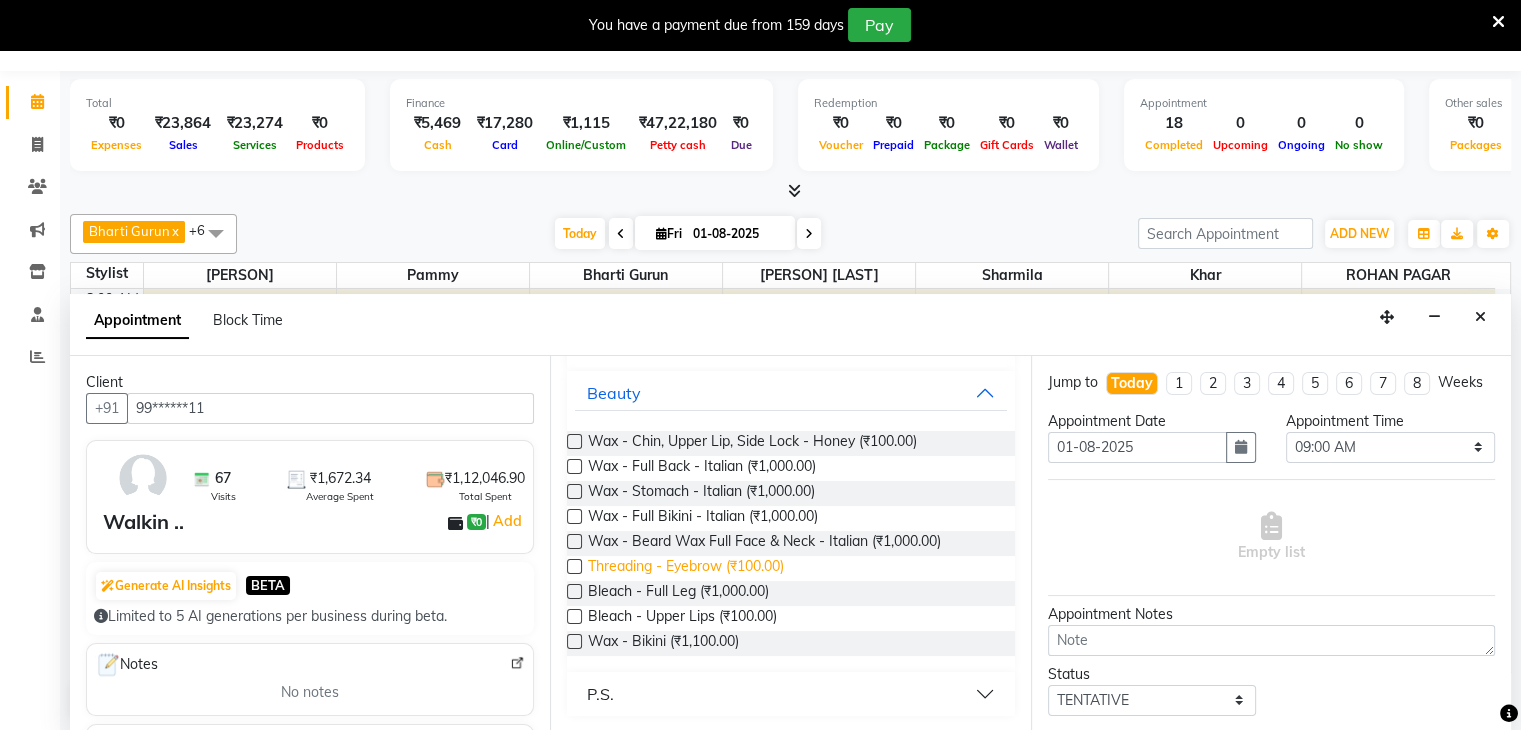 click on "Threading - Eyebrow (₹100.00)" at bounding box center (686, 568) 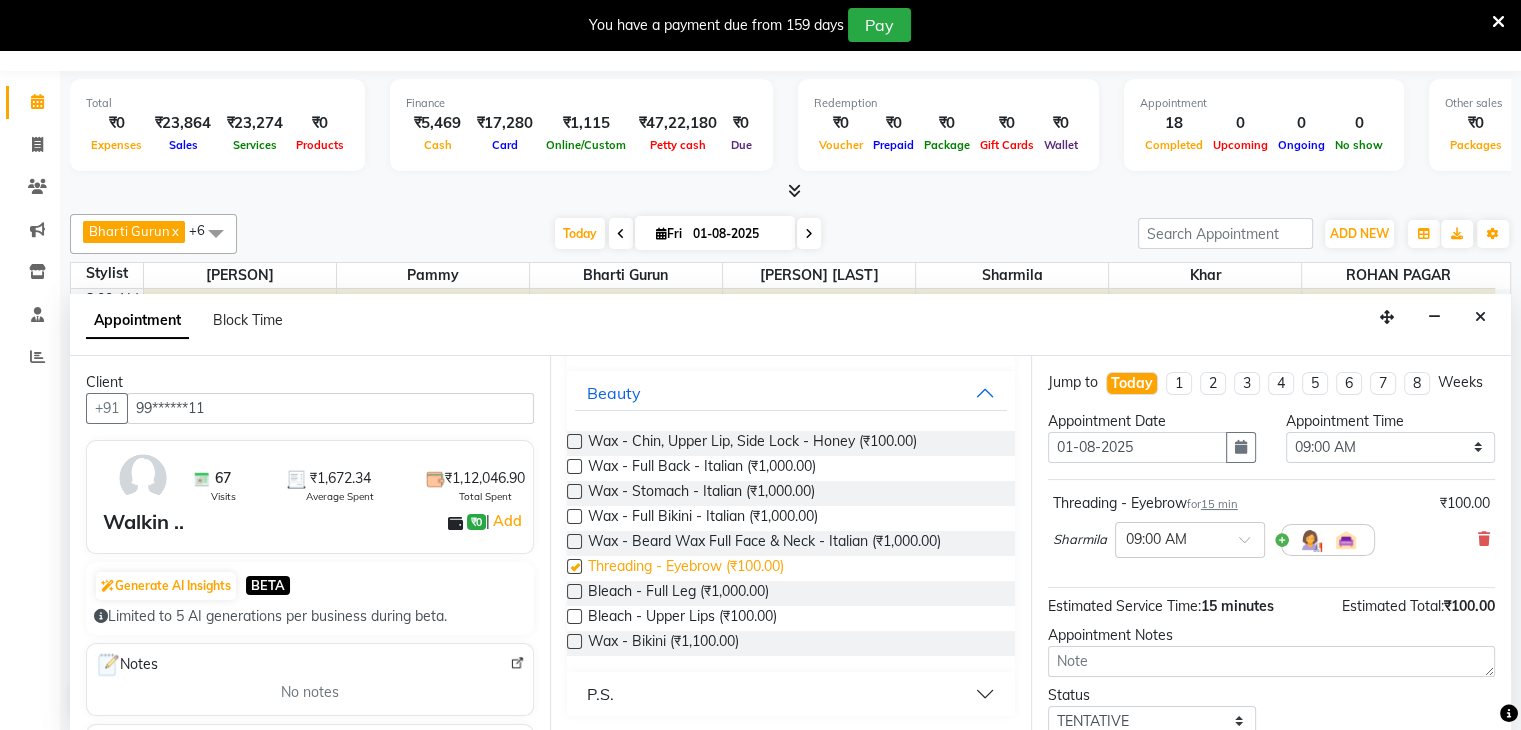 checkbox on "false" 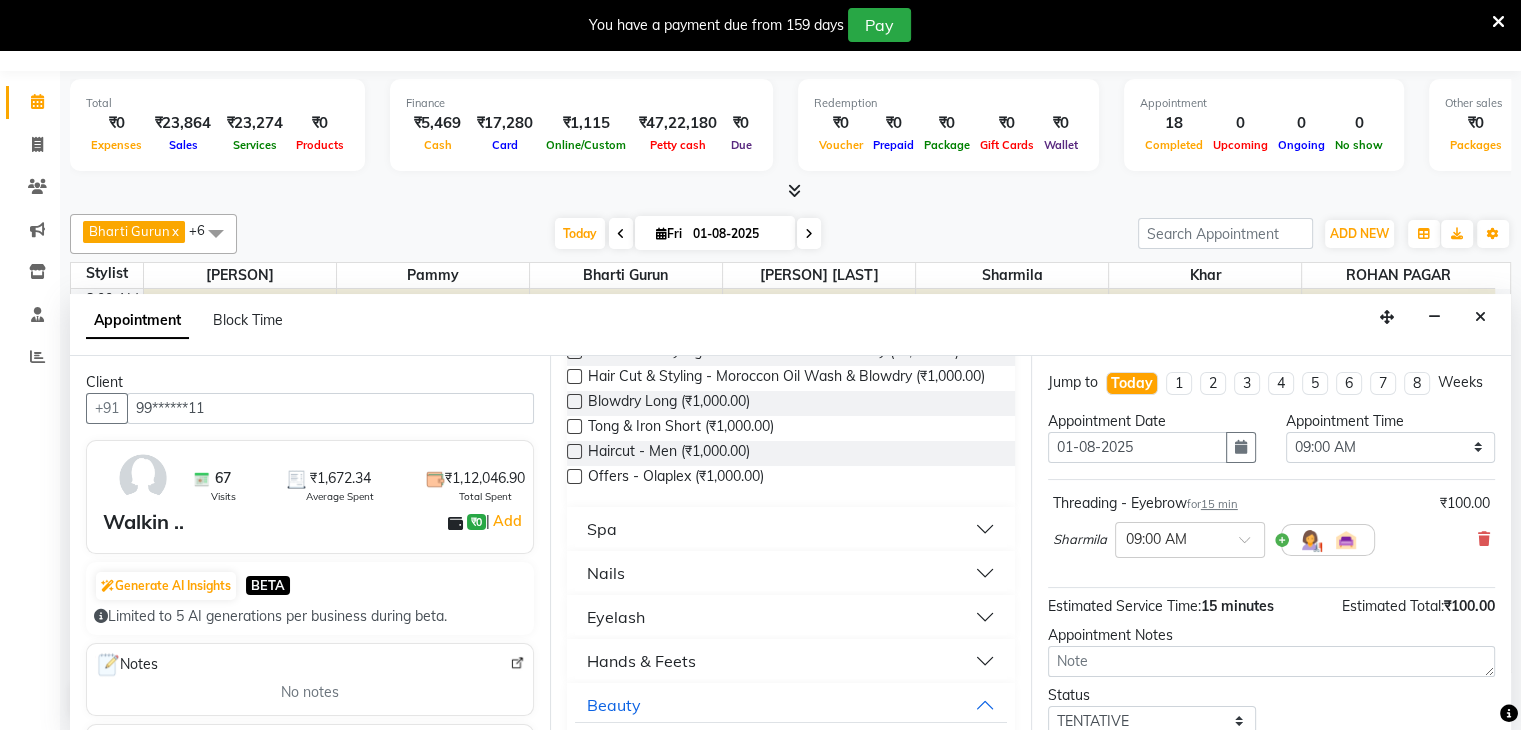 scroll, scrollTop: 69, scrollLeft: 0, axis: vertical 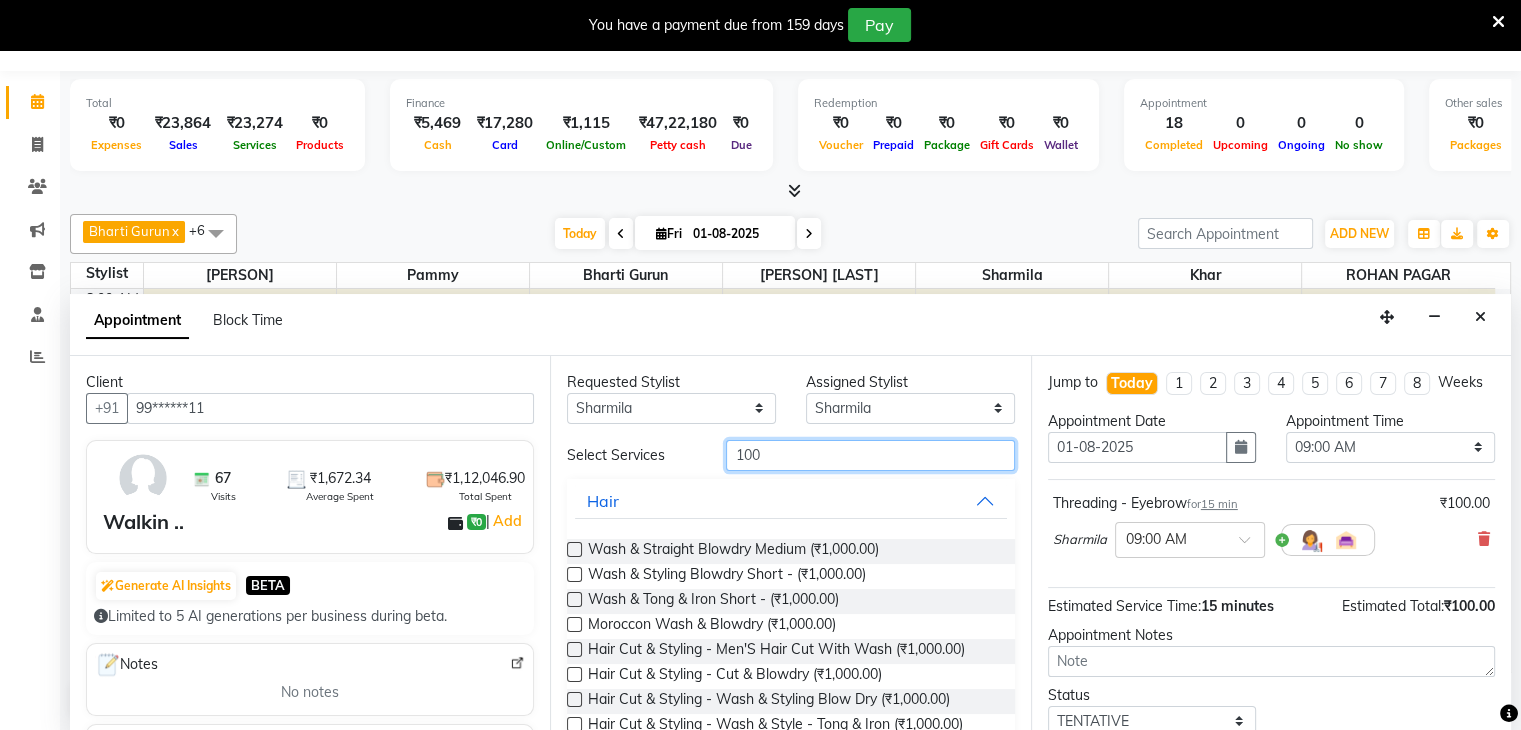 click on "100" at bounding box center [870, 455] 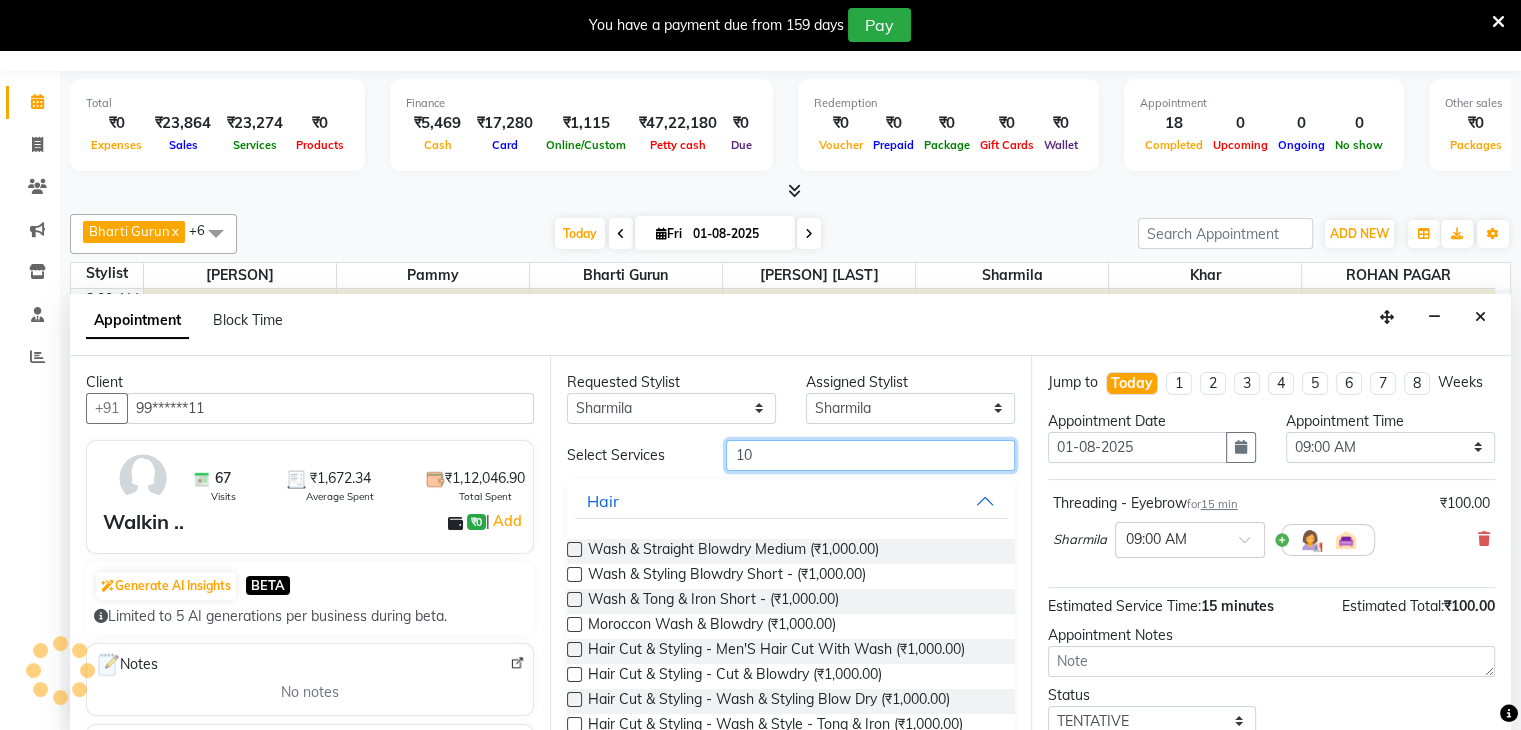 type on "1" 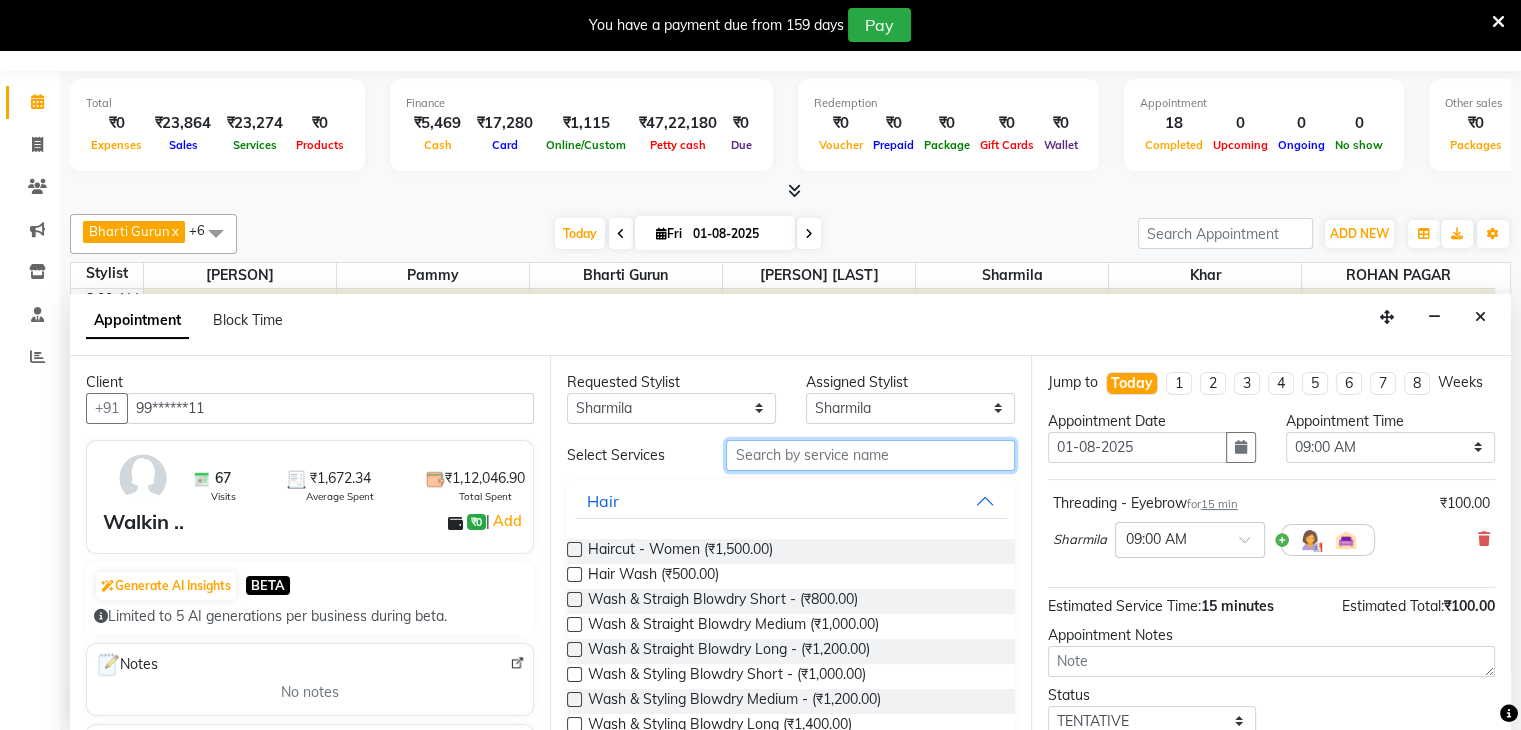 type 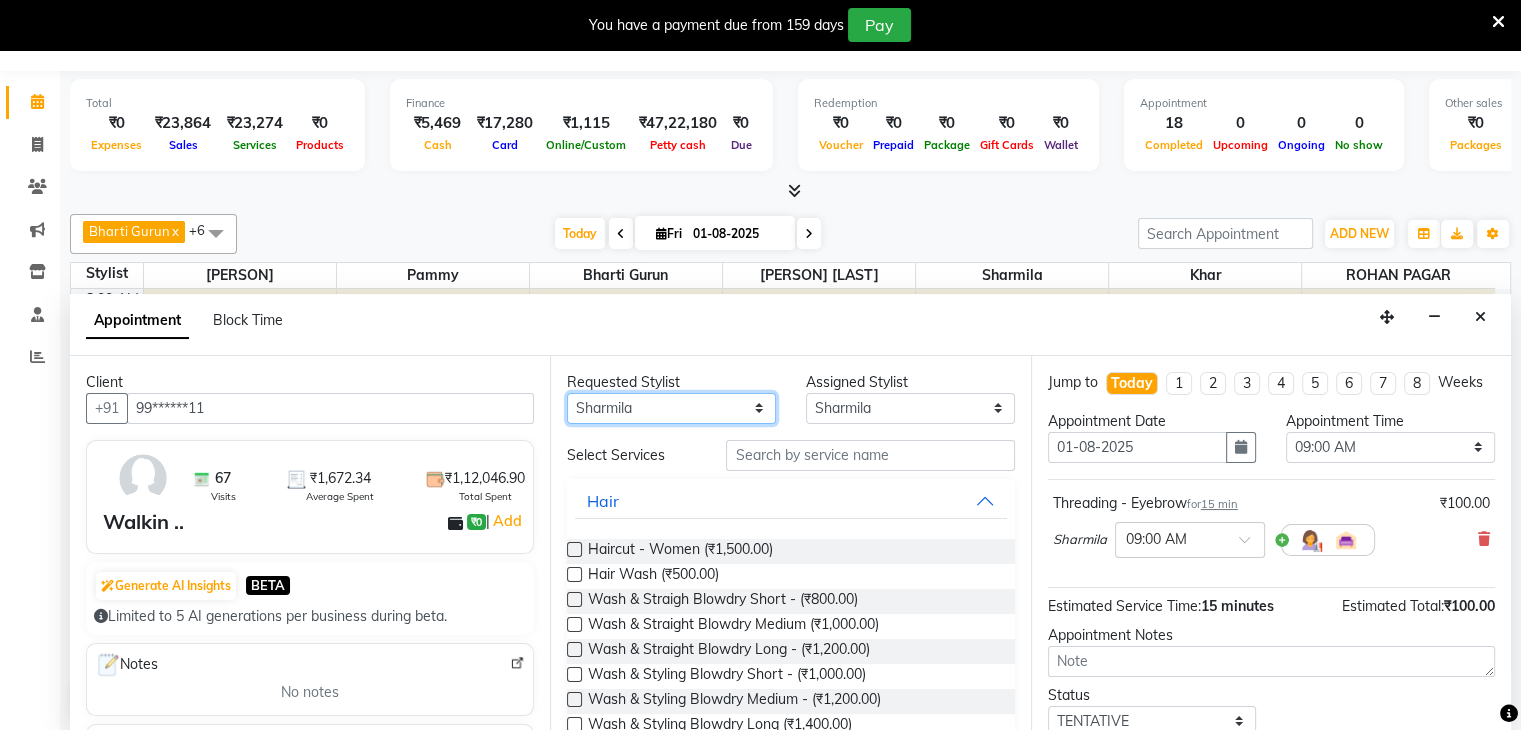 click on "Any [PERSON] [PERSON] [PERSON] [PERSON] [PERSON] [PERSON] [PERSON] [PERSON] [PERSON]" at bounding box center (671, 408) 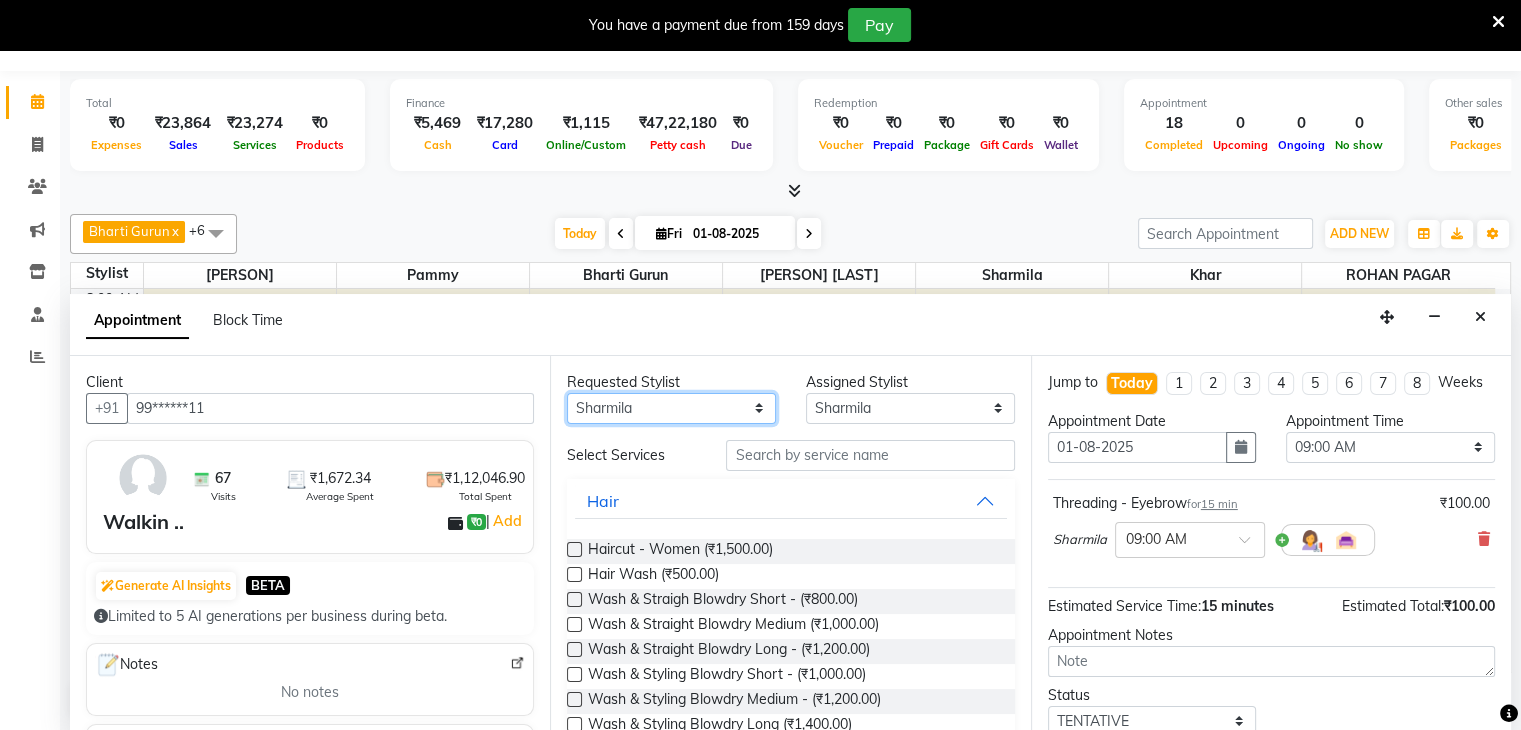 select on "38402" 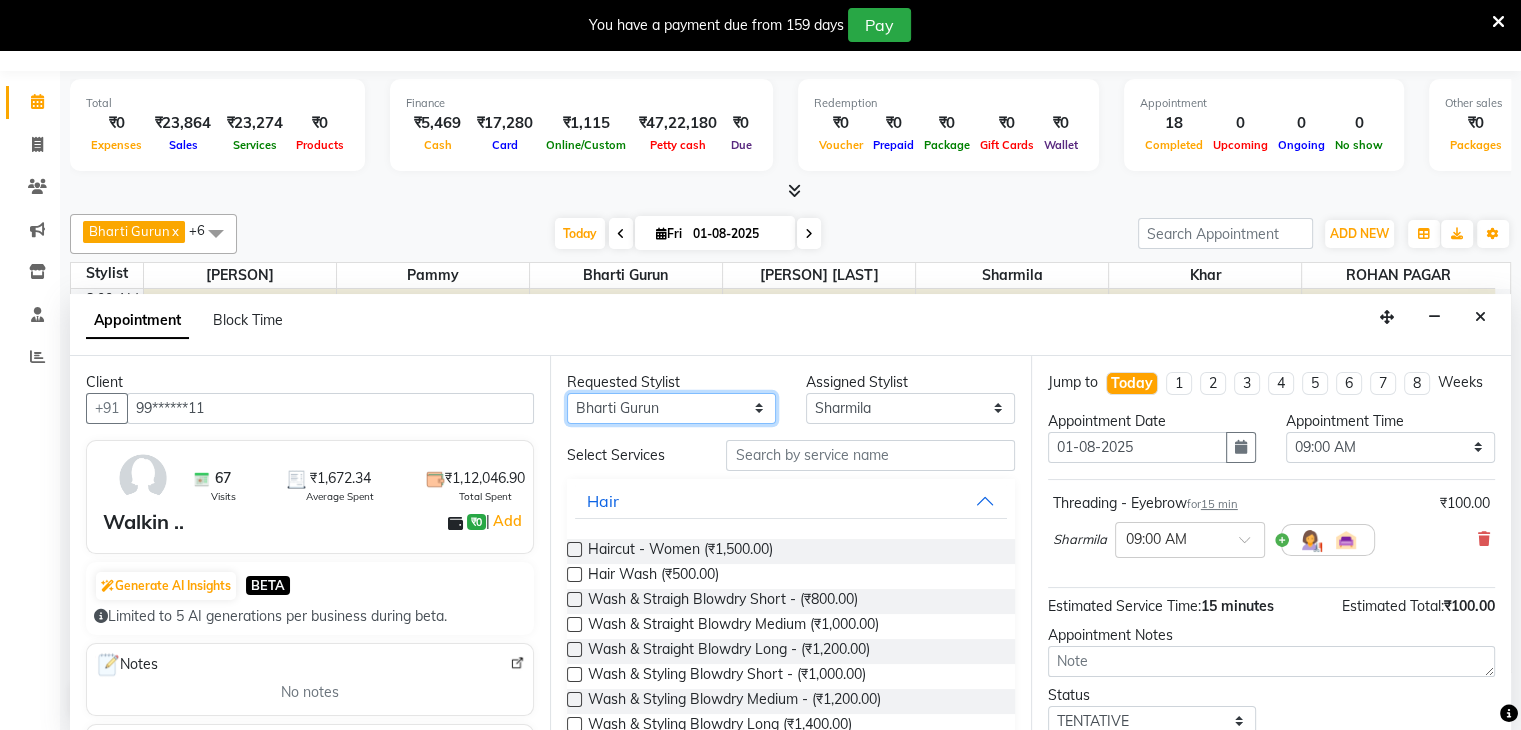 click on "Any [PERSON] [PERSON] [PERSON] [PERSON] [PERSON] [PERSON] [PERSON] [PERSON] [PERSON]" at bounding box center (671, 408) 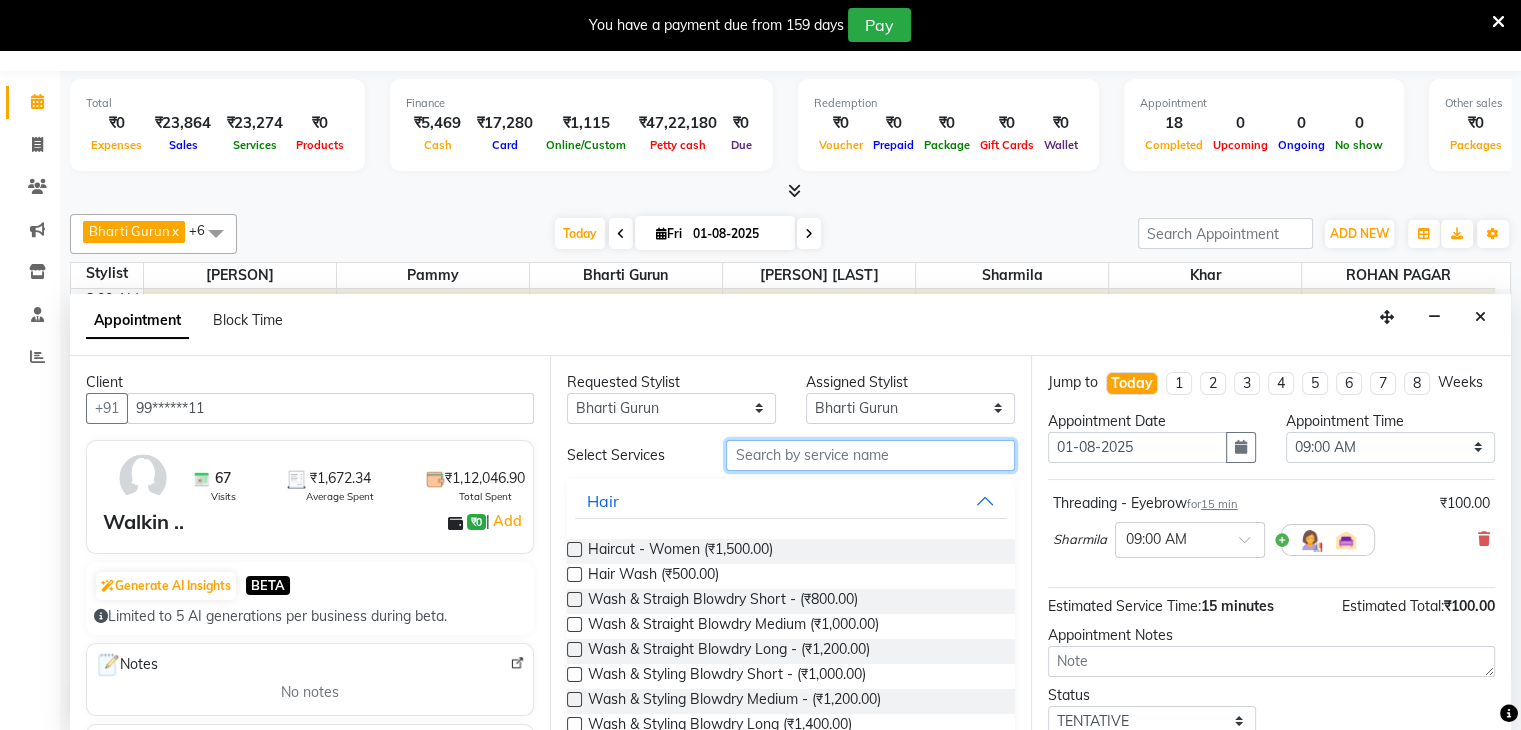click at bounding box center [870, 455] 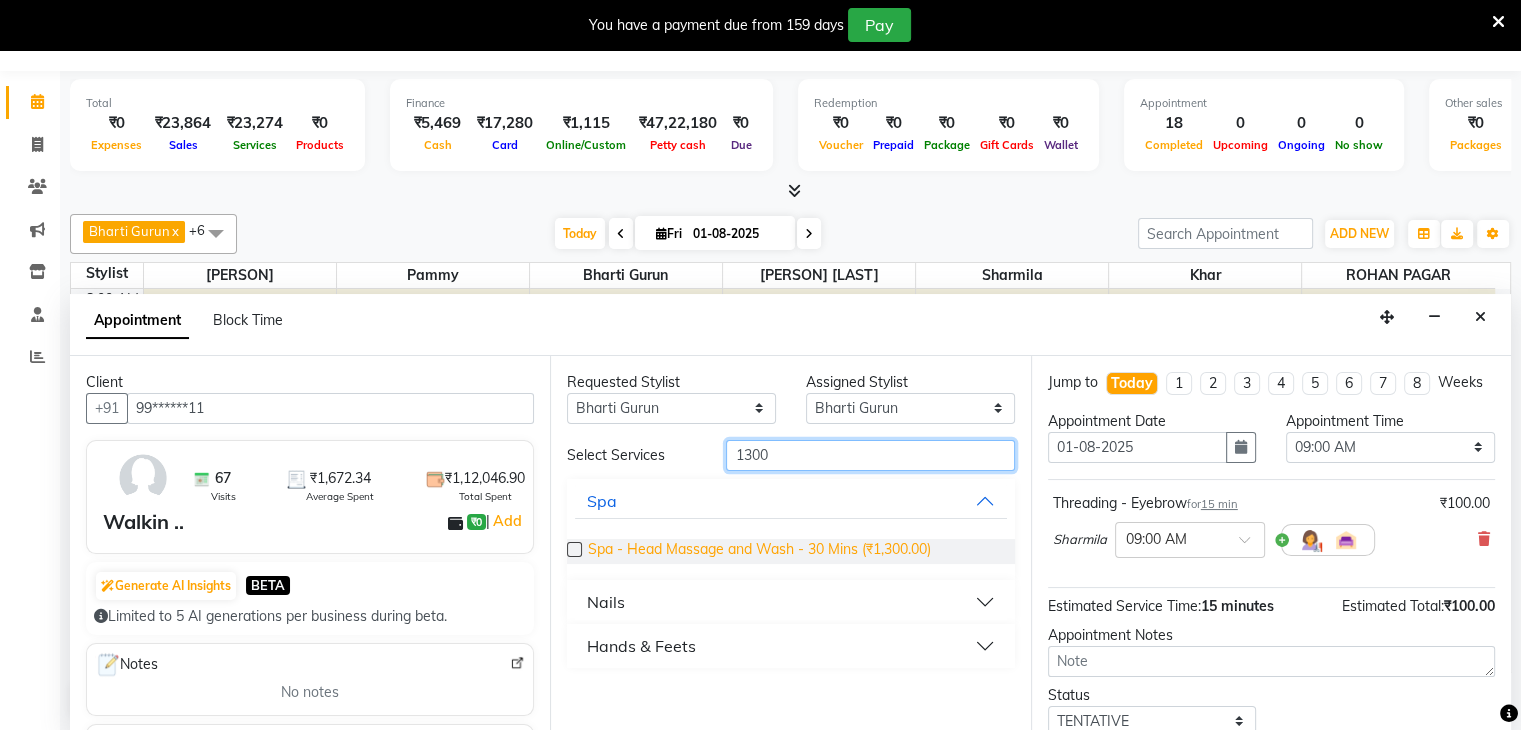 type on "1300" 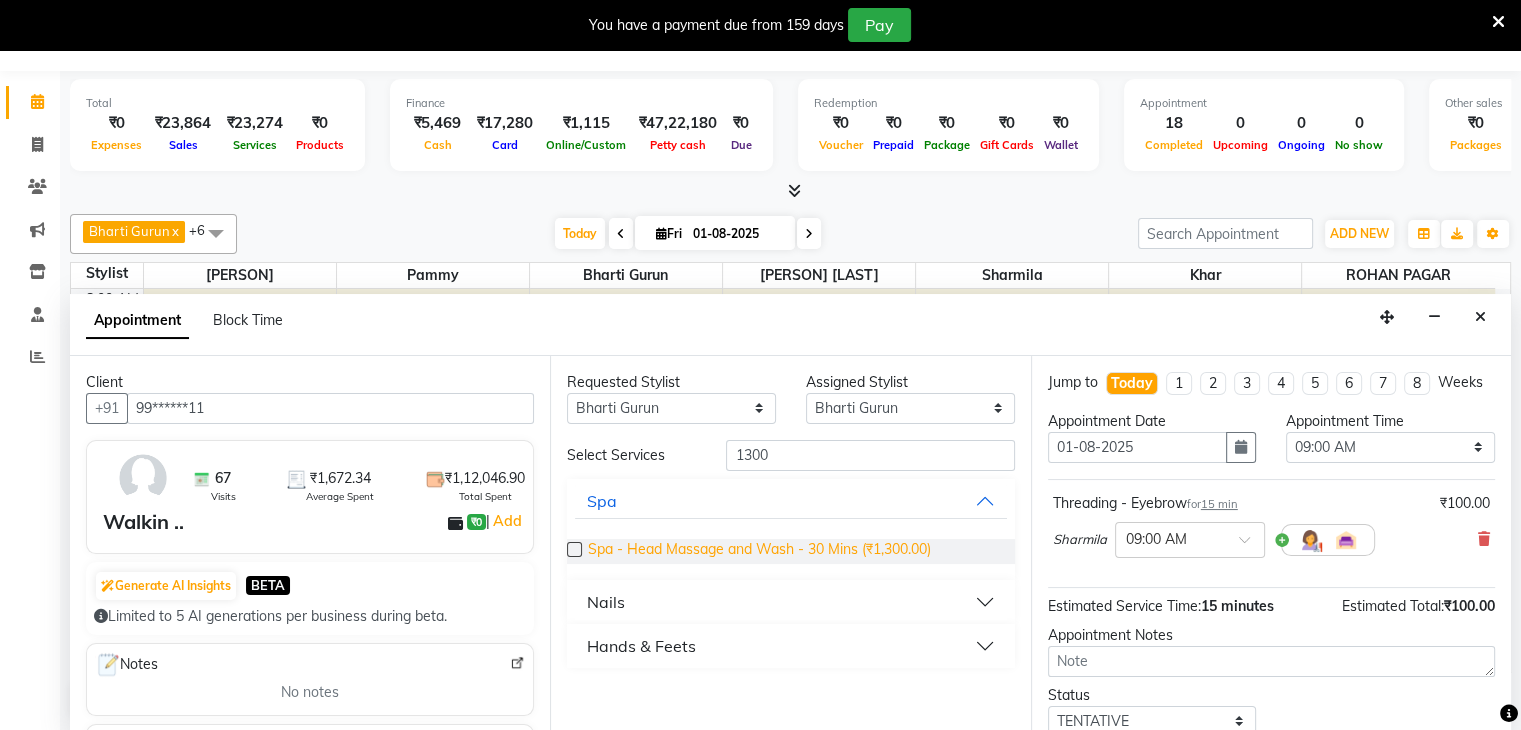 click on "Spa - Head Massage and Wash - 30 Mins (₹1,300.00)" at bounding box center (759, 551) 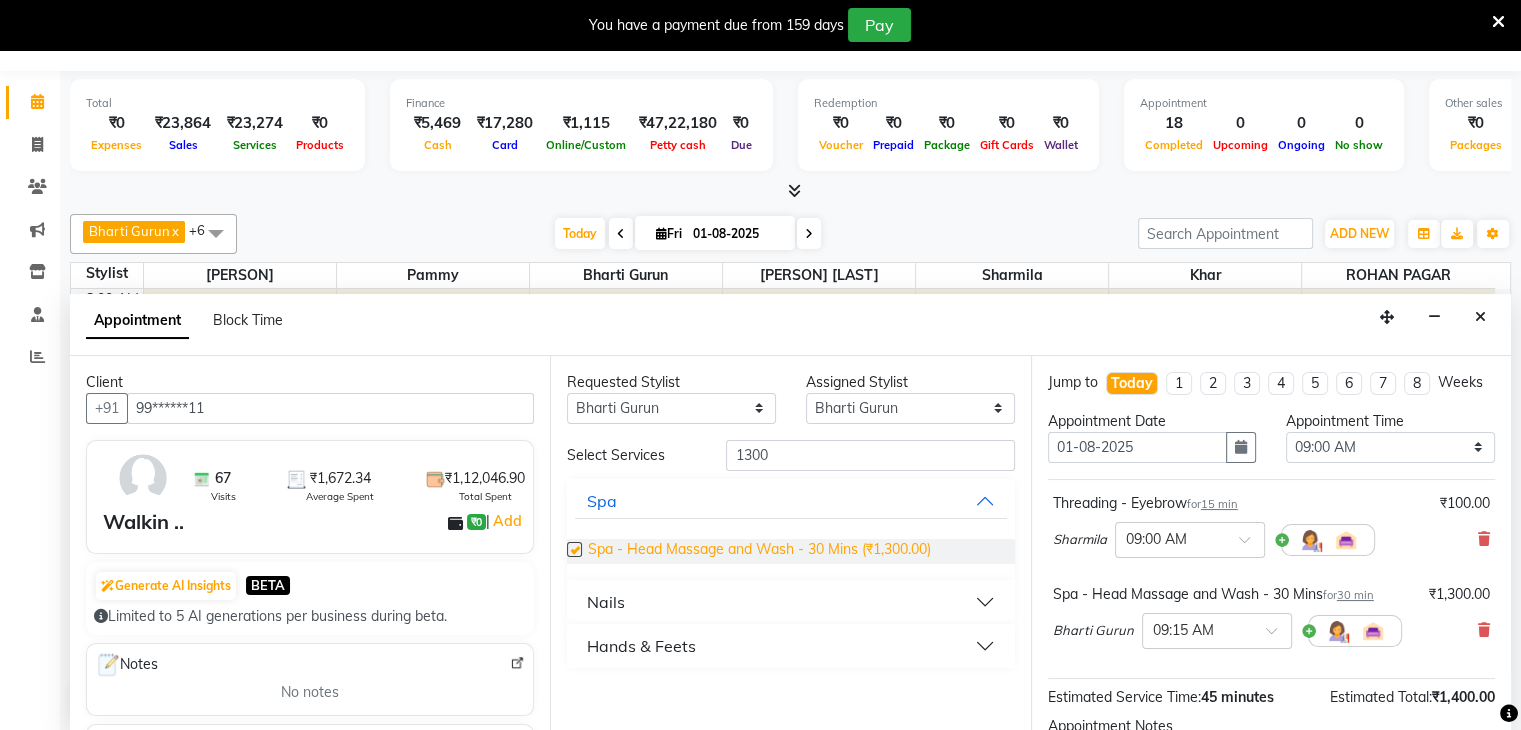 checkbox on "false" 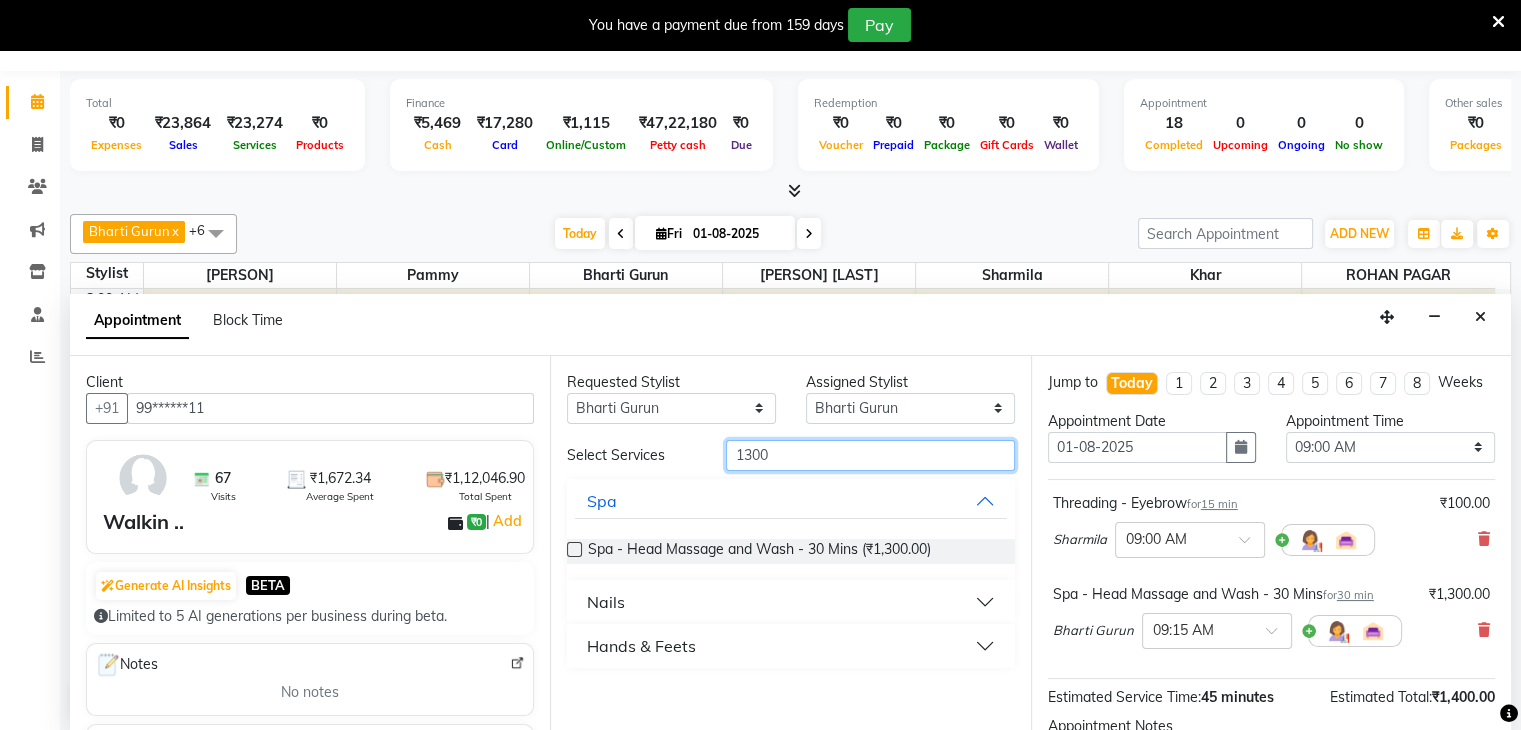 click on "1300" at bounding box center [870, 455] 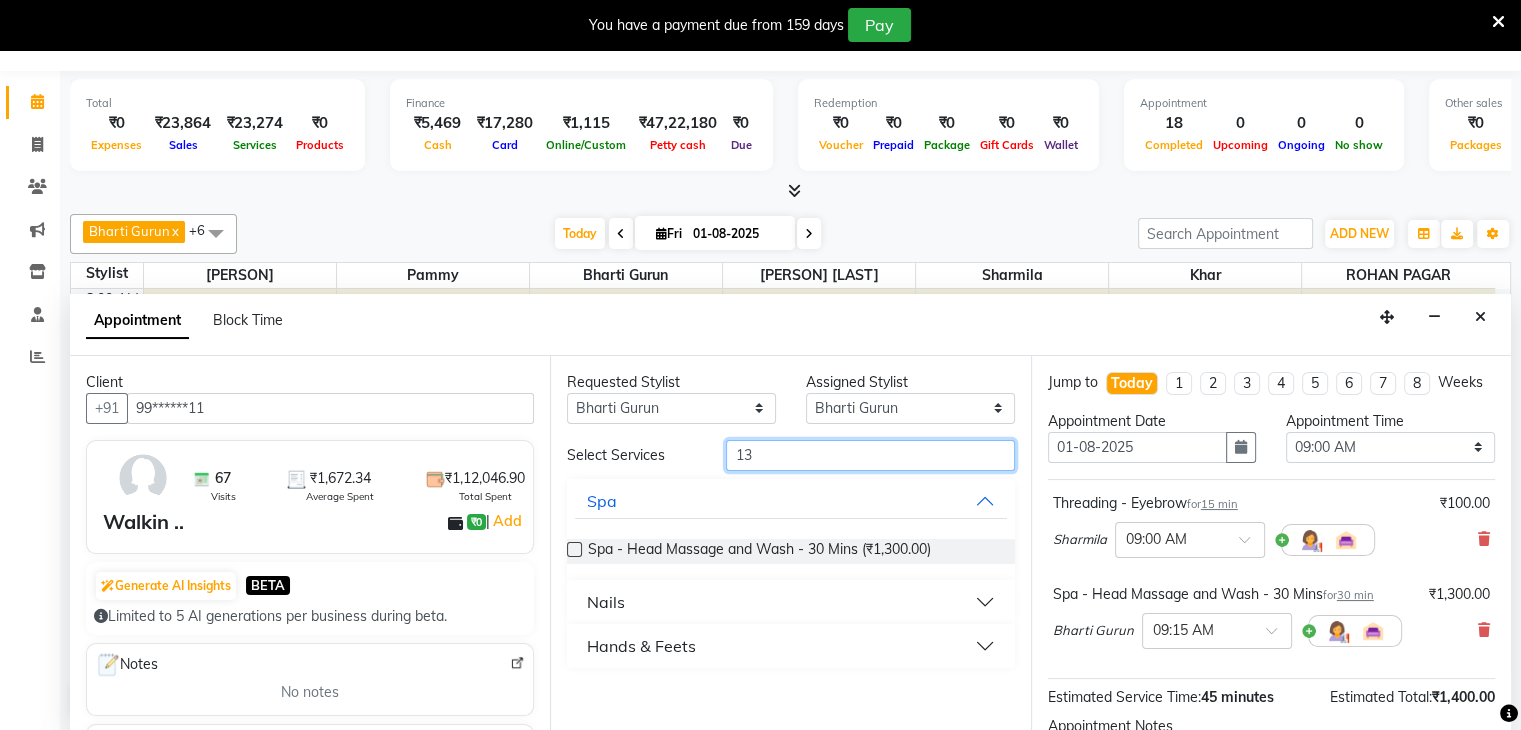 type on "1" 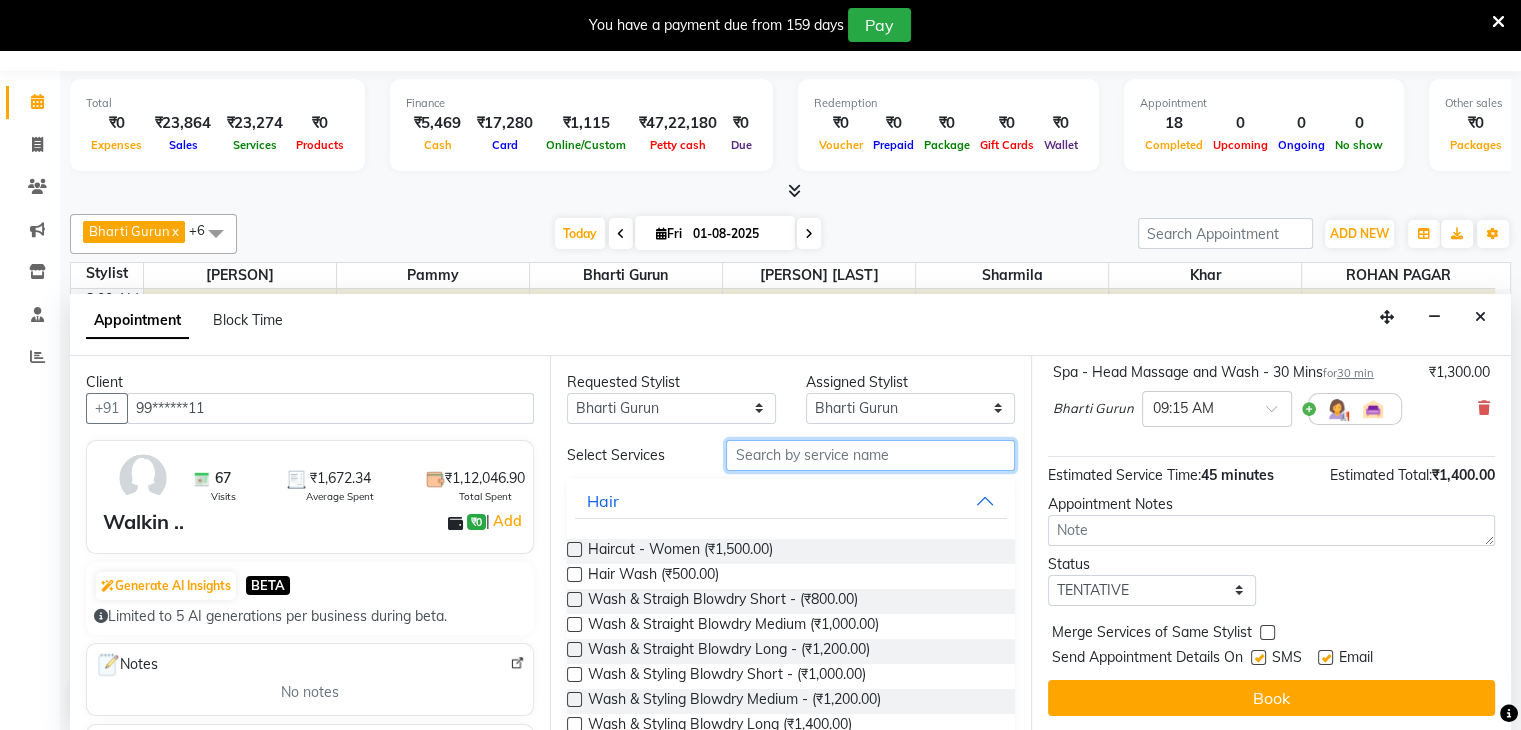 scroll, scrollTop: 240, scrollLeft: 0, axis: vertical 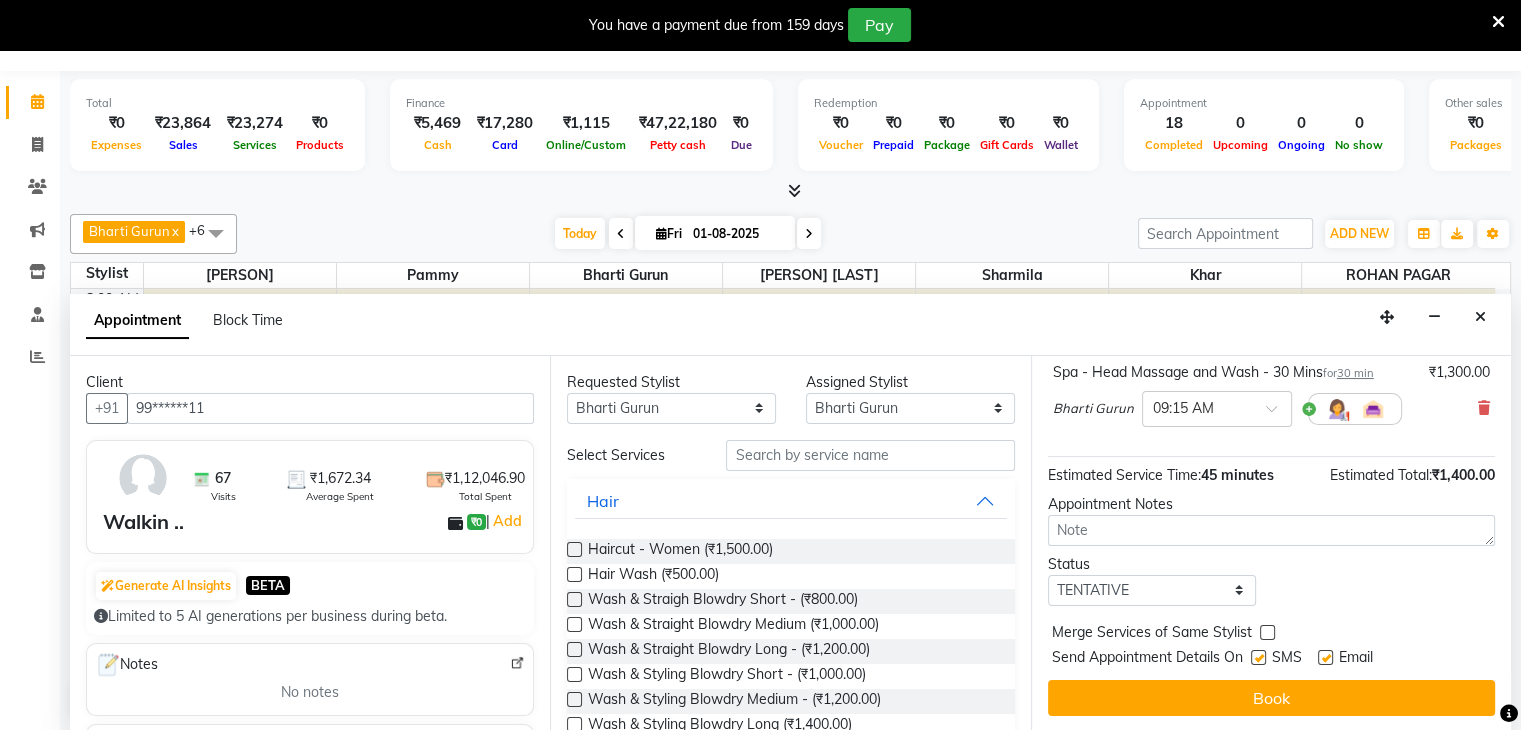 click at bounding box center (1258, 657) 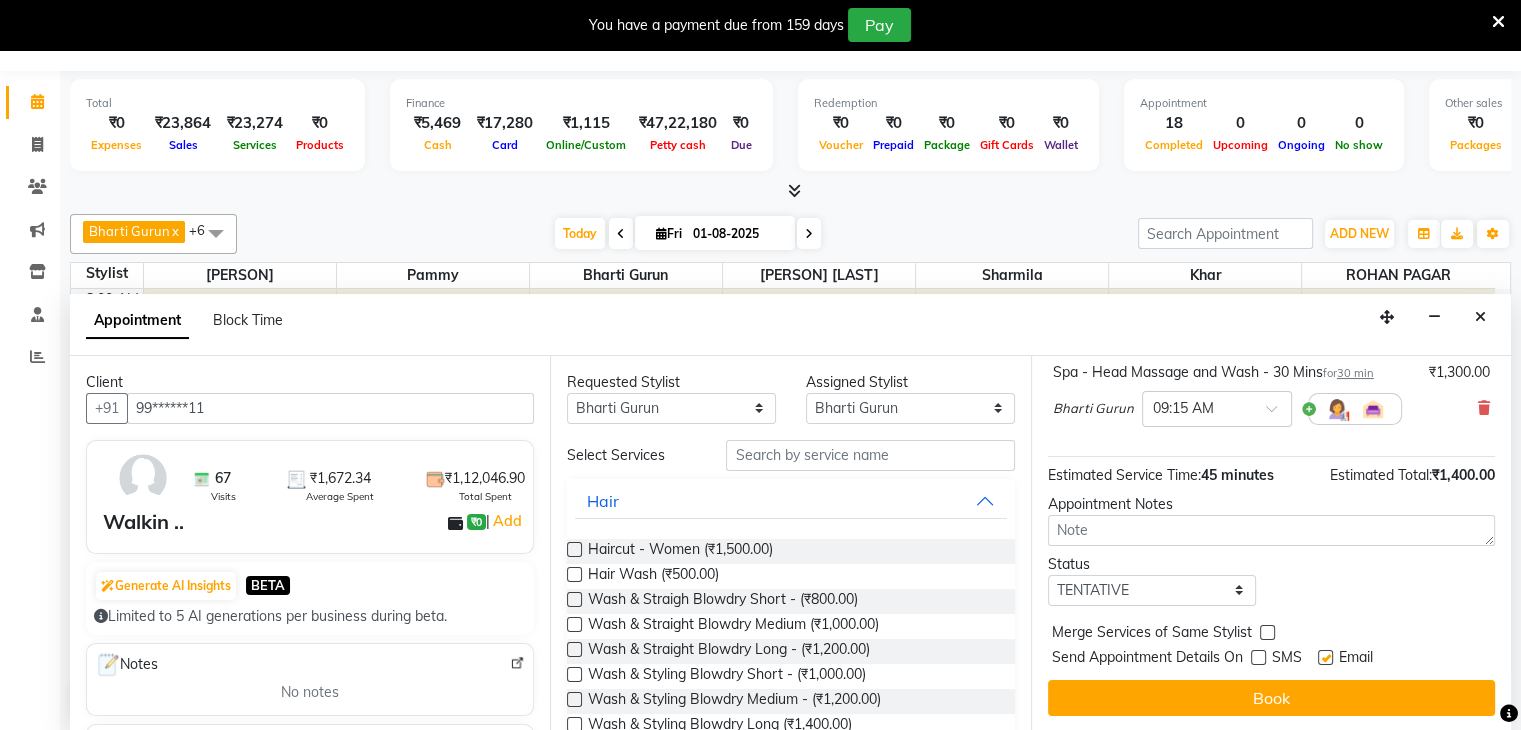 click at bounding box center (1325, 657) 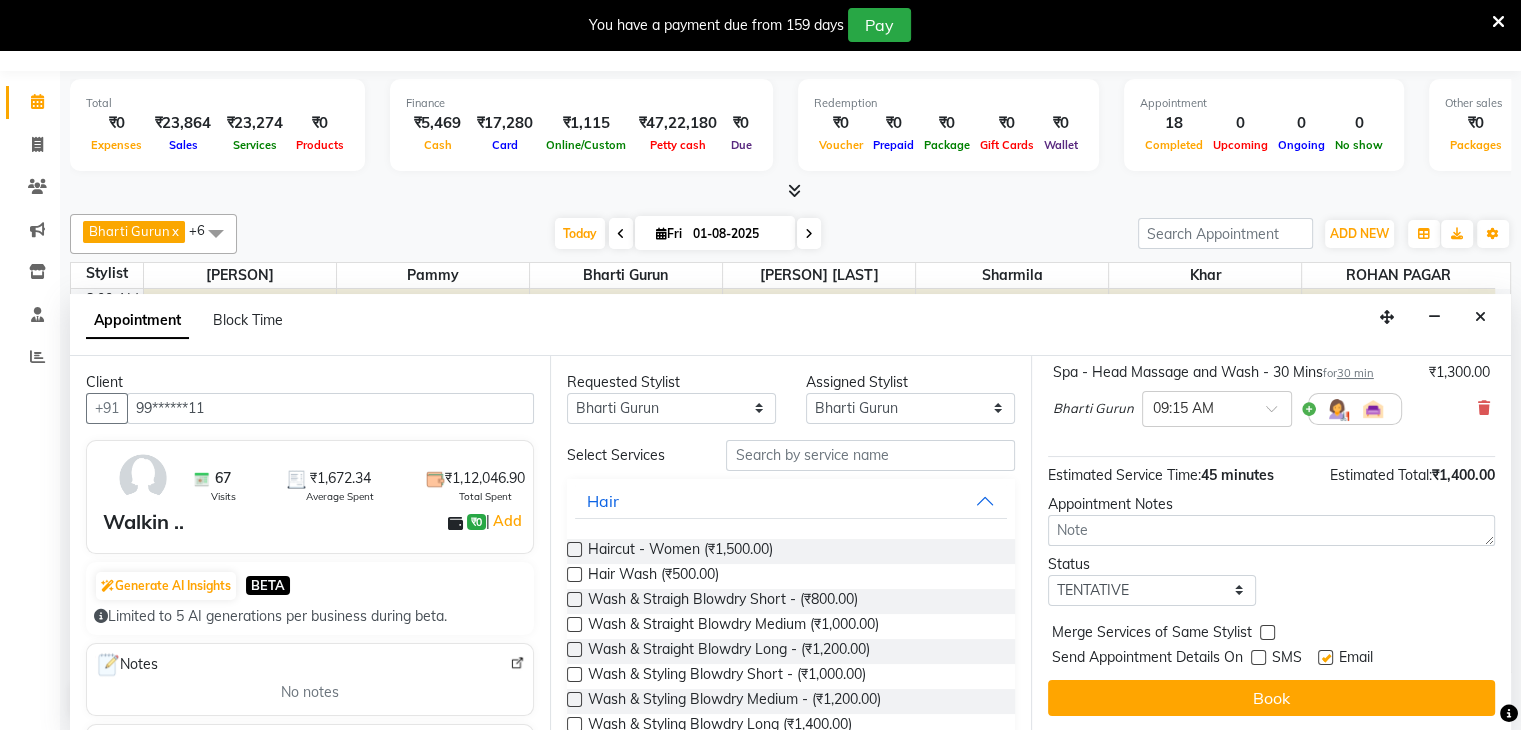 click at bounding box center [1324, 659] 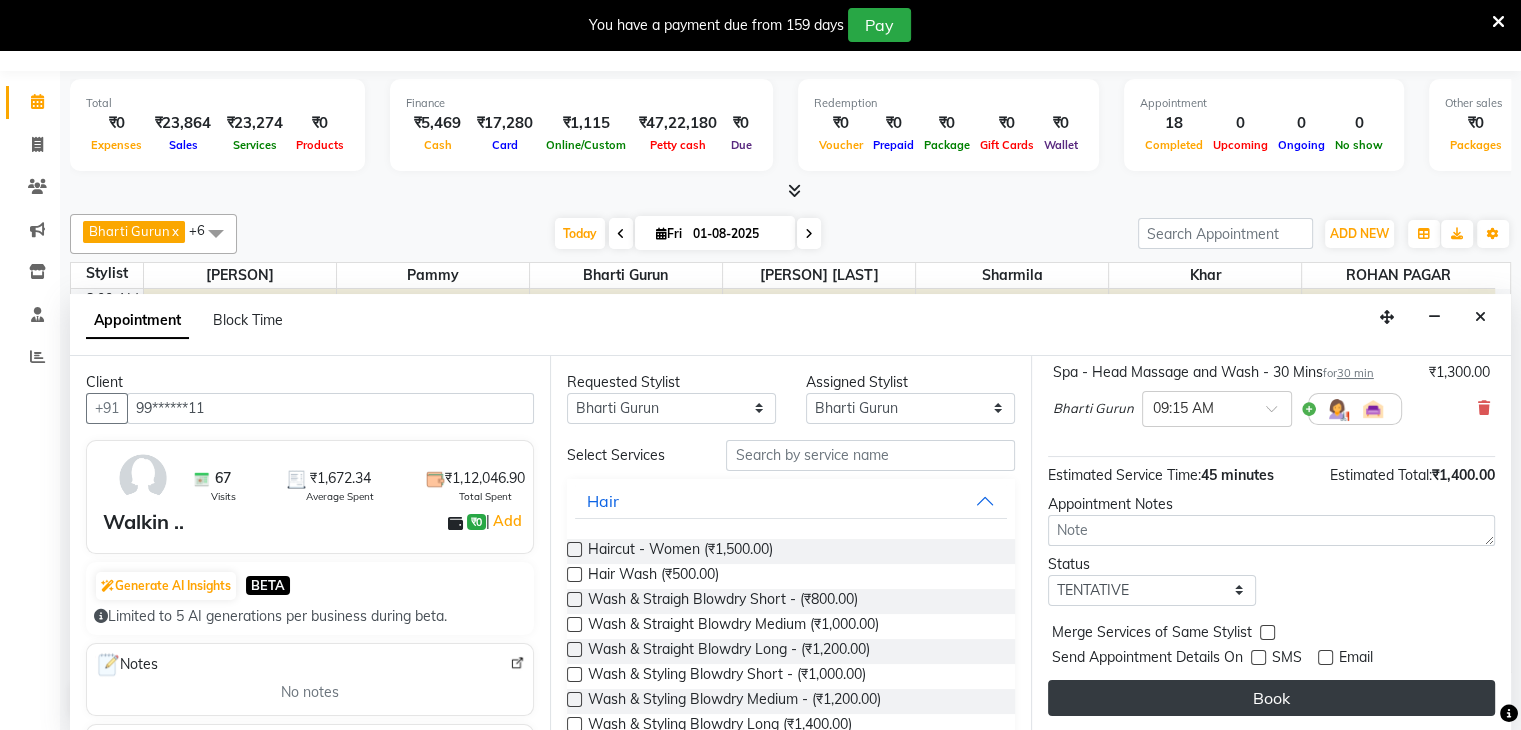 click on "Book" at bounding box center (1271, 698) 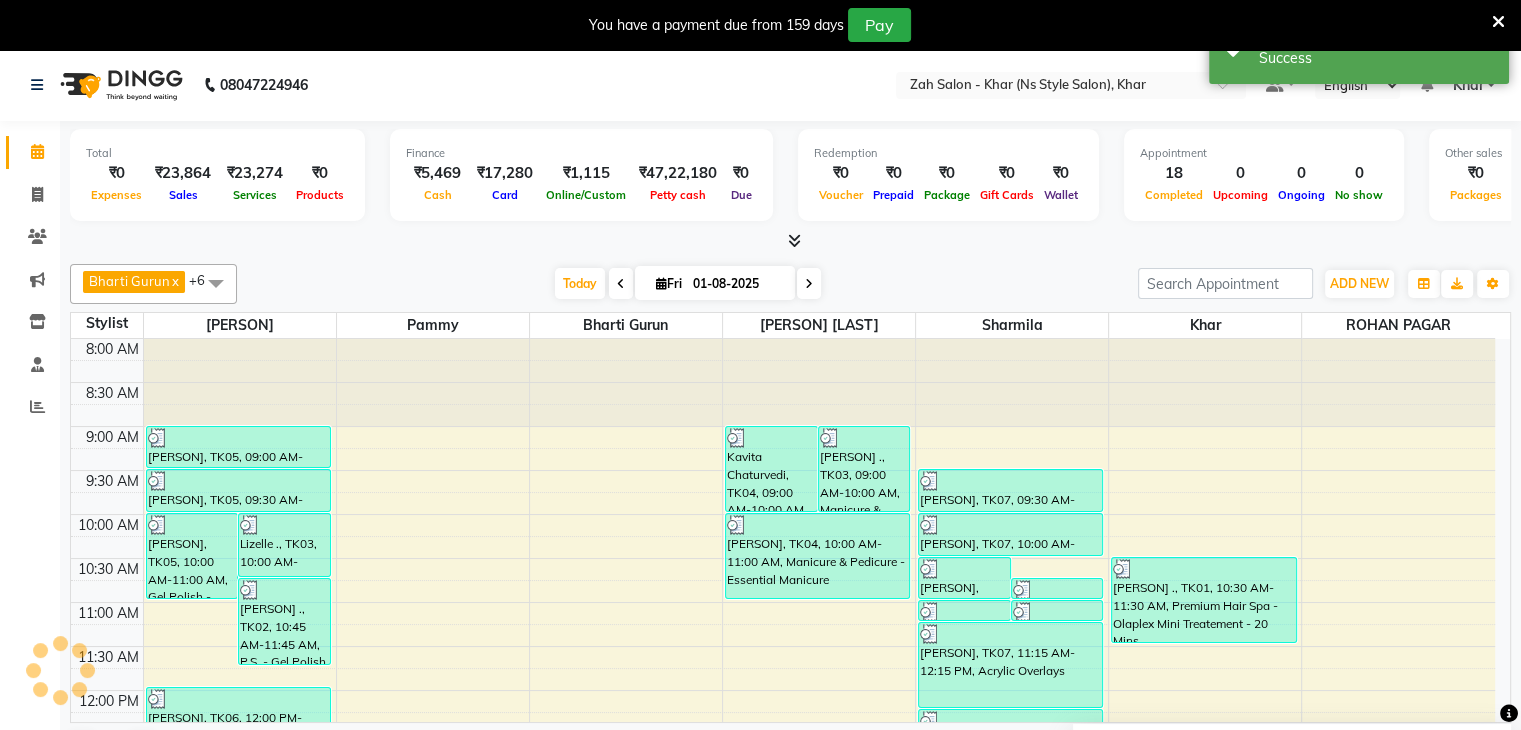 scroll, scrollTop: 0, scrollLeft: 0, axis: both 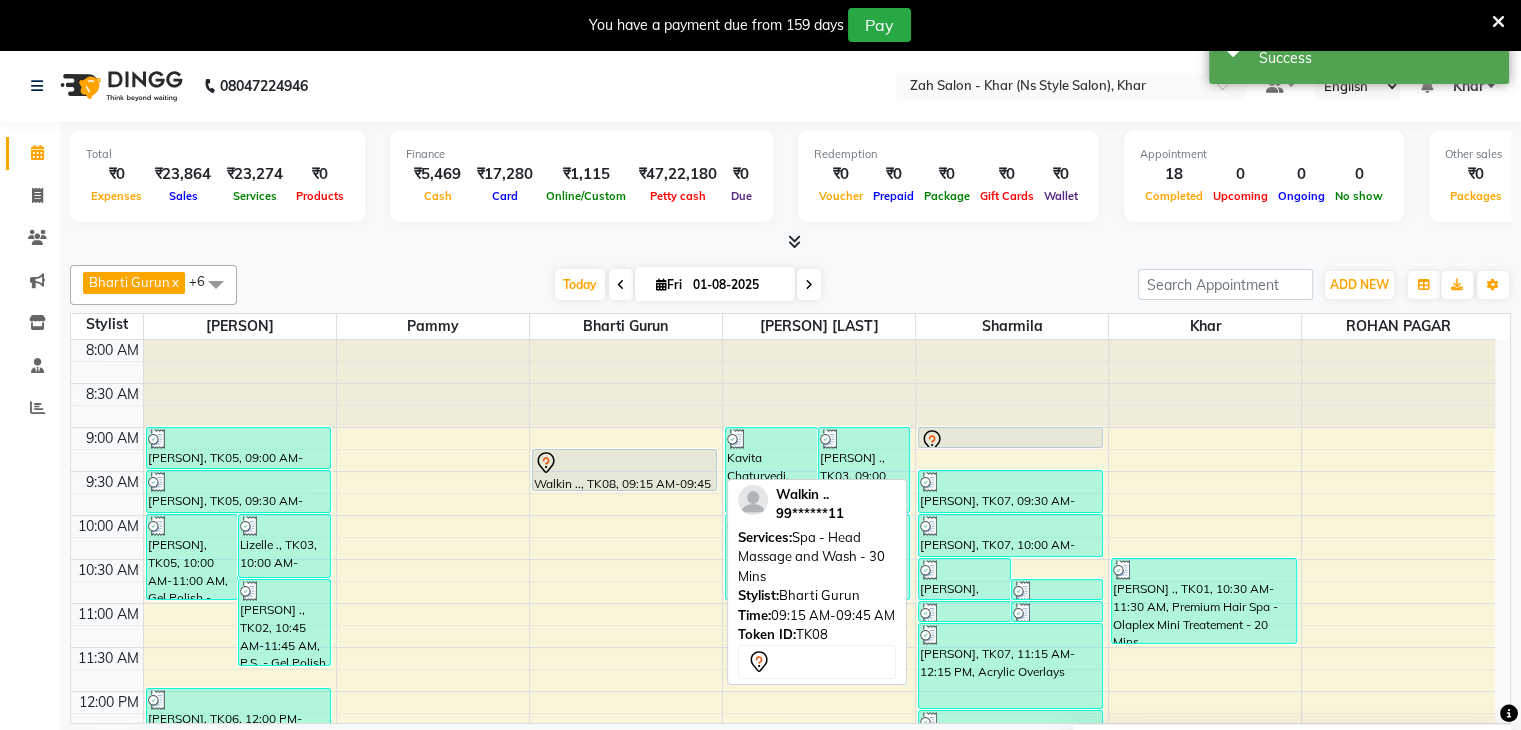 click at bounding box center [624, 463] 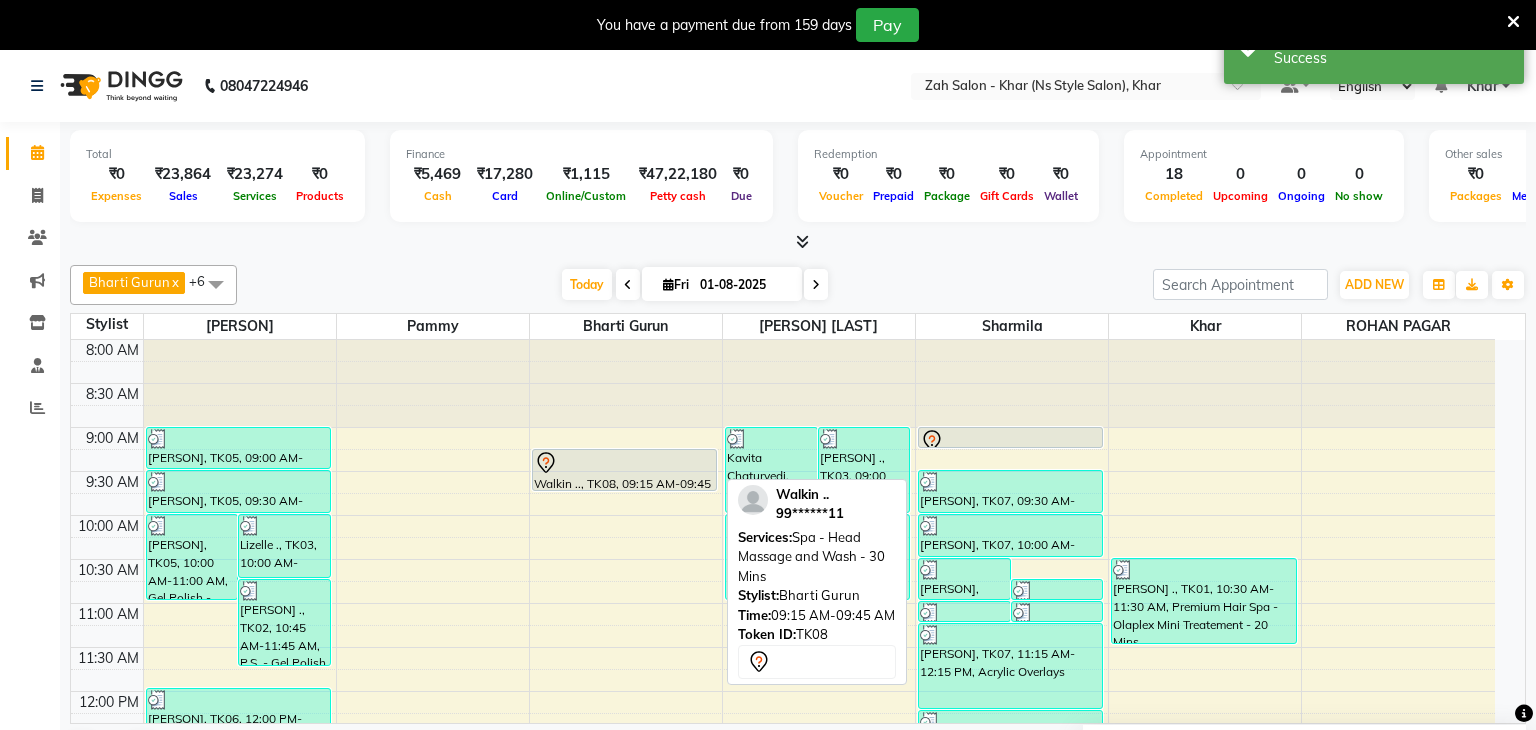 select on "7" 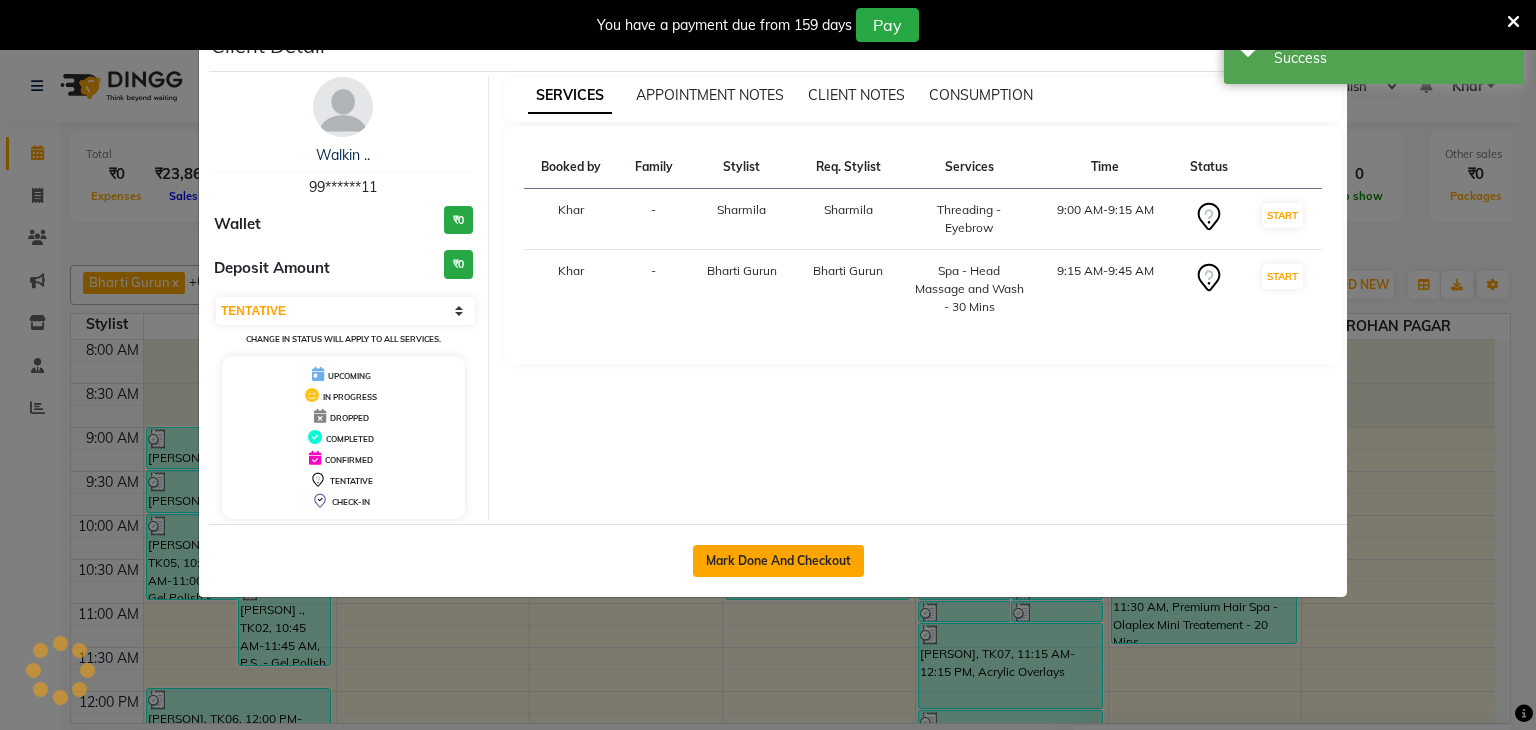 click on "Mark Done And Checkout" 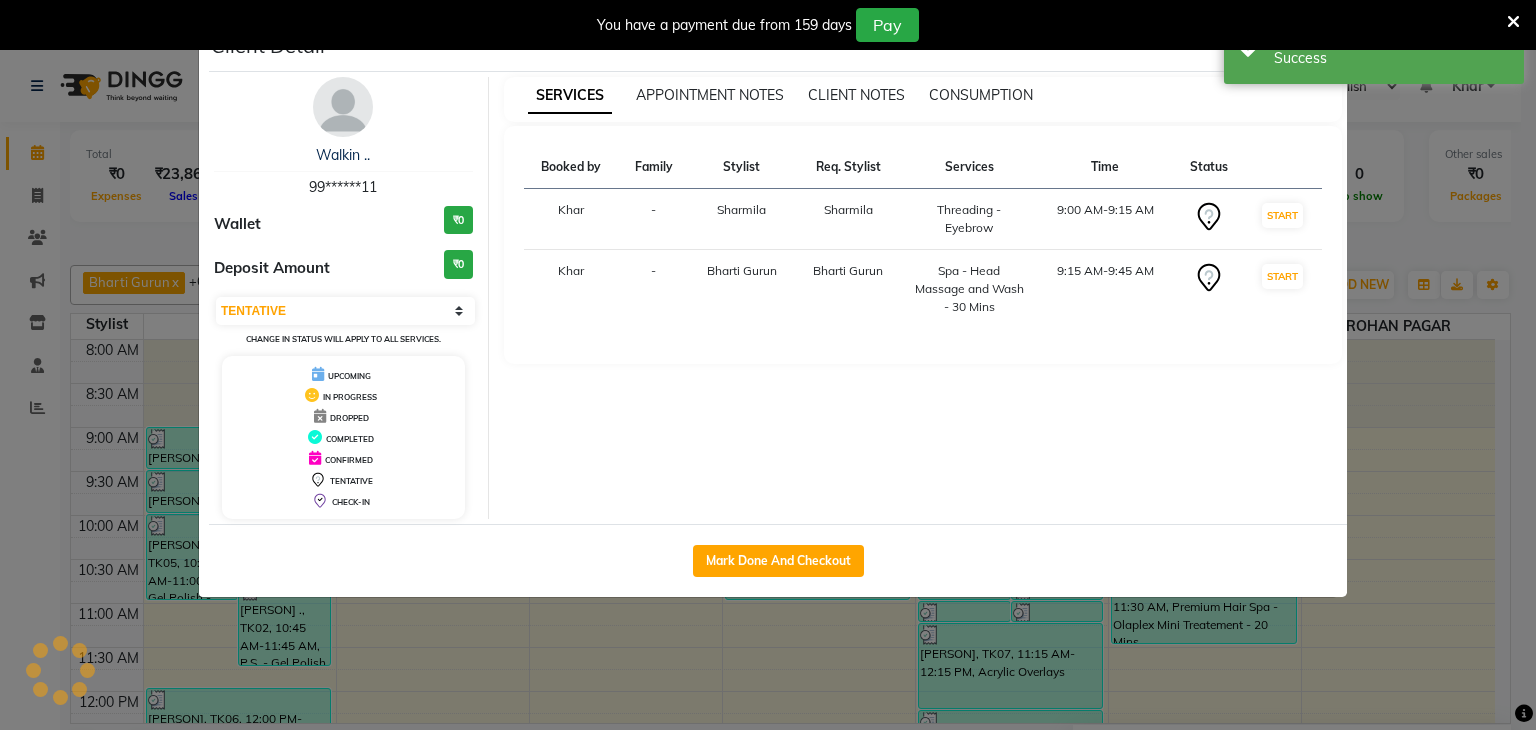 select on "service" 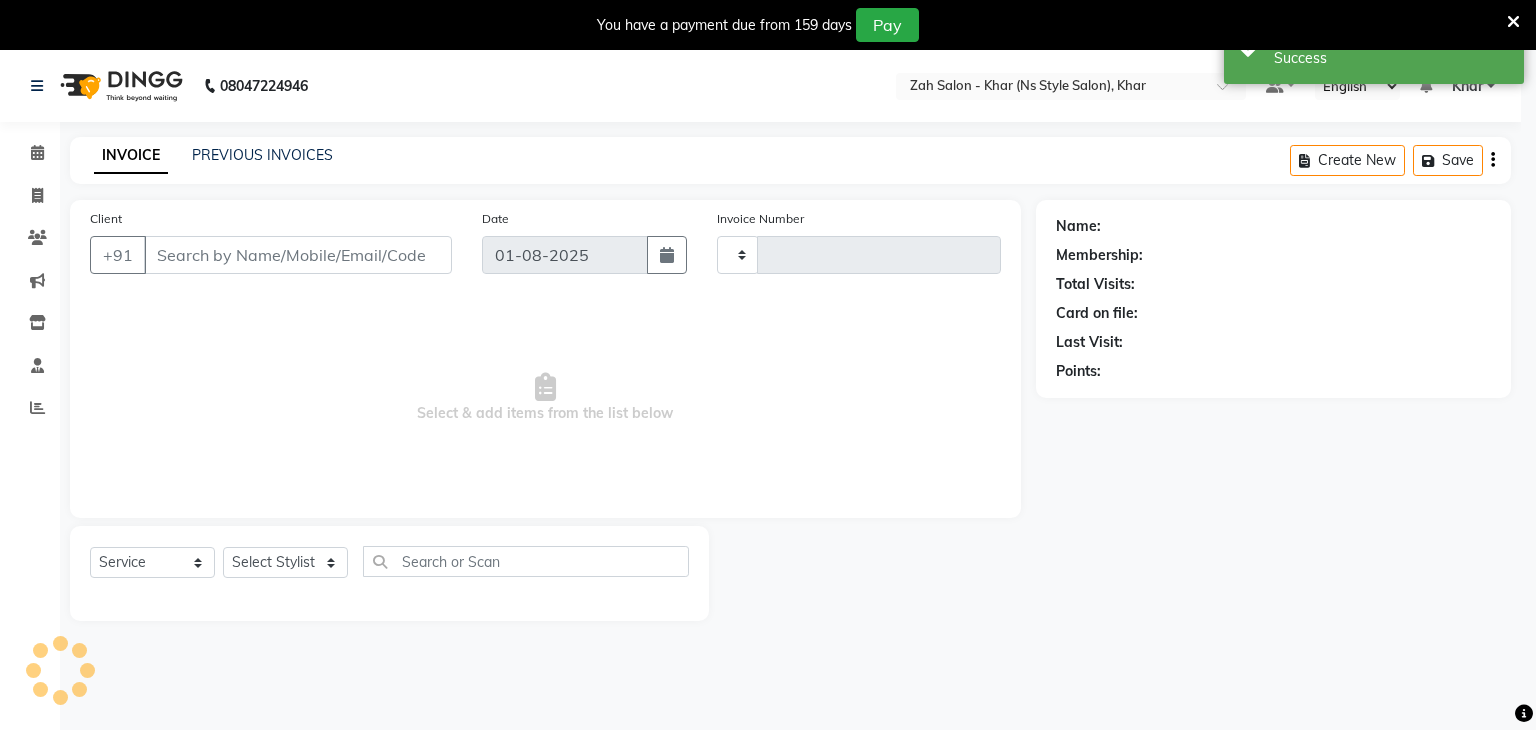 select on "3" 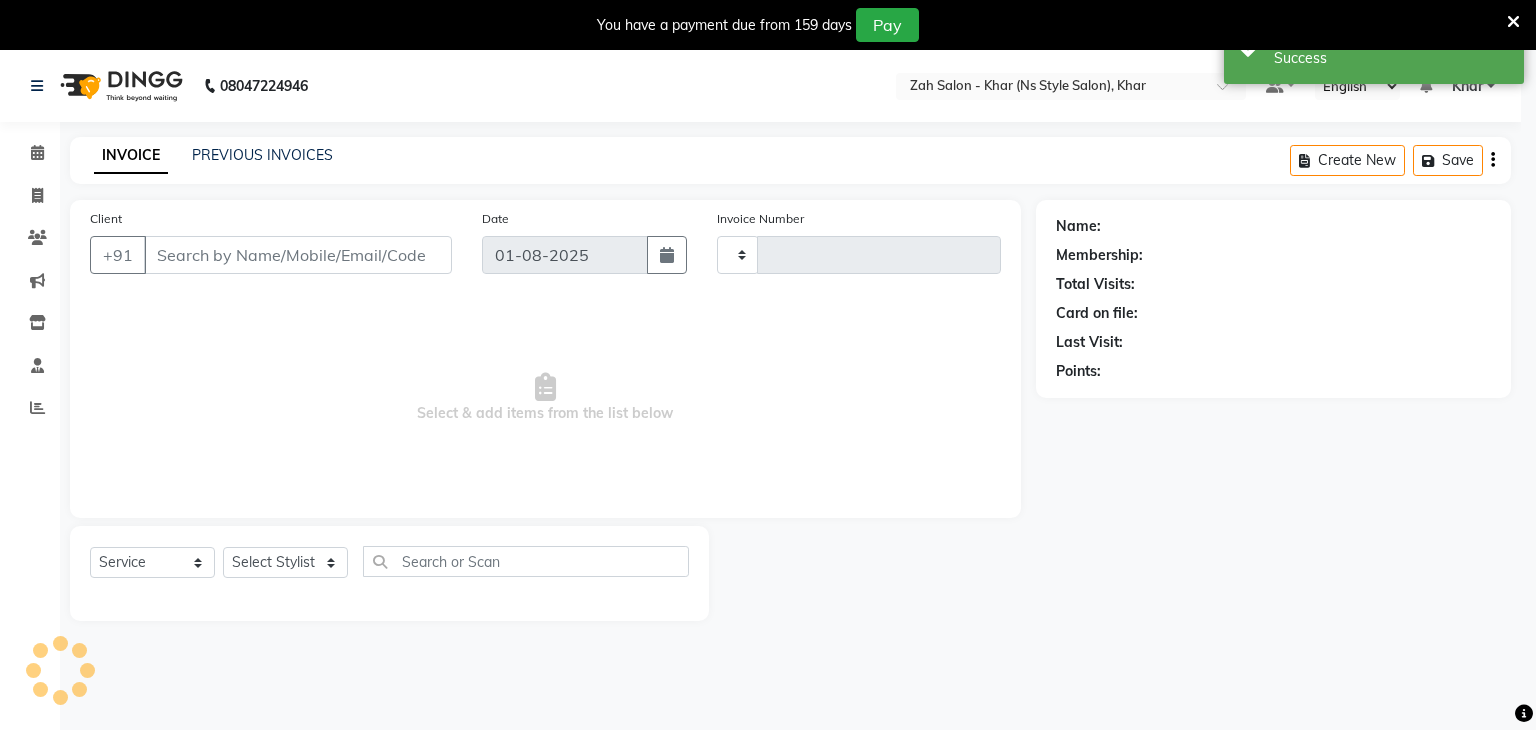 type on "0957" 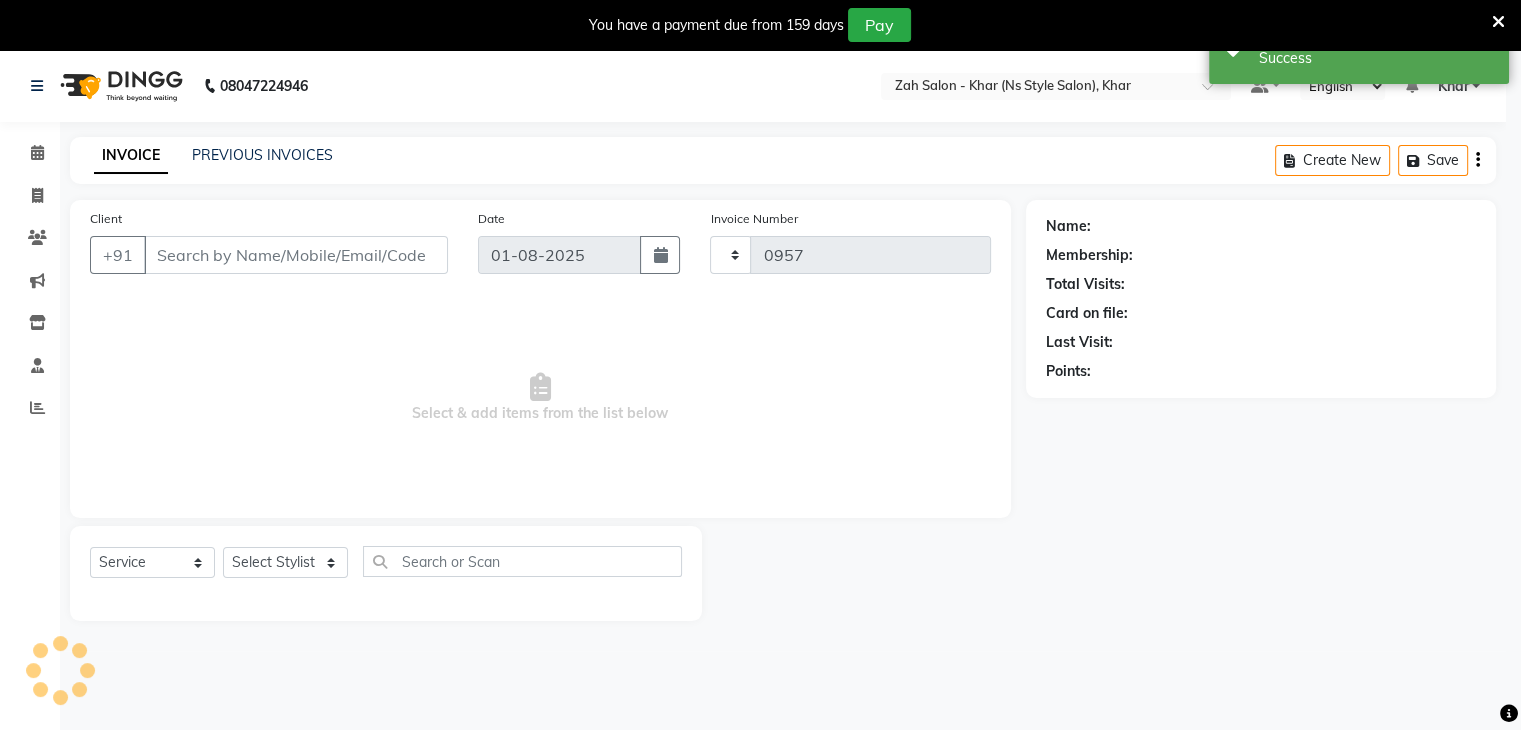 select on "5619" 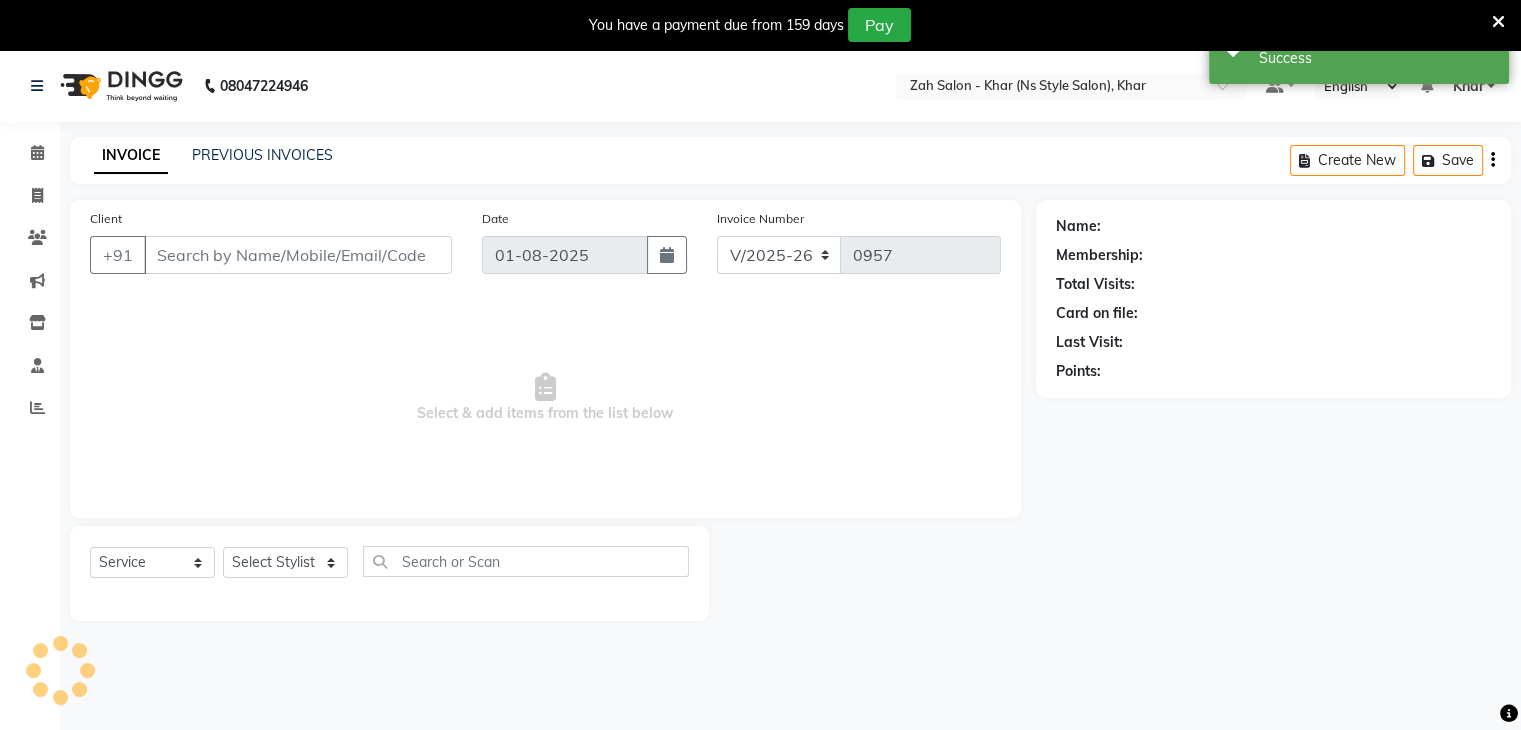 type on "99******11" 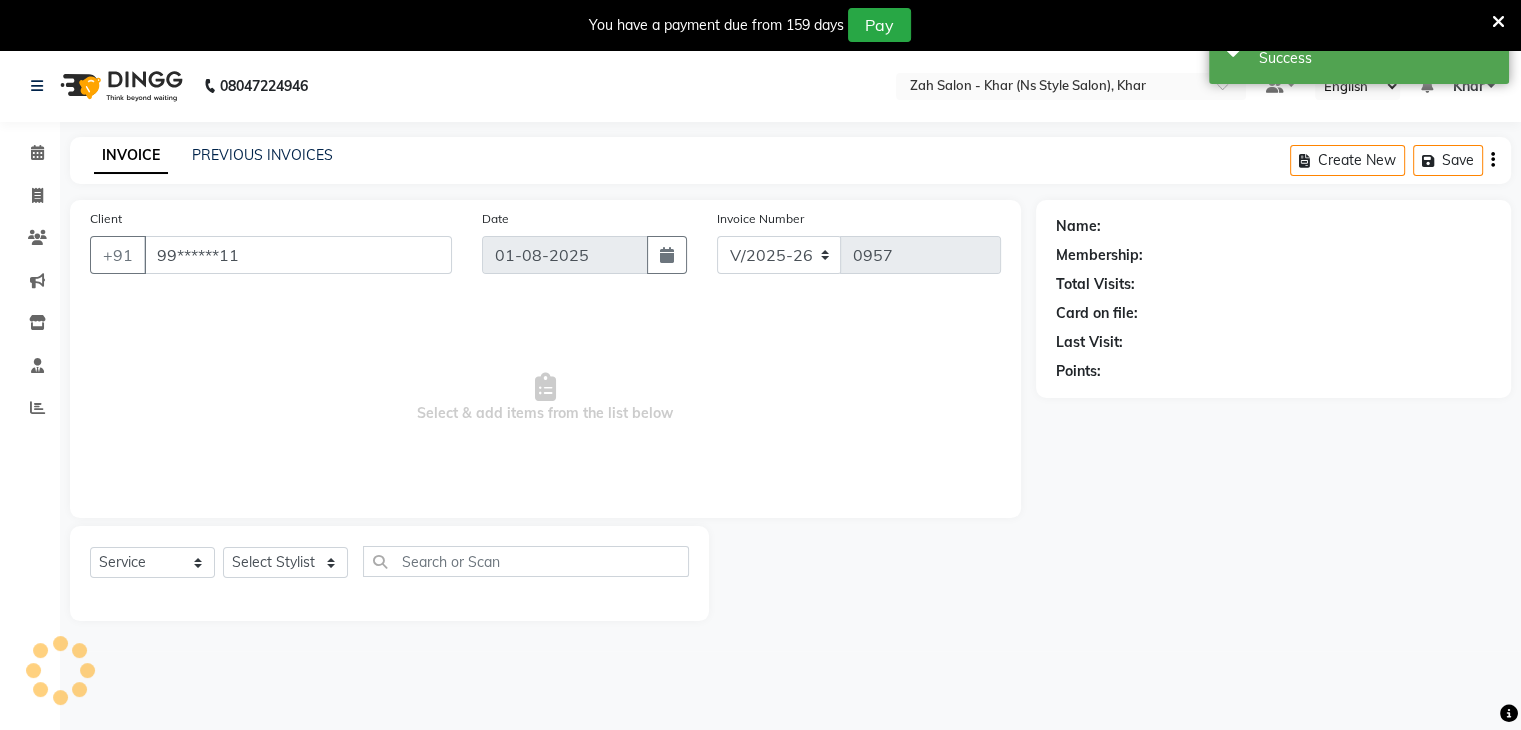 select on "38404" 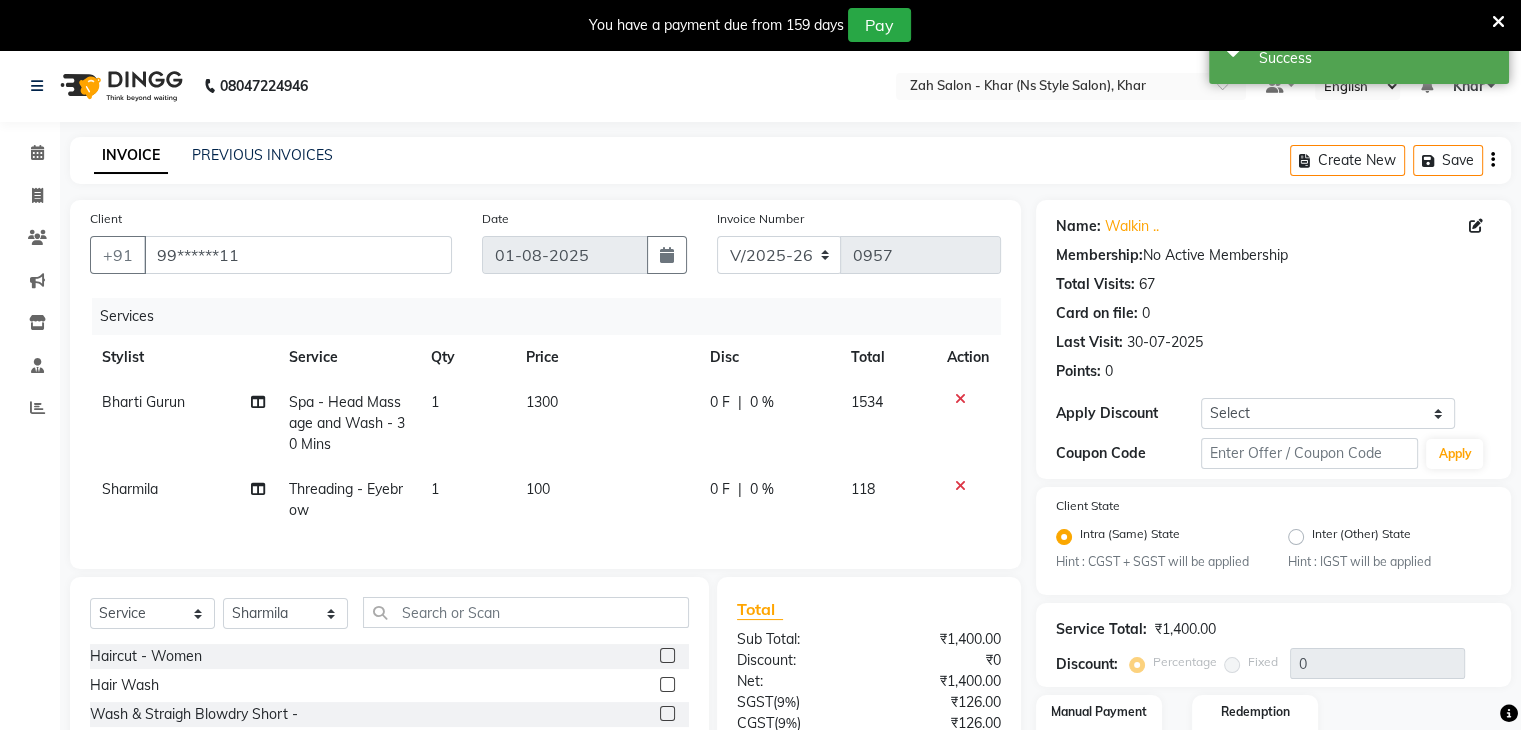 scroll, scrollTop: 188, scrollLeft: 0, axis: vertical 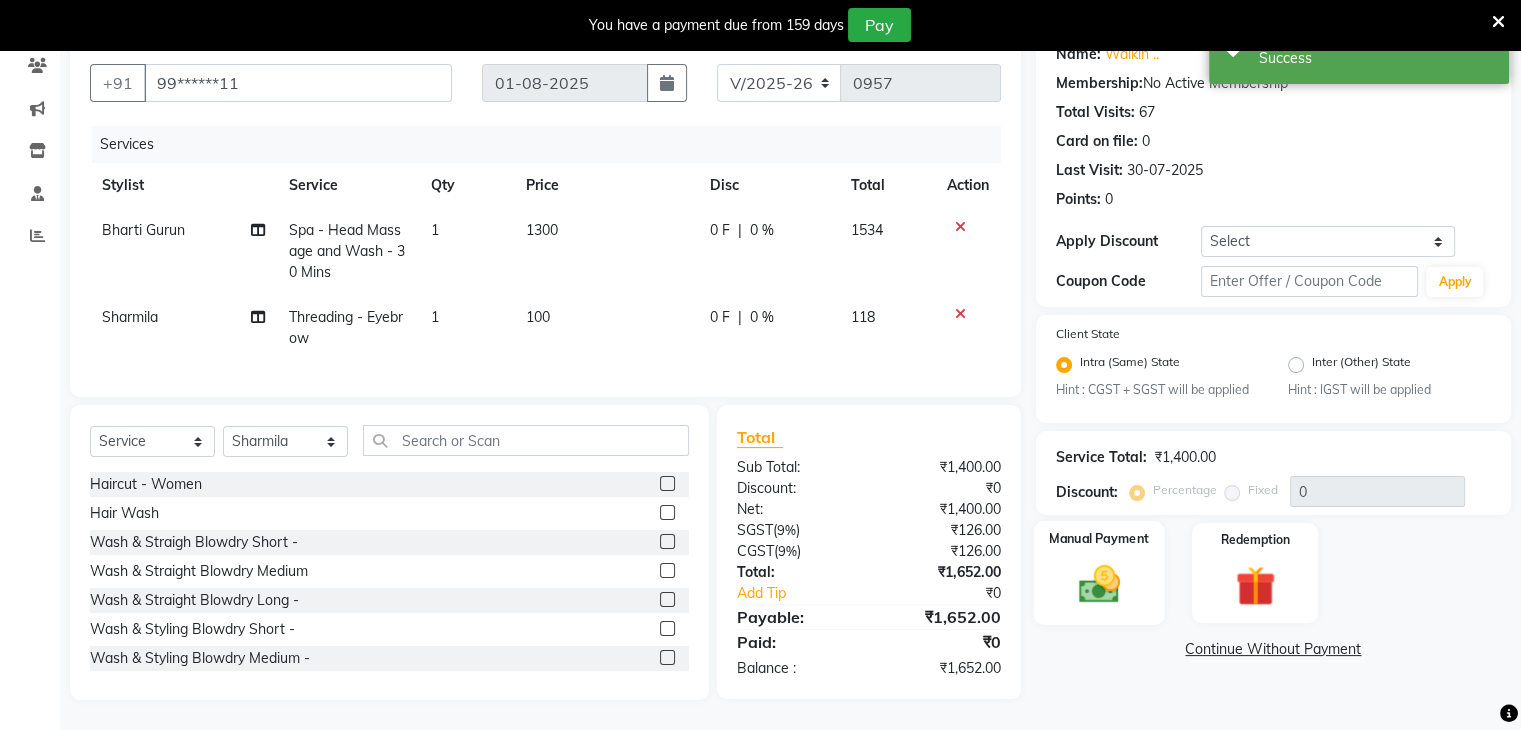 click on "Manual Payment" 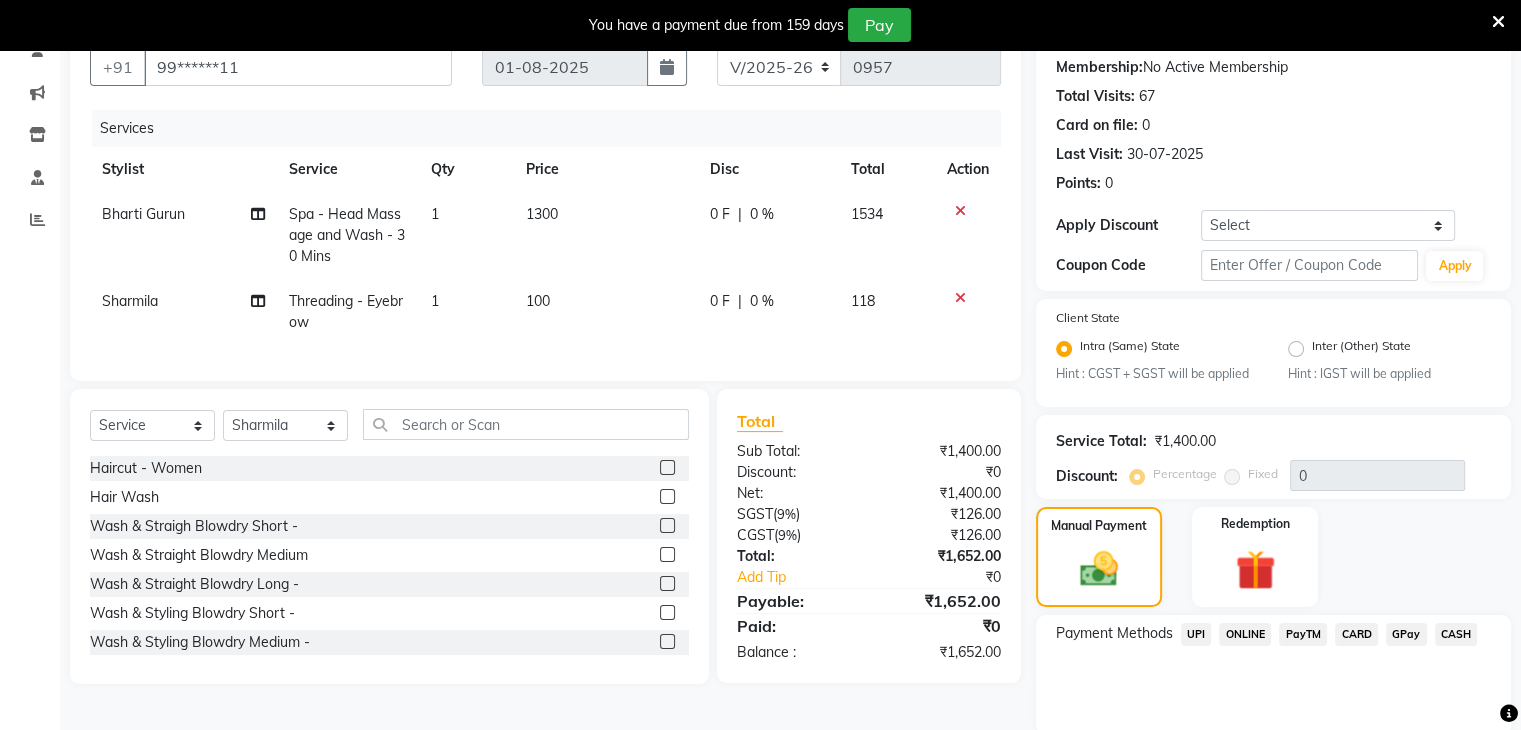click on "UPI" 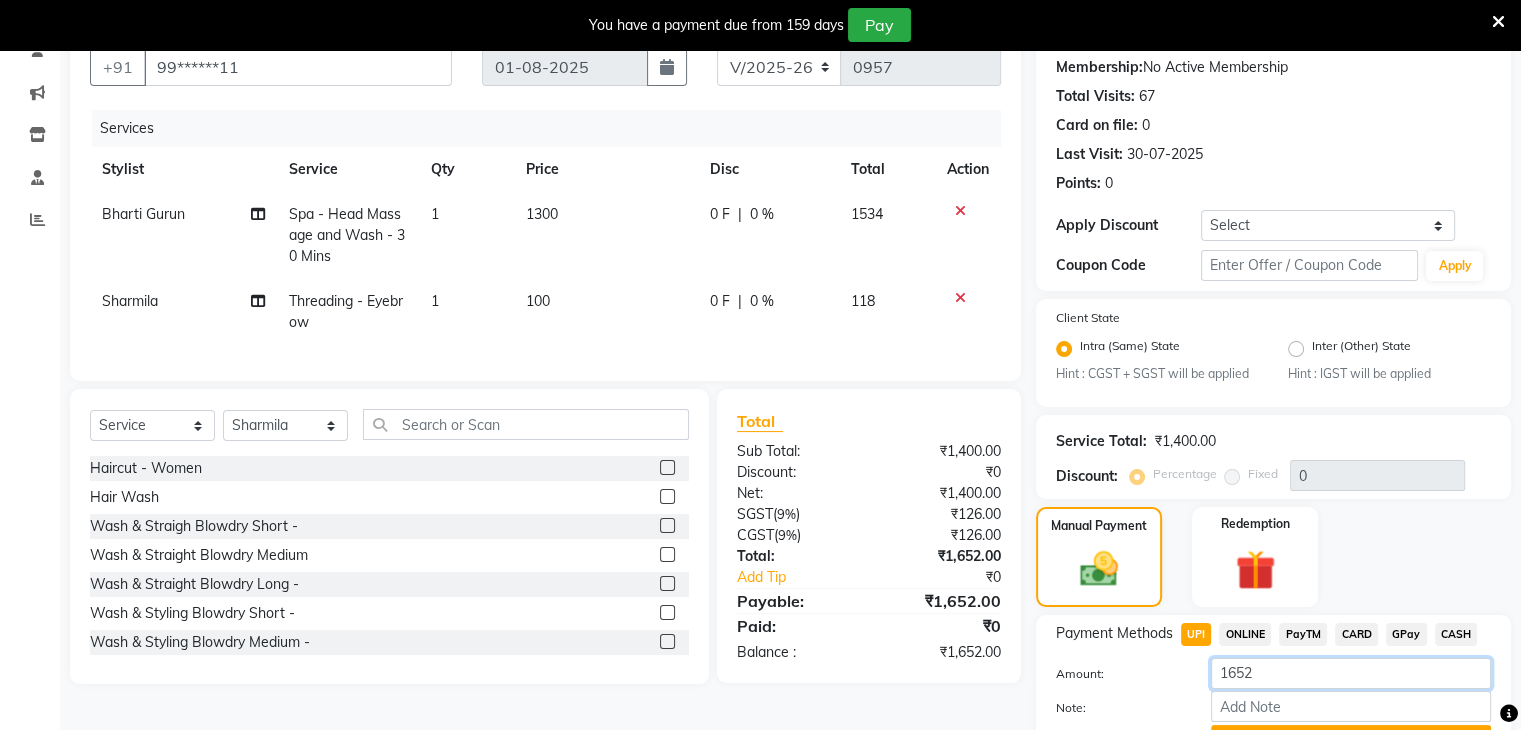click on "1652" 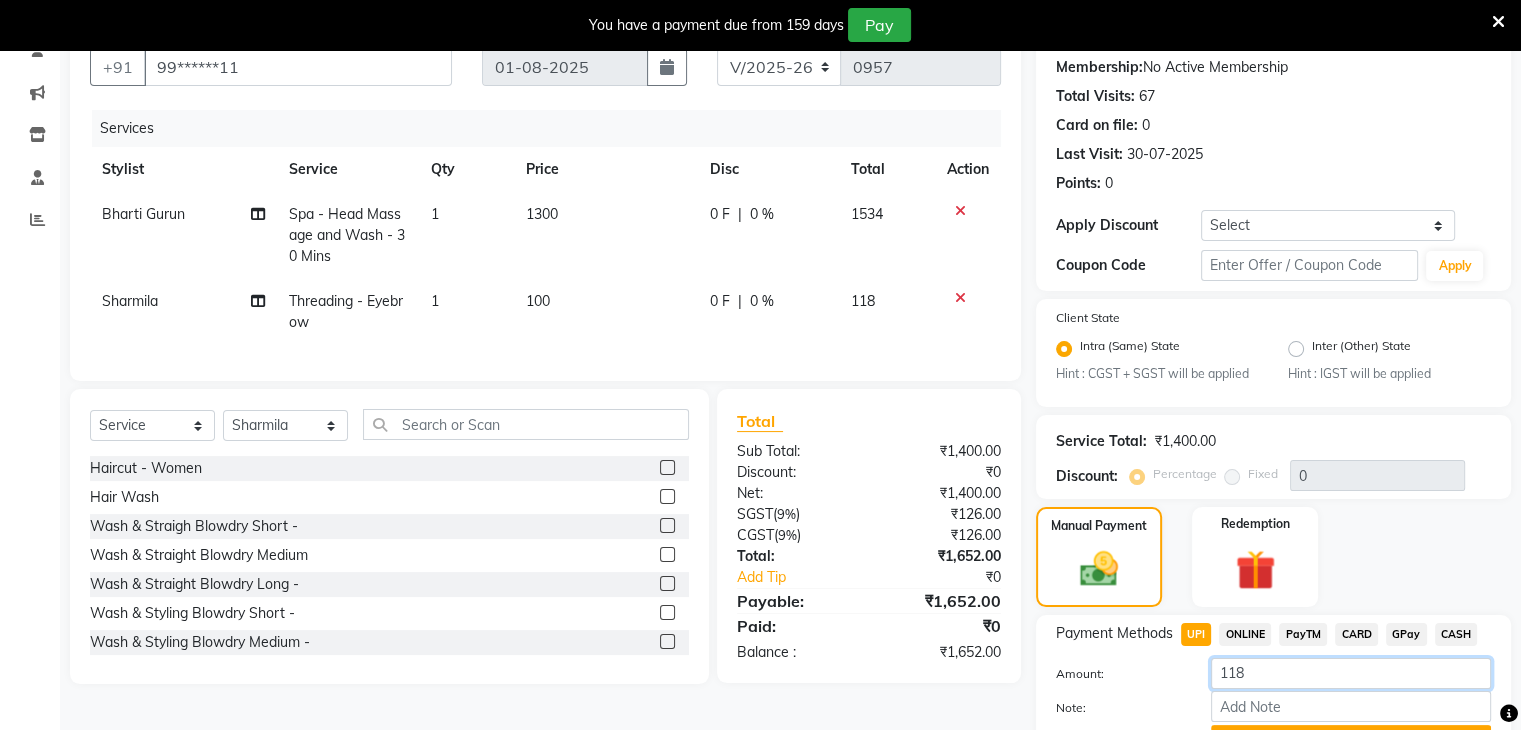 scroll, scrollTop: 297, scrollLeft: 0, axis: vertical 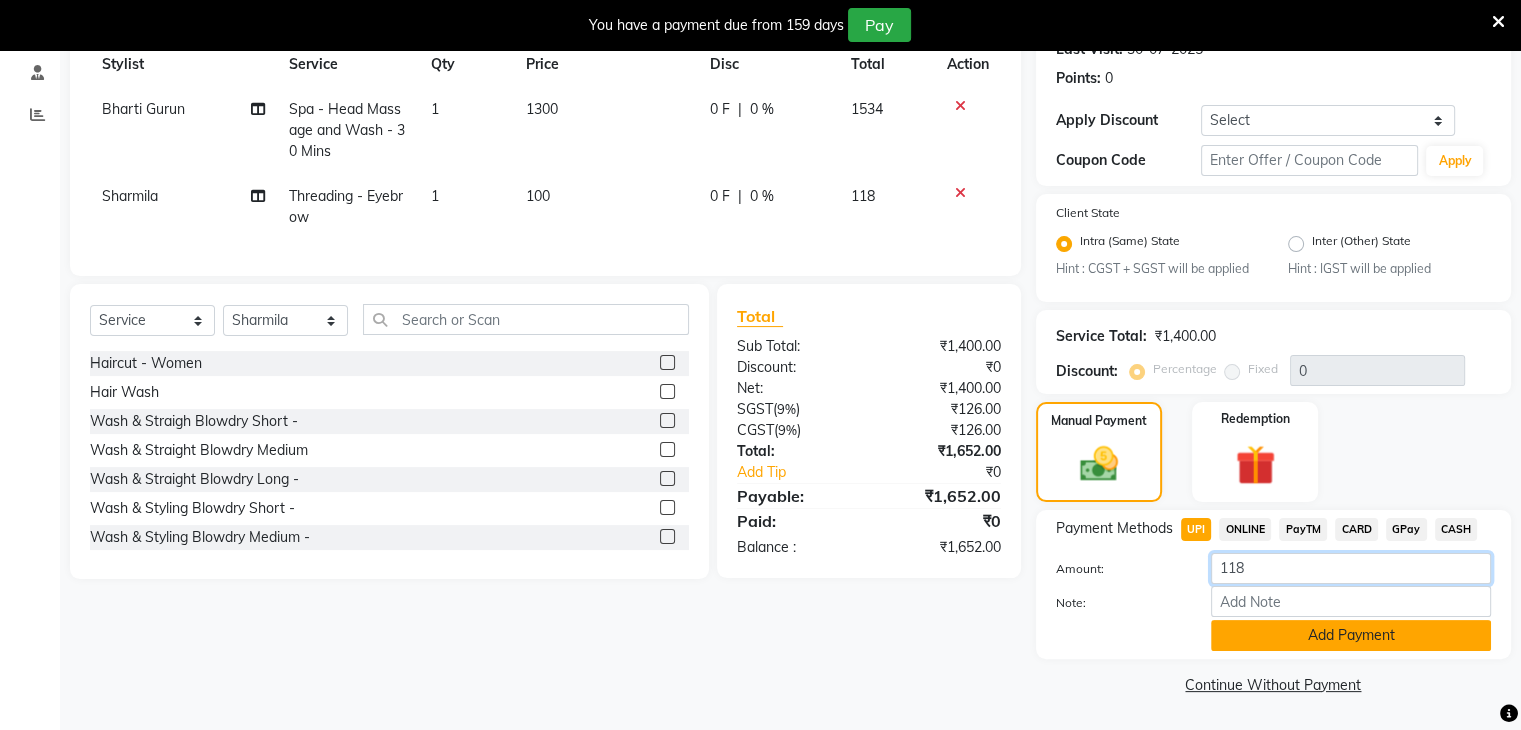 type on "118" 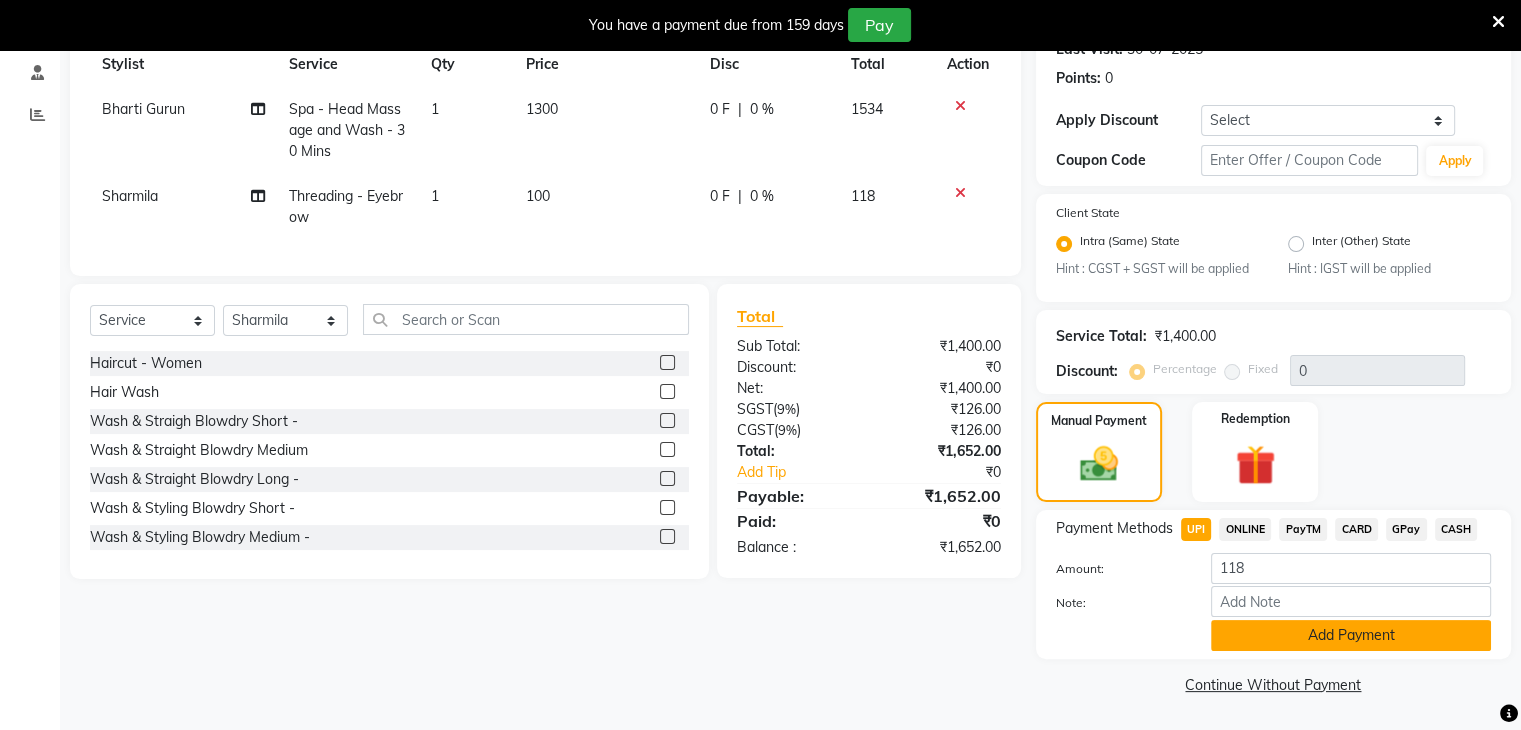 click on "Add Payment" 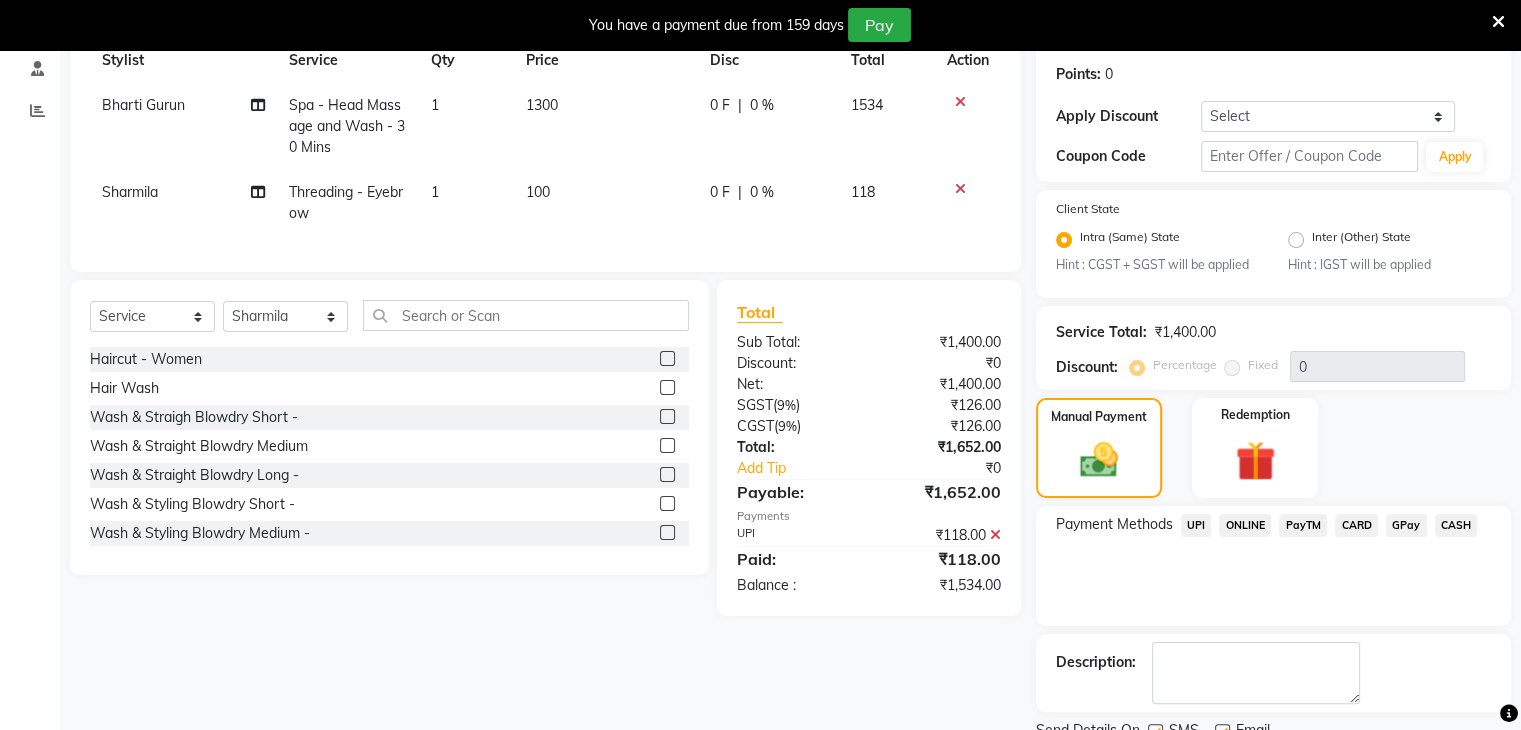 click on "CASH" 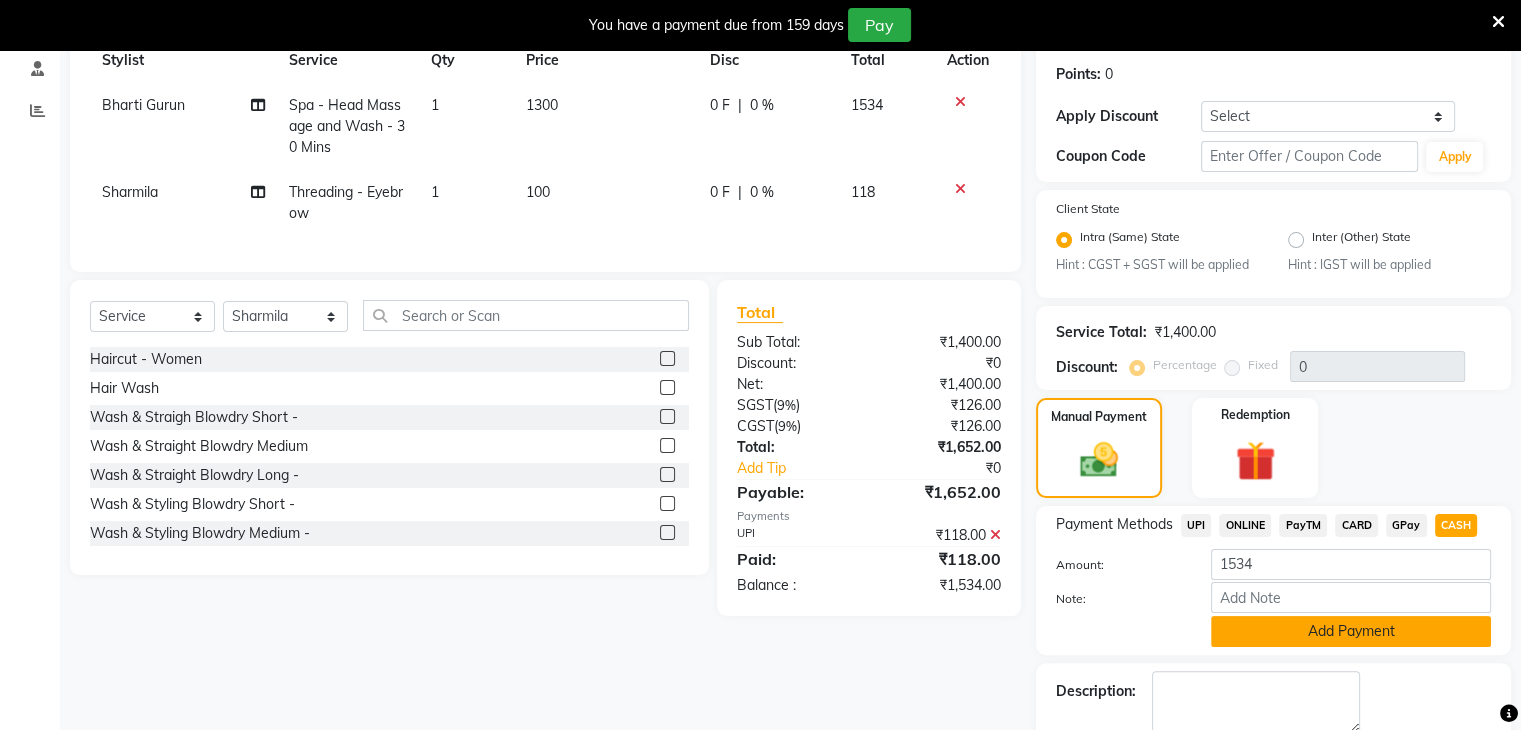 click on "Add Payment" 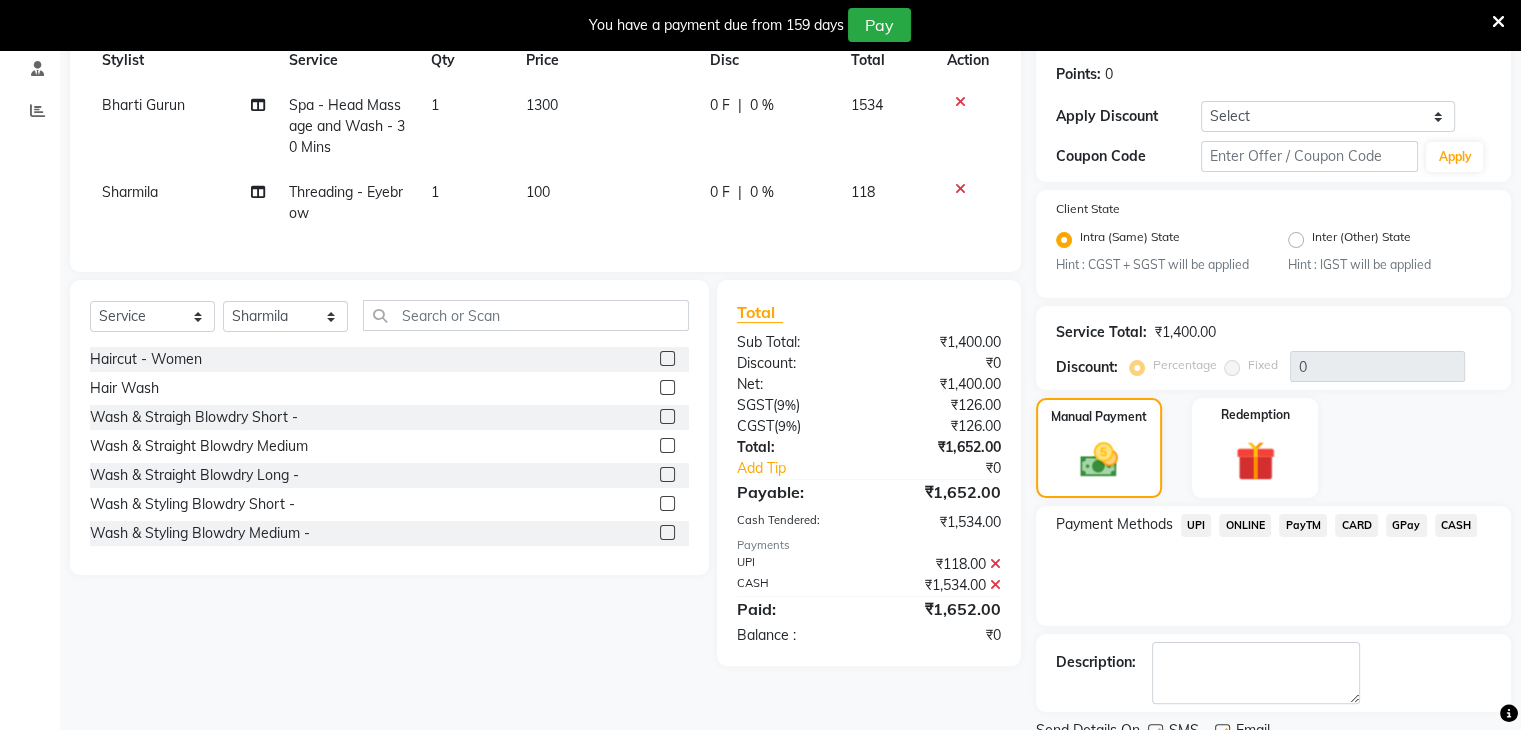 scroll, scrollTop: 378, scrollLeft: 0, axis: vertical 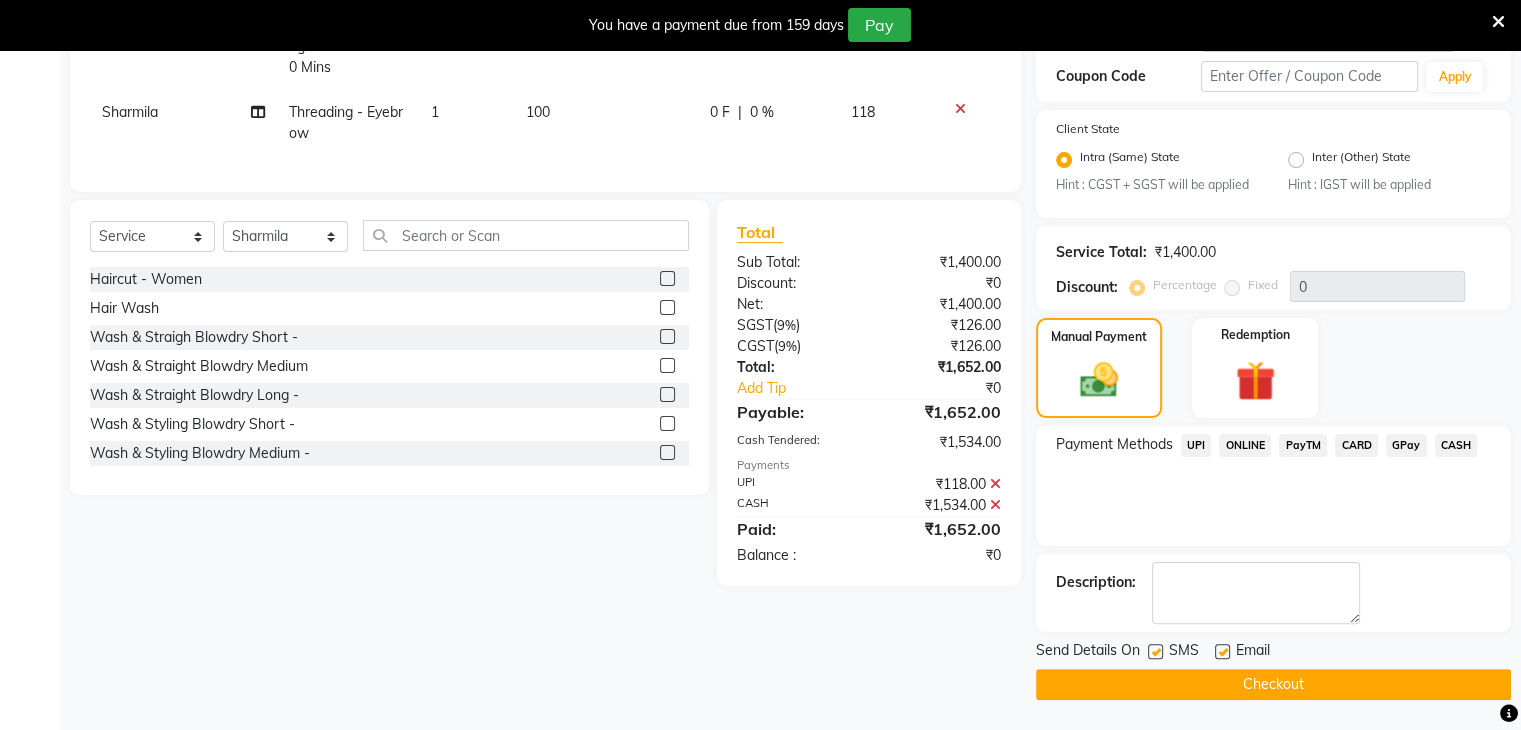 click 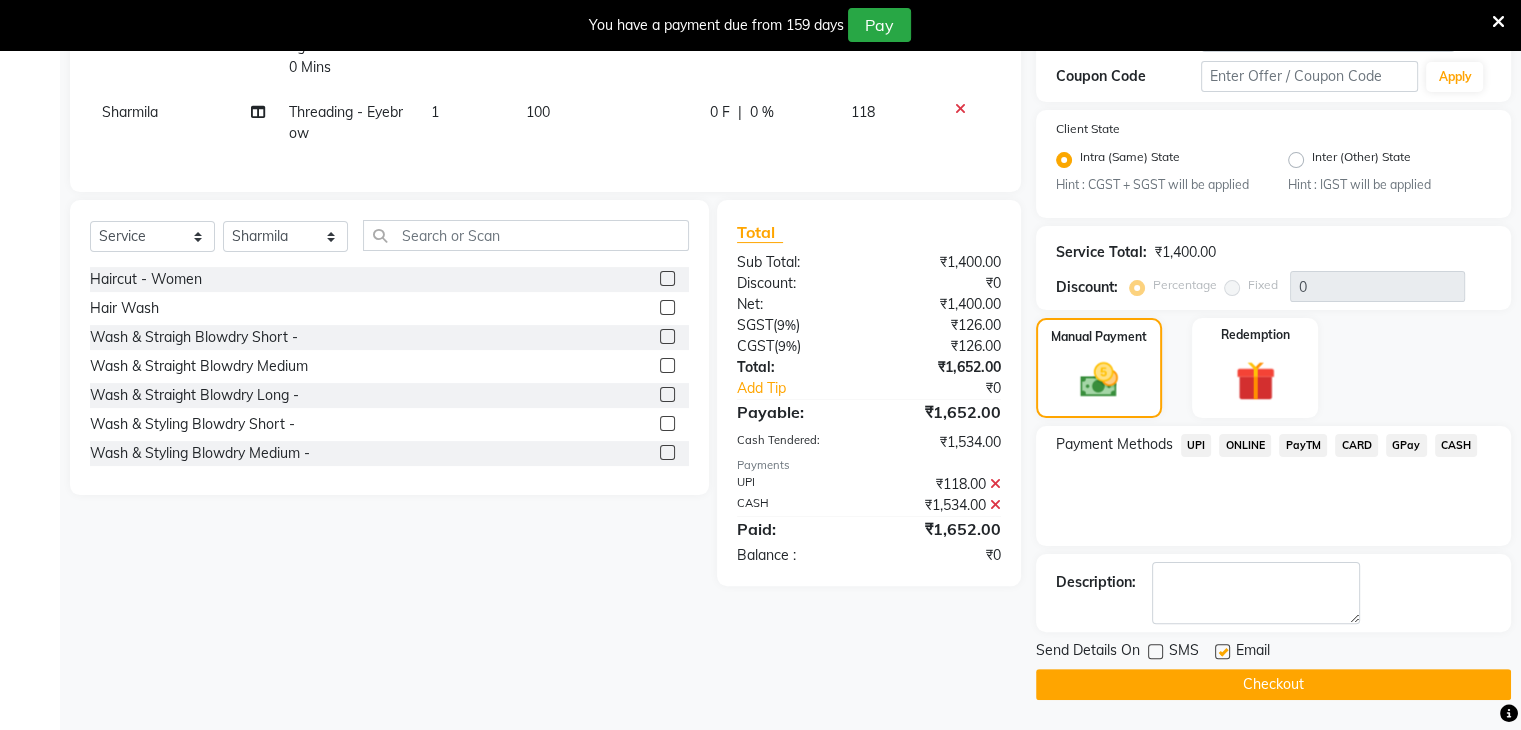 click 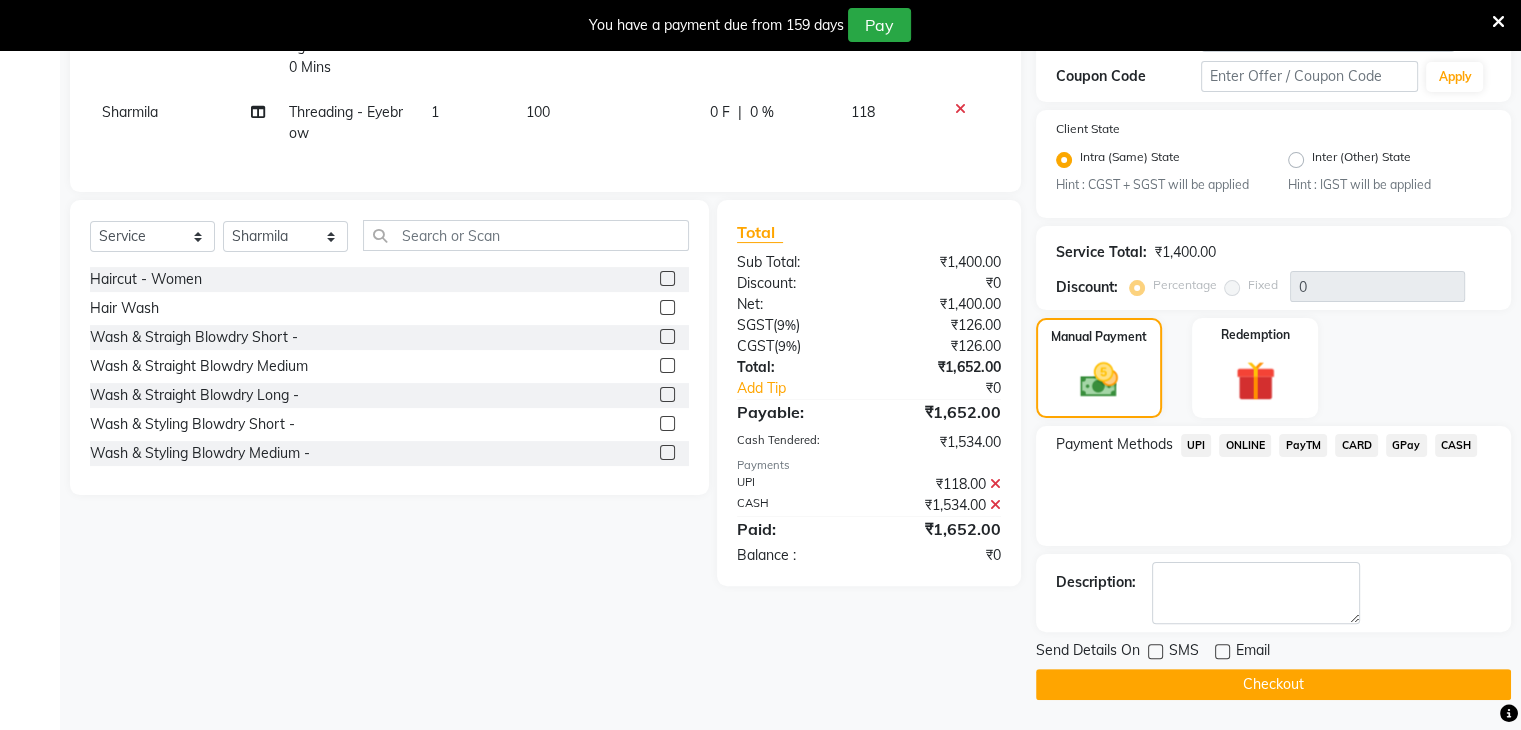 click on "Checkout" 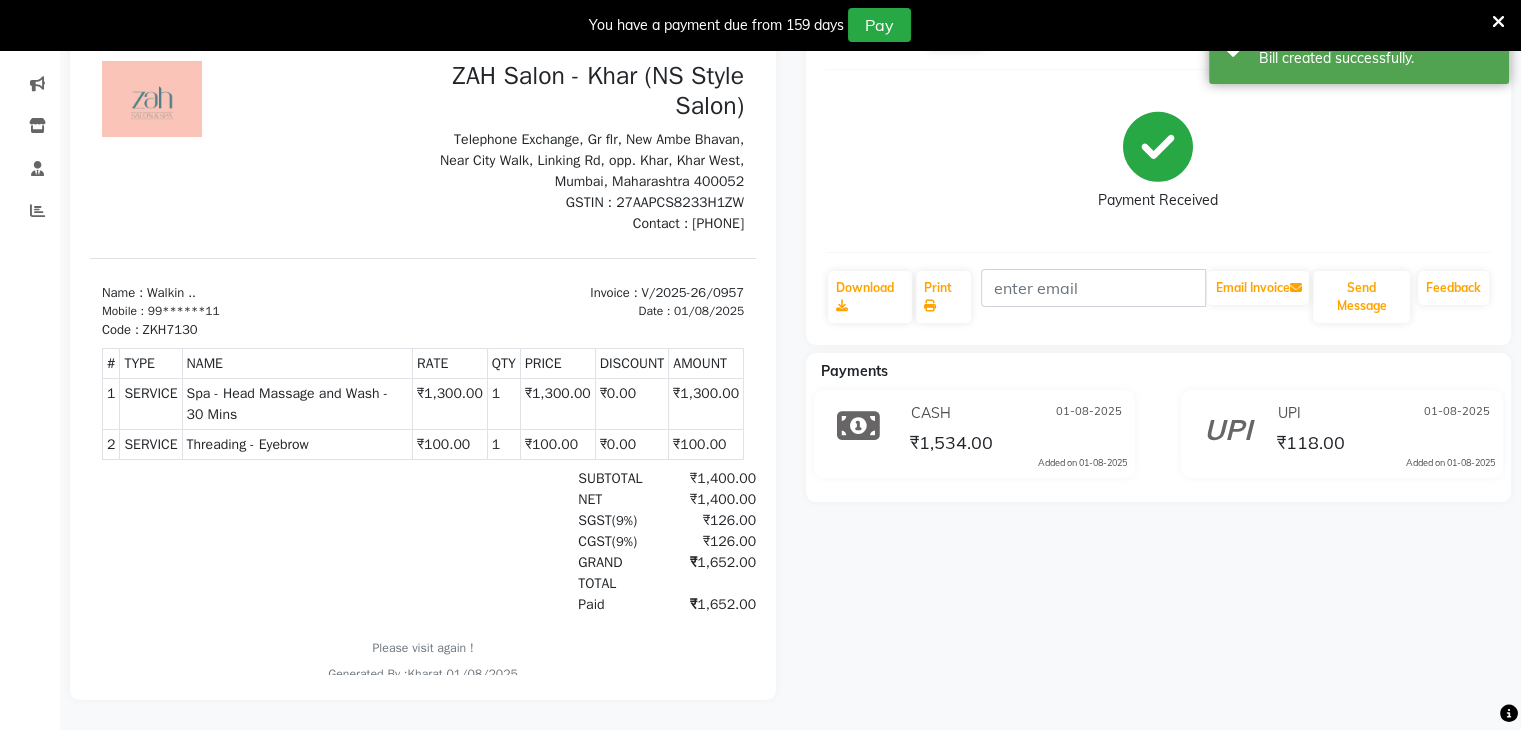 scroll, scrollTop: 0, scrollLeft: 0, axis: both 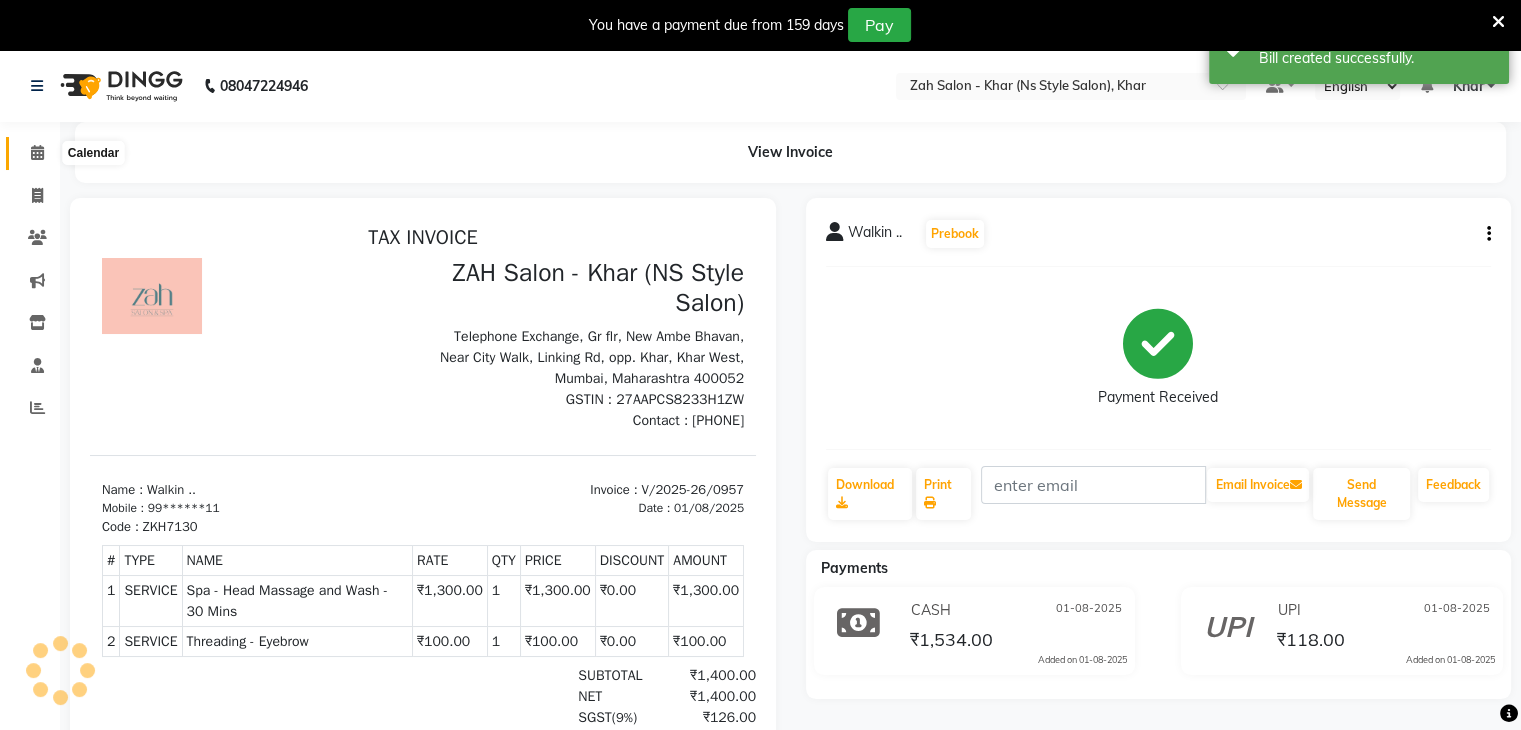 click 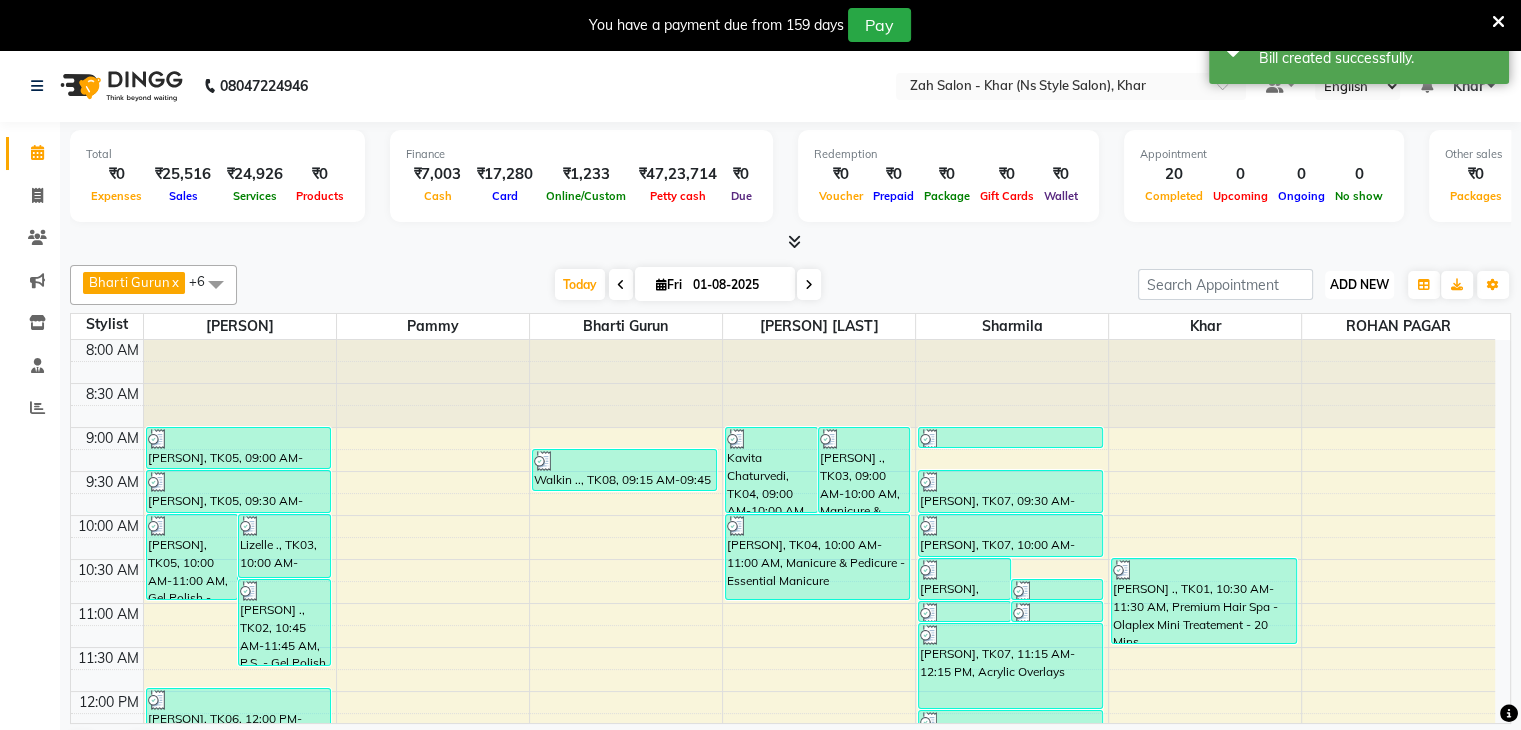 click on "ADD NEW" at bounding box center [1359, 284] 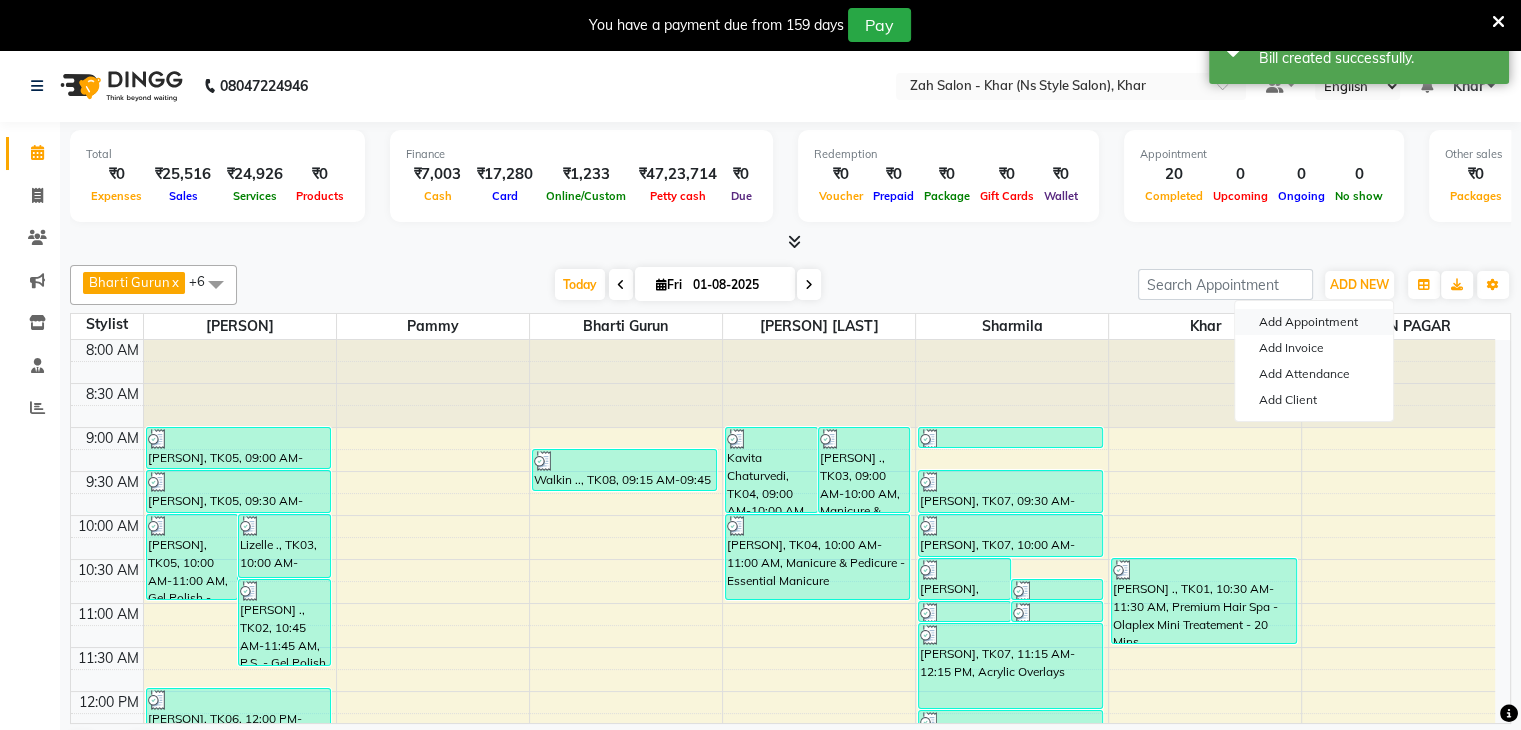 click on "Add Appointment" at bounding box center [1314, 322] 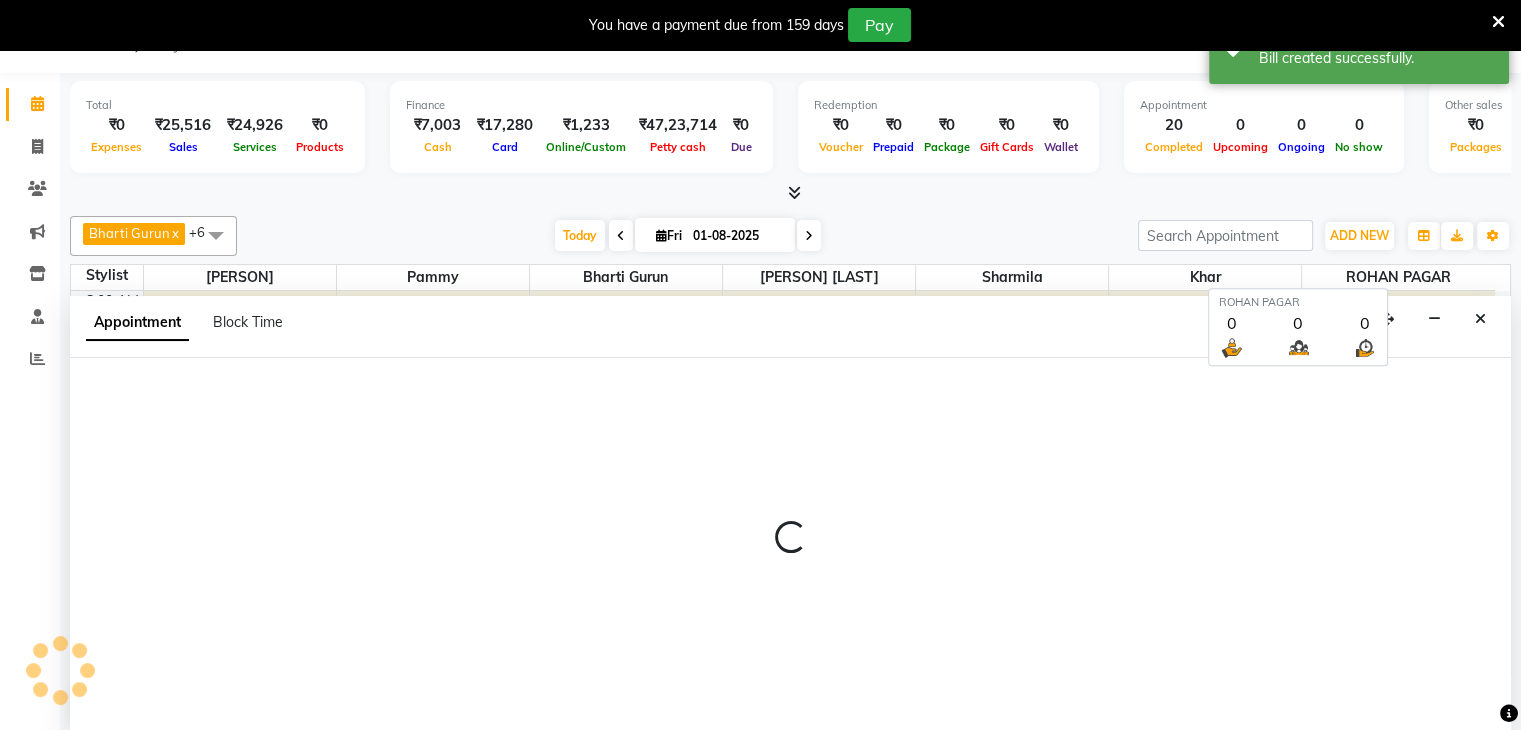 select on "540" 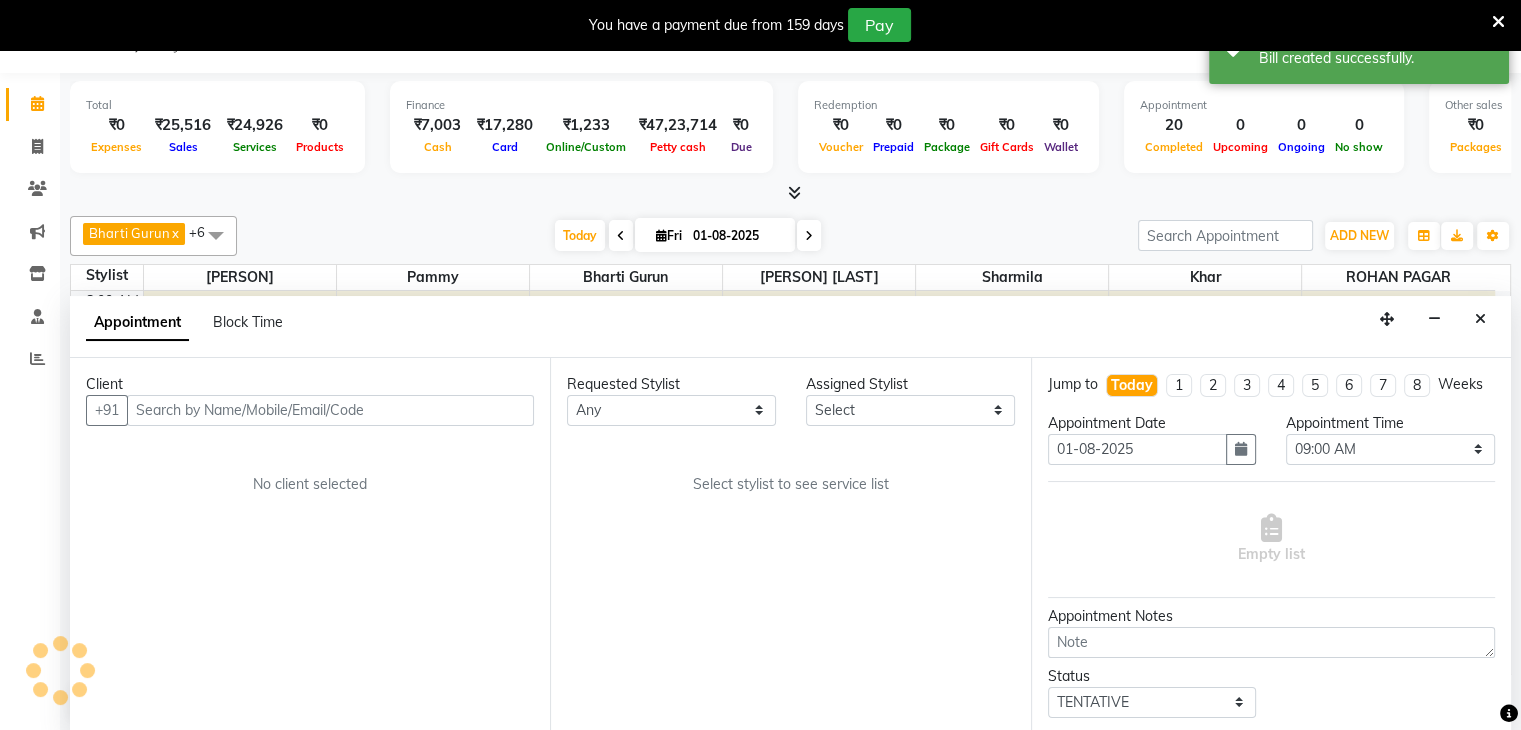 scroll, scrollTop: 51, scrollLeft: 0, axis: vertical 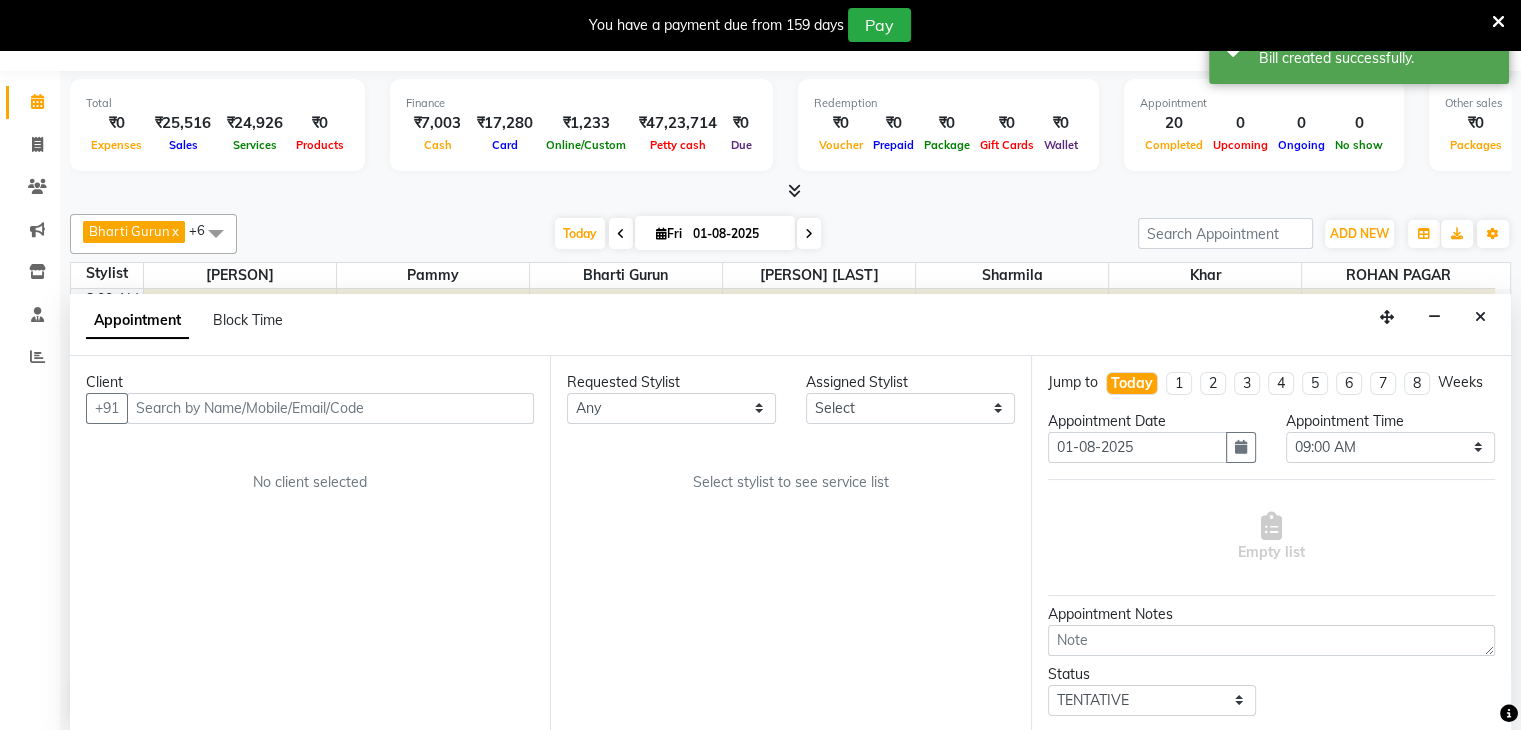 click at bounding box center (330, 408) 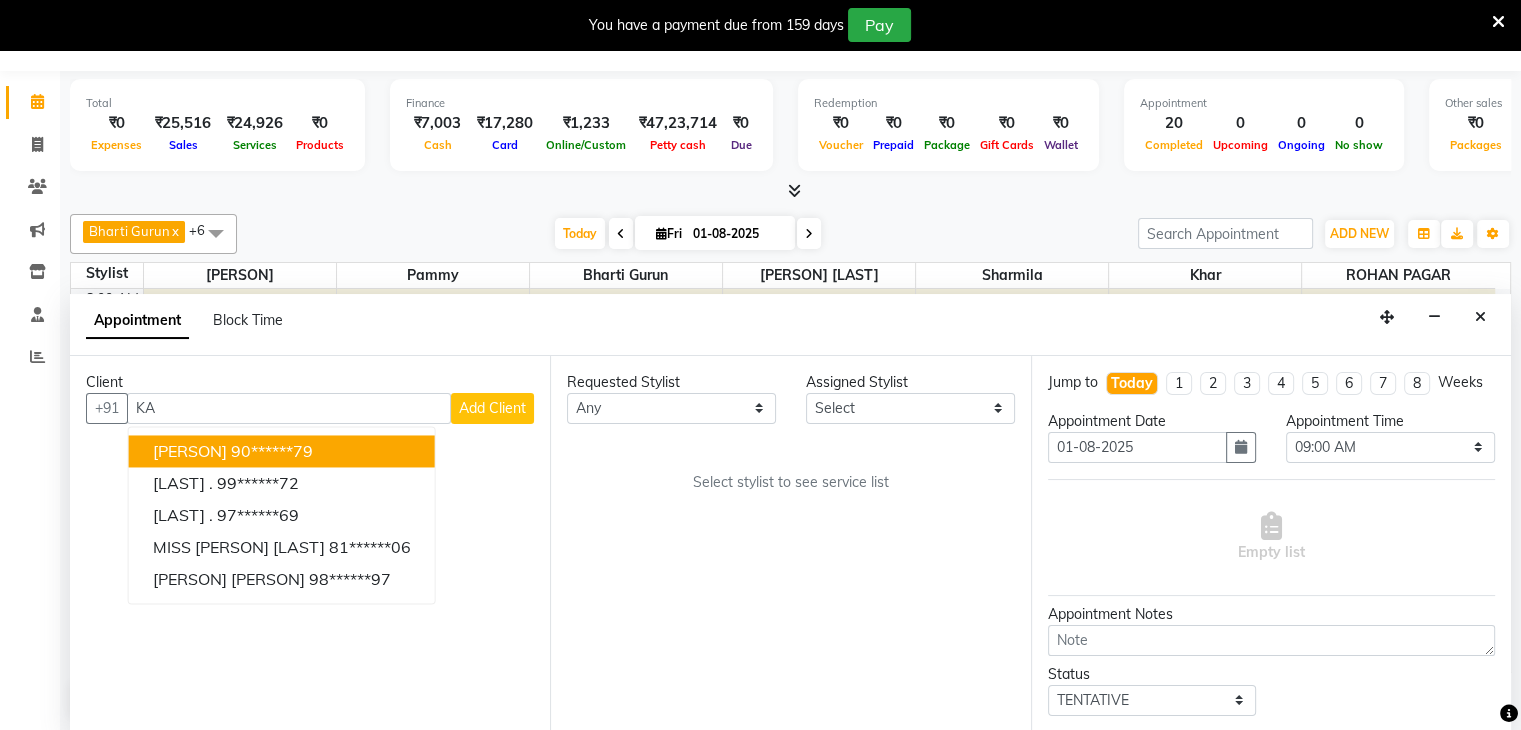 type on "K" 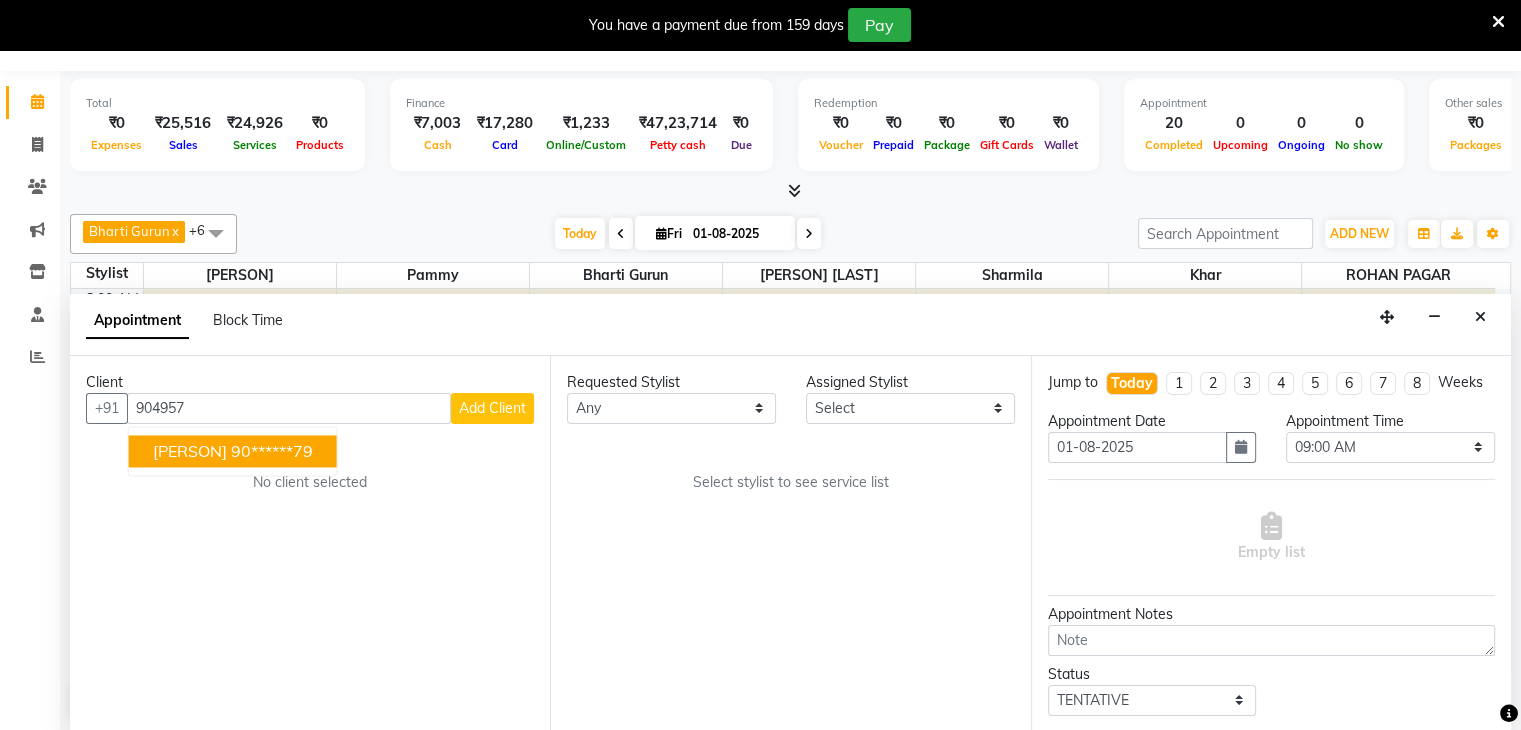 click on "[PERSON]" at bounding box center (190, 451) 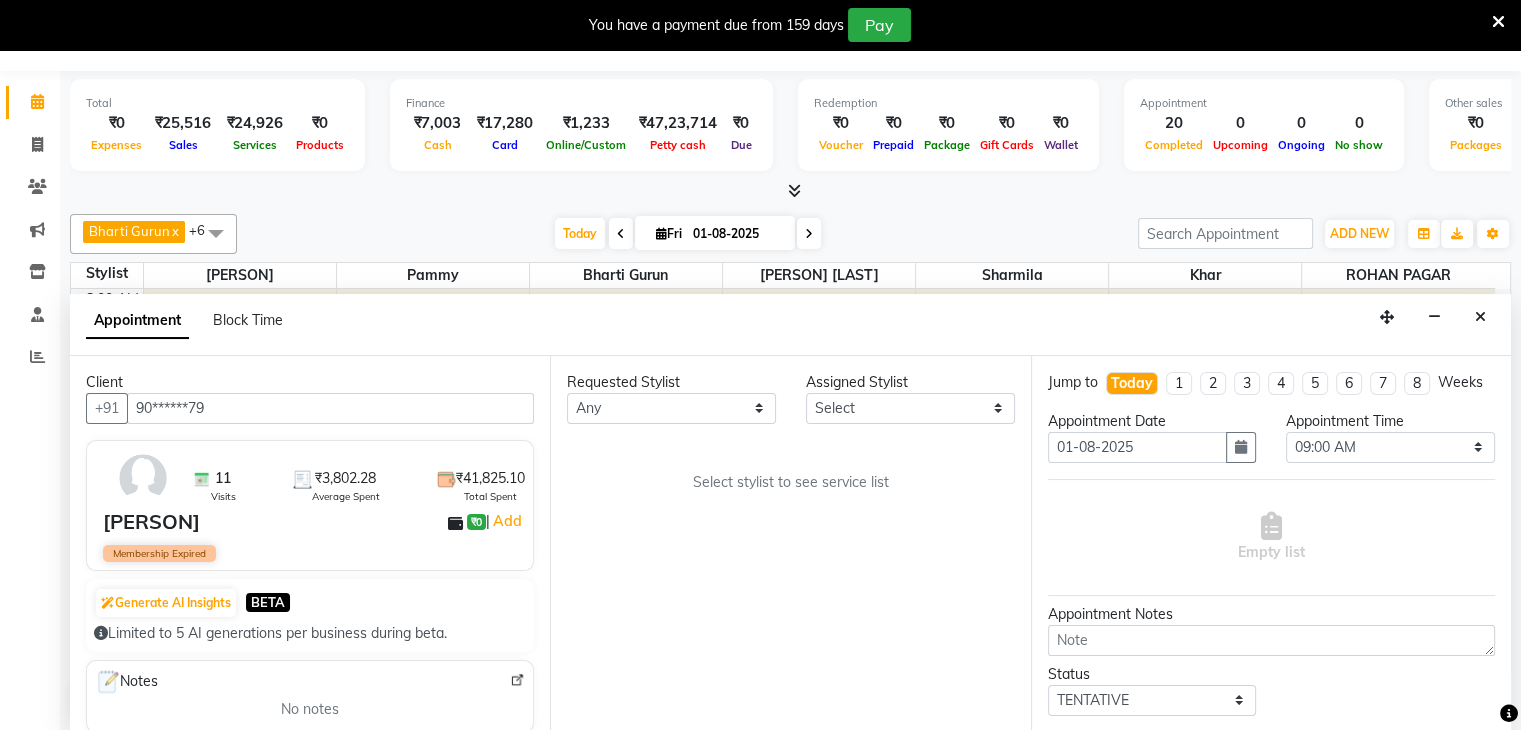 type on "90******79" 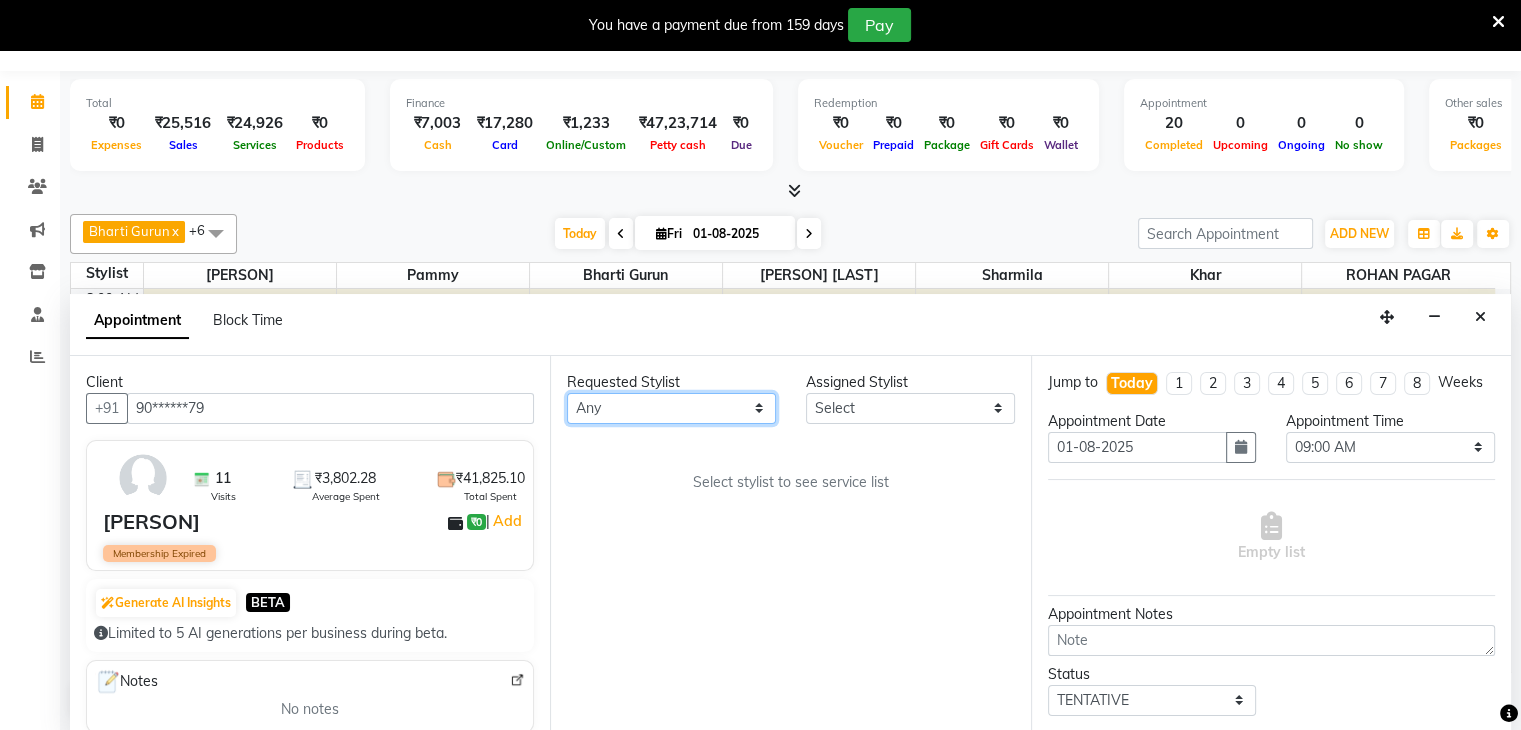 click on "Any [PERSON] [PERSON] [PERSON] [PERSON] [PERSON] [PERSON] [PERSON] [PERSON] [PERSON]" at bounding box center (671, 408) 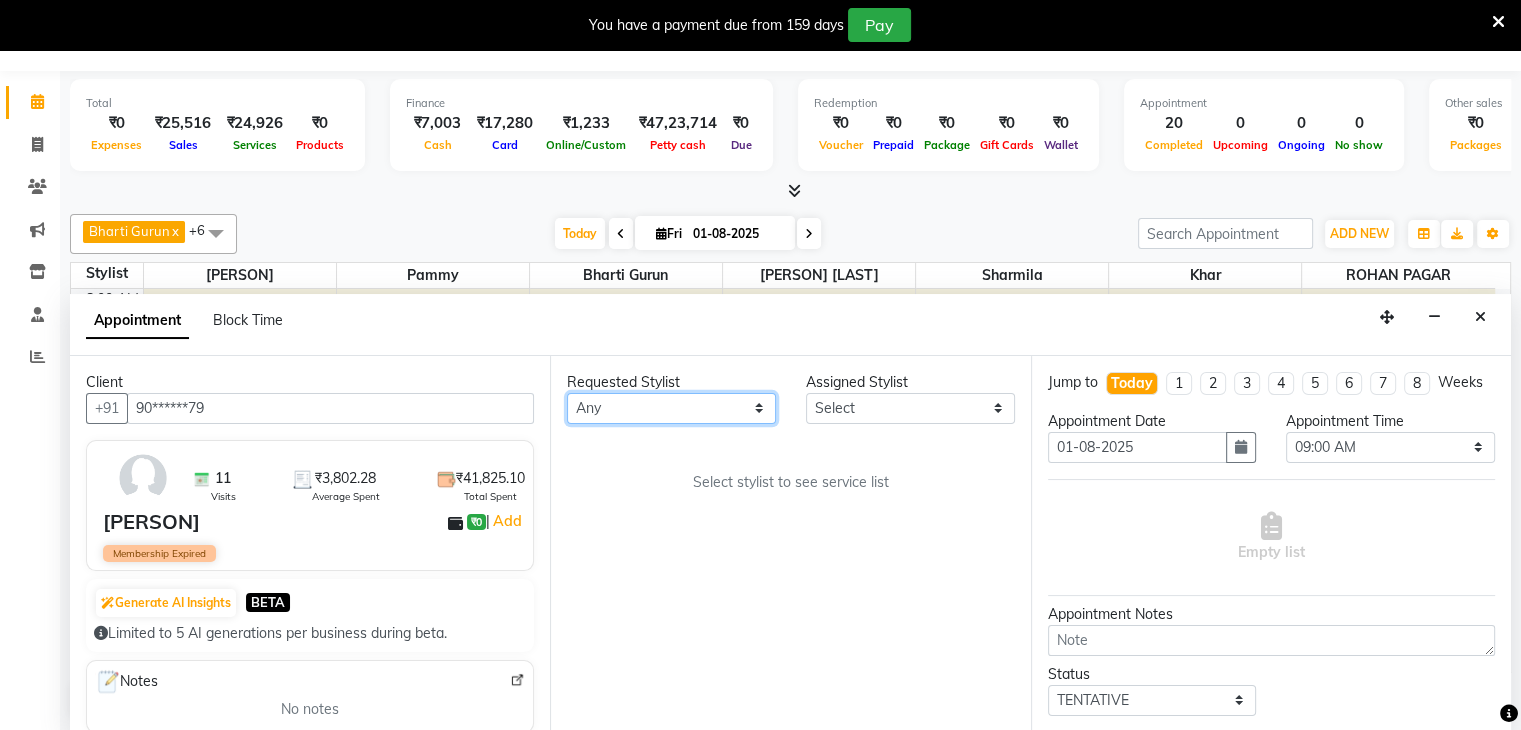 select on "38403" 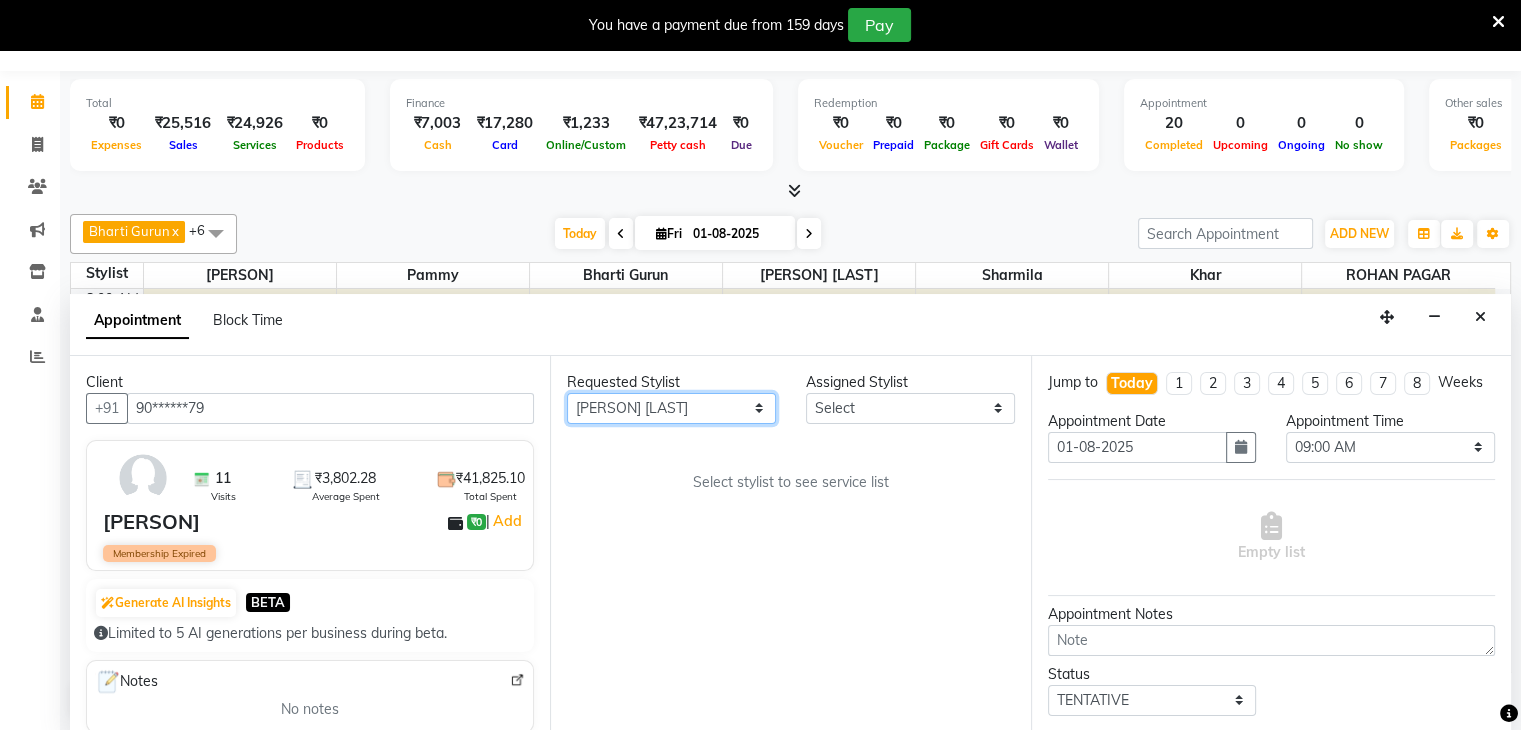click on "Any [PERSON] [PERSON] [PERSON] [PERSON] [PERSON] [PERSON] [PERSON] [PERSON] [PERSON]" at bounding box center [671, 408] 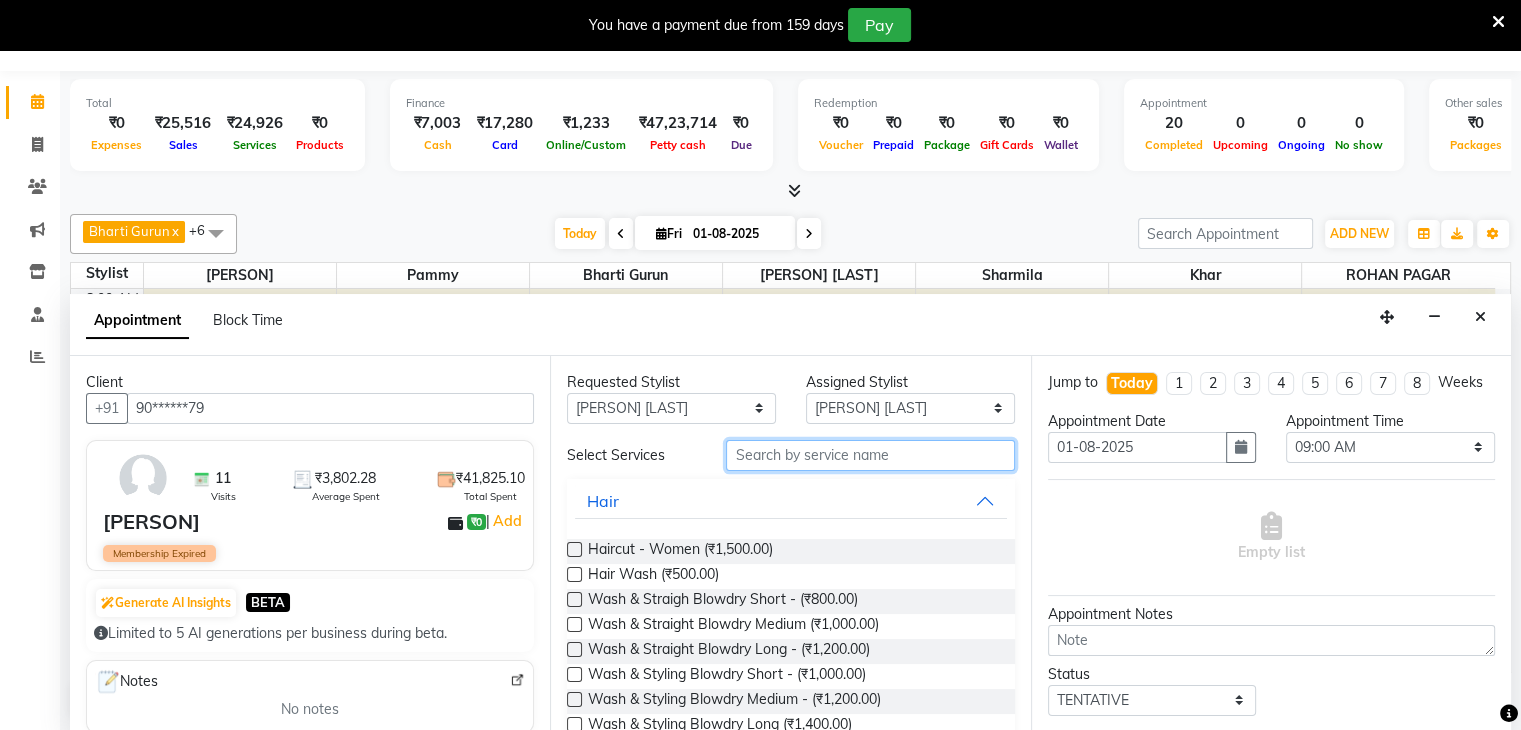 click at bounding box center (870, 455) 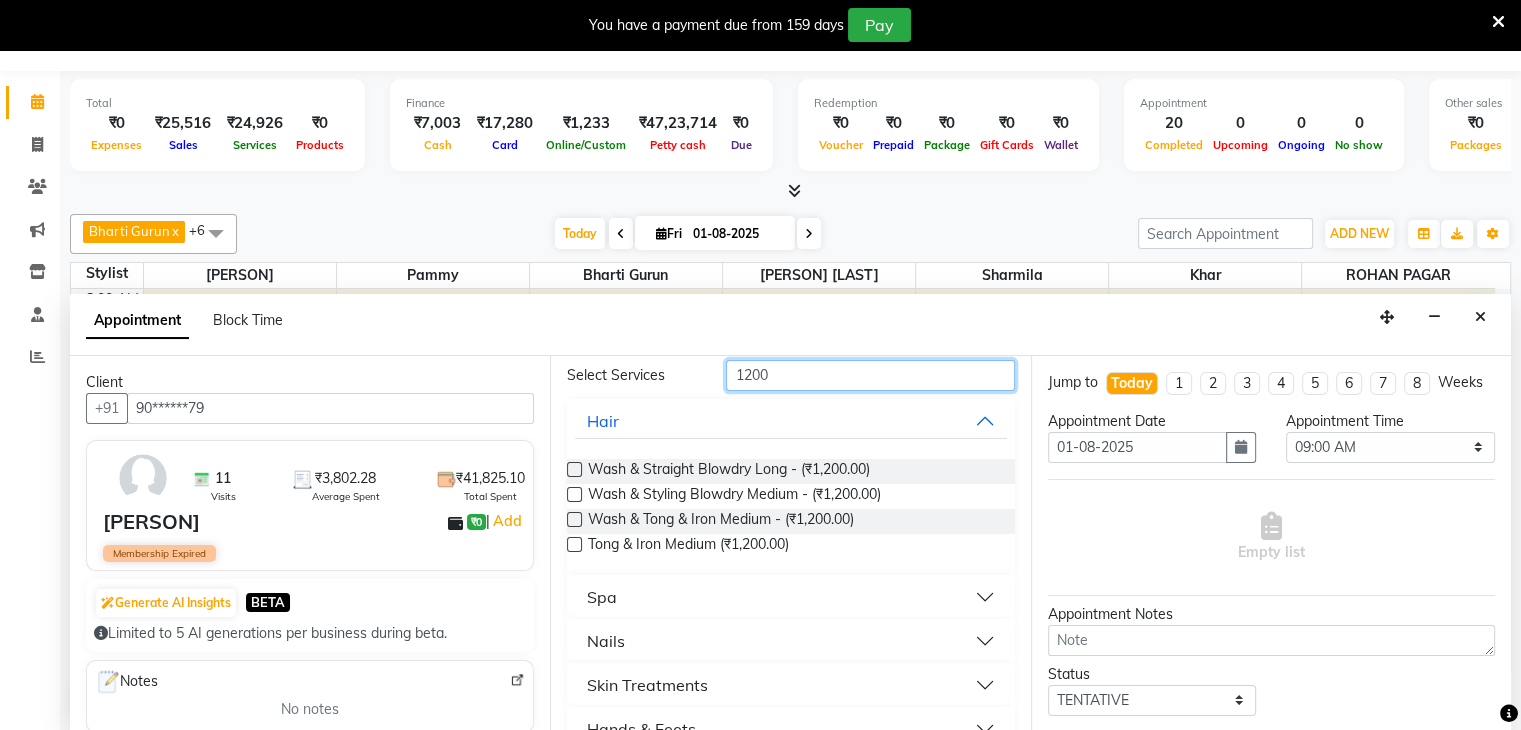 scroll, scrollTop: 115, scrollLeft: 0, axis: vertical 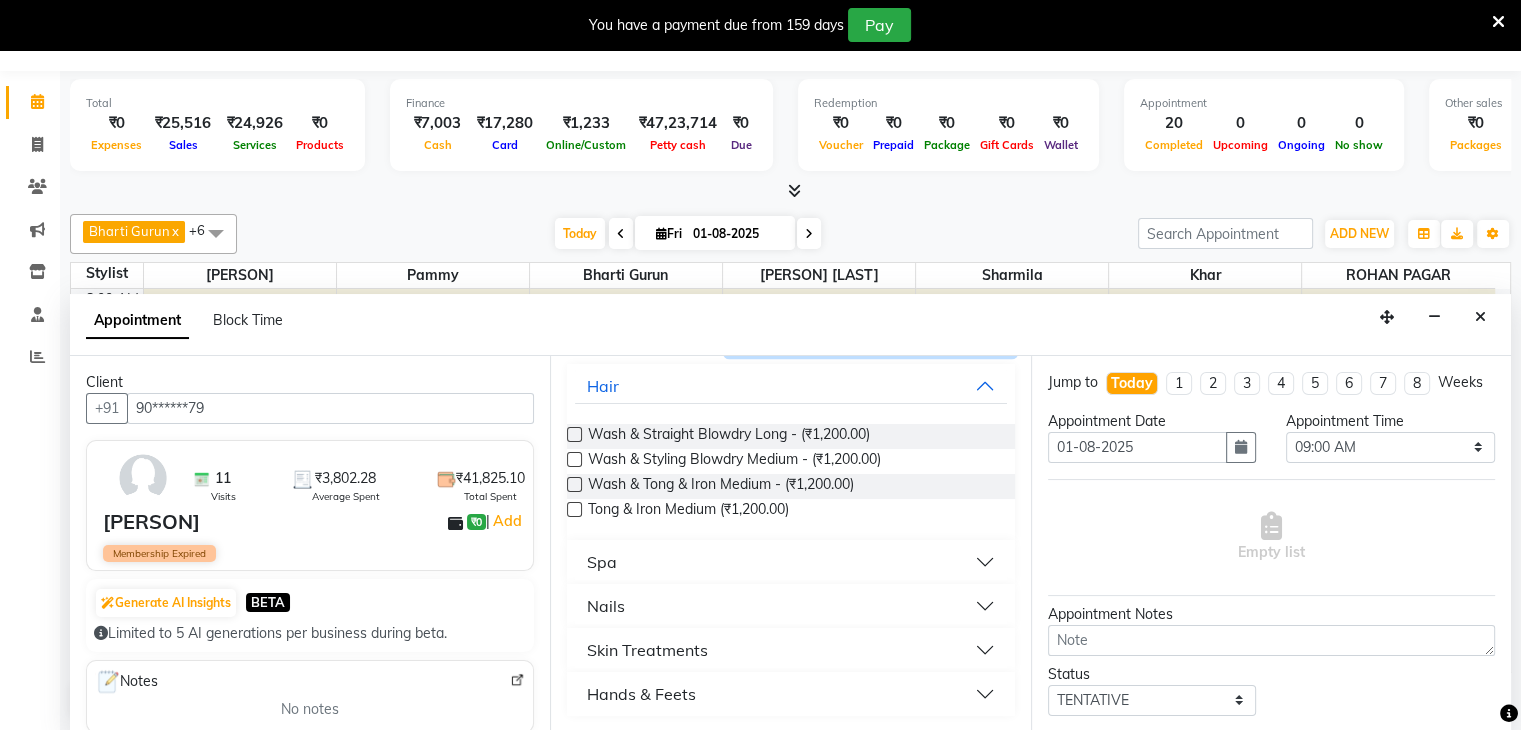 type on "1200" 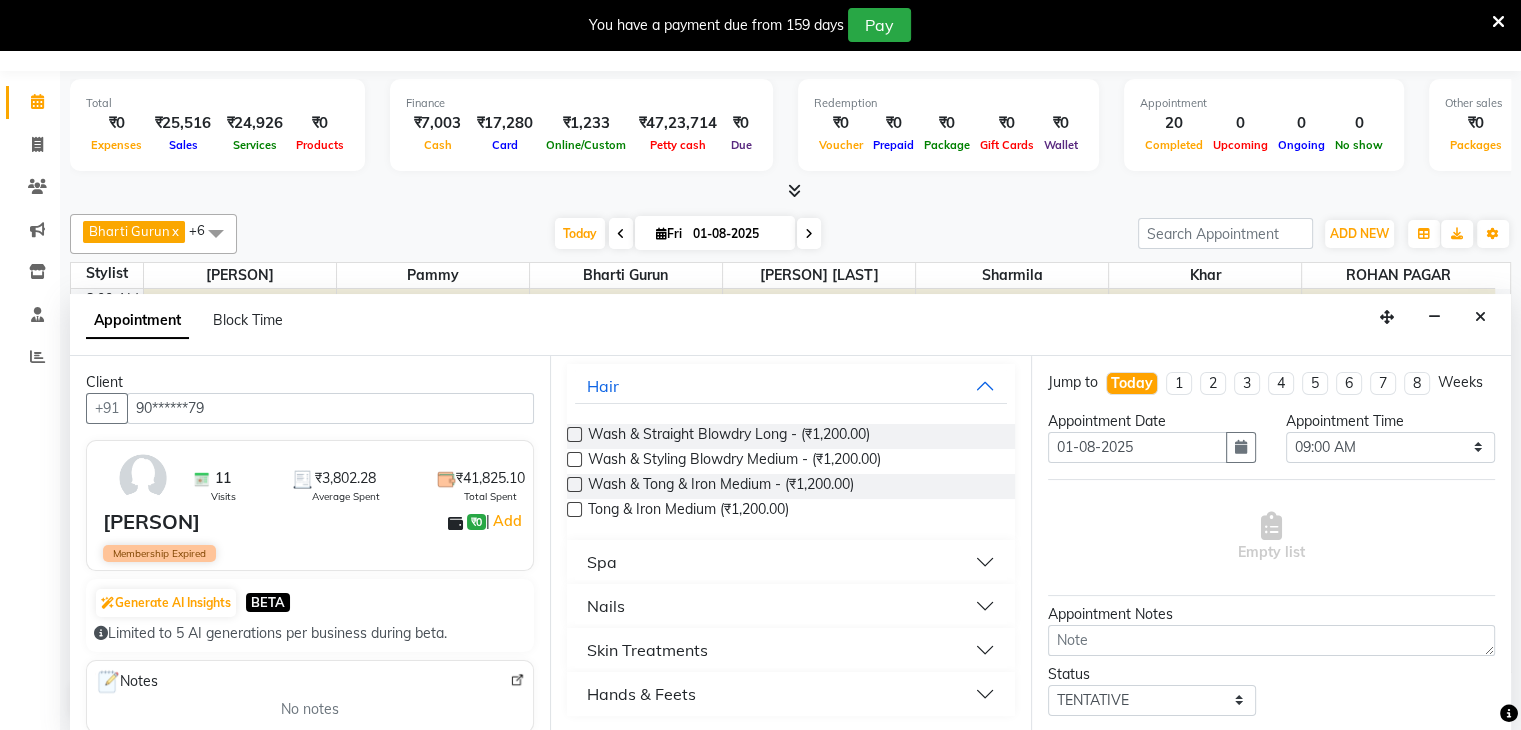 click on "Nails" at bounding box center (790, 606) 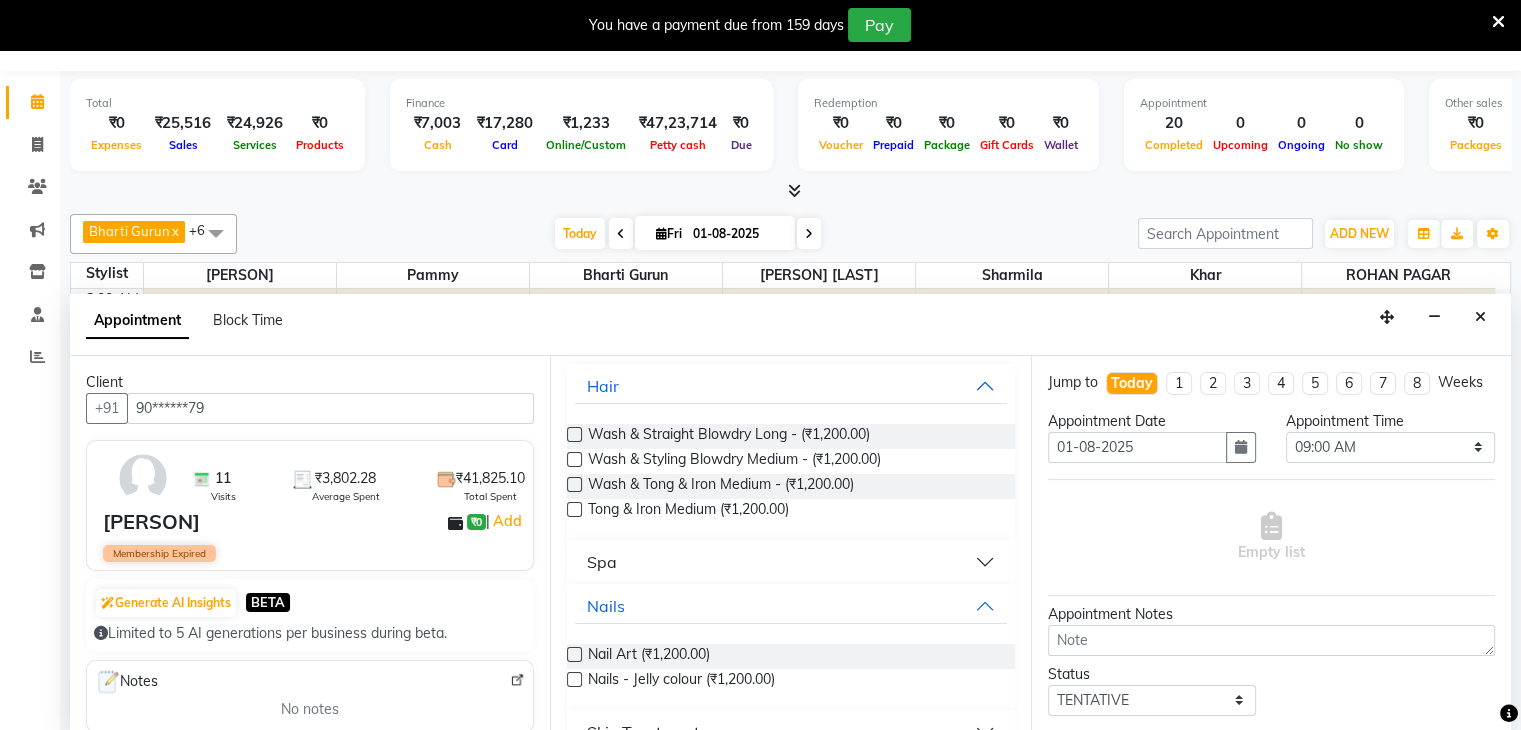 click on "Spa" at bounding box center (602, 562) 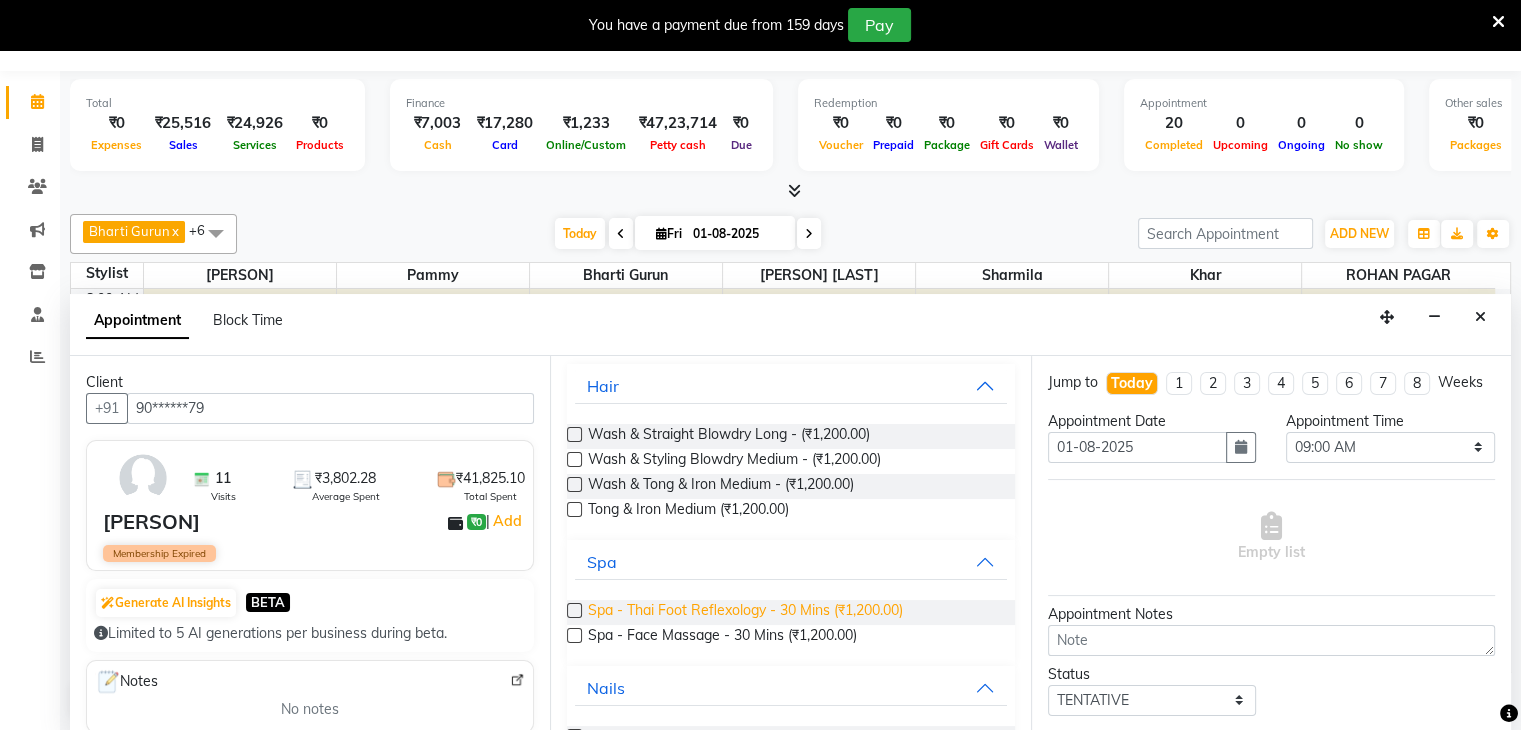 click on "Spa - Thai Foot Reflexology - 30 Mins (₹1,200.00)" at bounding box center (745, 612) 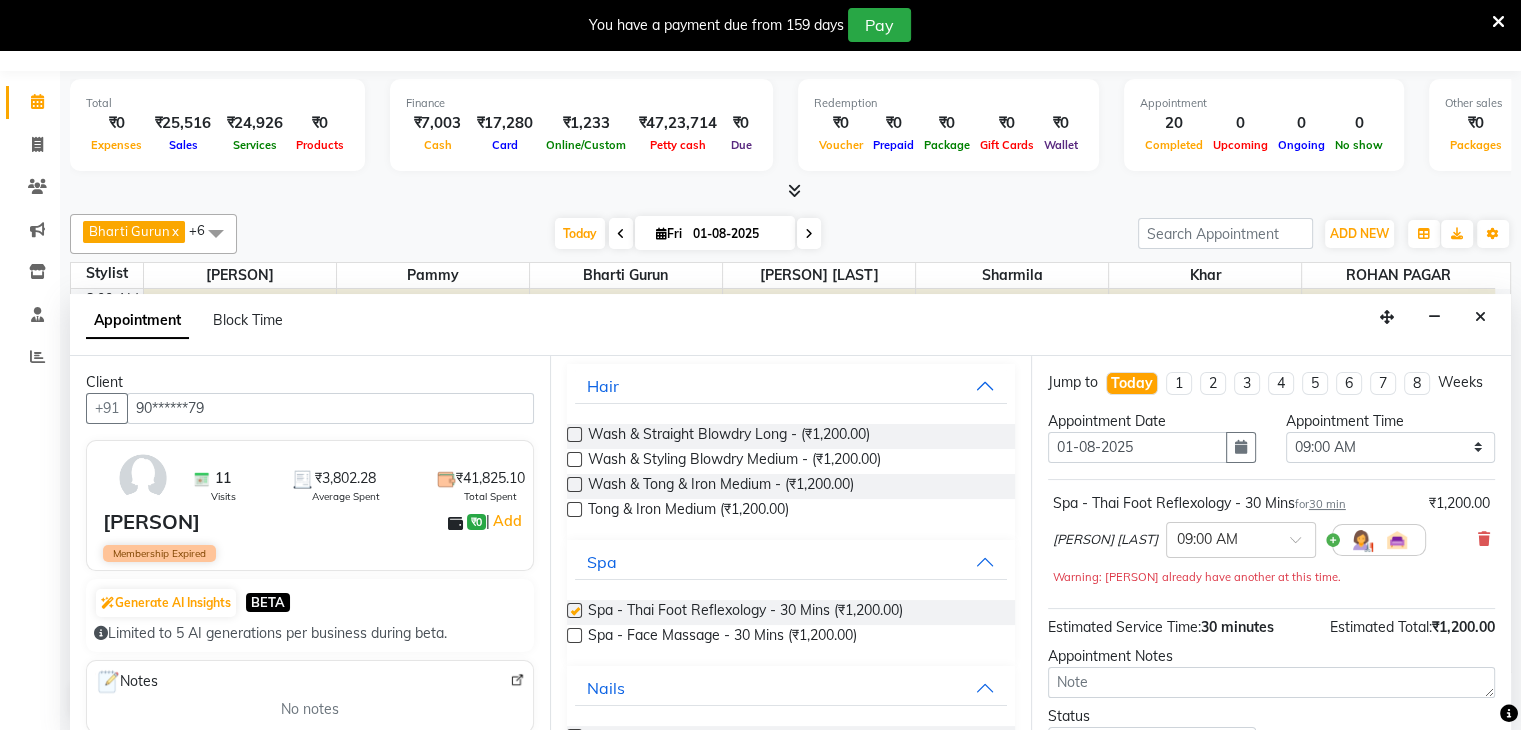 checkbox on "false" 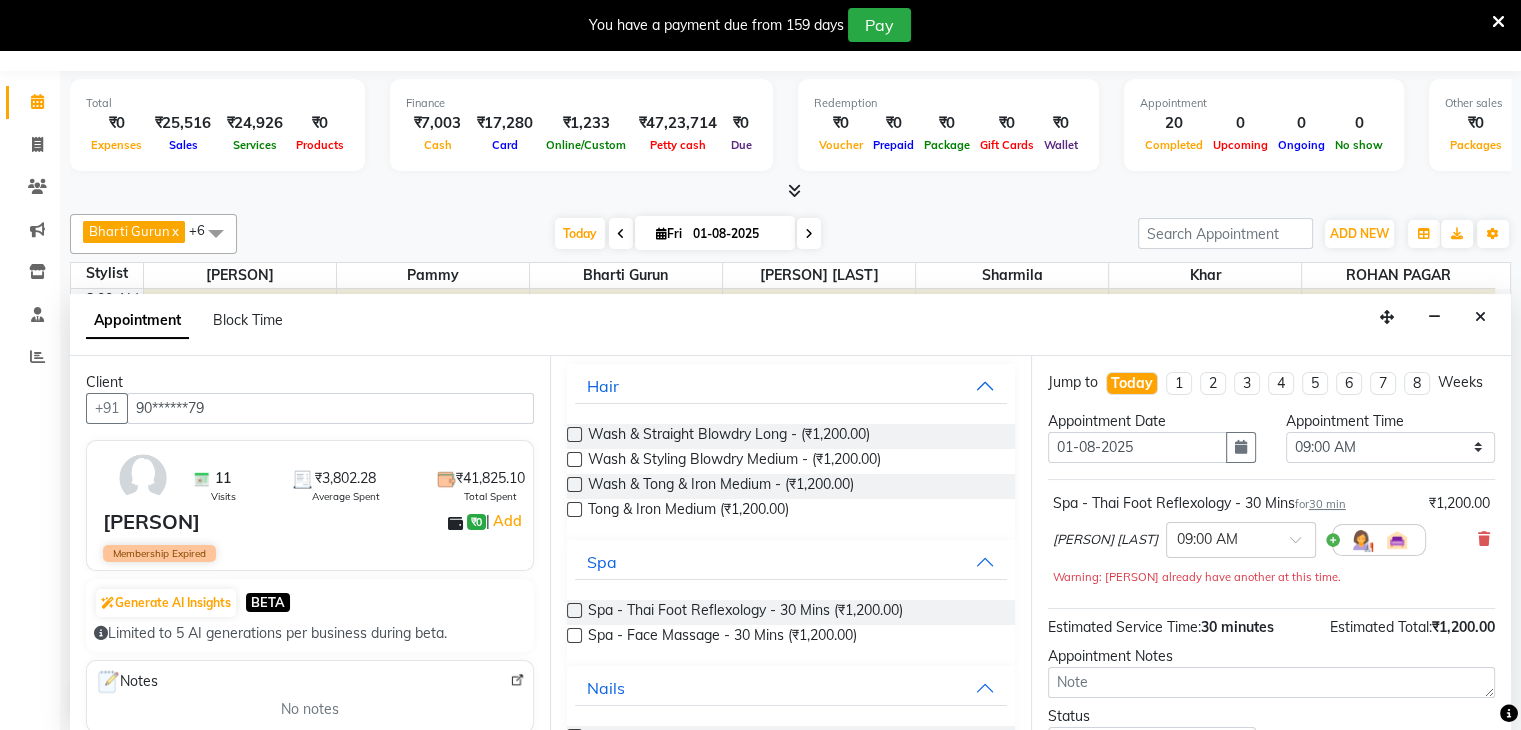 scroll, scrollTop: 0, scrollLeft: 0, axis: both 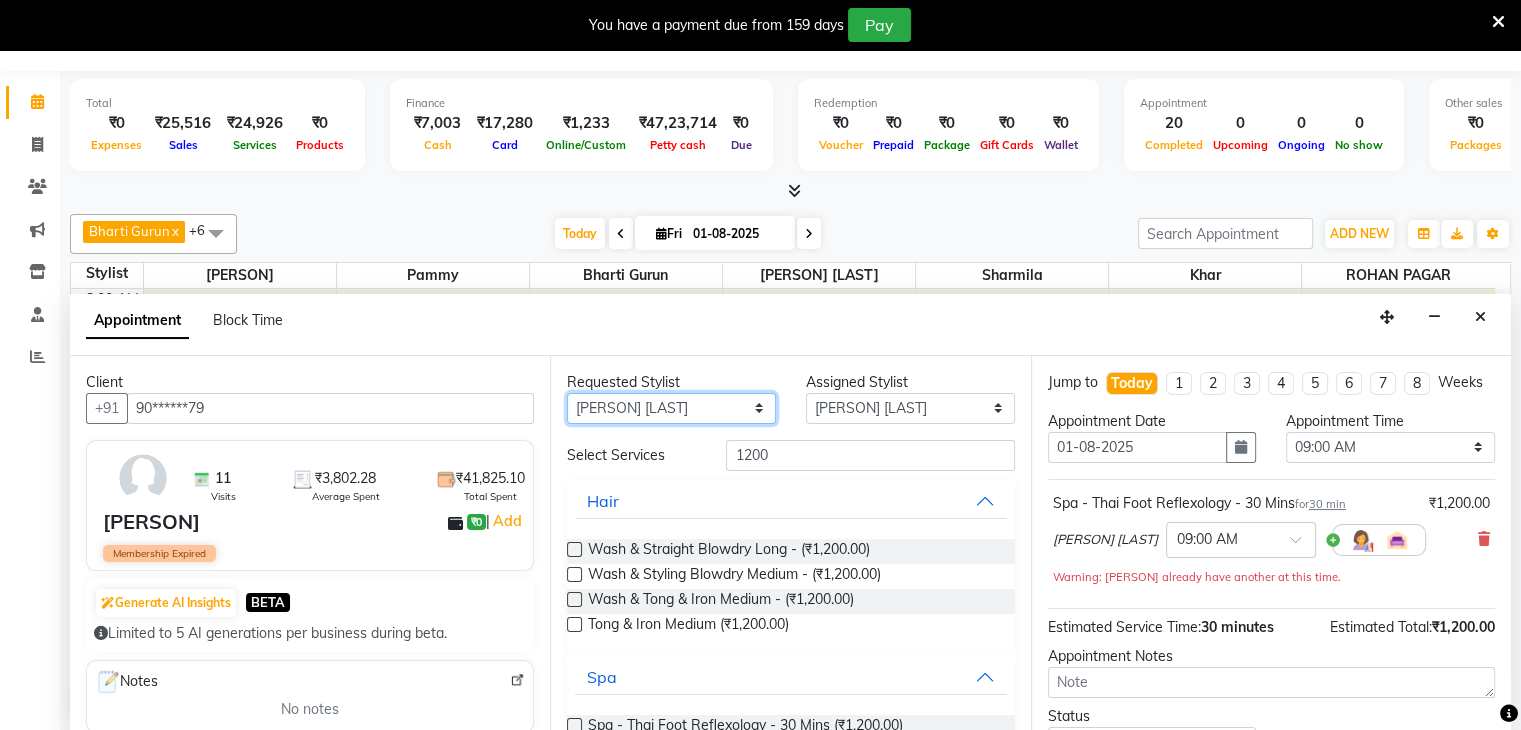 click on "Any [PERSON] [PERSON] [PERSON] [PERSON] [PERSON] [PERSON] [PERSON] [PERSON] [PERSON]" at bounding box center [671, 408] 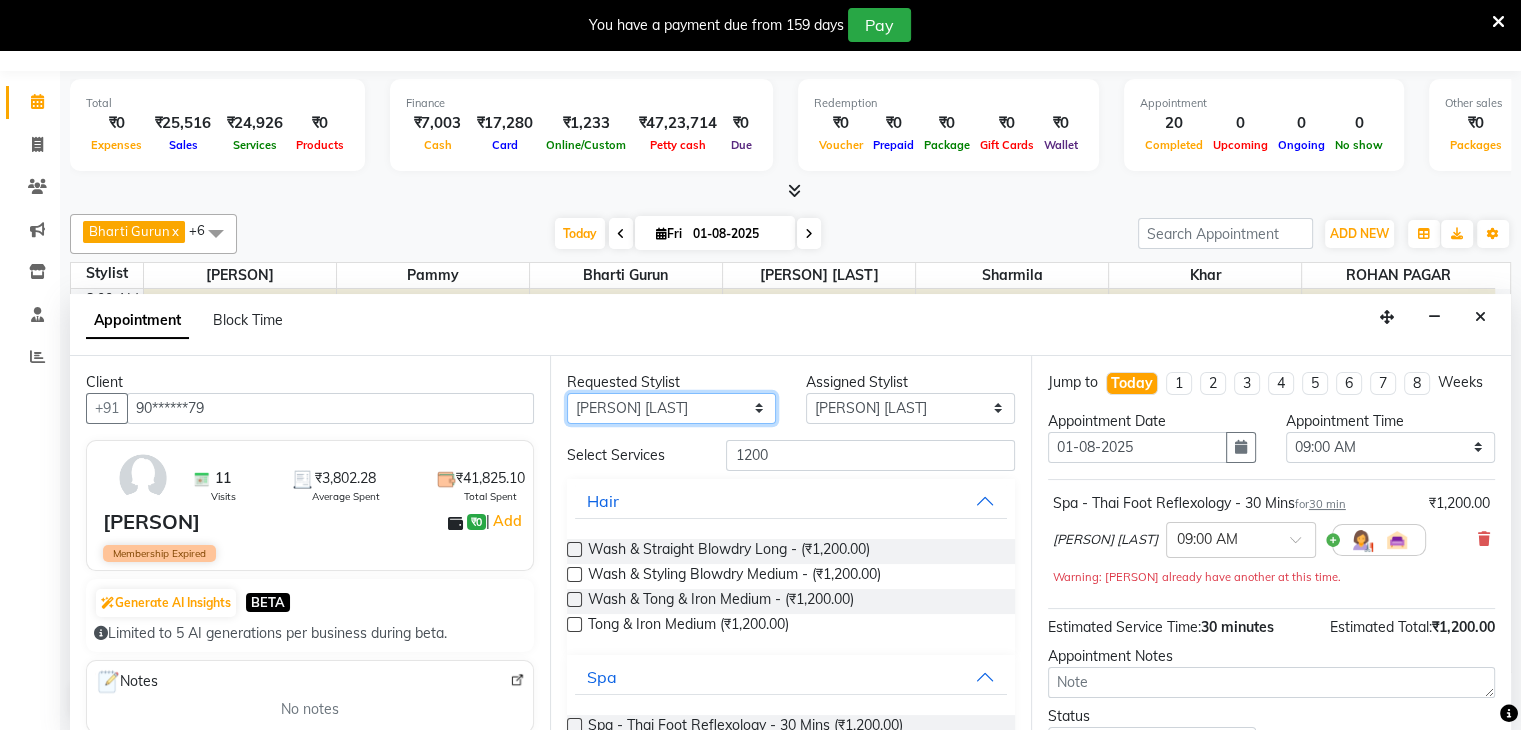 select on "38404" 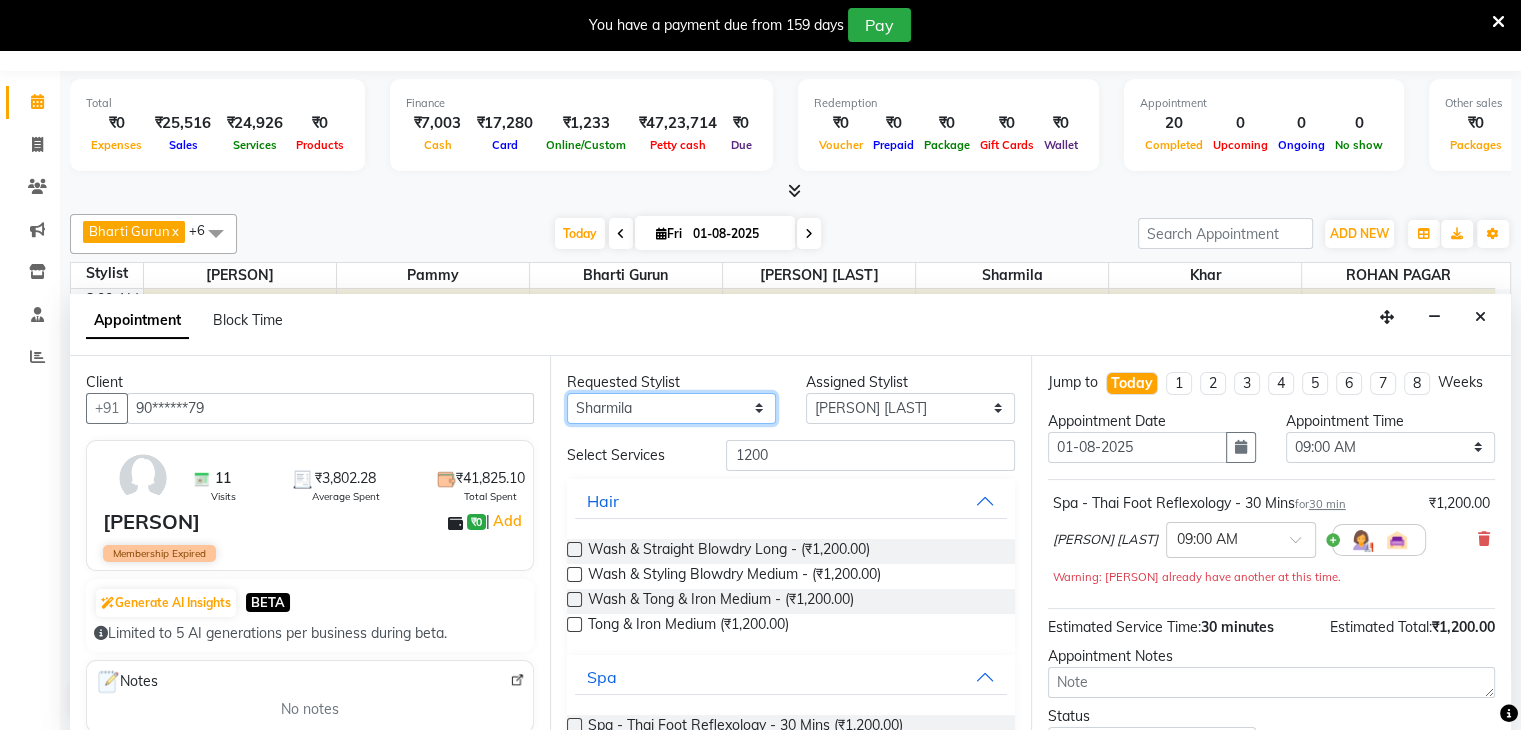 click on "Any [PERSON] [PERSON] [PERSON] [PERSON] [PERSON] [PERSON] [PERSON] [PERSON] [PERSON]" at bounding box center [671, 408] 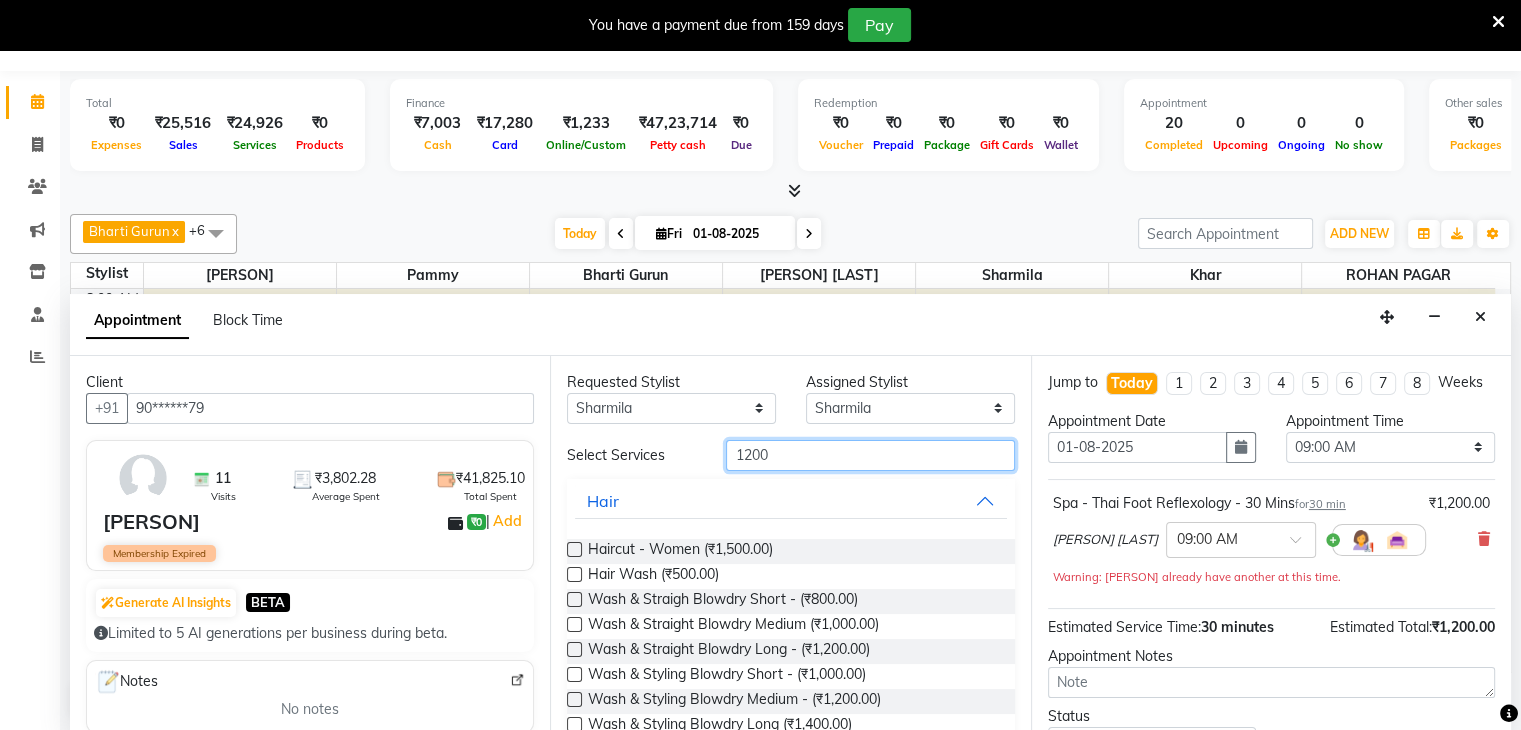 click on "1200" at bounding box center (870, 455) 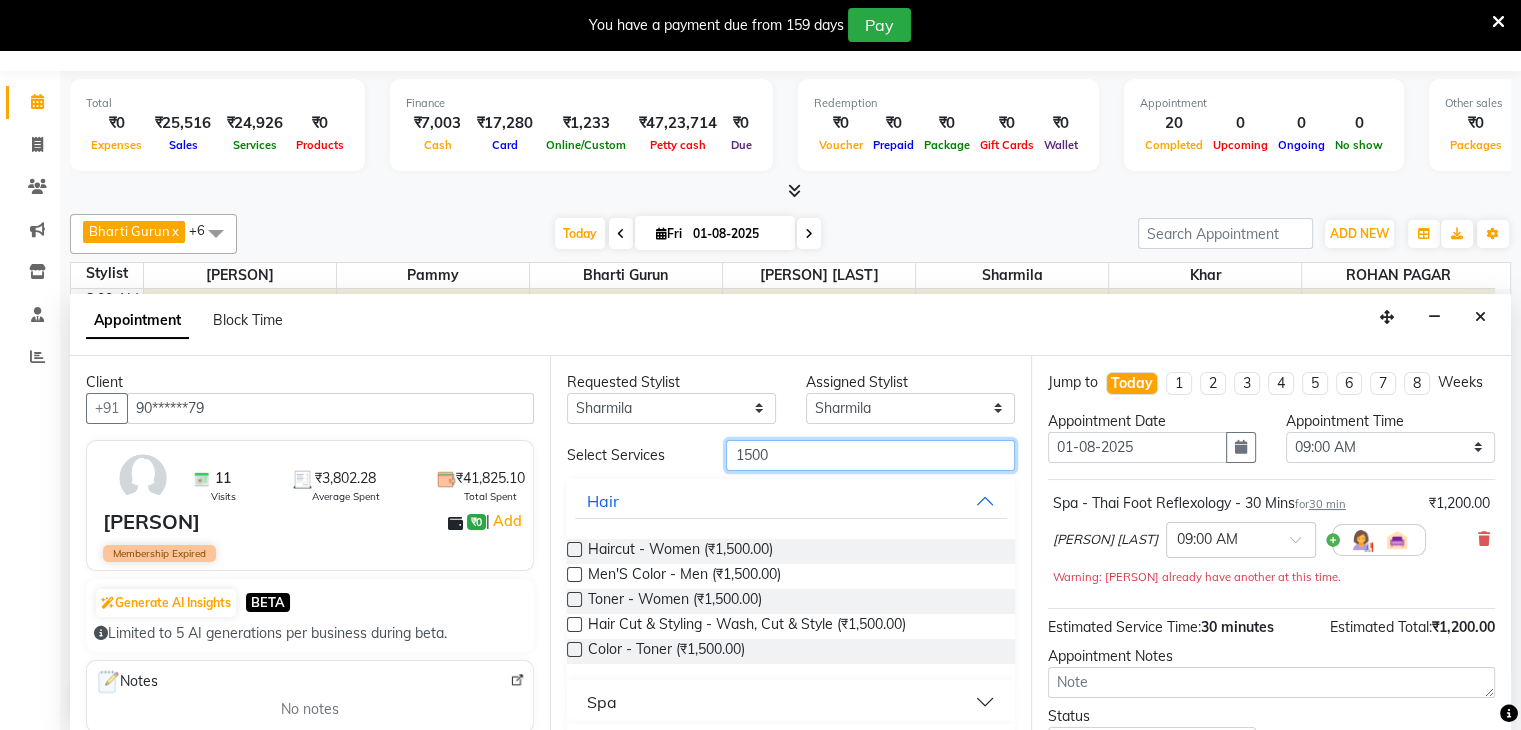 scroll, scrollTop: 272, scrollLeft: 0, axis: vertical 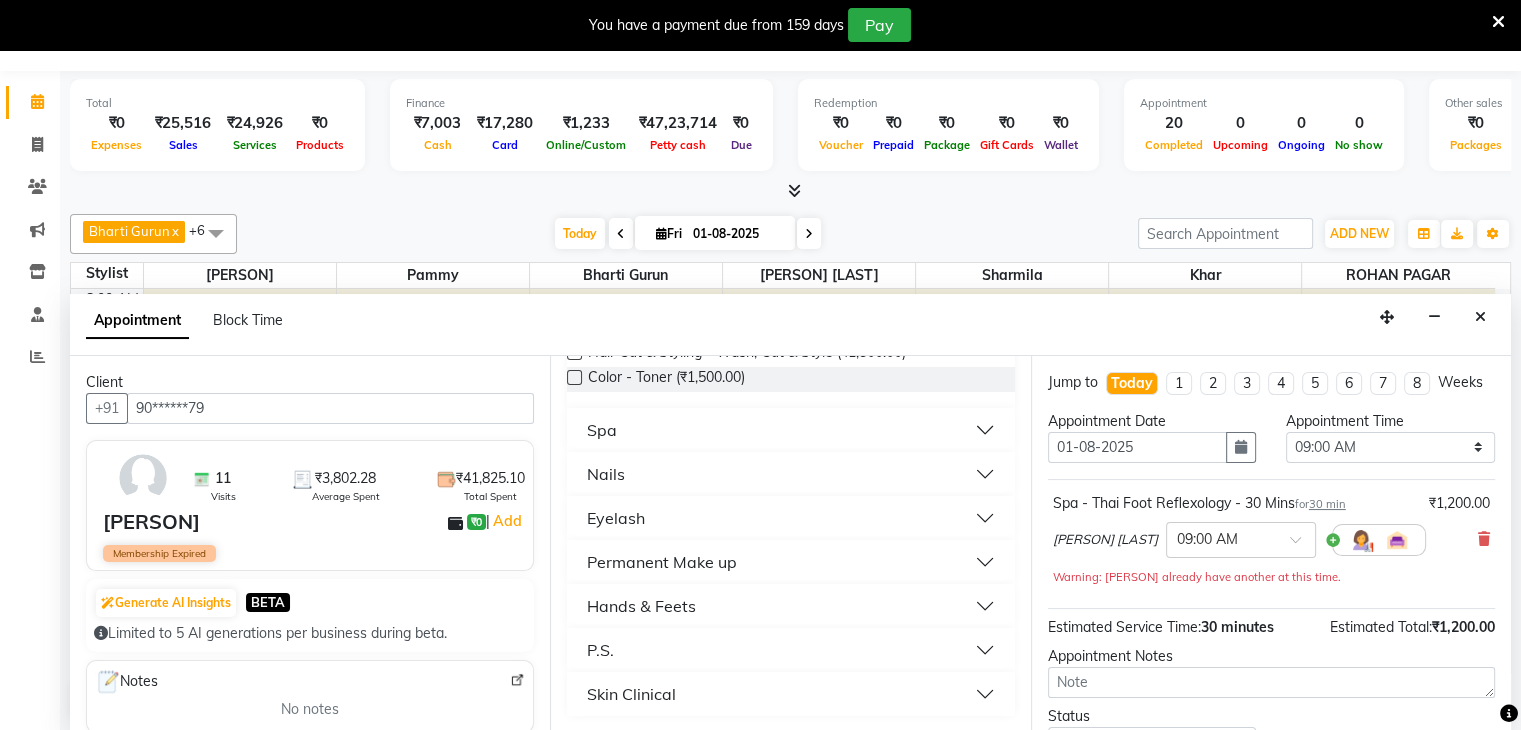 type on "1500" 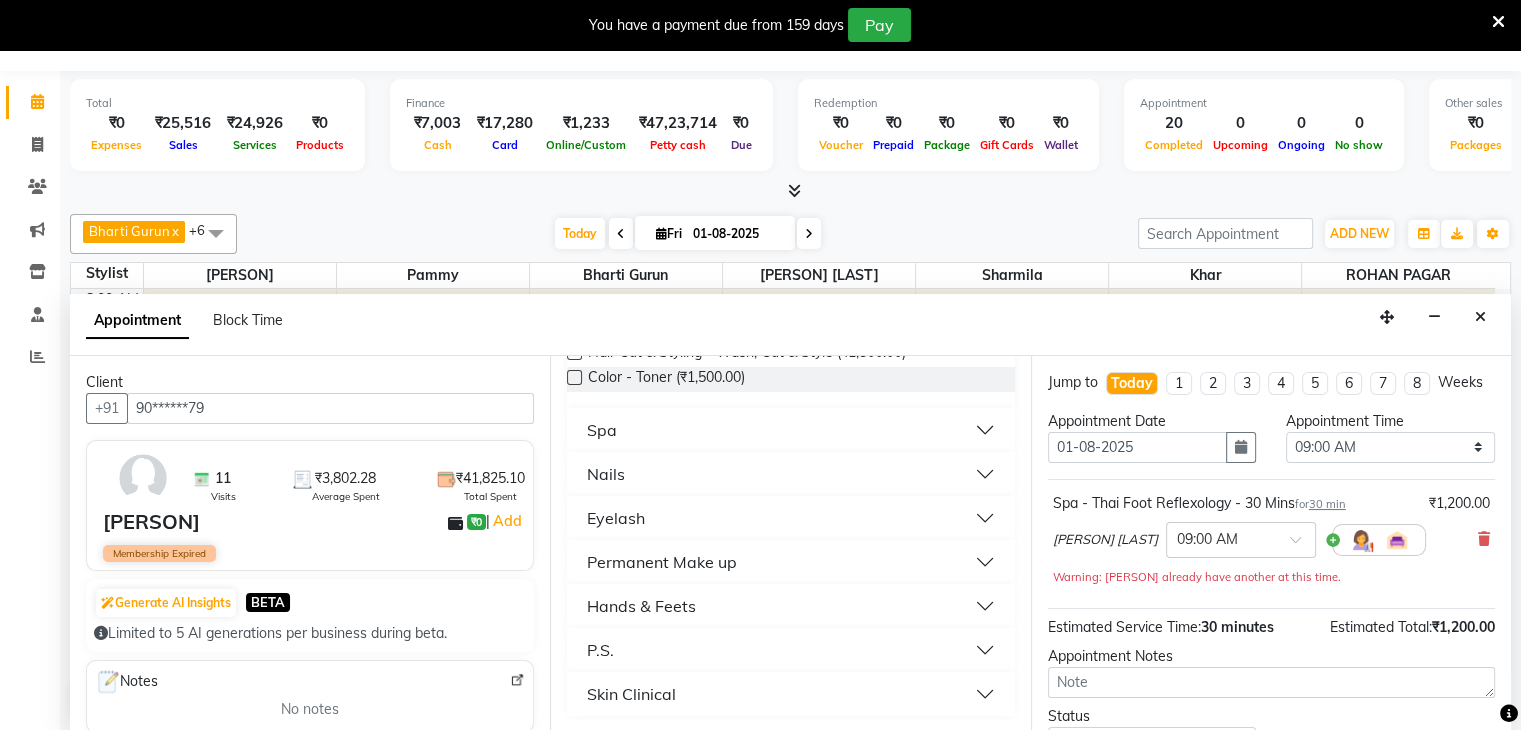 click on "Hands & Feets" at bounding box center [641, 606] 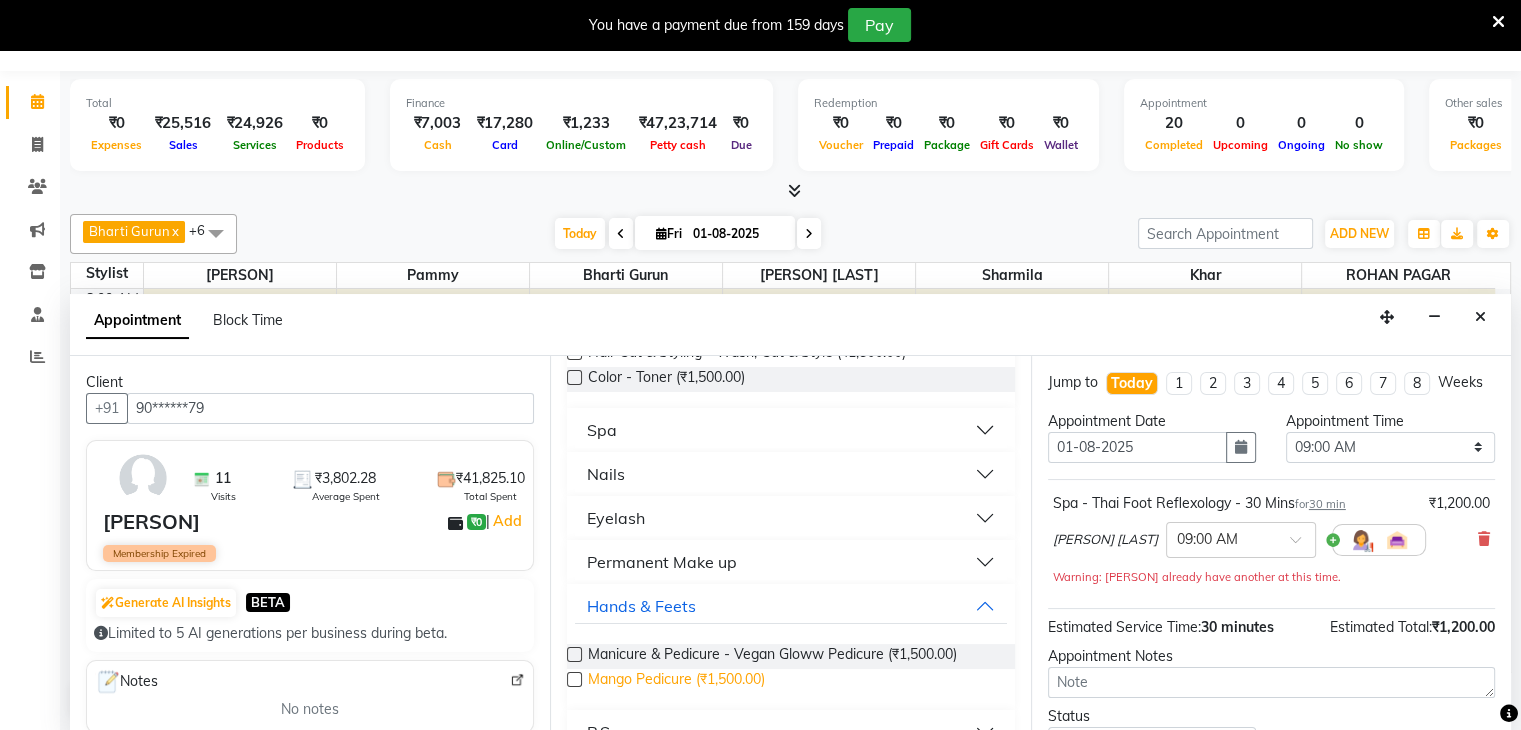 click on "Mango Pedicure (₹1,500.00)" at bounding box center [676, 681] 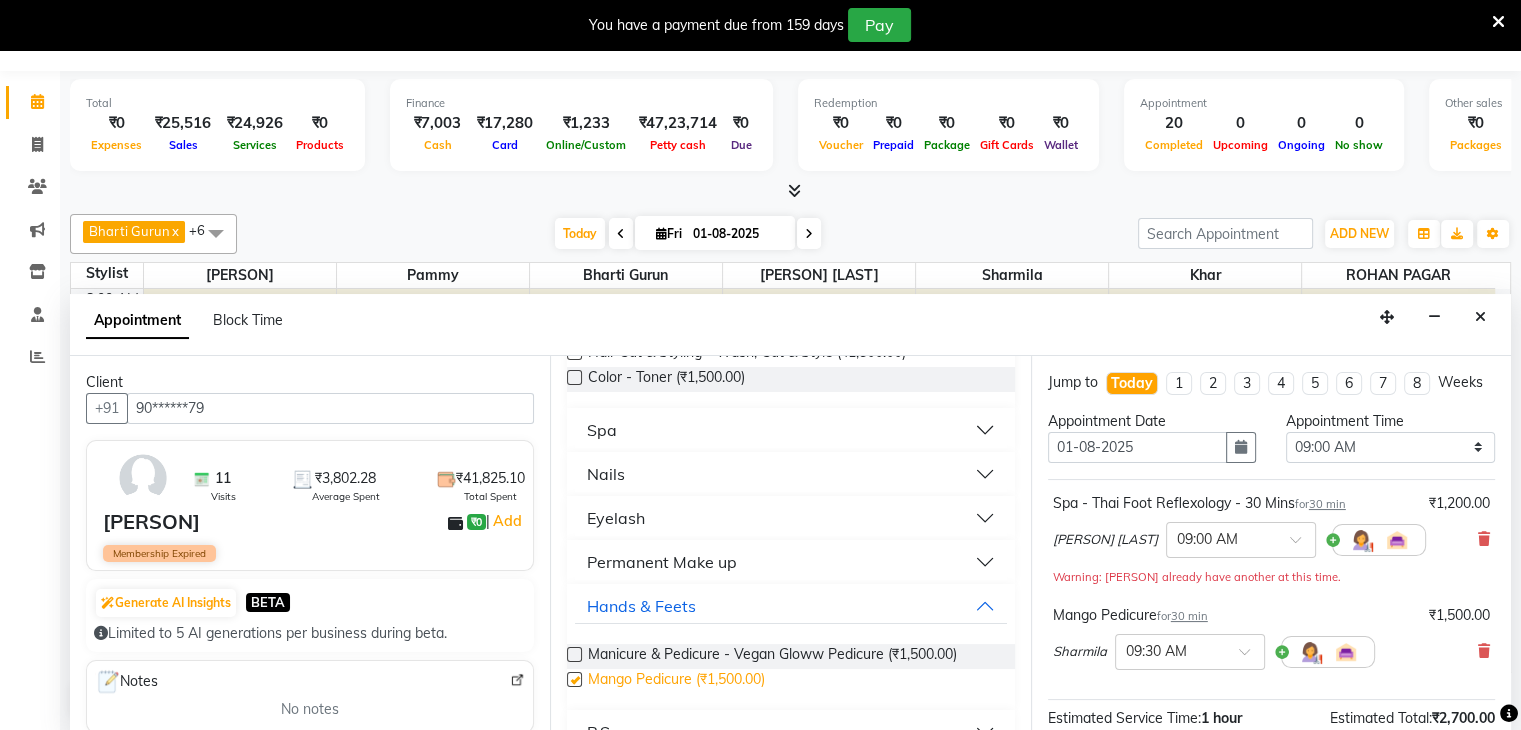 checkbox on "false" 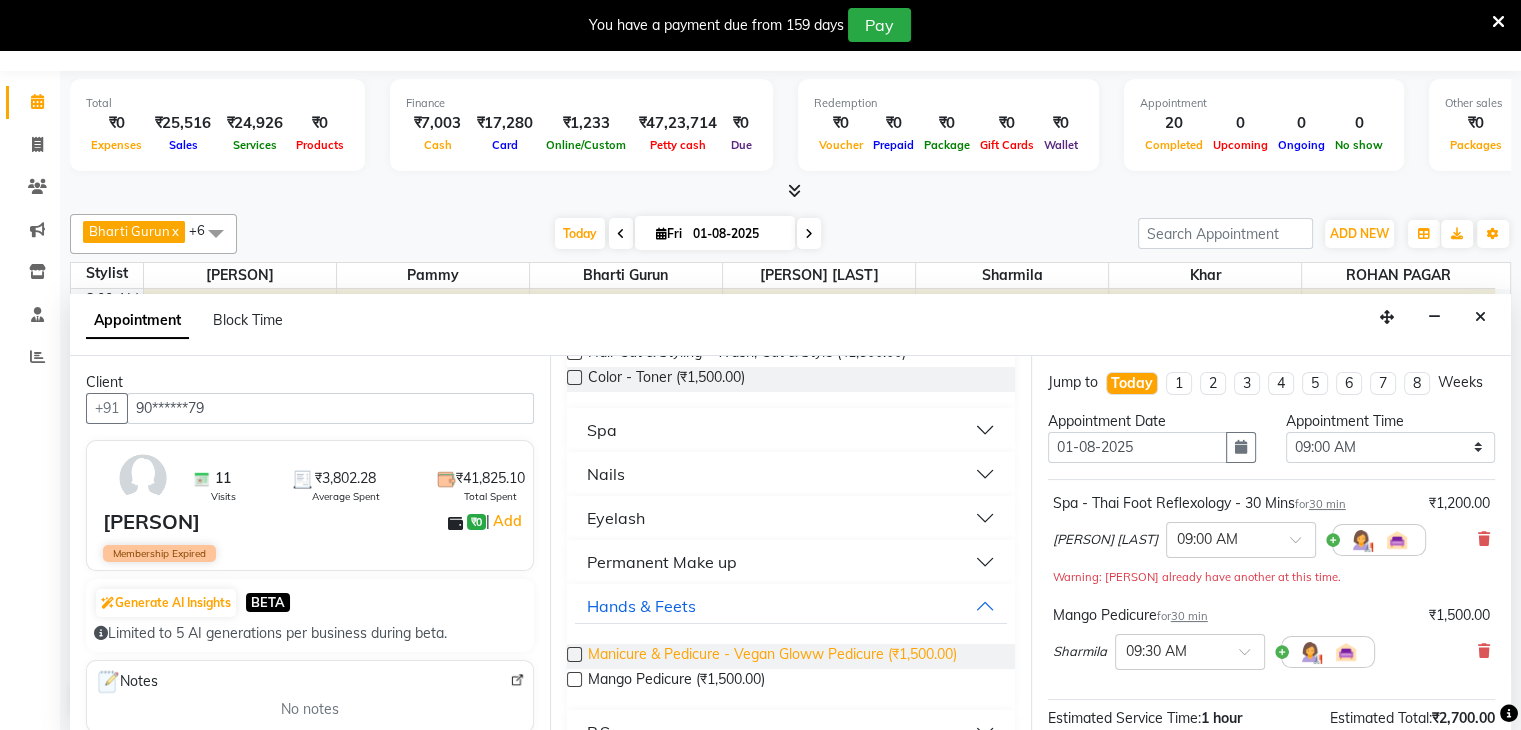 click on "Manicure & Pedicure - Vegan Gloww Pedicure (₹1,500.00)" at bounding box center (772, 656) 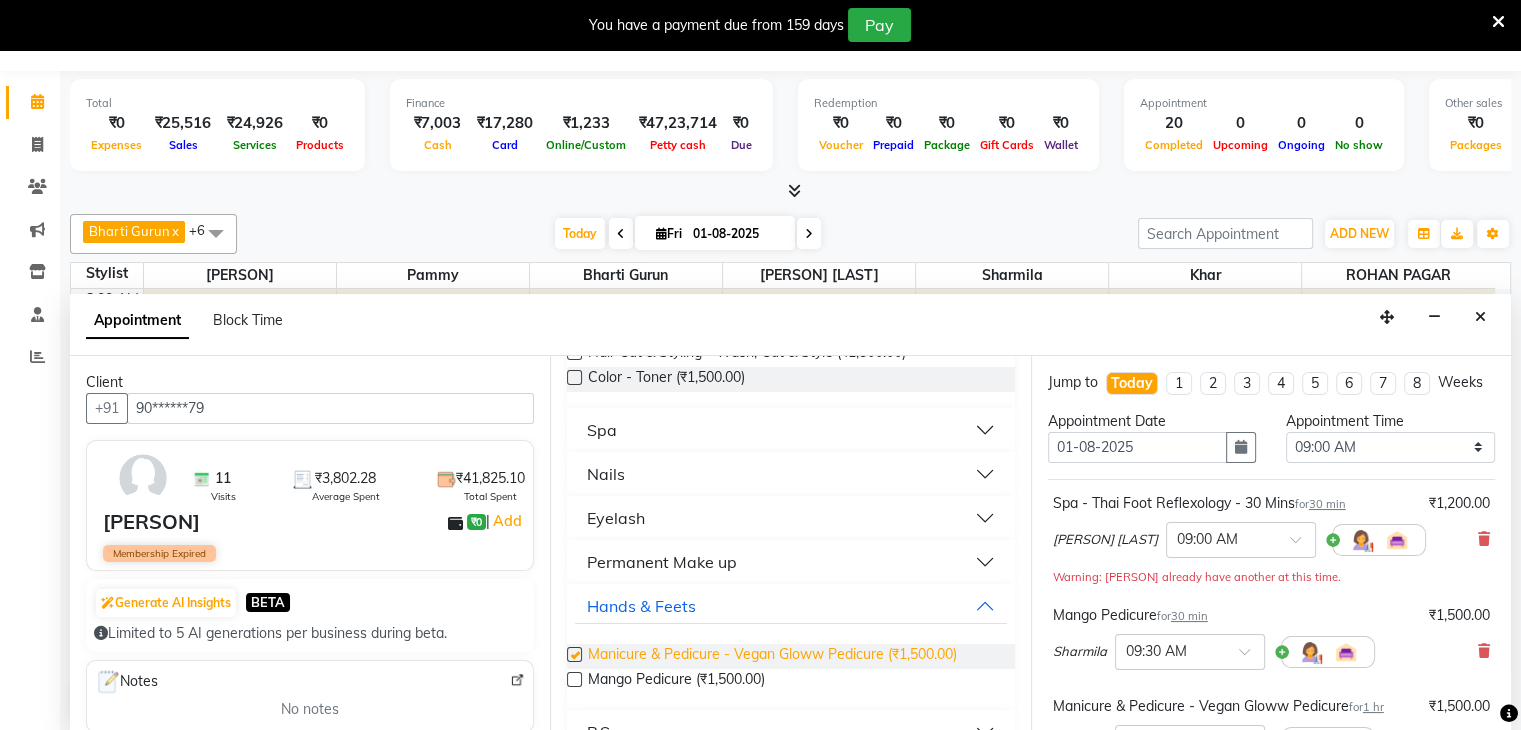 checkbox on "false" 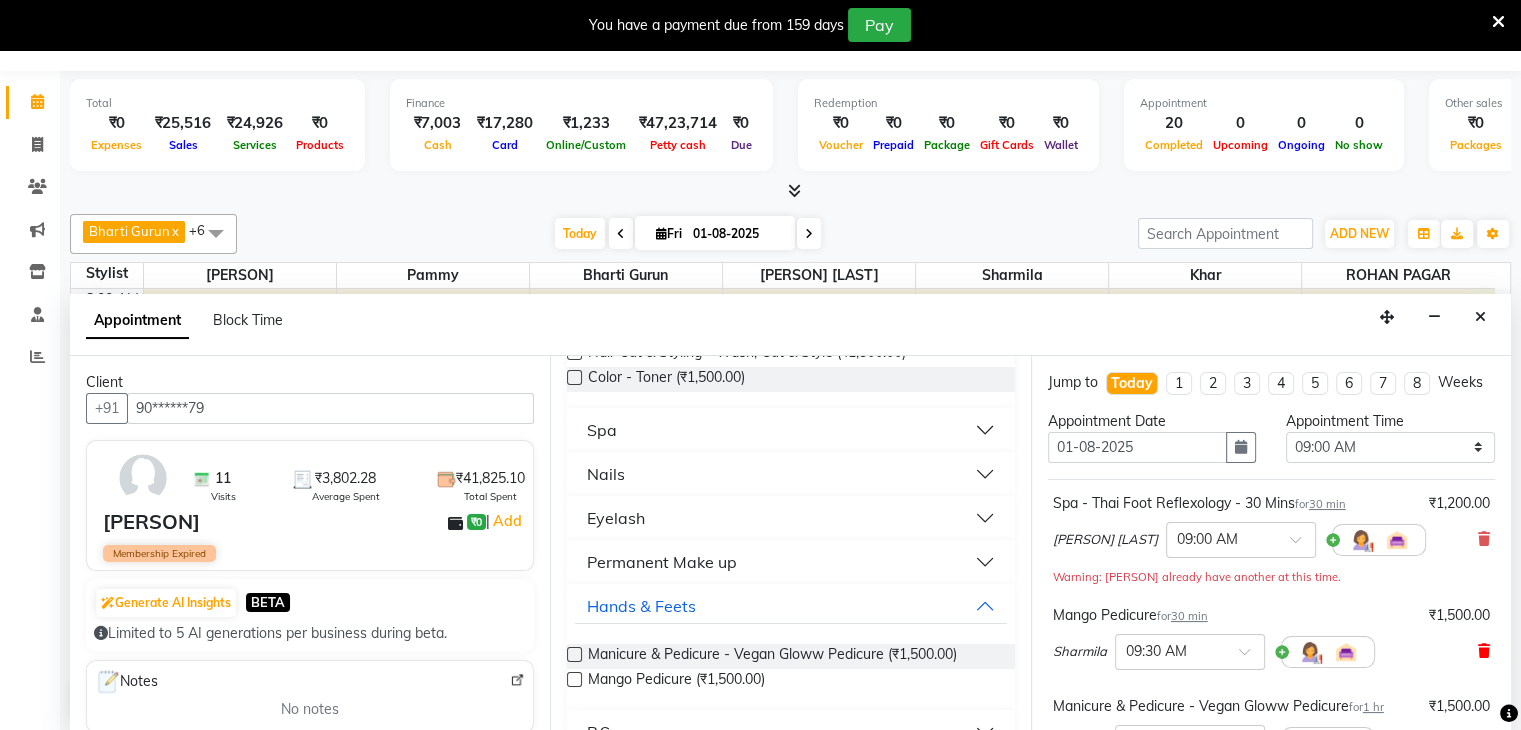 click at bounding box center (1484, 651) 